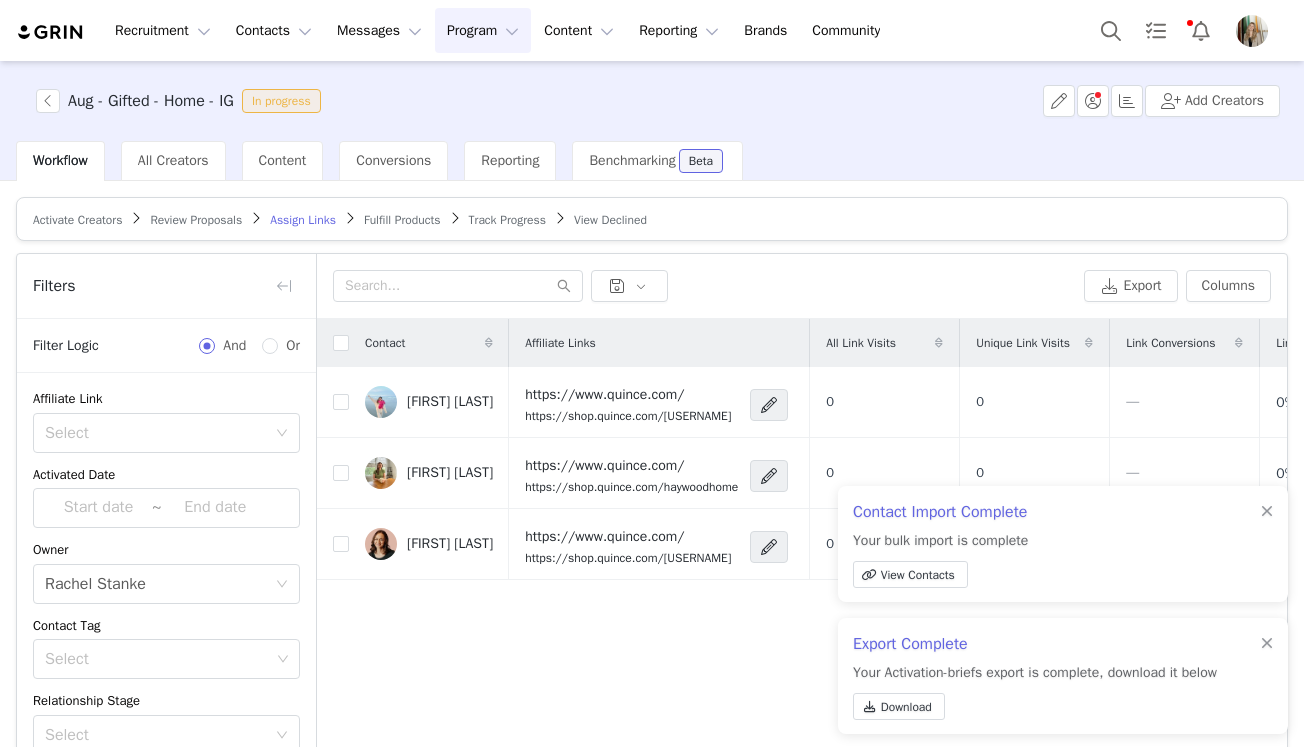 scroll, scrollTop: 0, scrollLeft: 0, axis: both 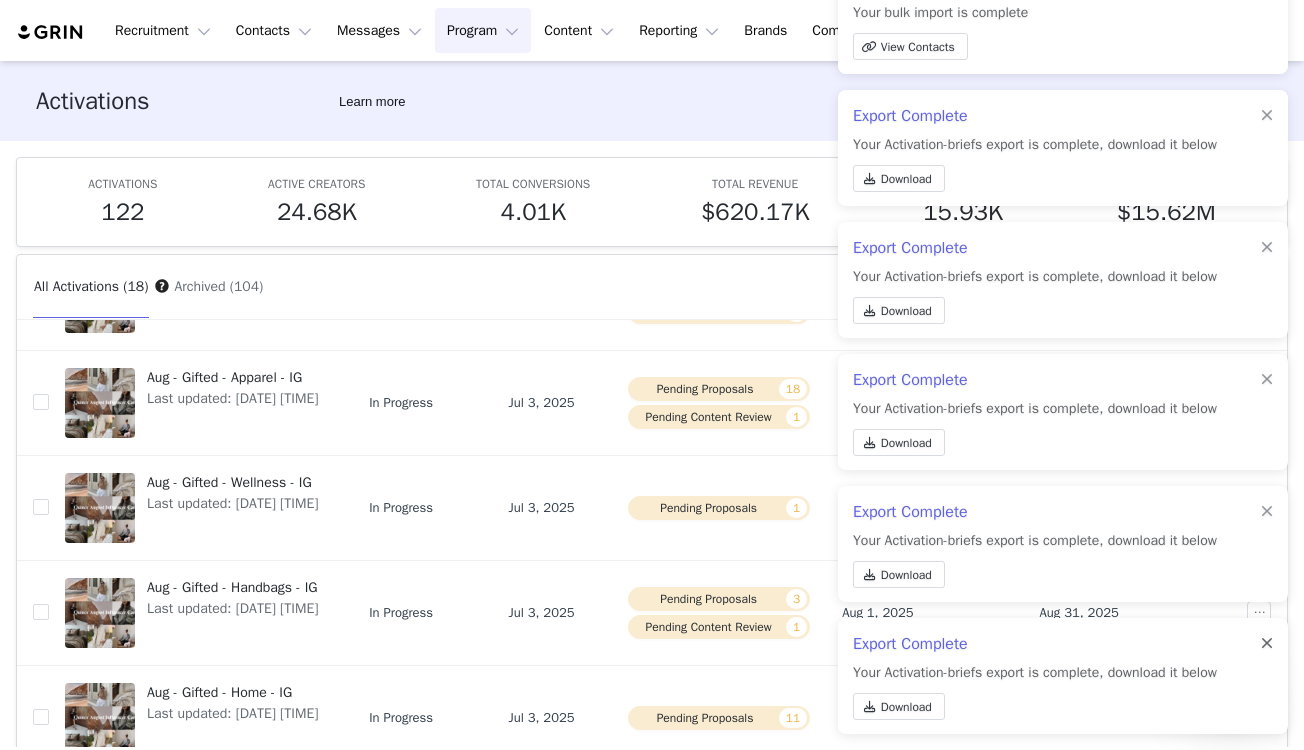 click at bounding box center (1267, 644) 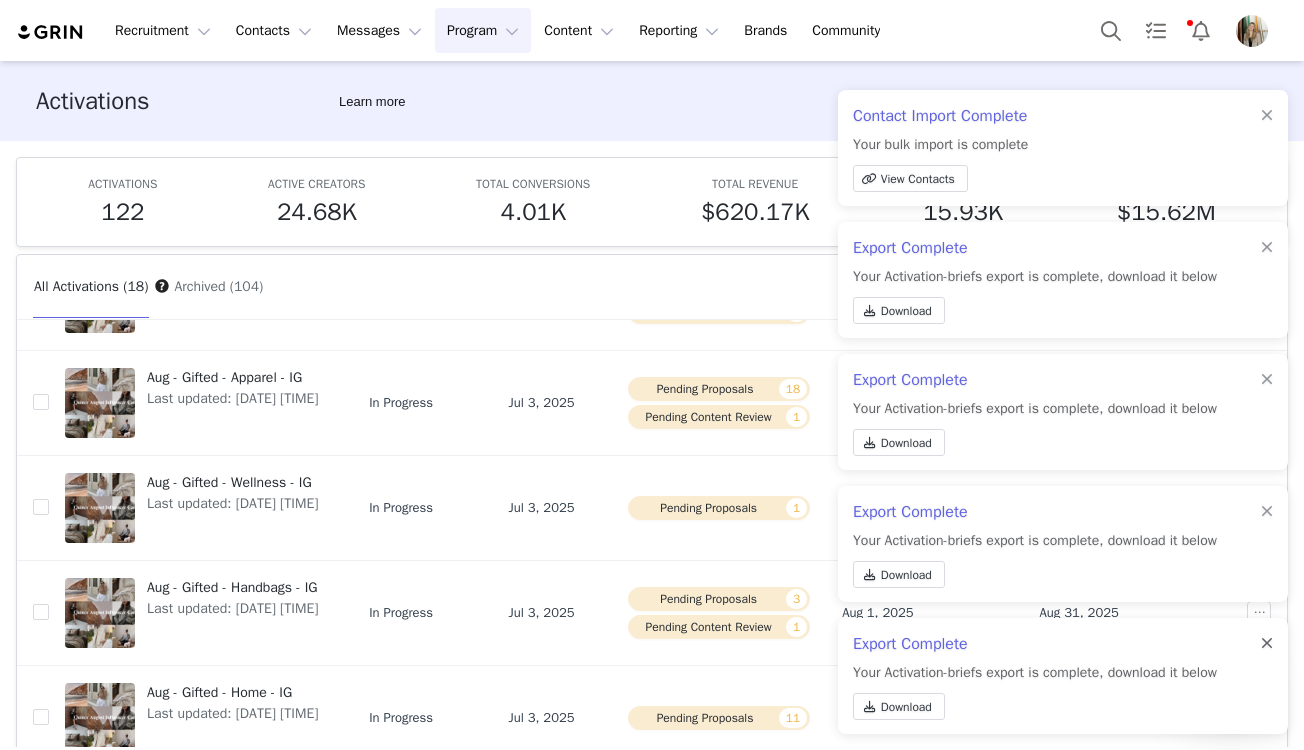click at bounding box center [1267, 644] 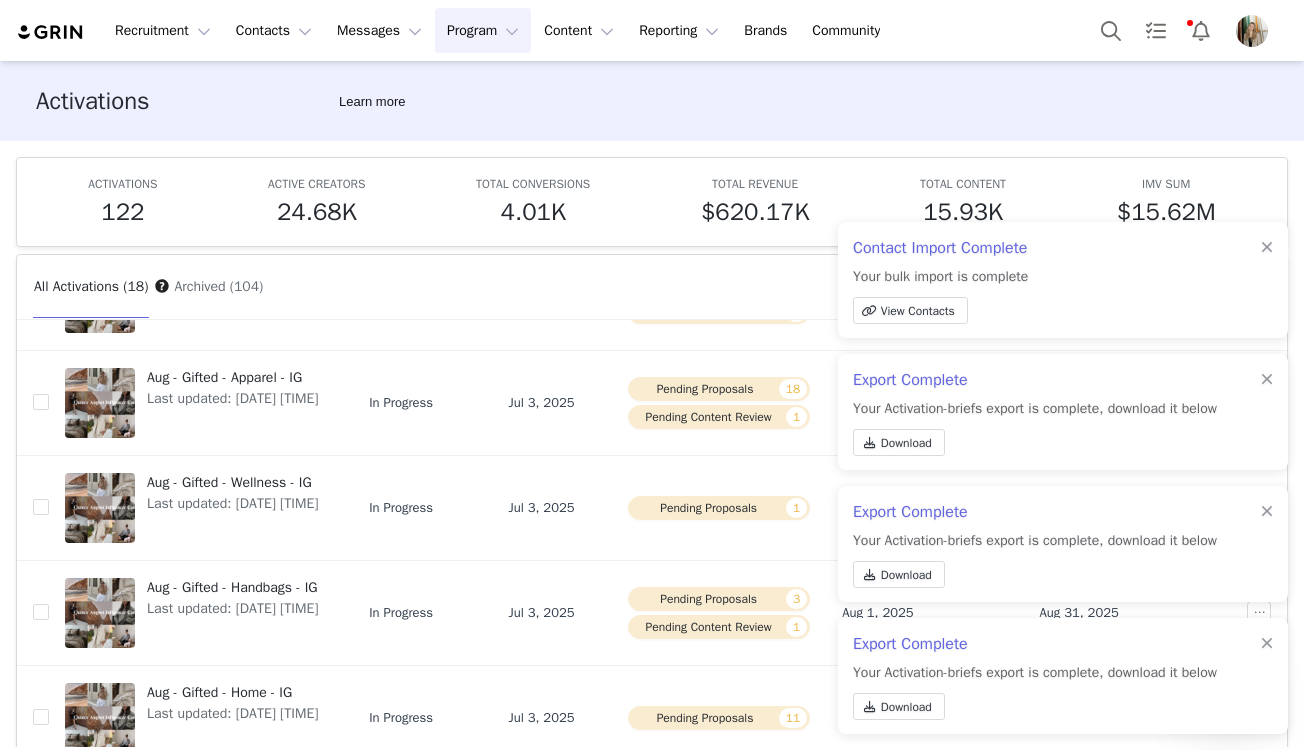 click at bounding box center (1267, 644) 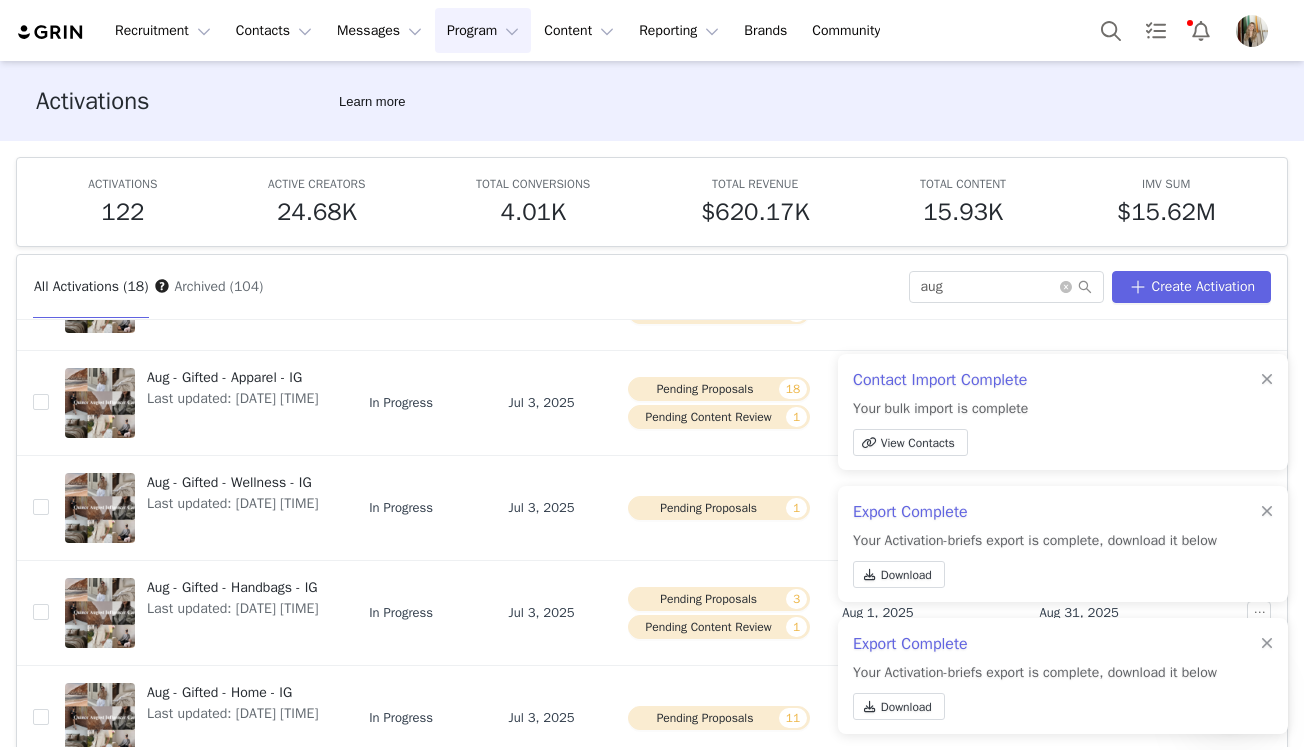click at bounding box center [1267, 644] 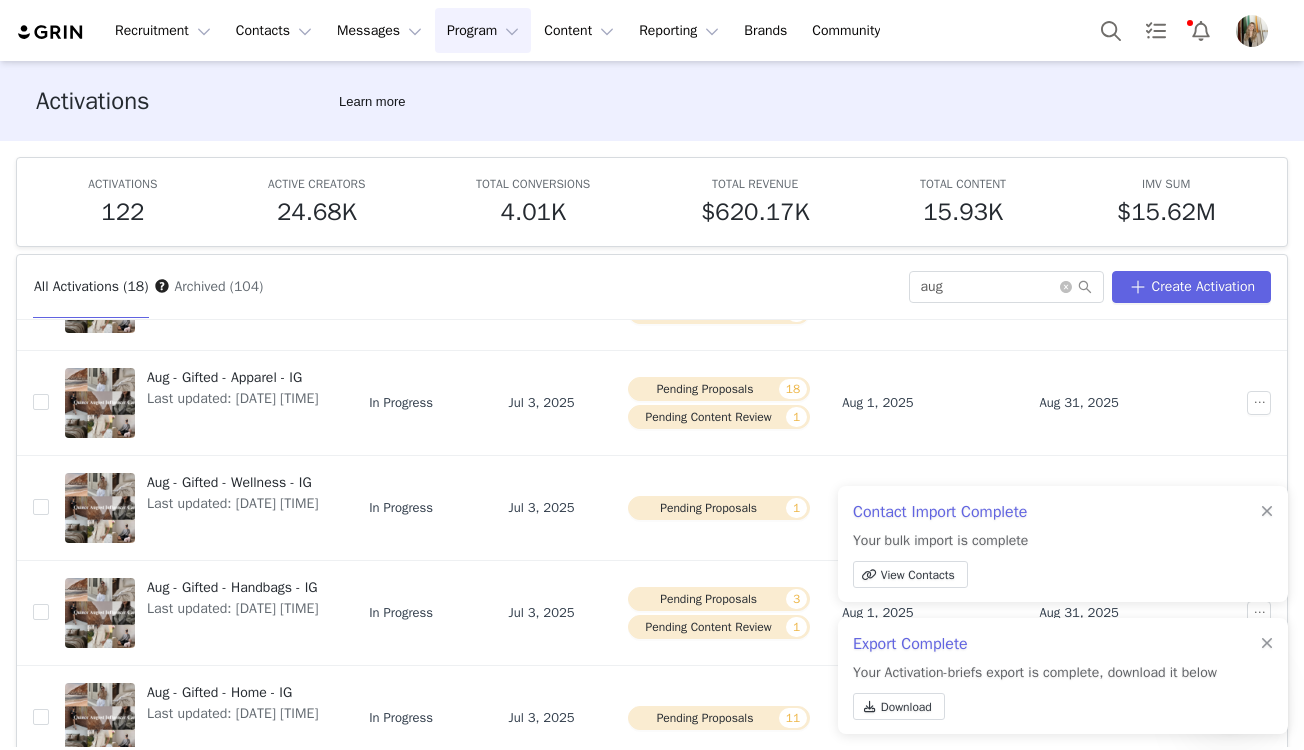 click at bounding box center (1267, 644) 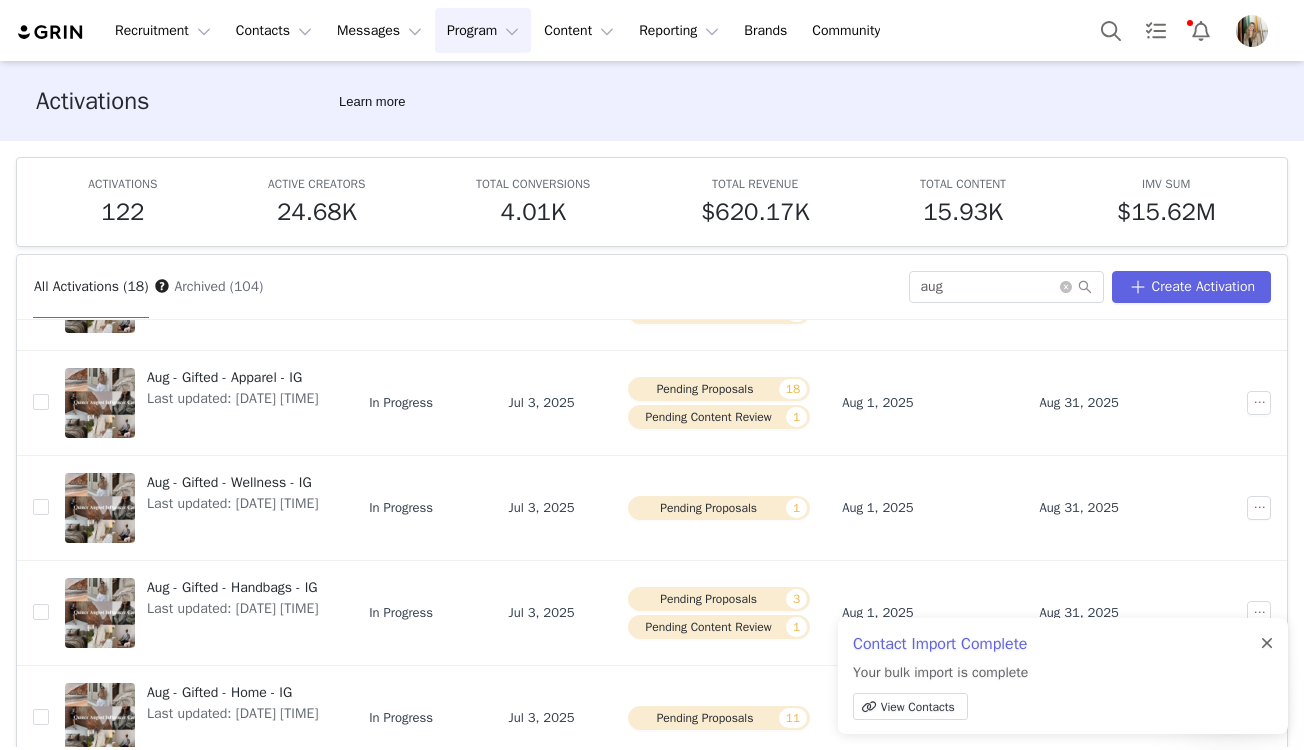 click at bounding box center (1267, 644) 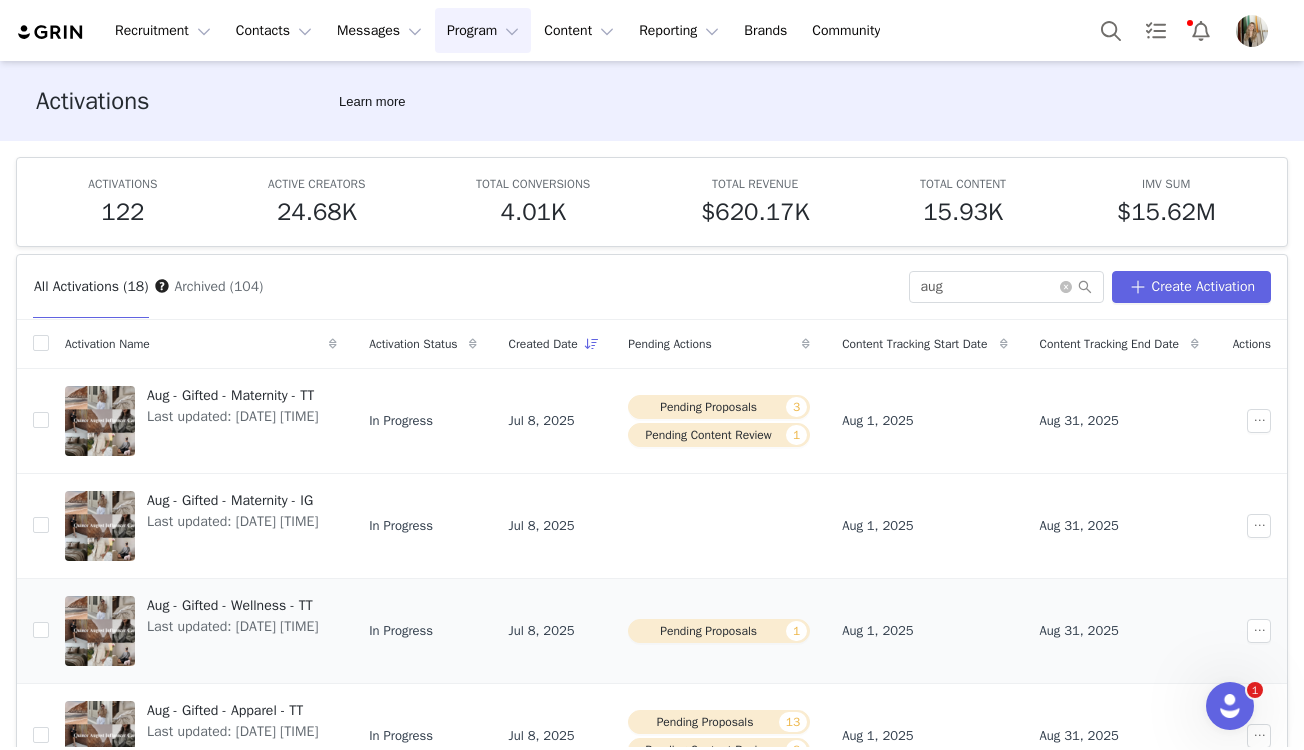 scroll, scrollTop: 648, scrollLeft: 0, axis: vertical 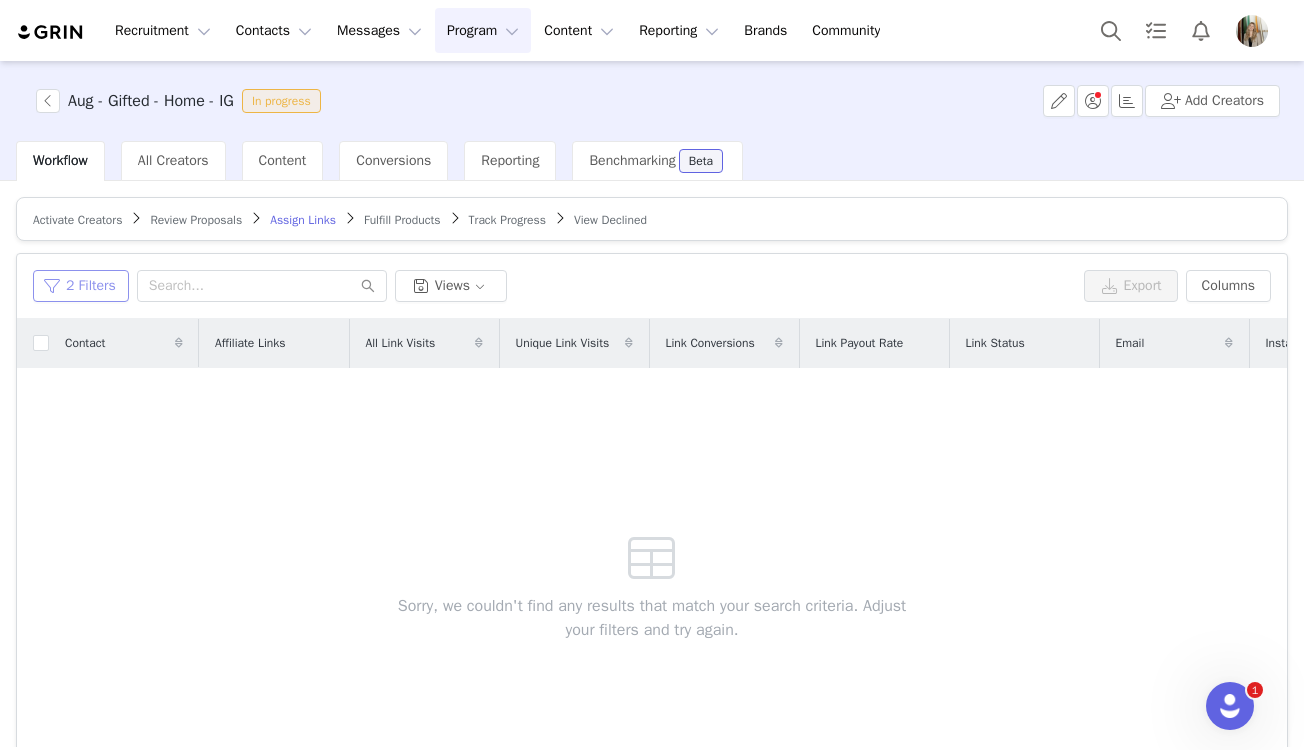 click on "2 Filters" at bounding box center [81, 286] 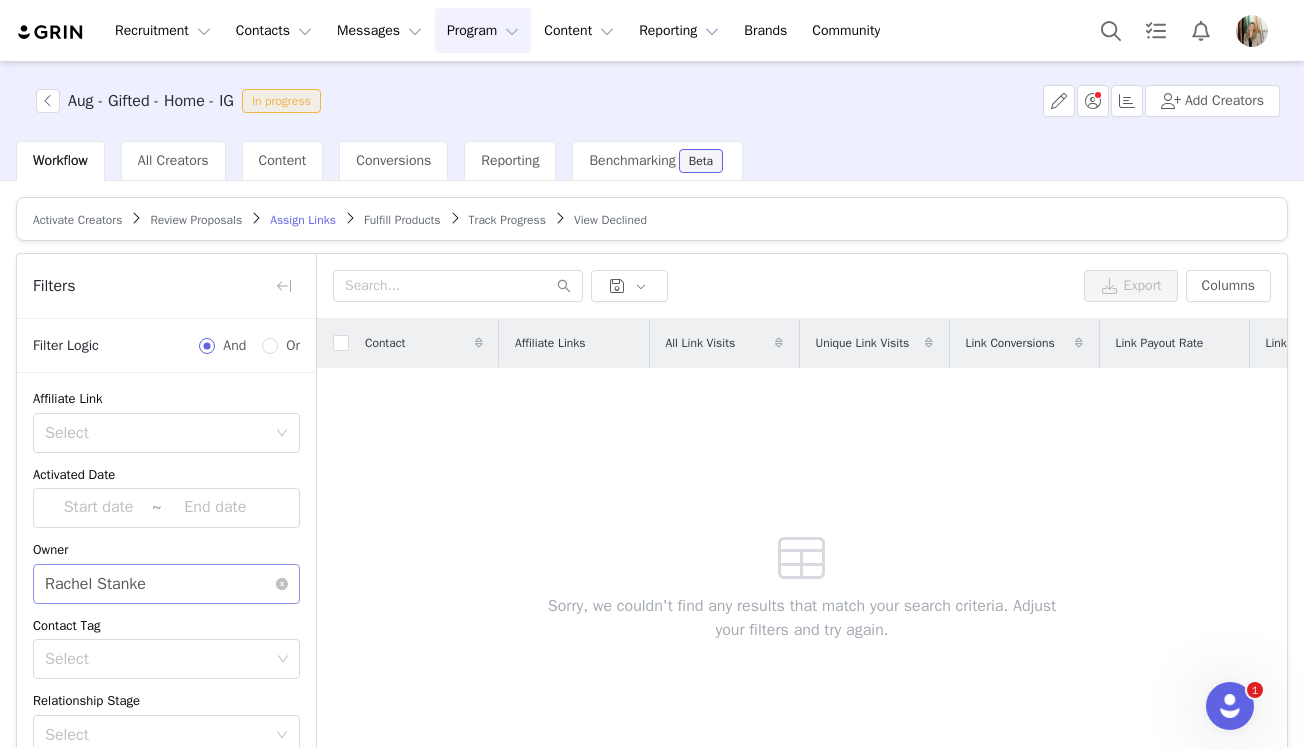 scroll, scrollTop: 308, scrollLeft: 0, axis: vertical 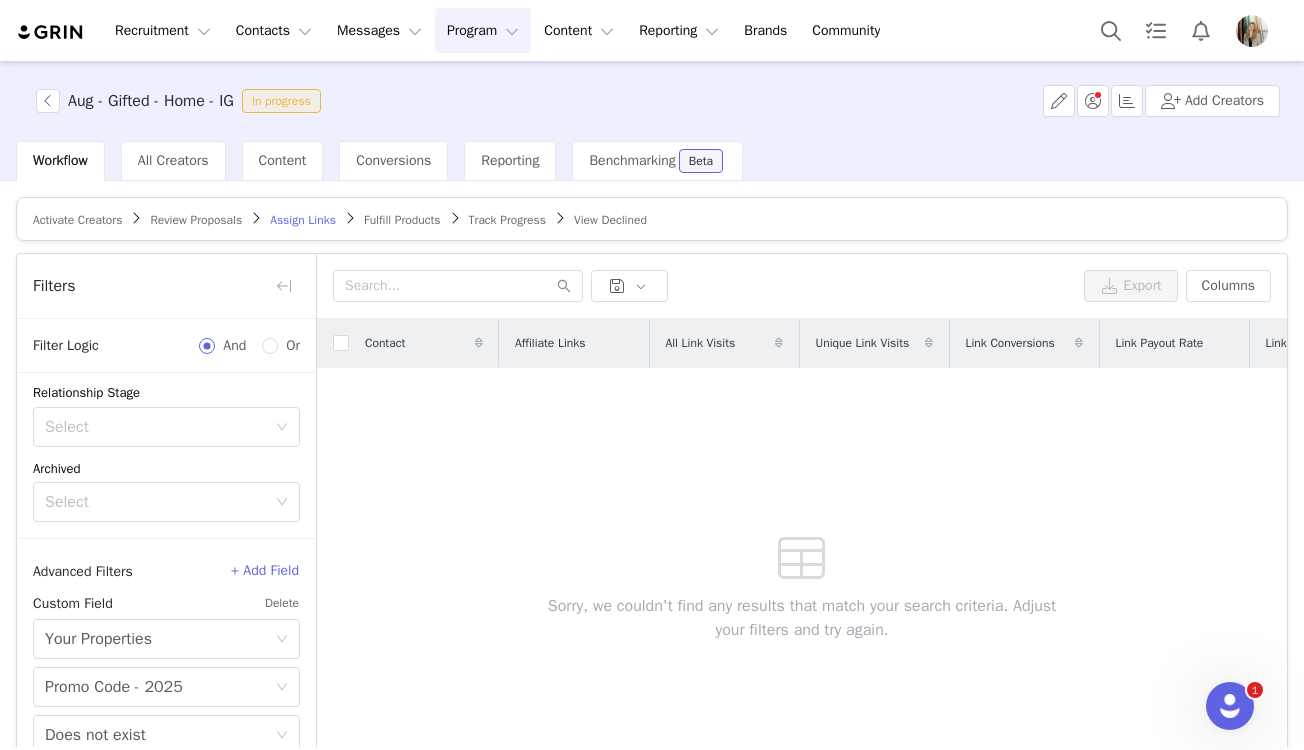 click on "Delete" at bounding box center [282, 603] 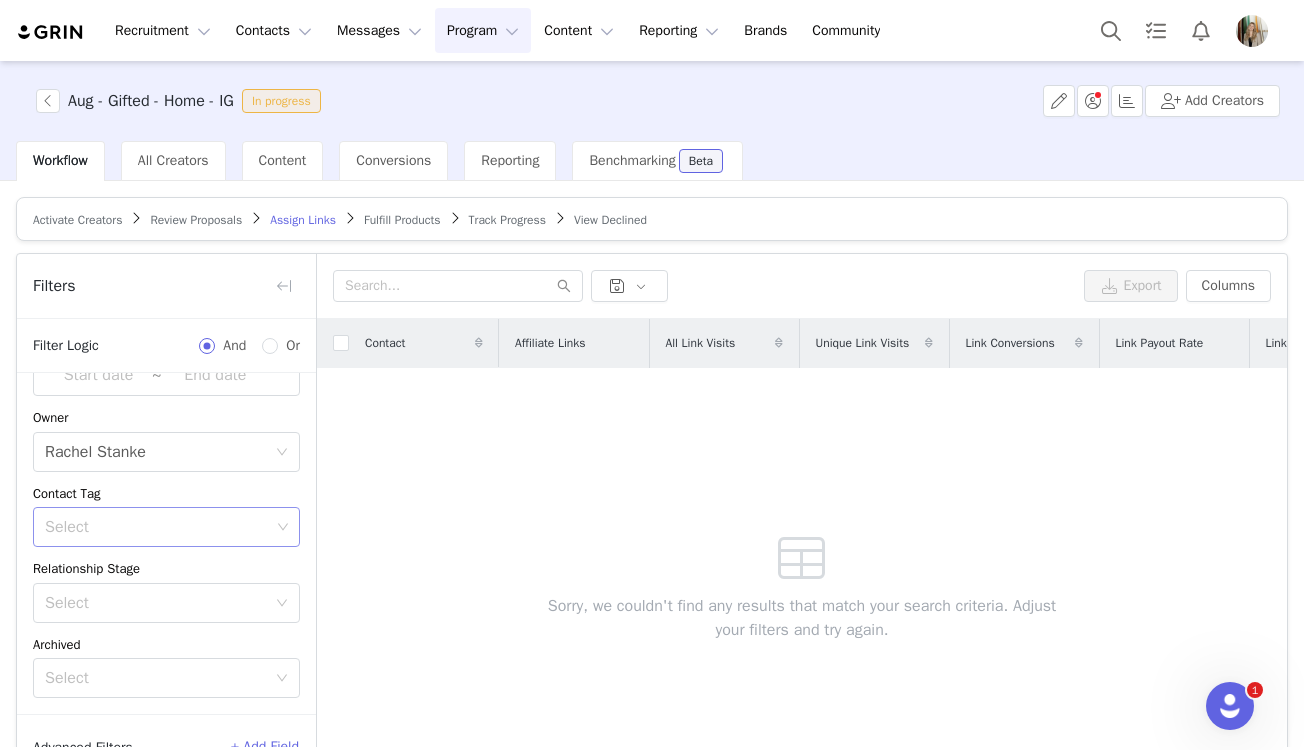click on "Select" at bounding box center [157, 527] 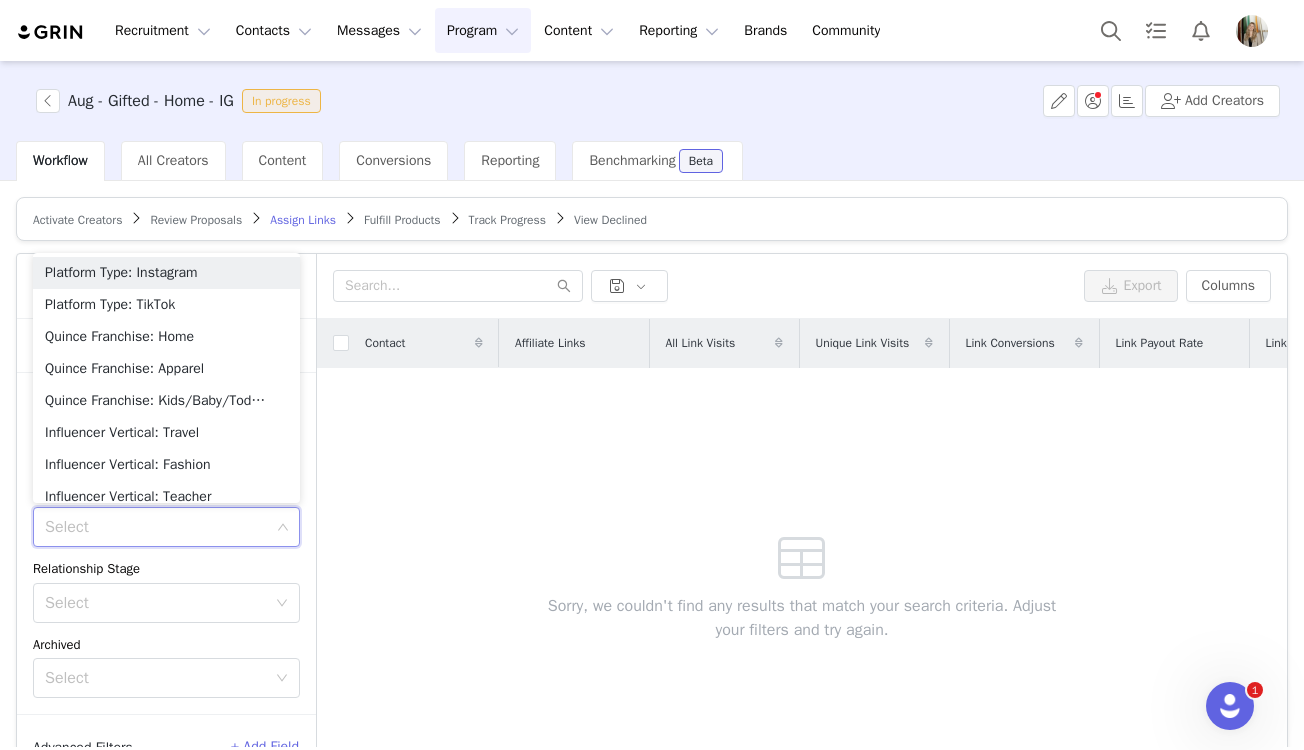 click on "Select" at bounding box center [157, 527] 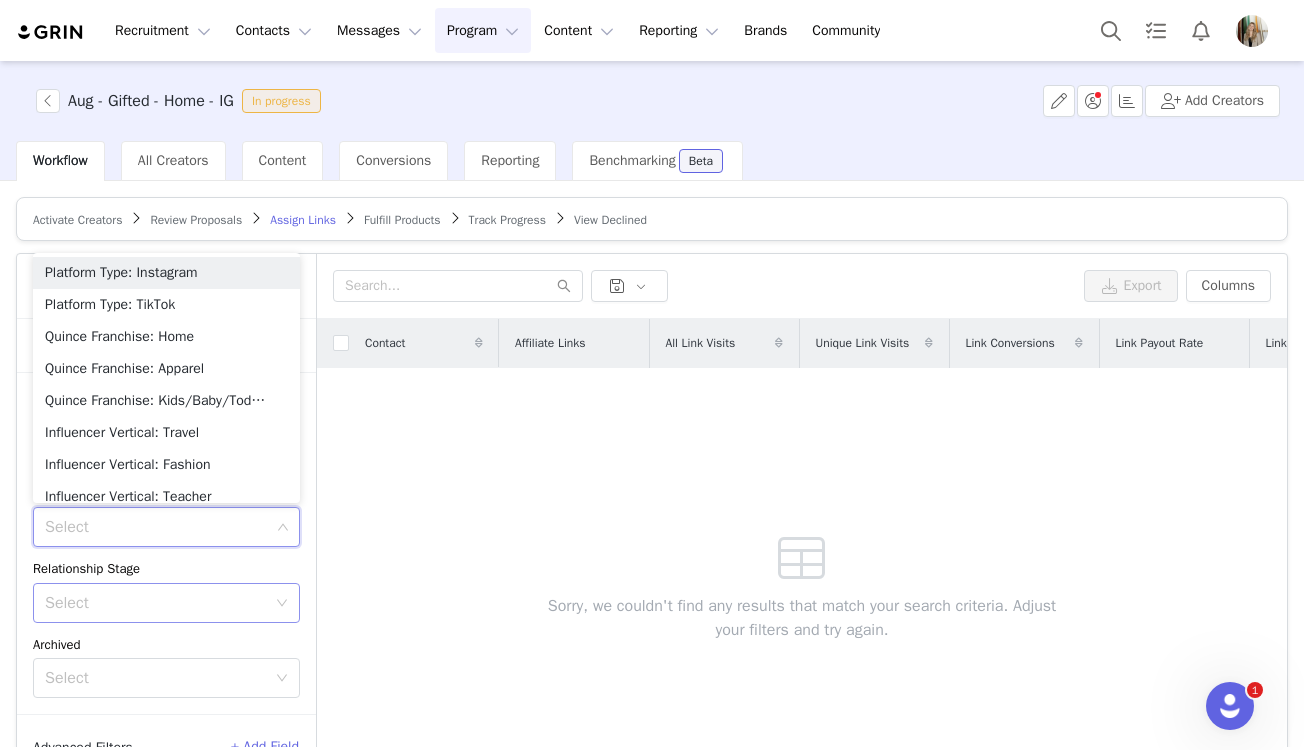click on "Select" at bounding box center [160, 603] 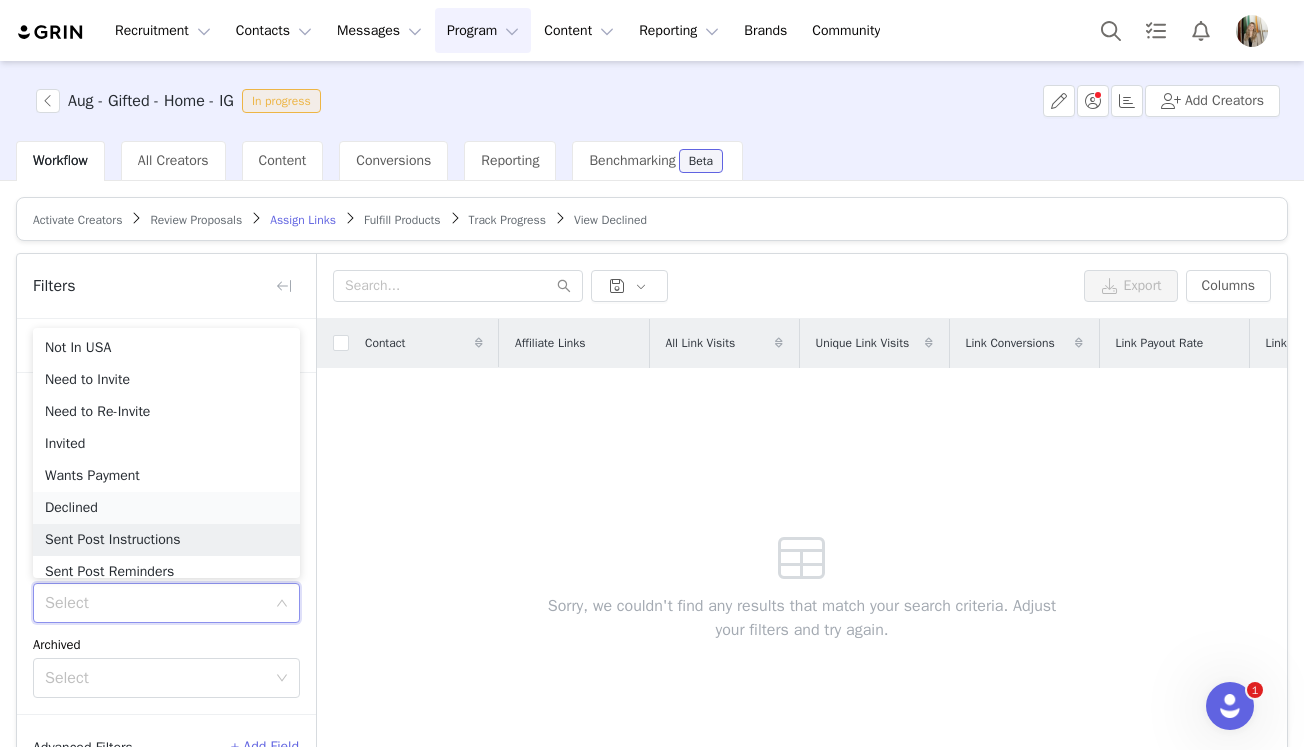 scroll, scrollTop: 10, scrollLeft: 0, axis: vertical 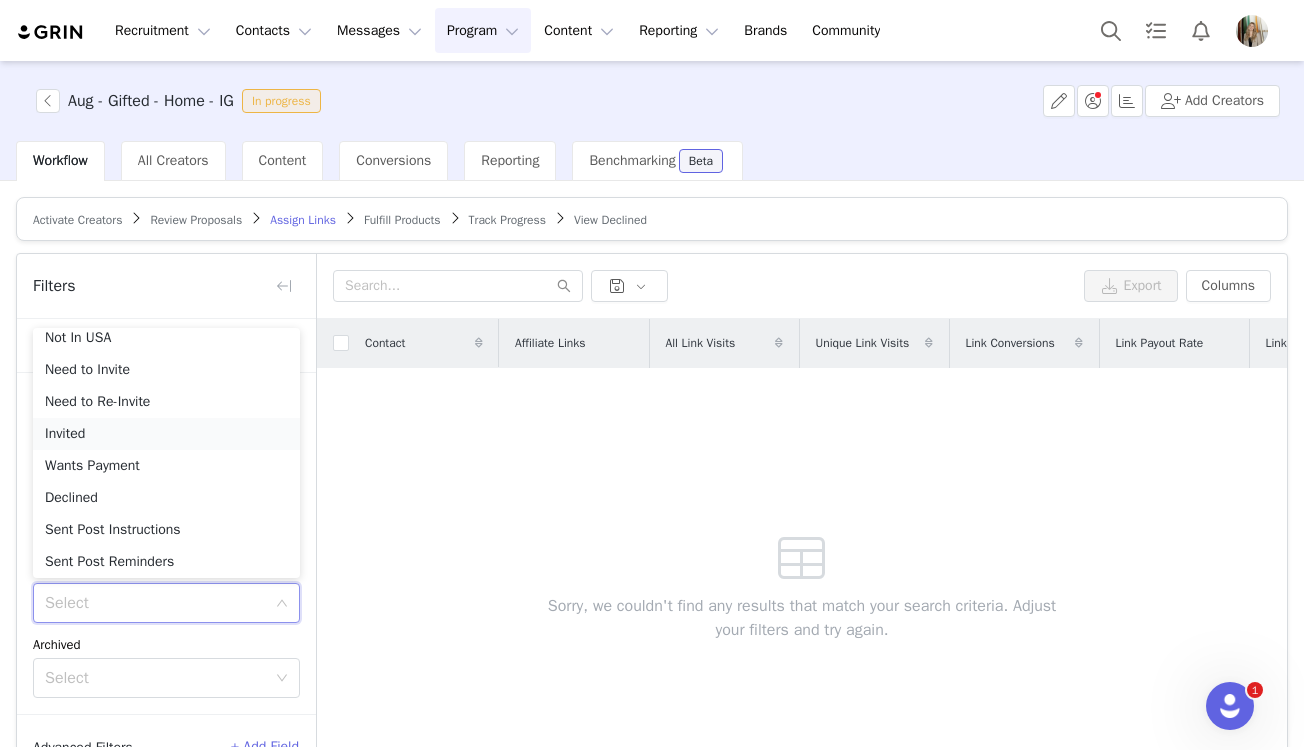 click on "Invited" at bounding box center (166, 434) 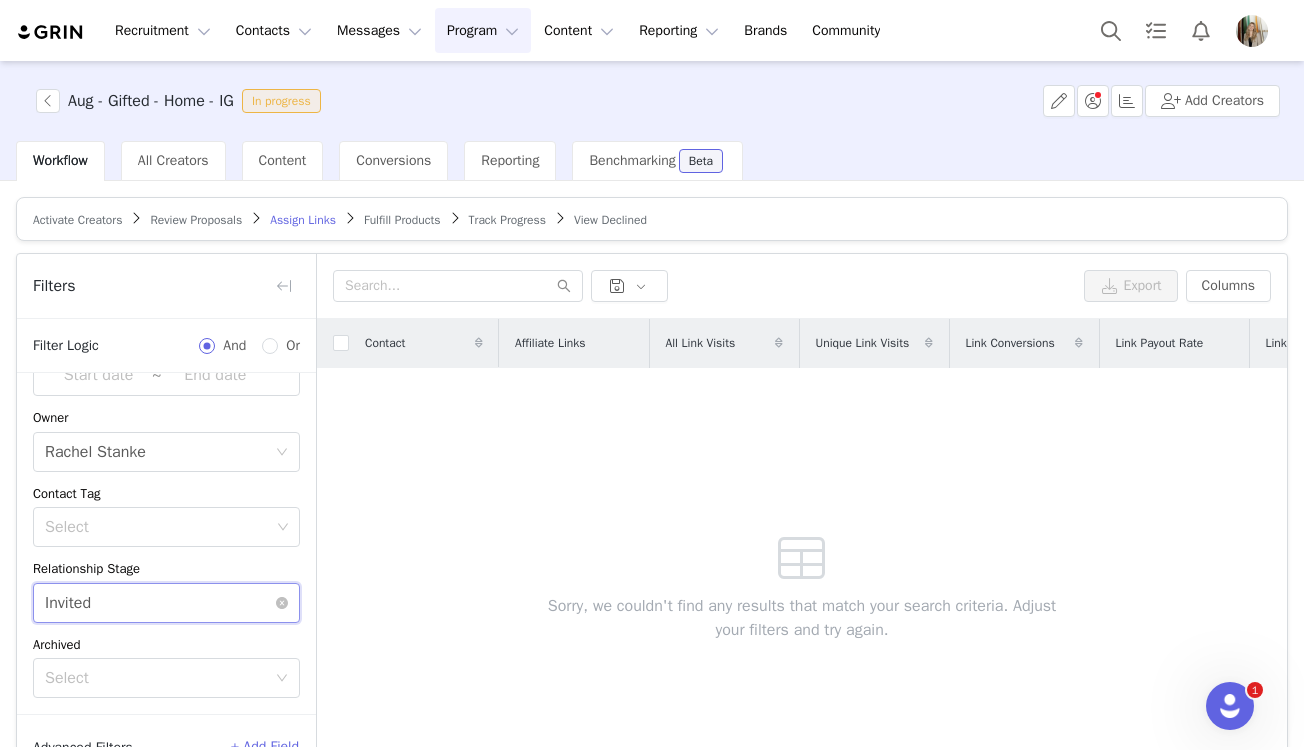 scroll, scrollTop: 121, scrollLeft: 0, axis: vertical 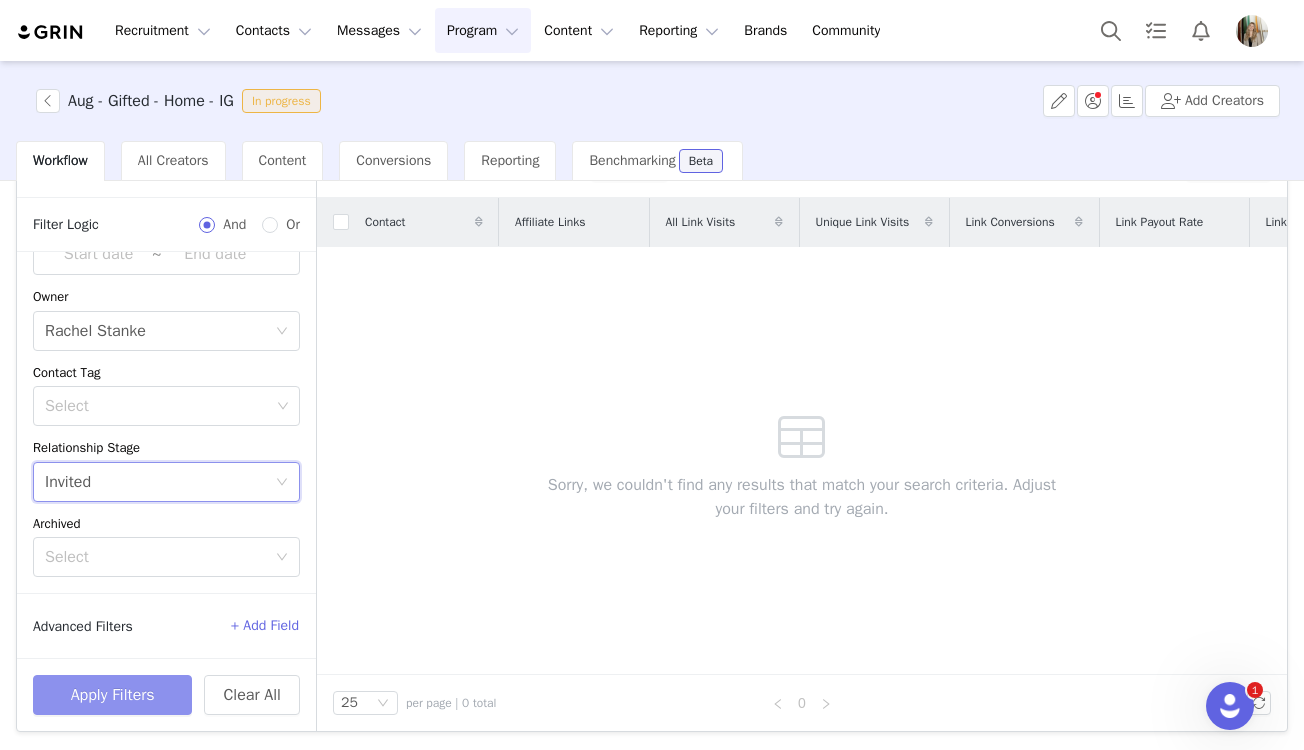 click on "Apply Filters" at bounding box center (112, 695) 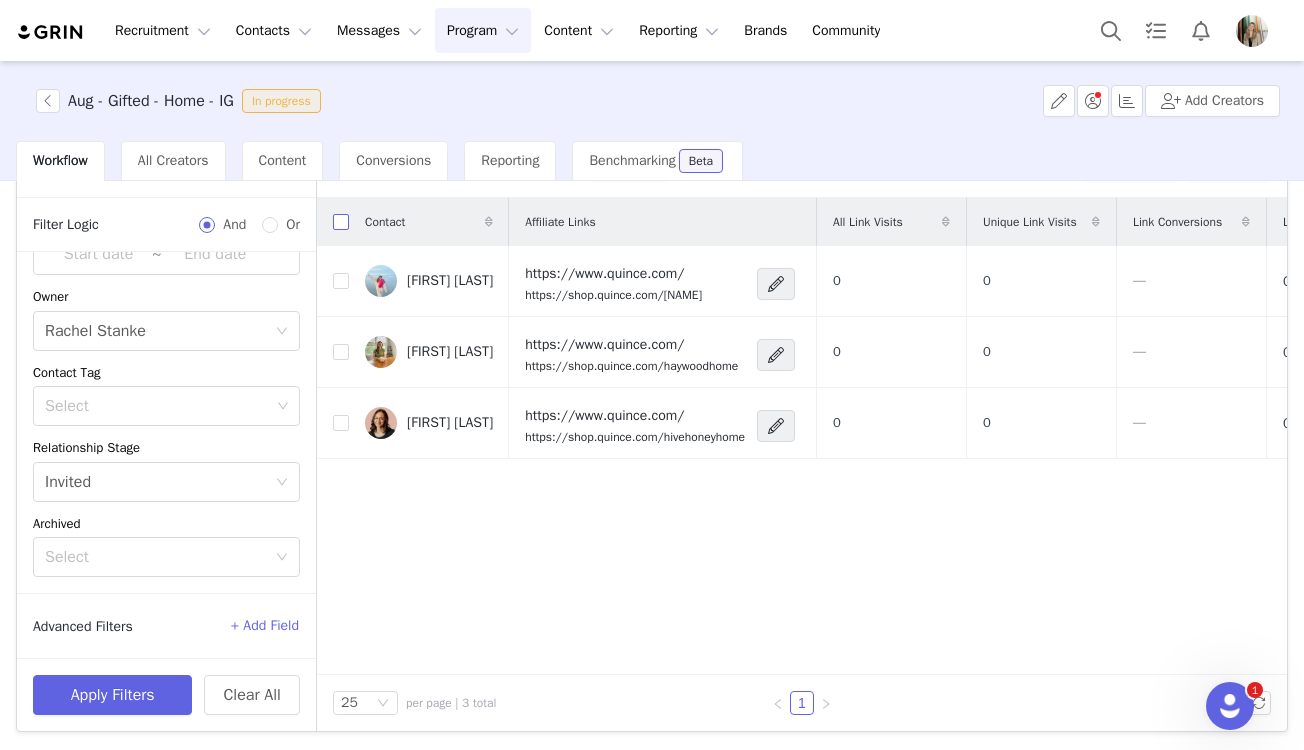 click at bounding box center [341, 222] 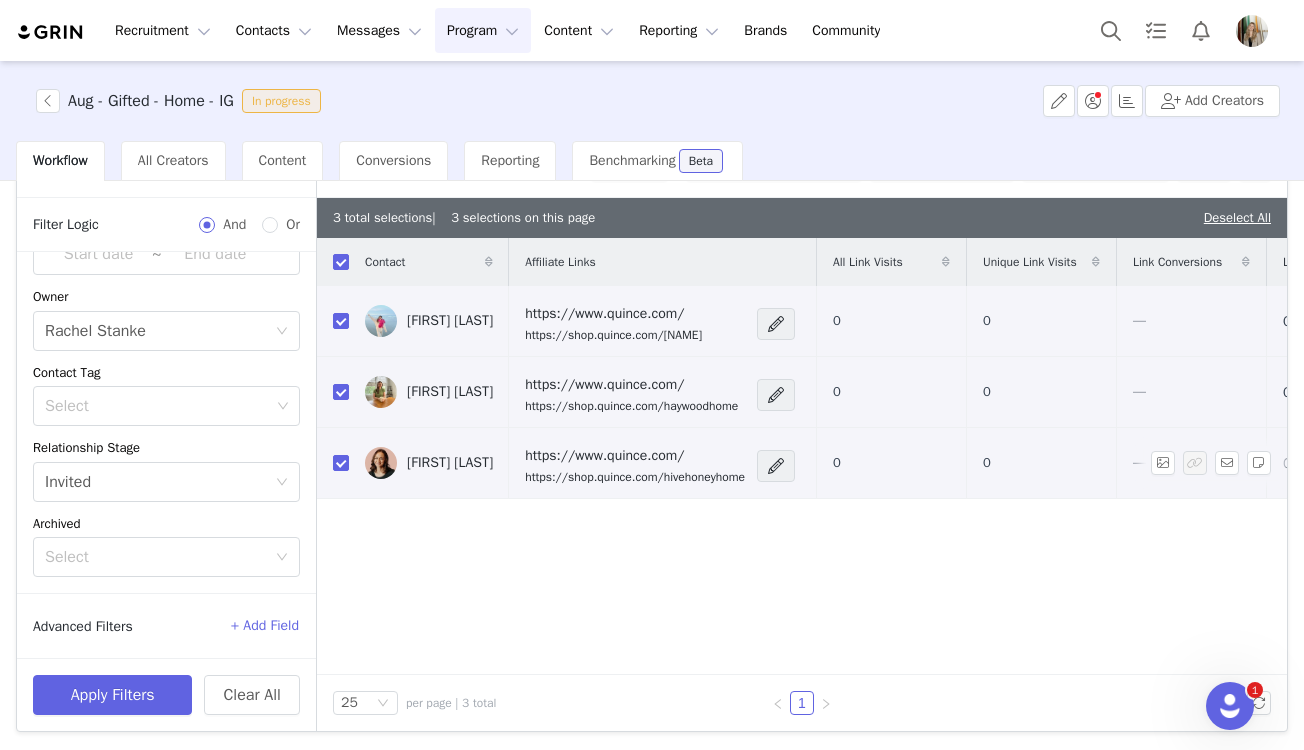 scroll, scrollTop: 0, scrollLeft: 0, axis: both 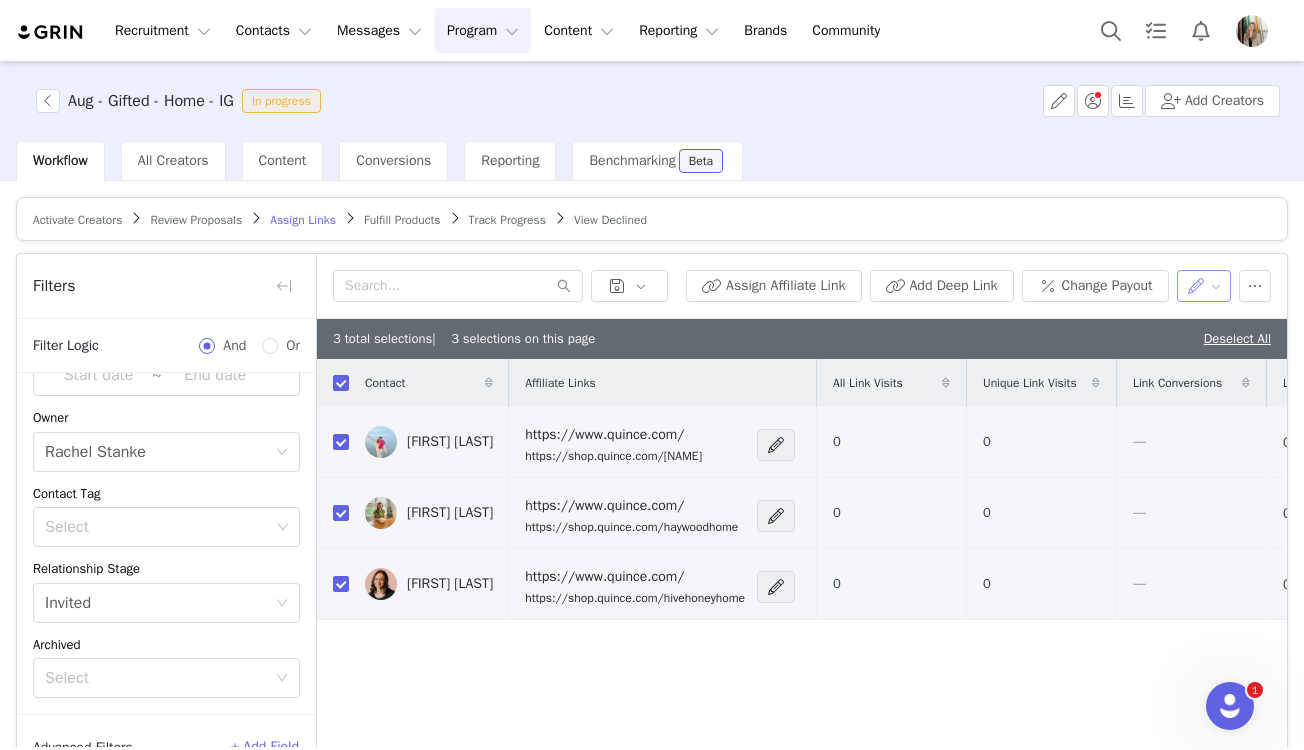 click at bounding box center [1204, 286] 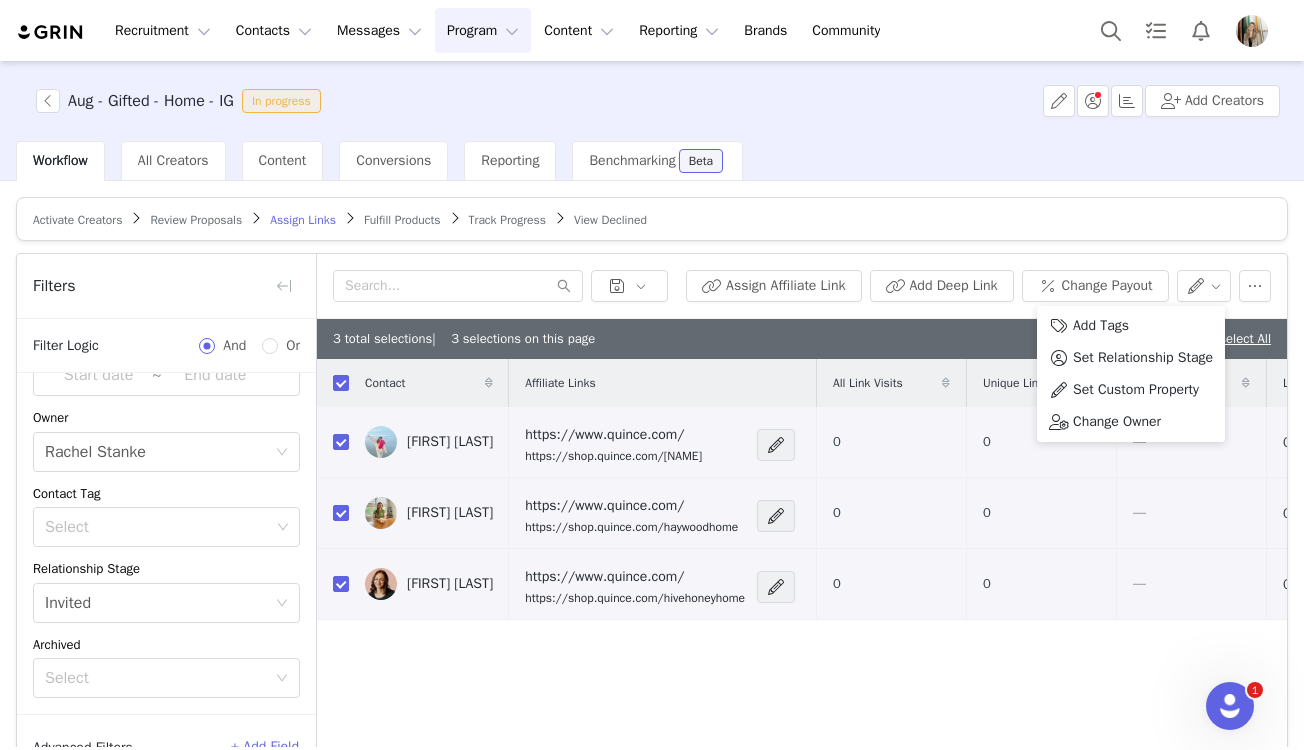 click on "Activate Creators Review Proposals Assign Links Fulfill Products Track Progress View Declined" at bounding box center [652, 219] 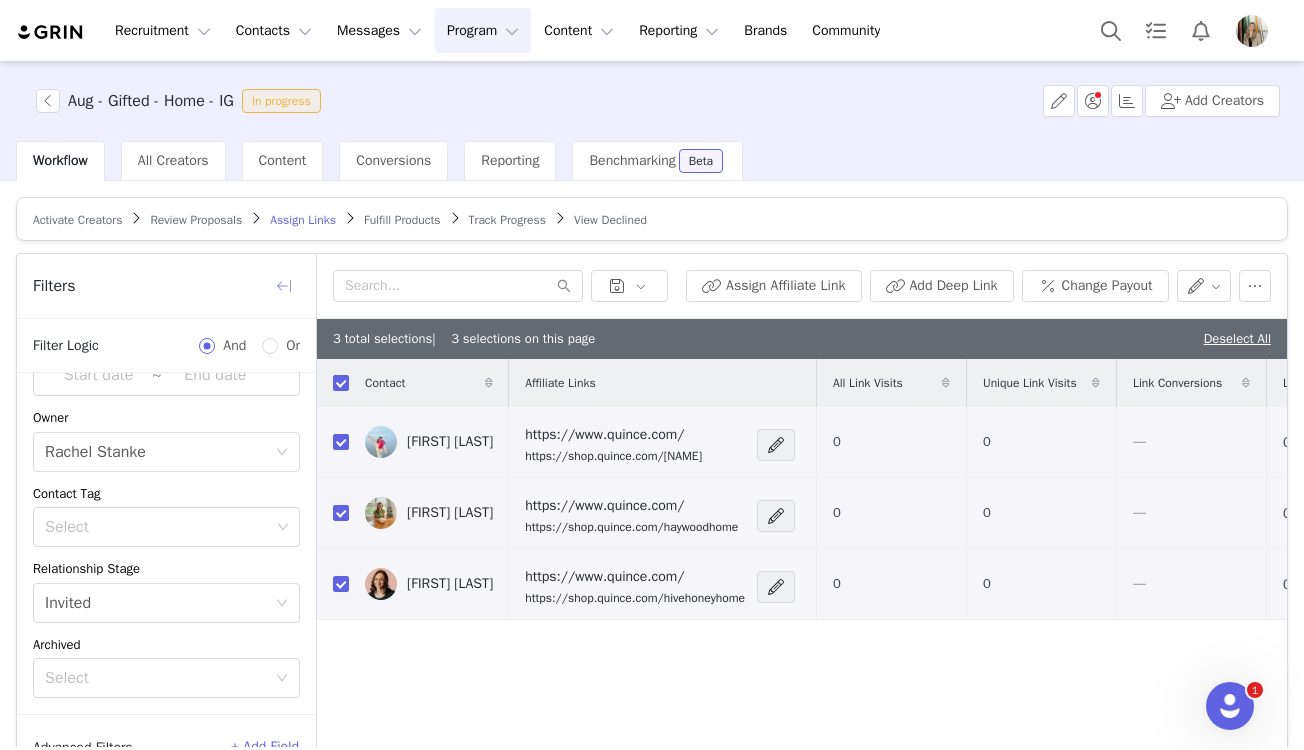 click at bounding box center [284, 286] 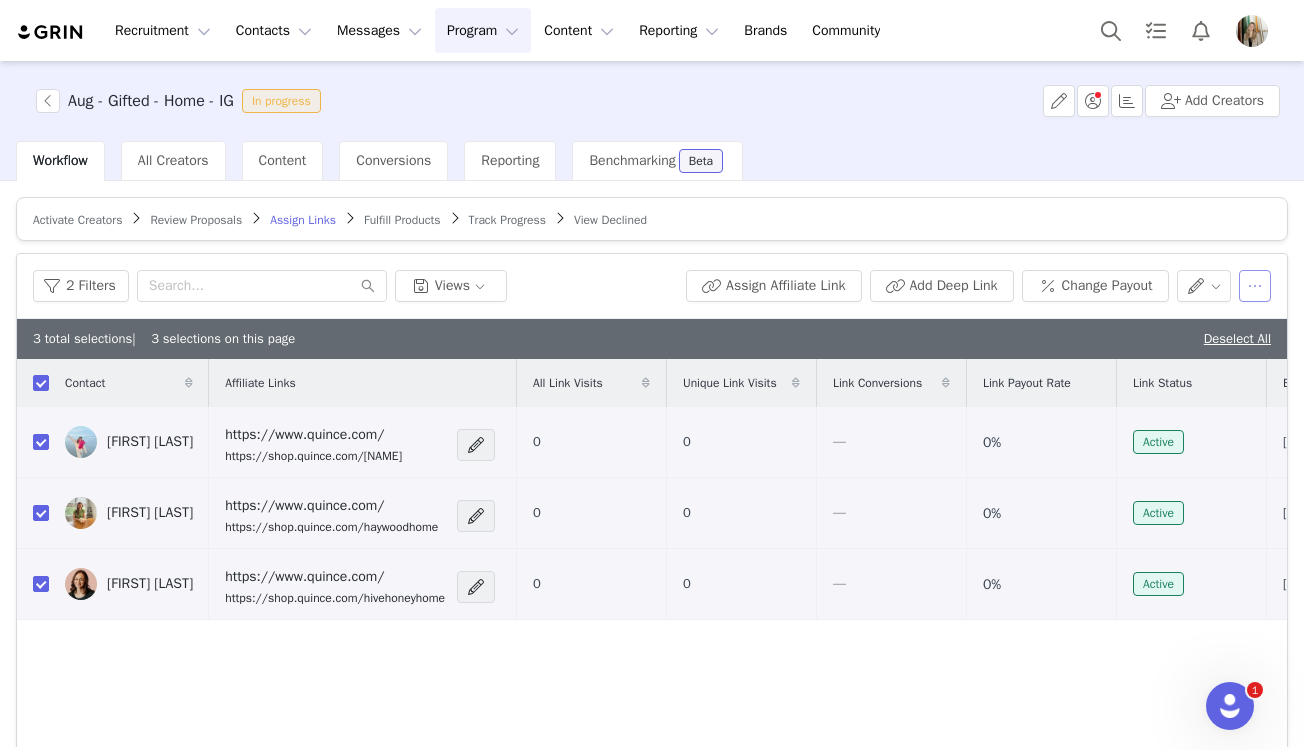 click at bounding box center [1255, 286] 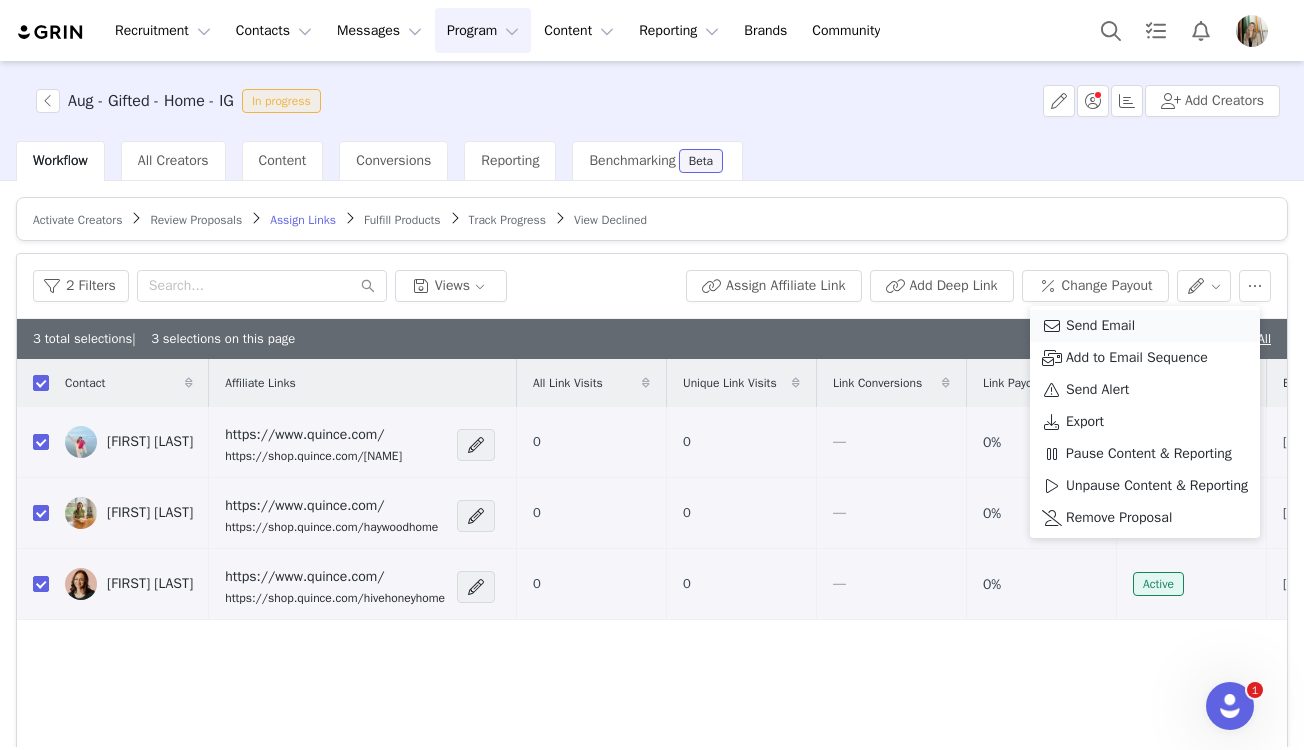 click on "Send Email" at bounding box center [1145, 326] 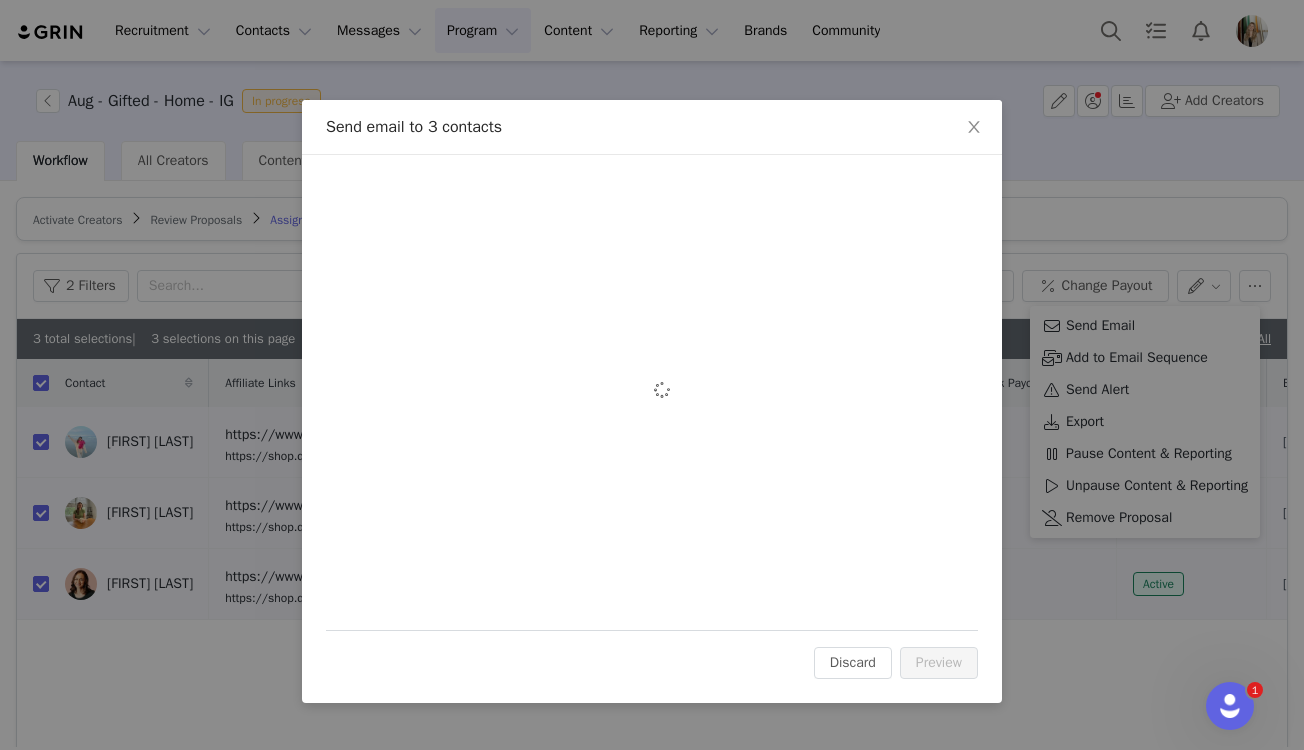 scroll, scrollTop: 0, scrollLeft: 0, axis: both 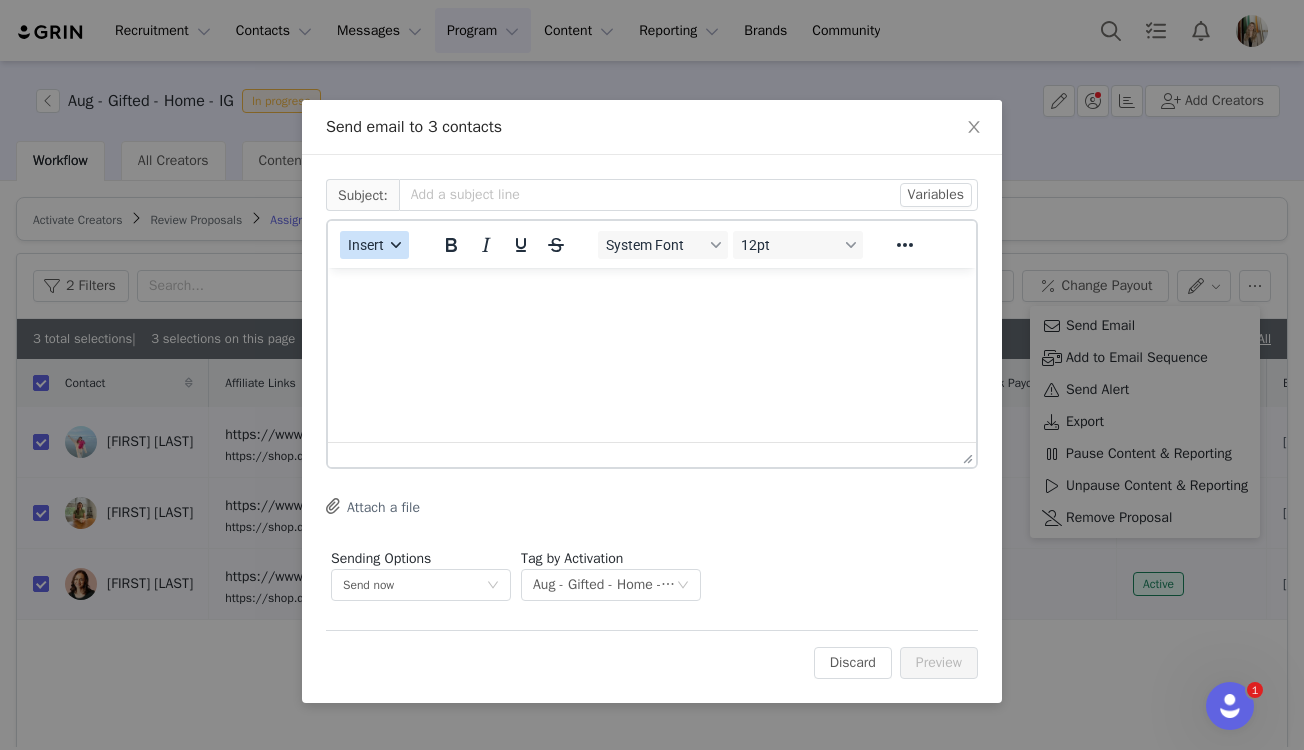 click on "Insert" at bounding box center [374, 245] 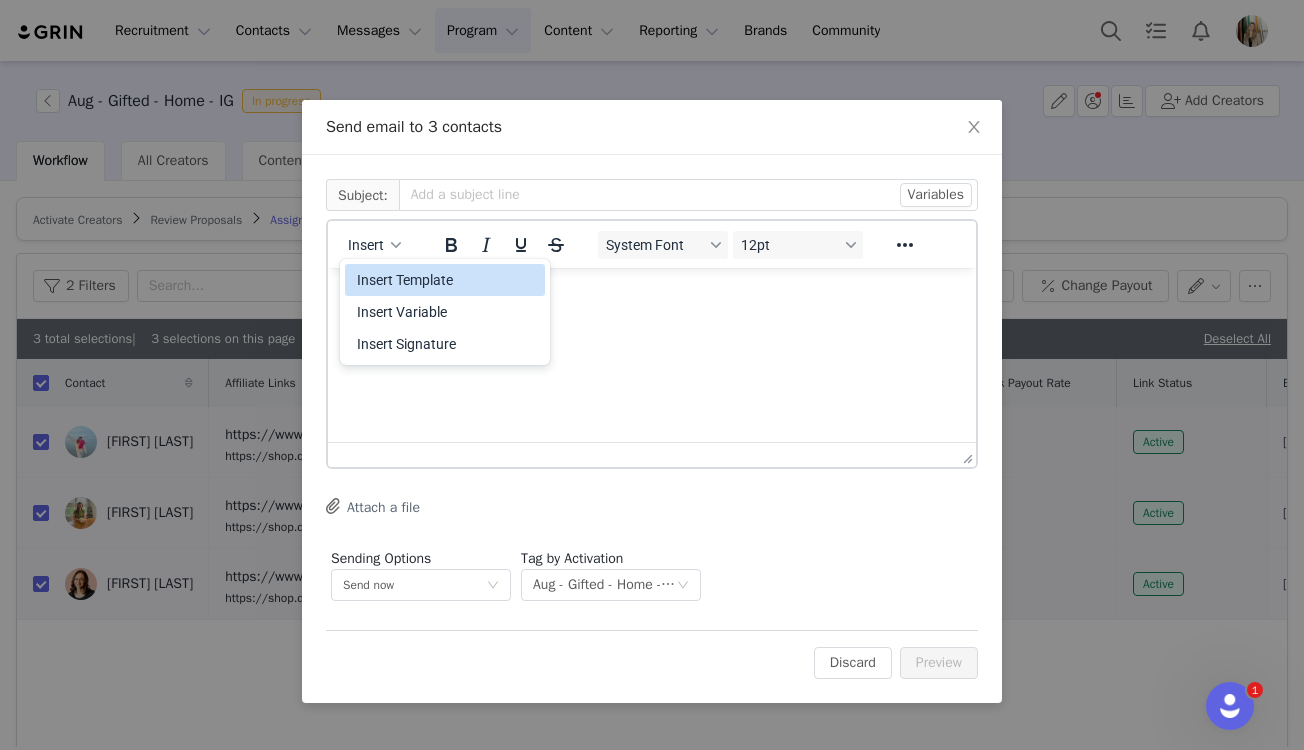 click on "Insert Template" at bounding box center [447, 280] 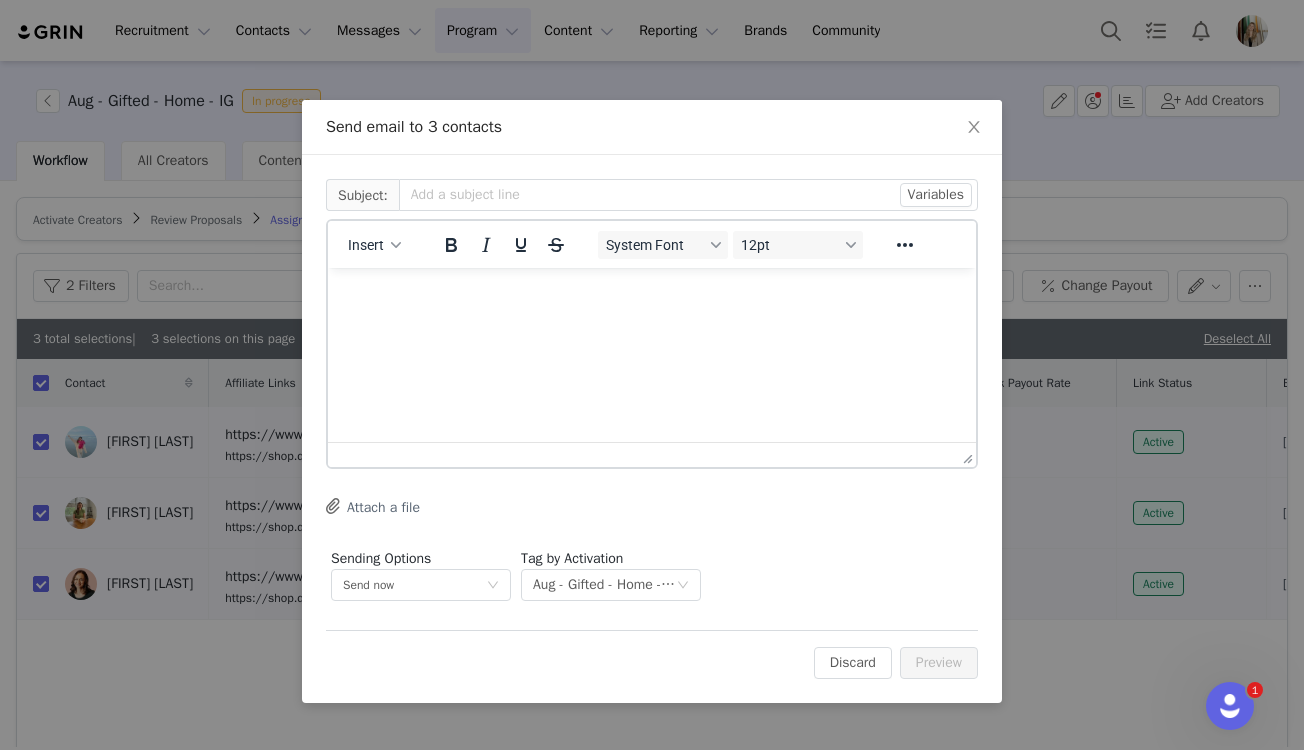 scroll, scrollTop: 0, scrollLeft: 0, axis: both 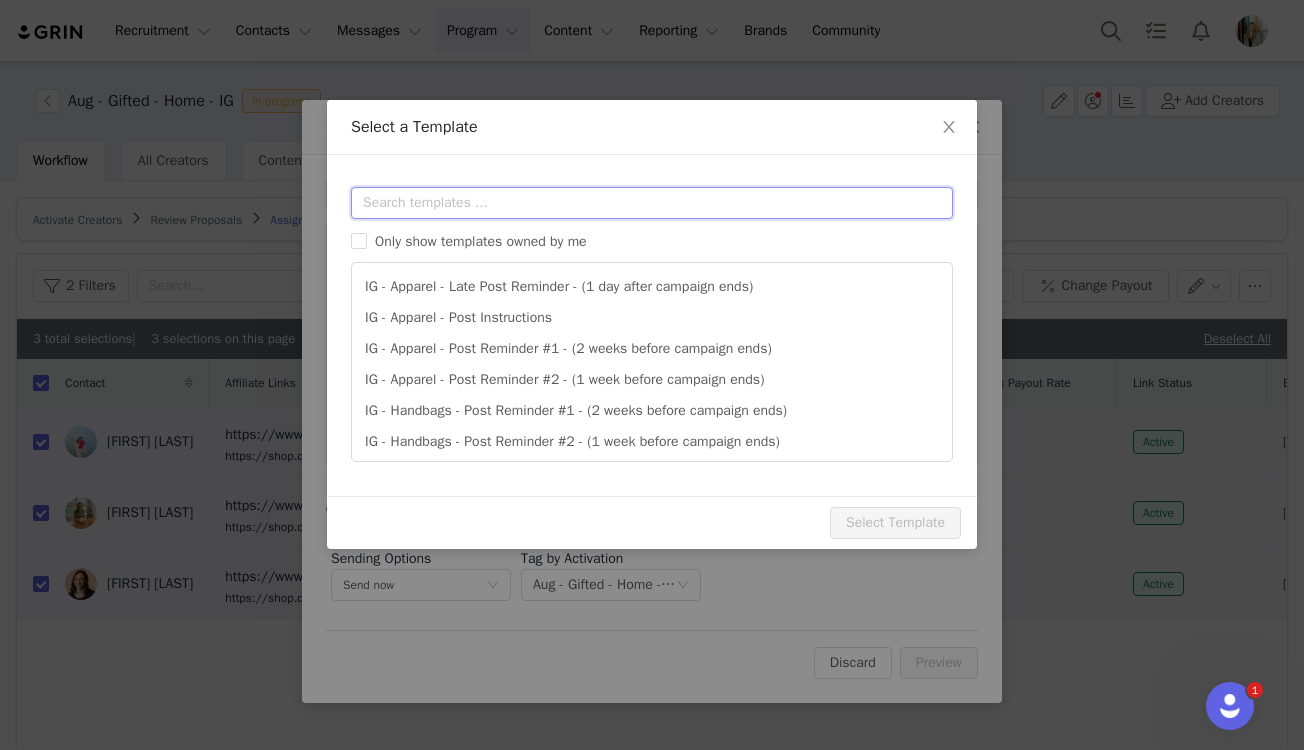 click at bounding box center (652, 203) 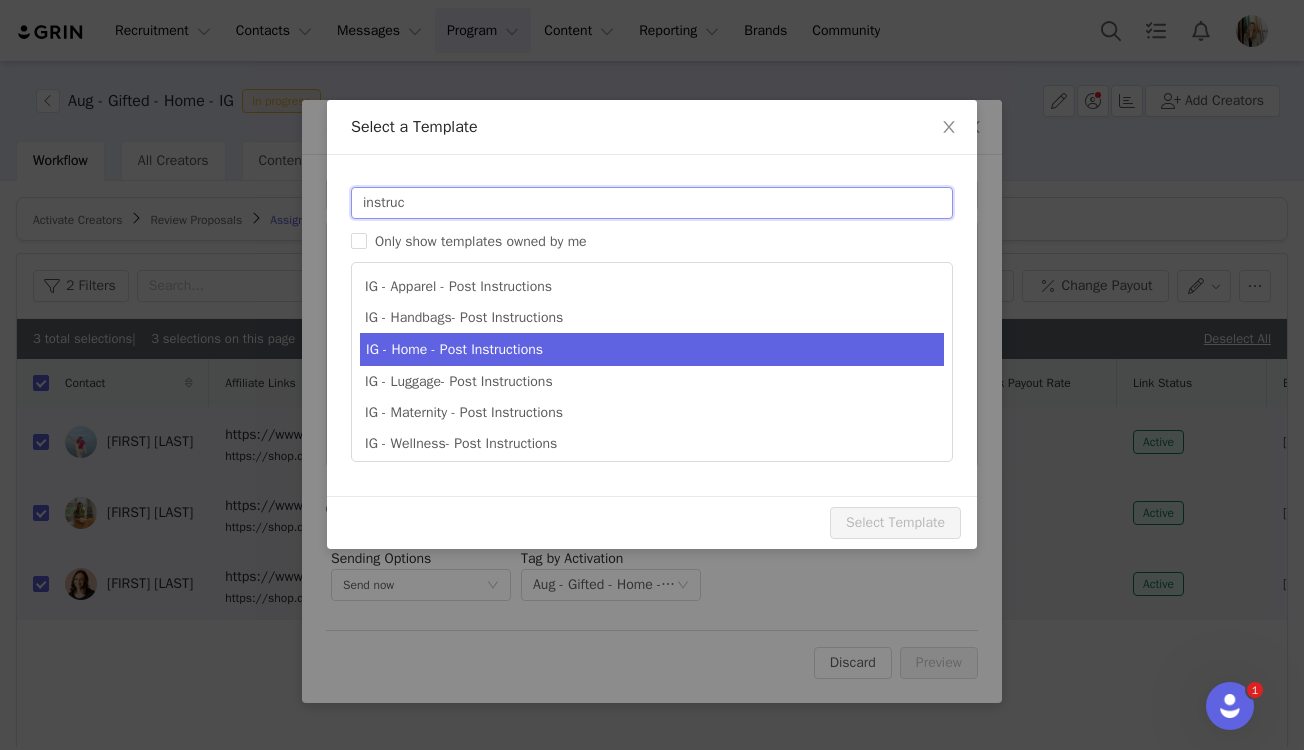 type on "instruc" 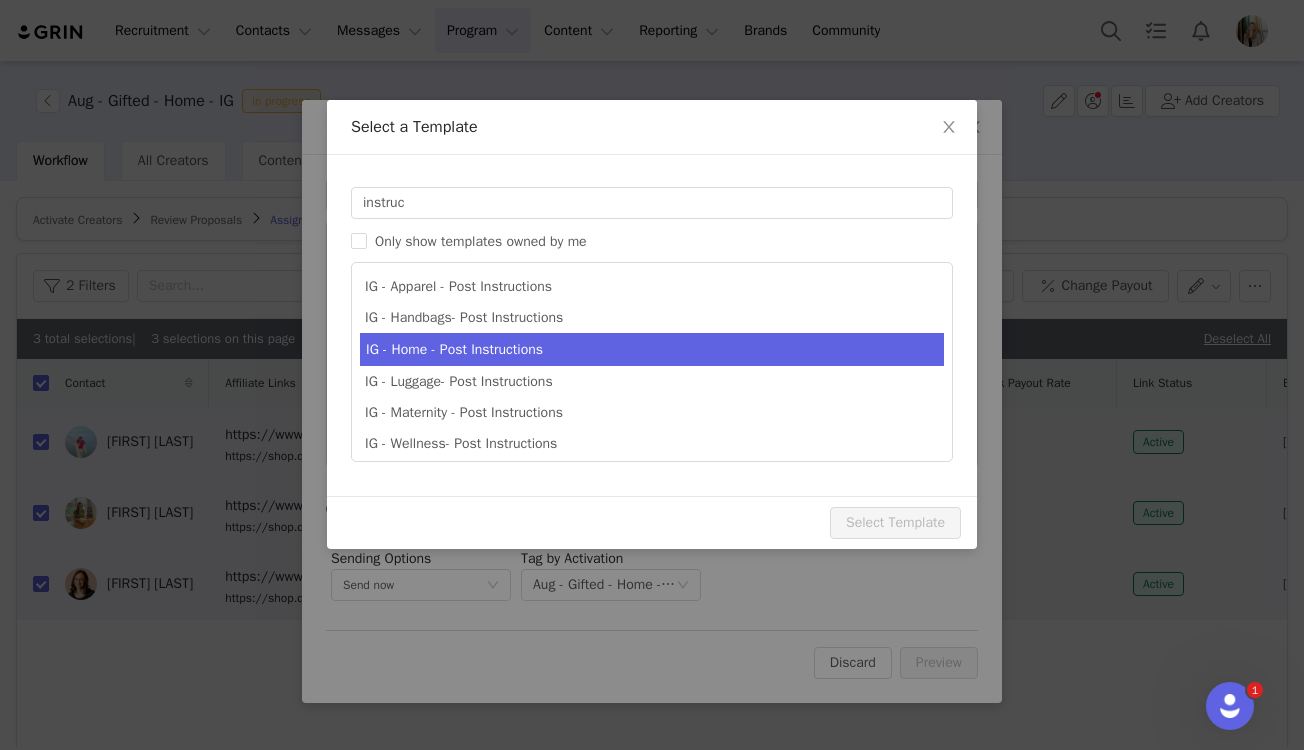 type on "Quince x @[instagram_username] Post Instructions!" 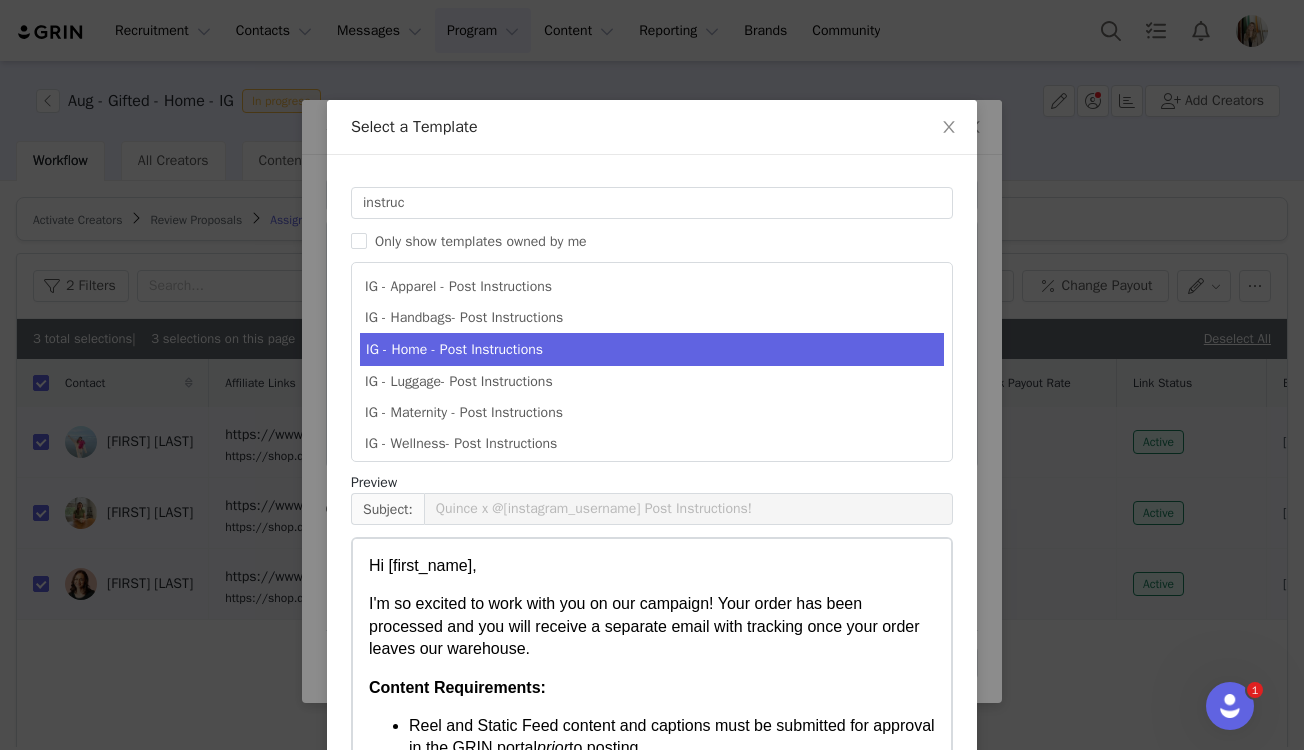 click on "Templates  instruc Only show templates owned by me      IG - Apparel - Post Instructions   IG - Handbags- Post Instructions   IG - Home - Post Instructions   IG - Luggage- Post Instructions   IG - Maternity - Post Instructions   IG - Wellness- Post Instructions   TT - Apparel - Post Instructions   TT - Handbags - Post Instructions   TT - Home - Post Instructions   TT - Luggage - Post Instructions  Preview     Subject: Quince x @[instagram_username] Post Instructions!" at bounding box center (652, 483) 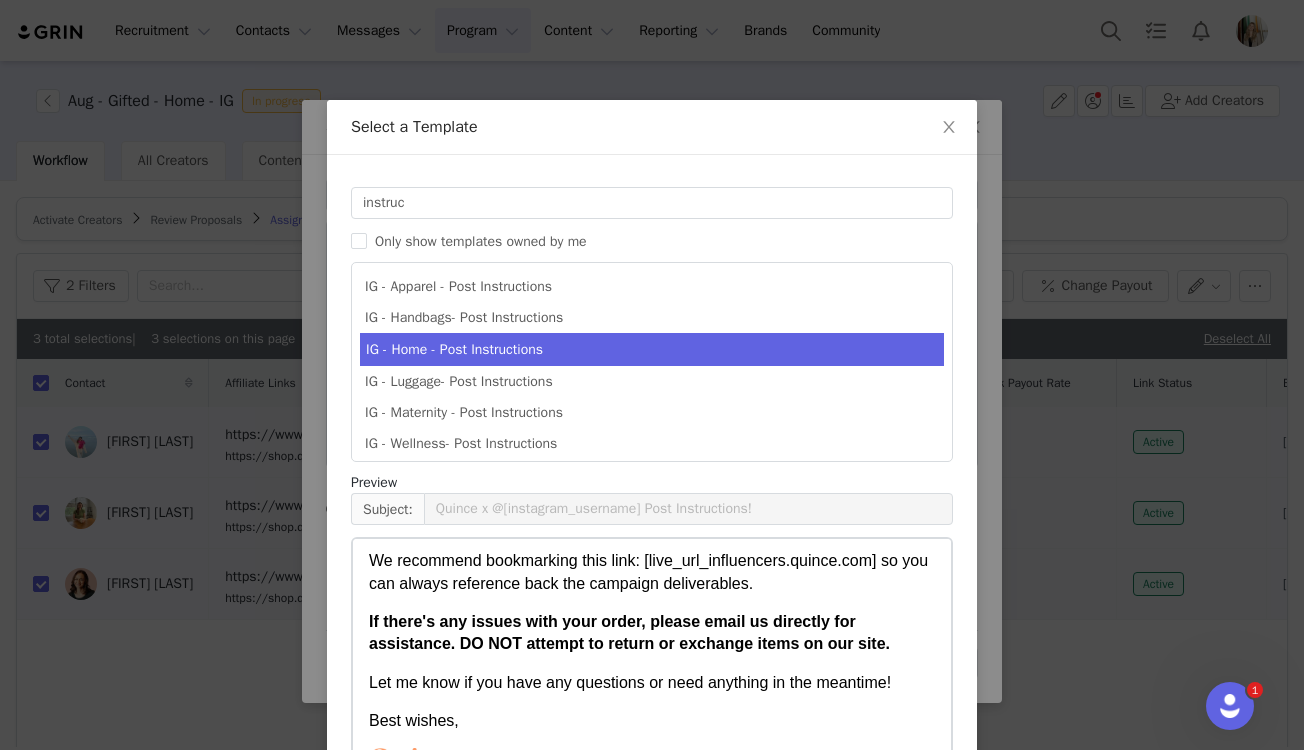 scroll, scrollTop: 863, scrollLeft: 0, axis: vertical 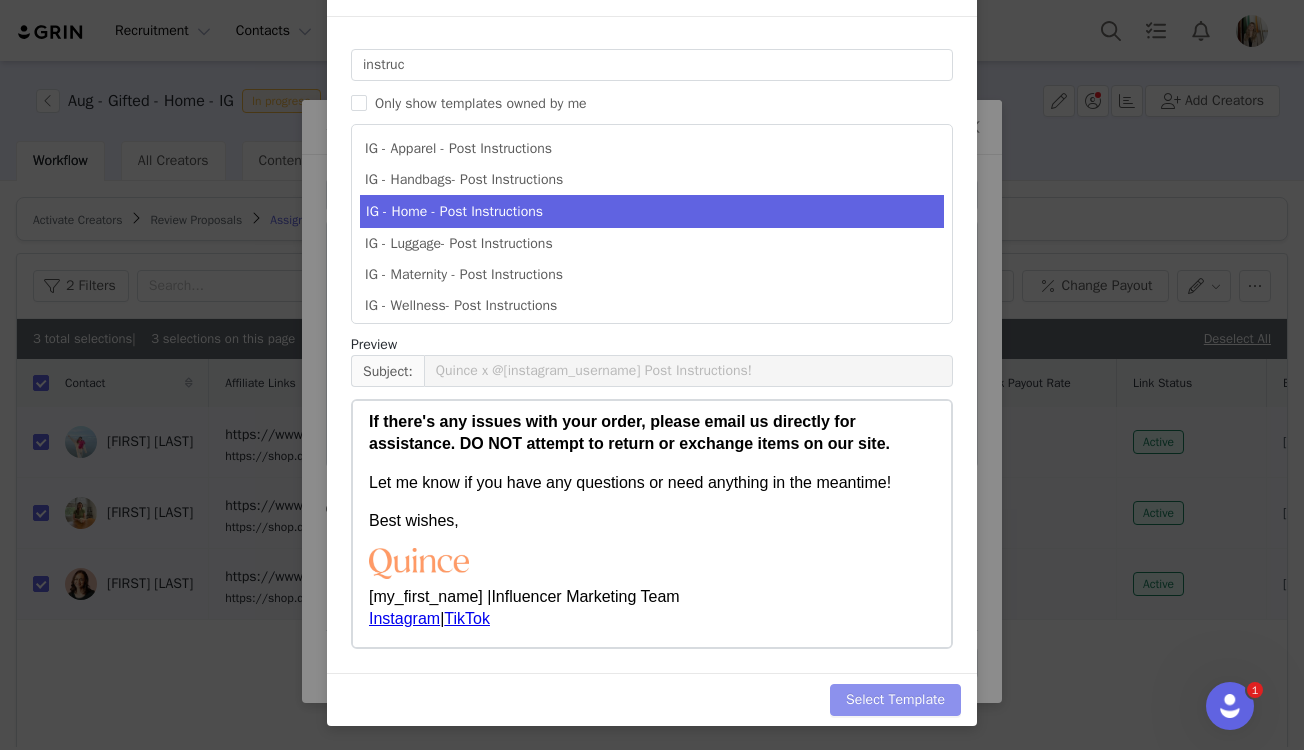 click on "Select Template" at bounding box center (895, 700) 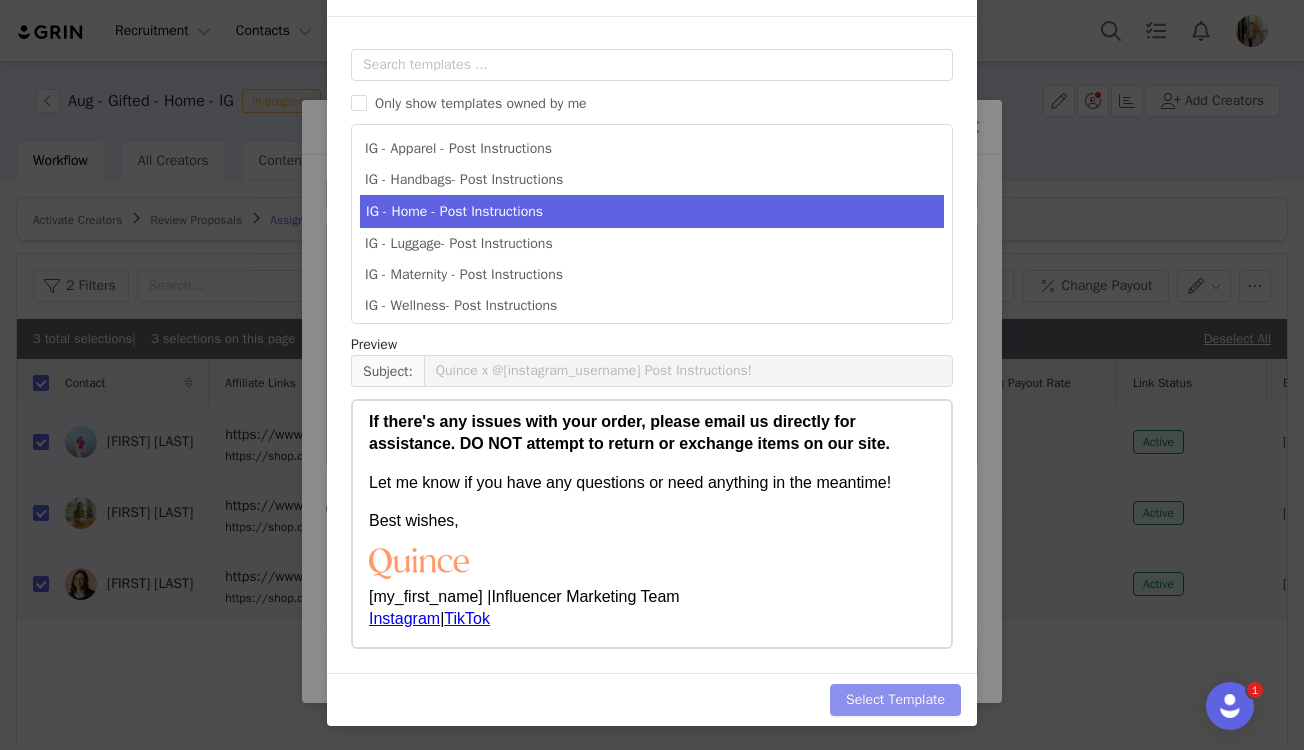 scroll, scrollTop: 0, scrollLeft: 0, axis: both 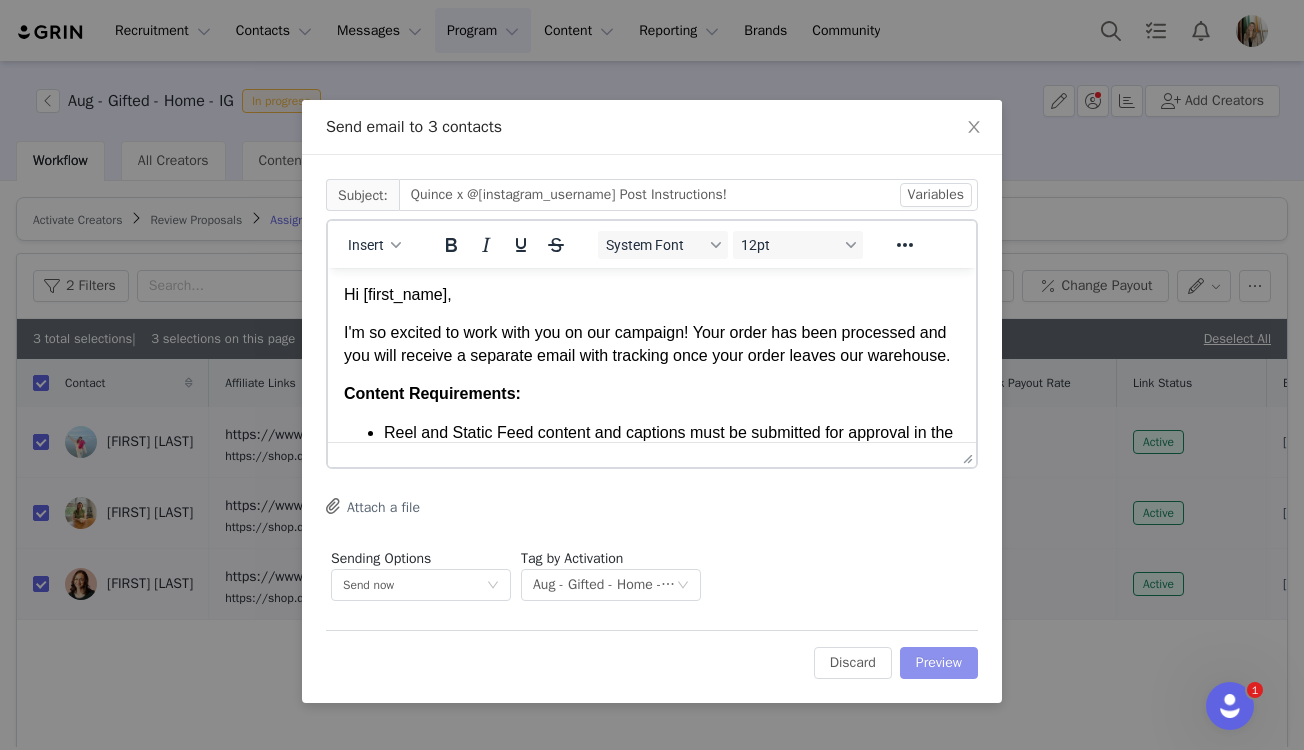 click on "Preview" at bounding box center [939, 663] 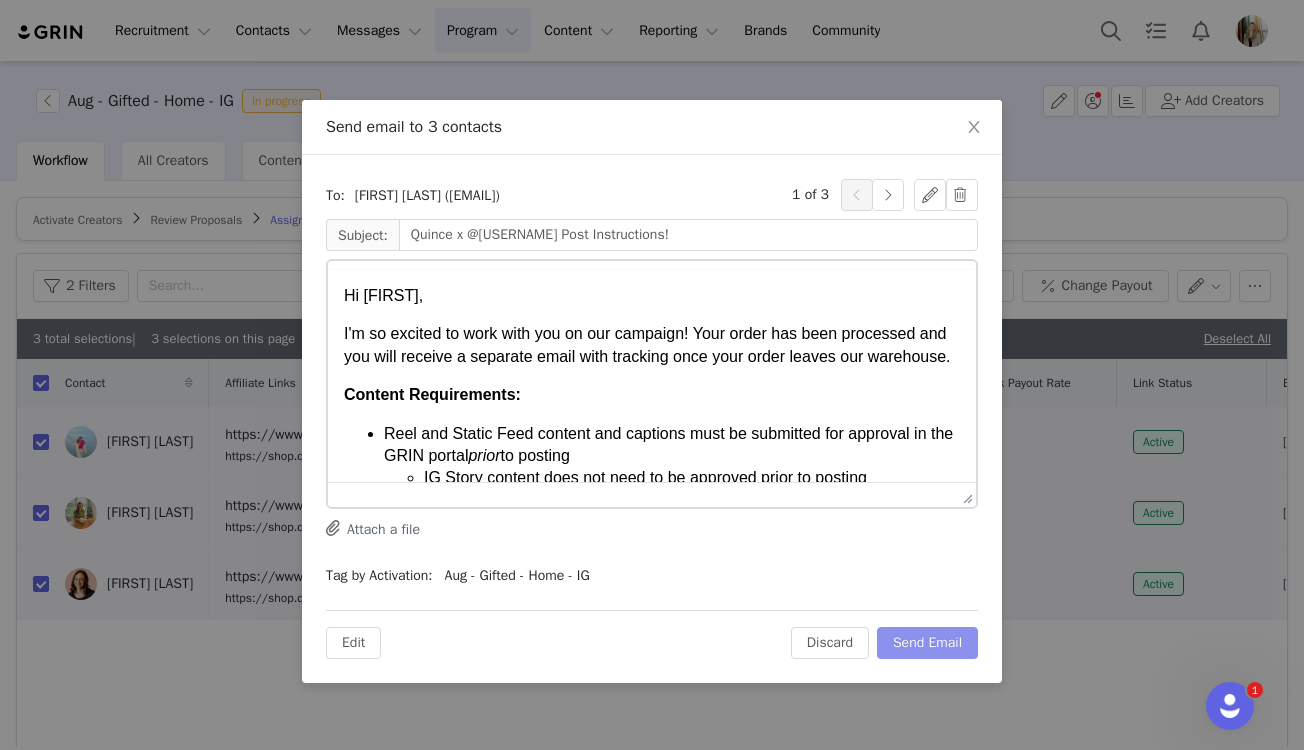 scroll, scrollTop: 0, scrollLeft: 0, axis: both 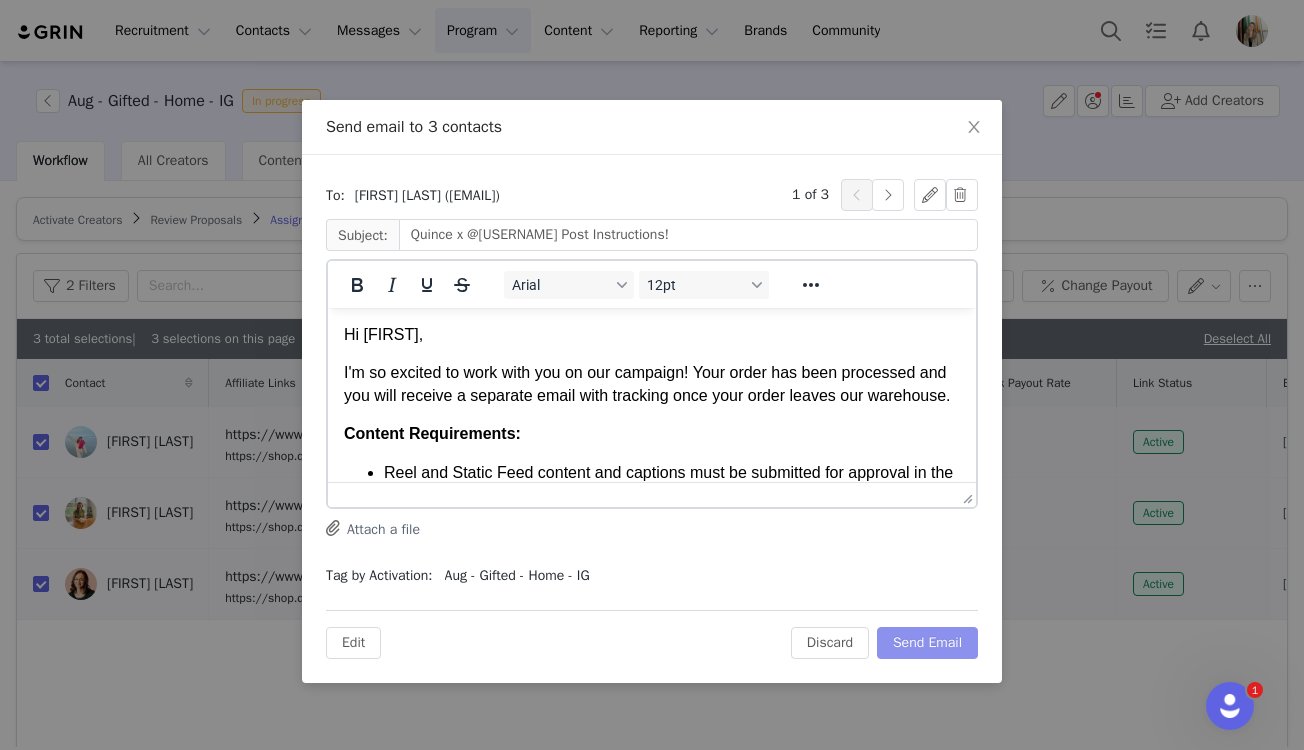 click on "Send Email" at bounding box center (927, 643) 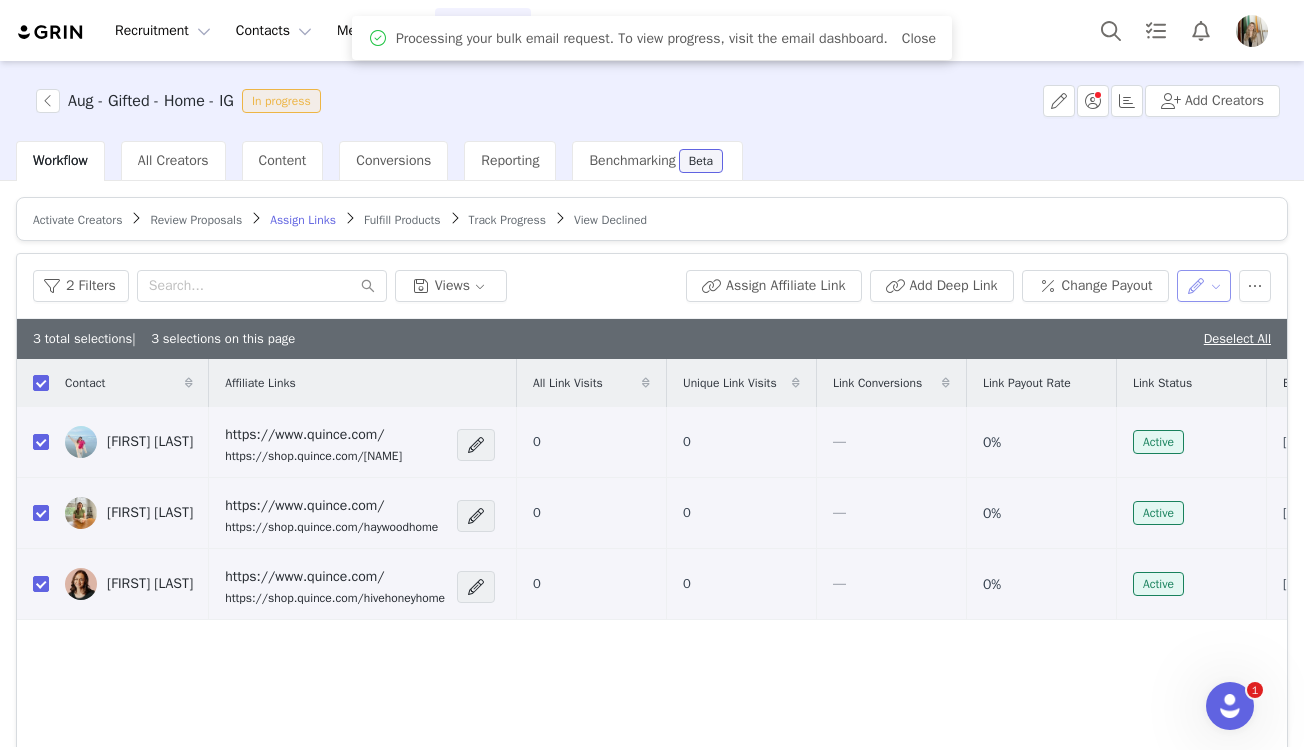 scroll, scrollTop: 0, scrollLeft: 0, axis: both 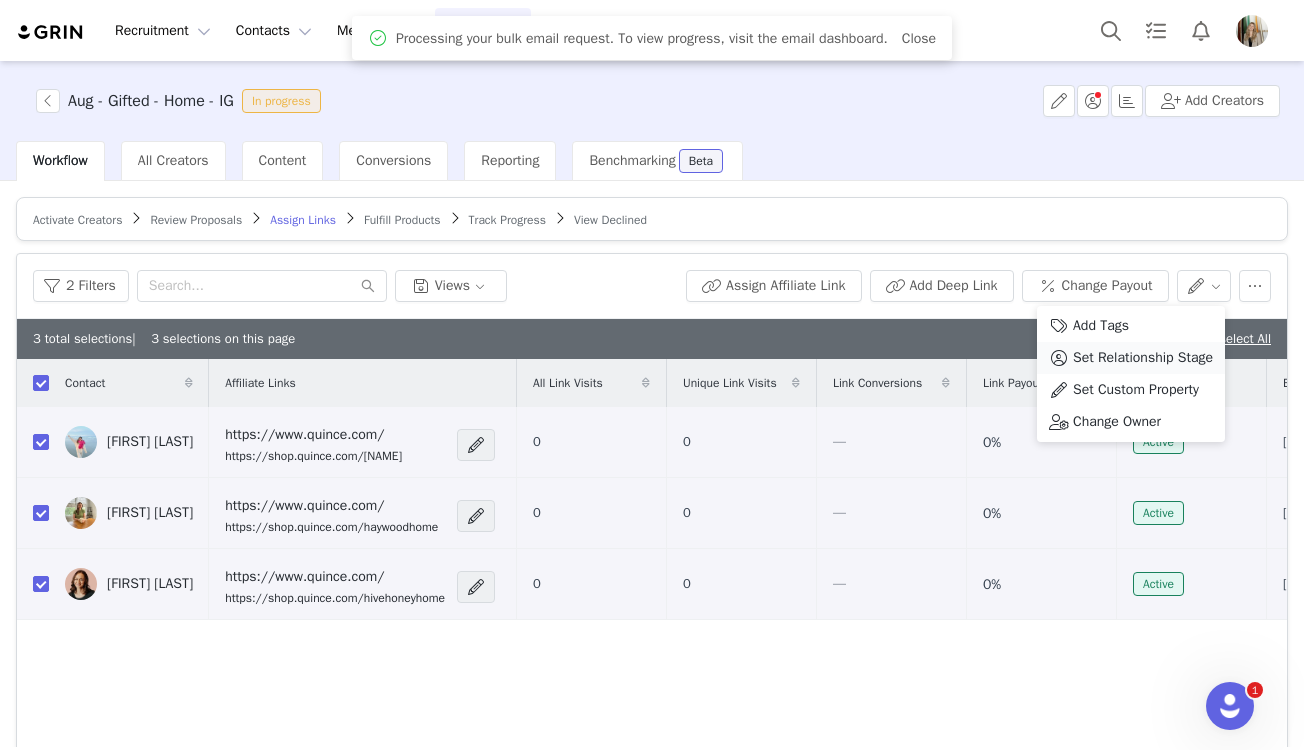 click on "Set Relationship Stage" at bounding box center (1143, 358) 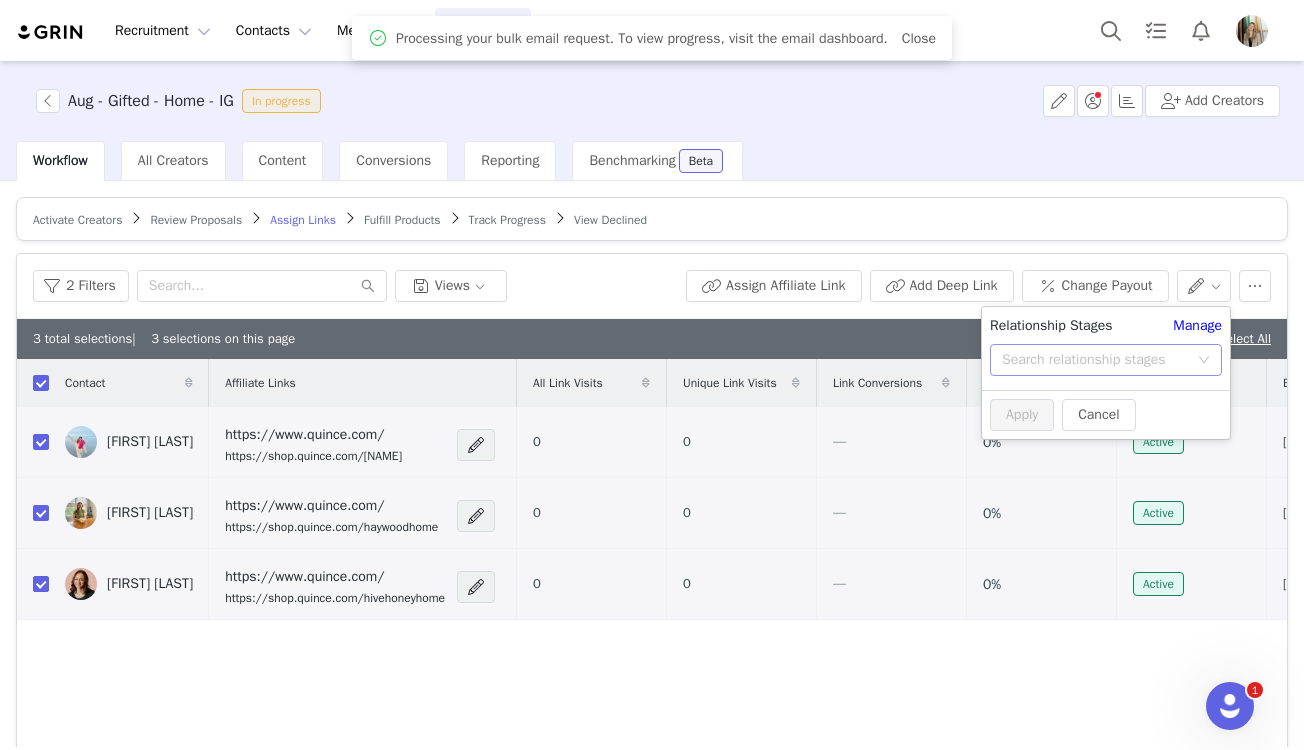 click on "Search relationship stages" at bounding box center [1095, 360] 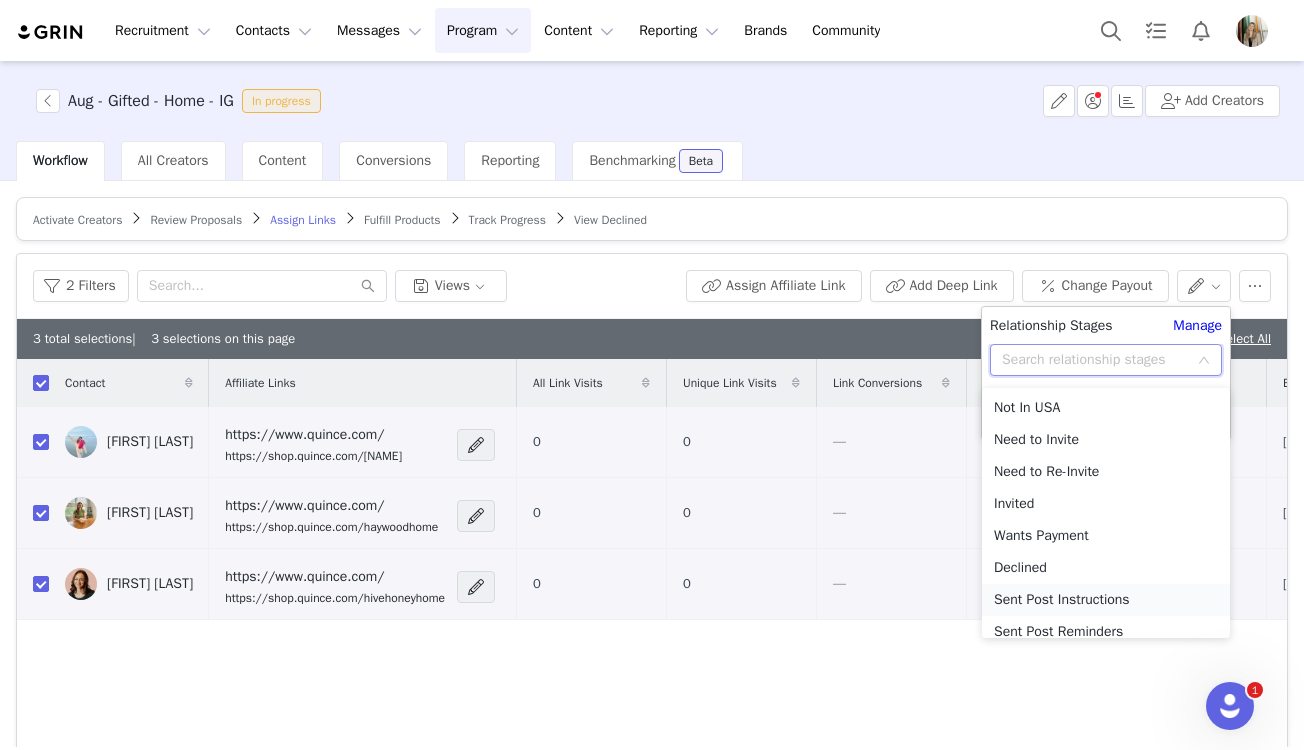 click on "Sent Post Instructions" at bounding box center [1106, 600] 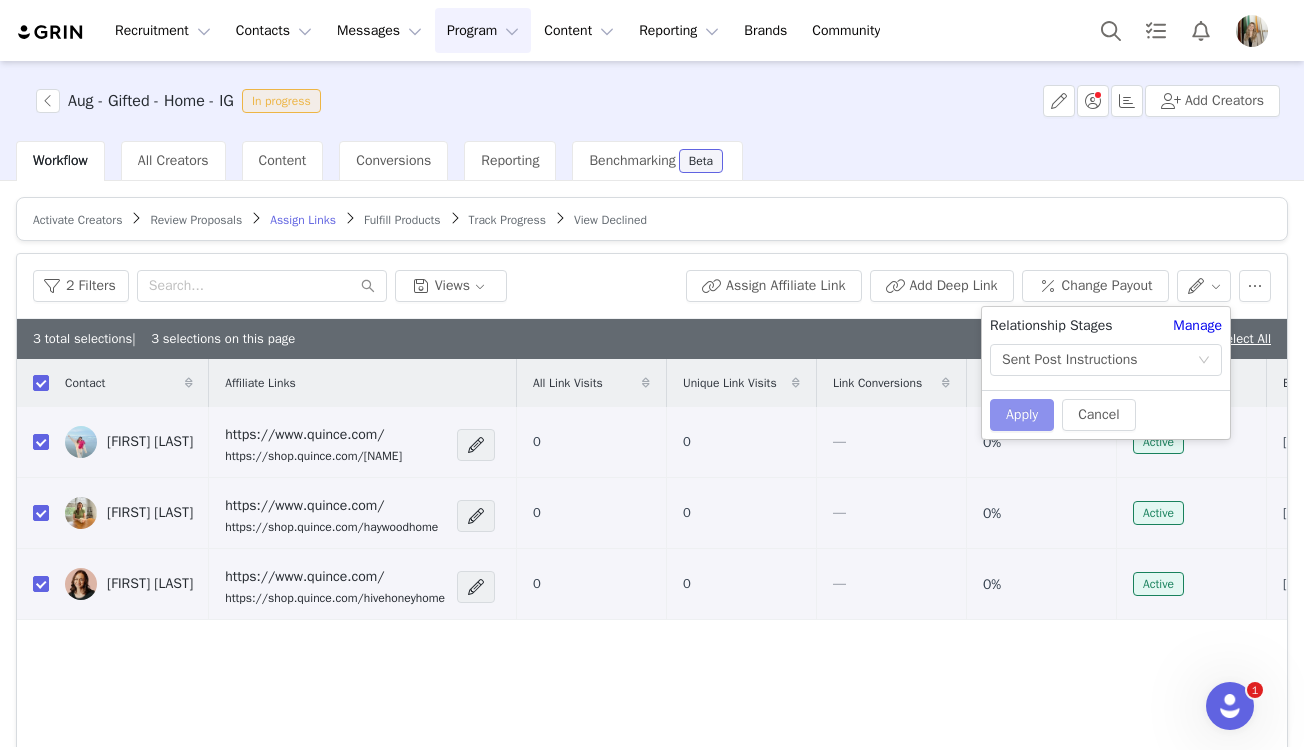 click on "Apply" at bounding box center [1022, 415] 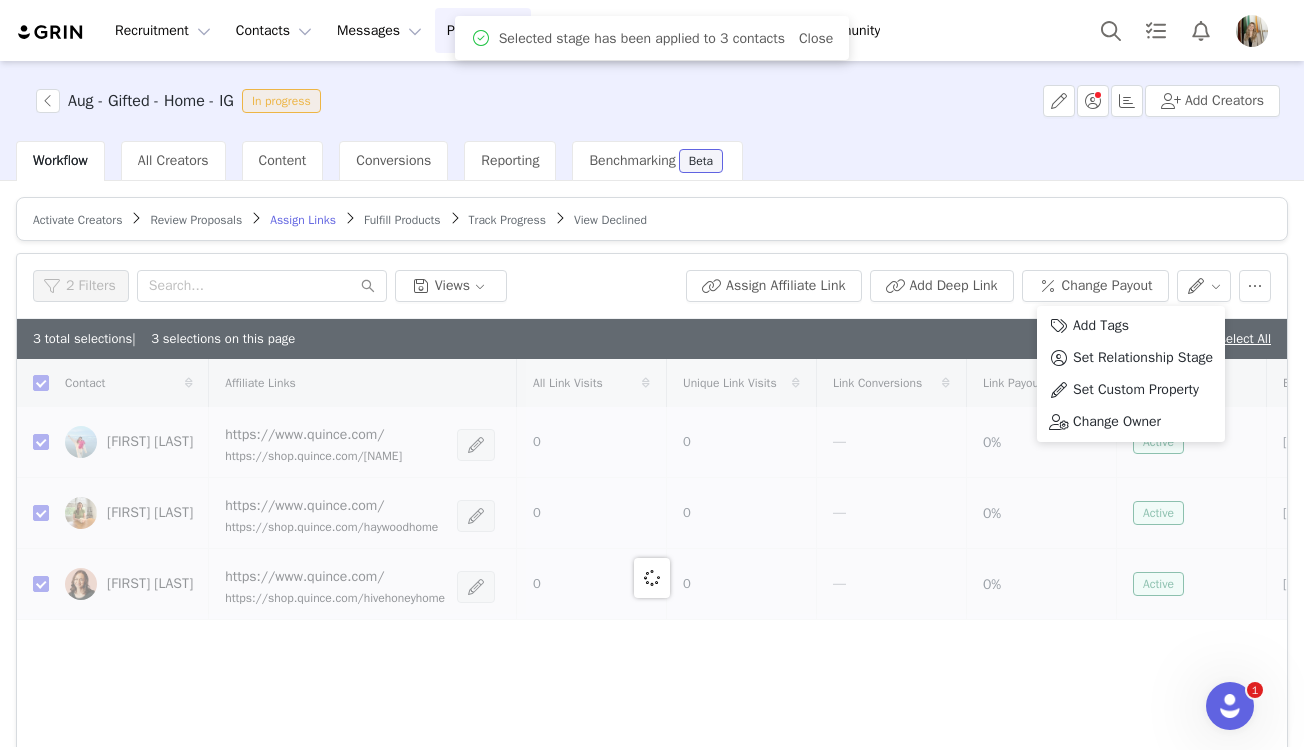checkbox on "false" 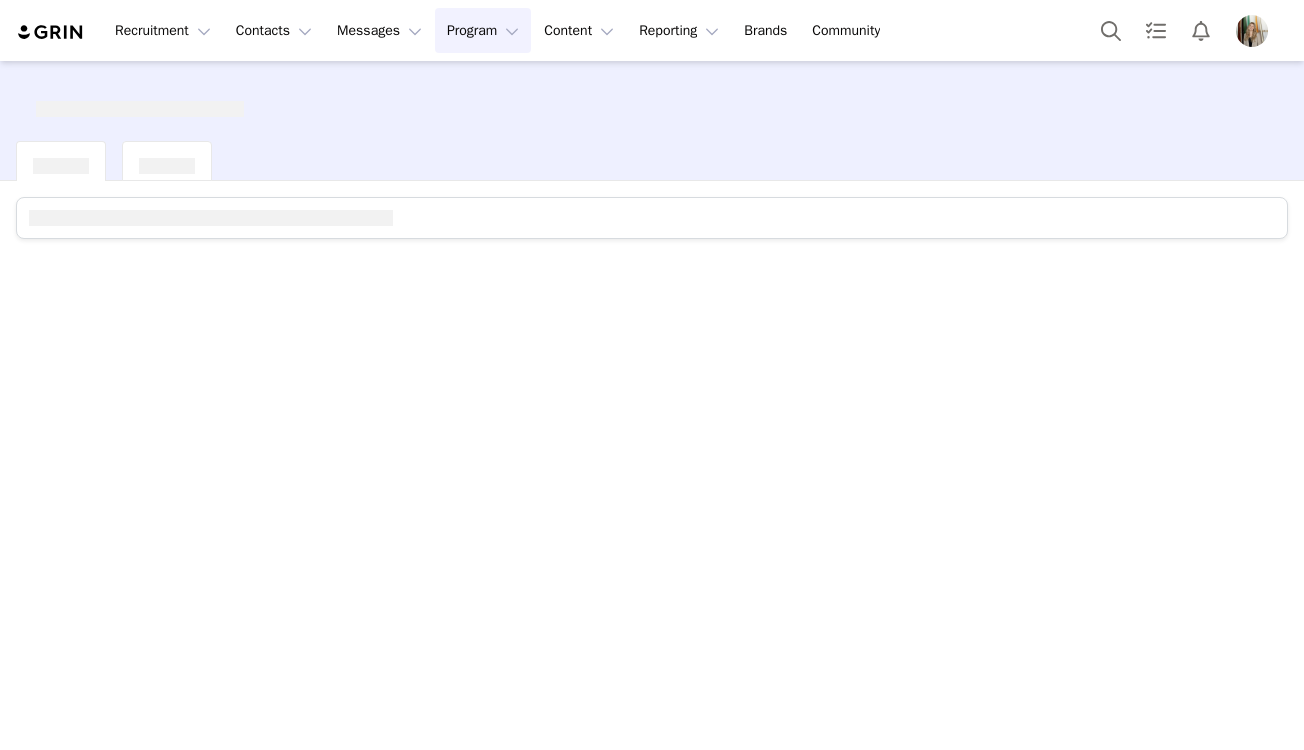 scroll, scrollTop: 0, scrollLeft: 0, axis: both 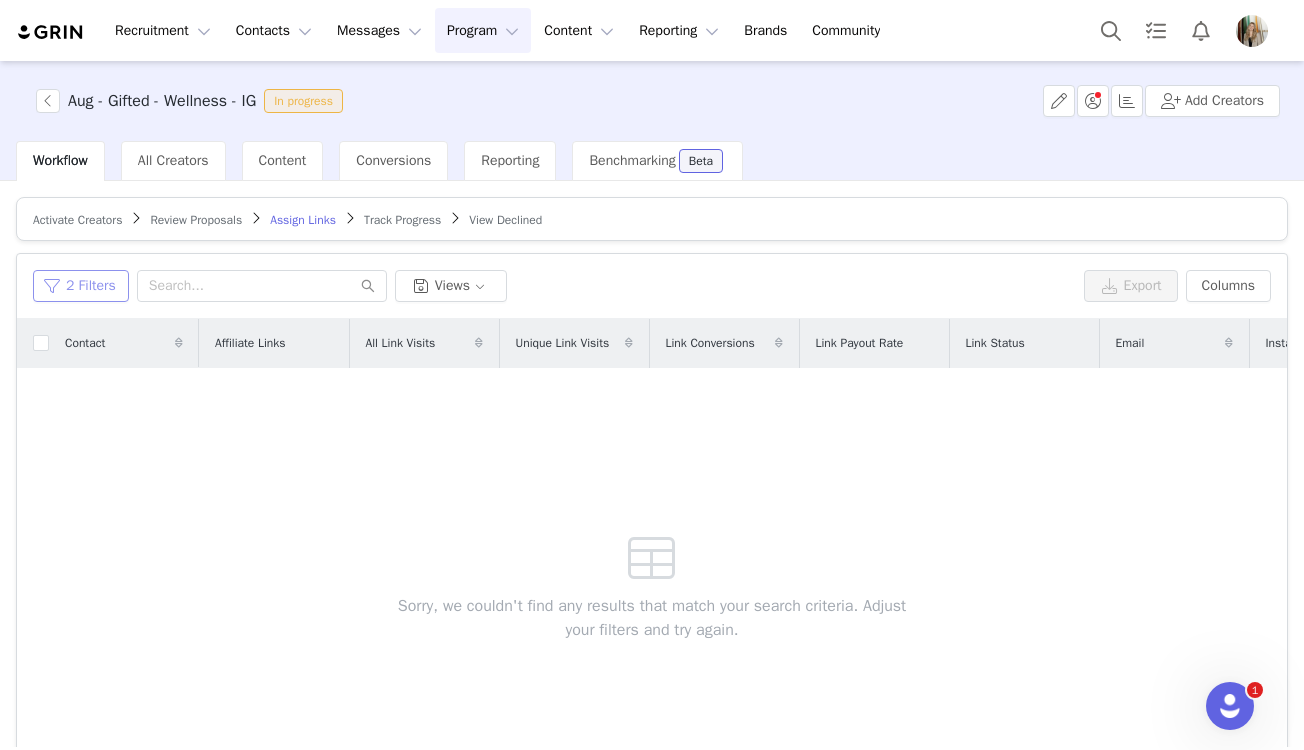 click on "2 Filters" at bounding box center [81, 286] 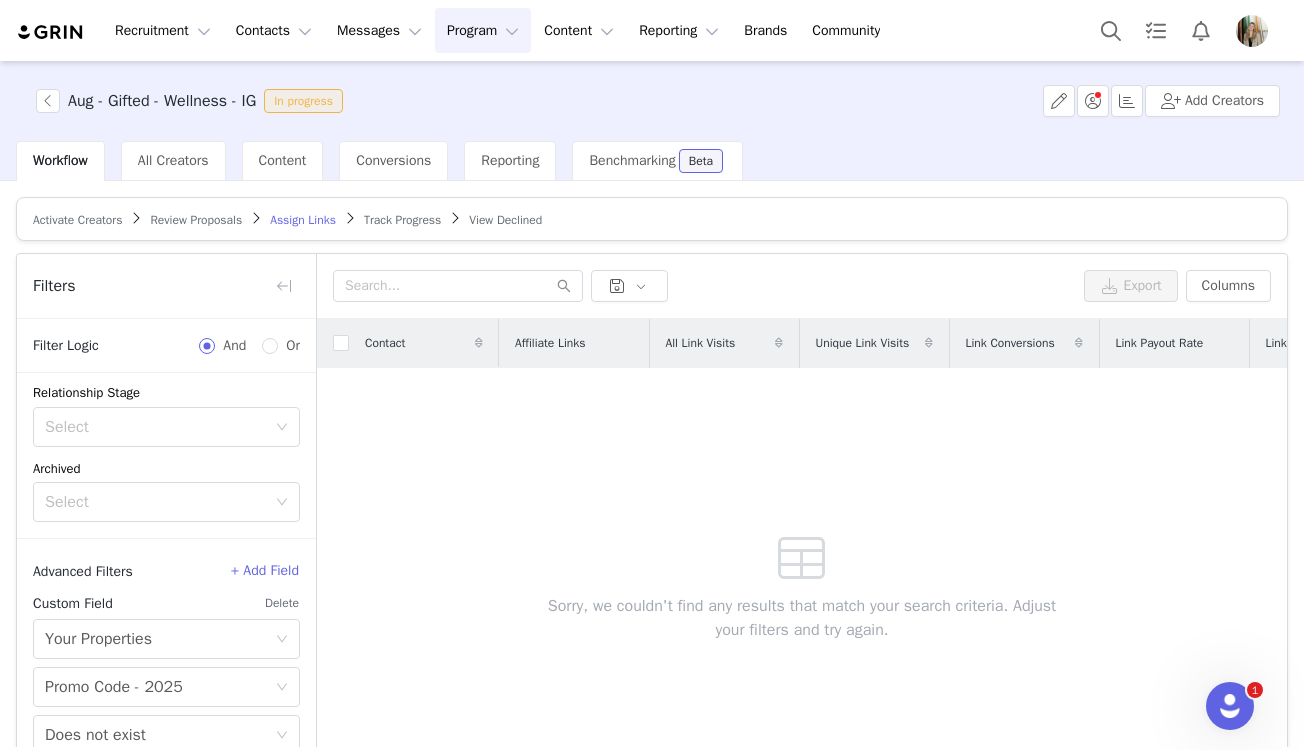 click on "Delete" at bounding box center (282, 603) 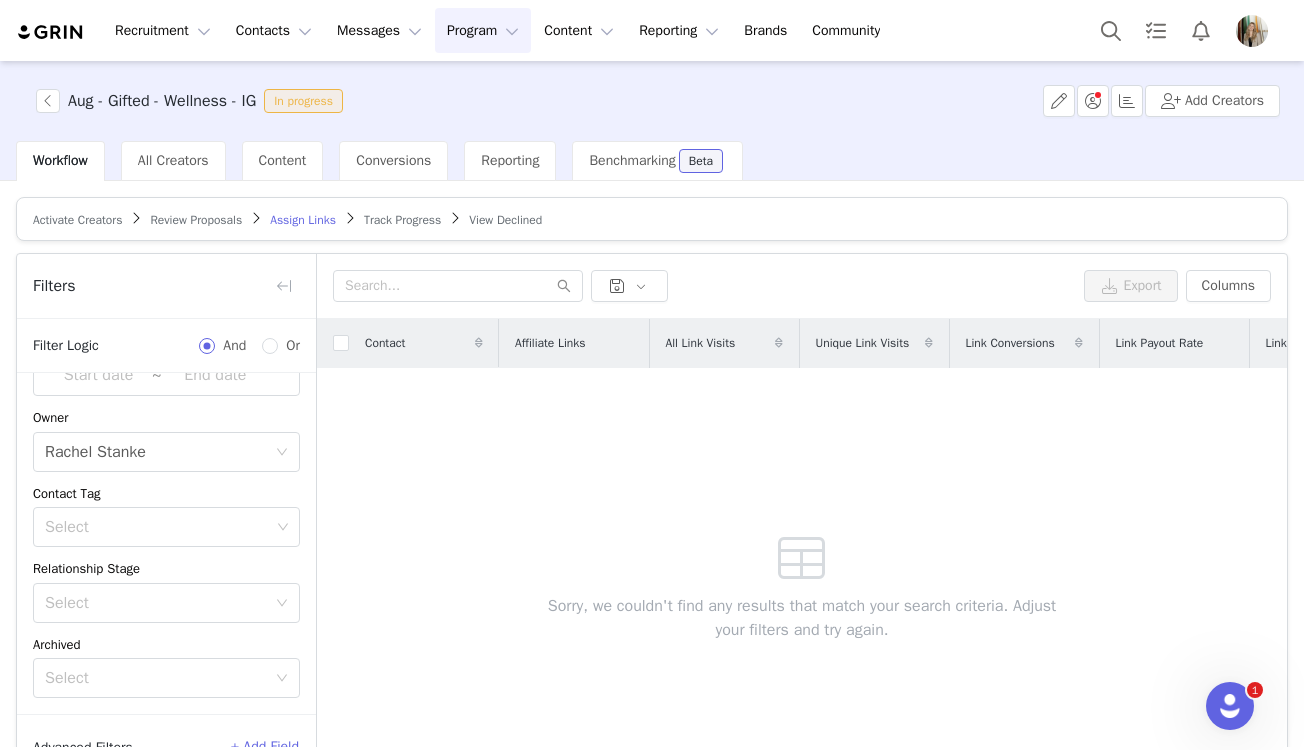 scroll, scrollTop: 132, scrollLeft: 0, axis: vertical 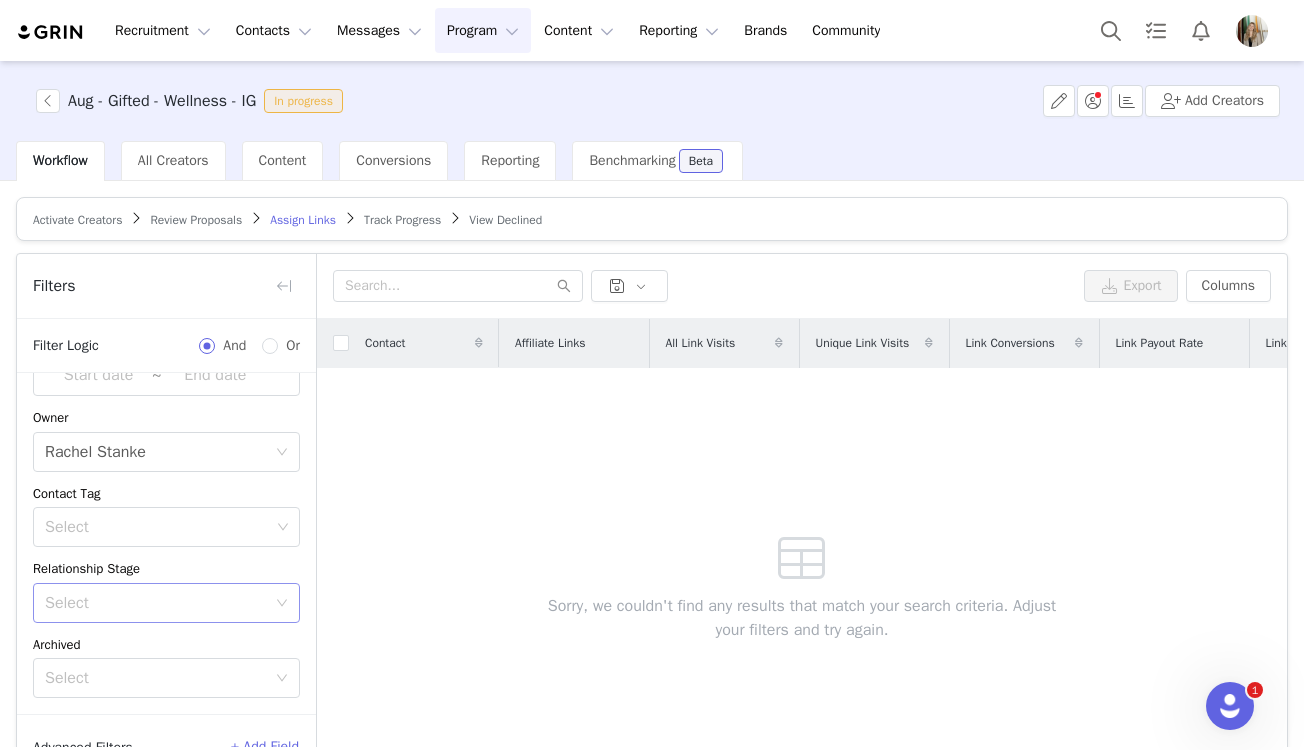click on "Select" at bounding box center [155, 603] 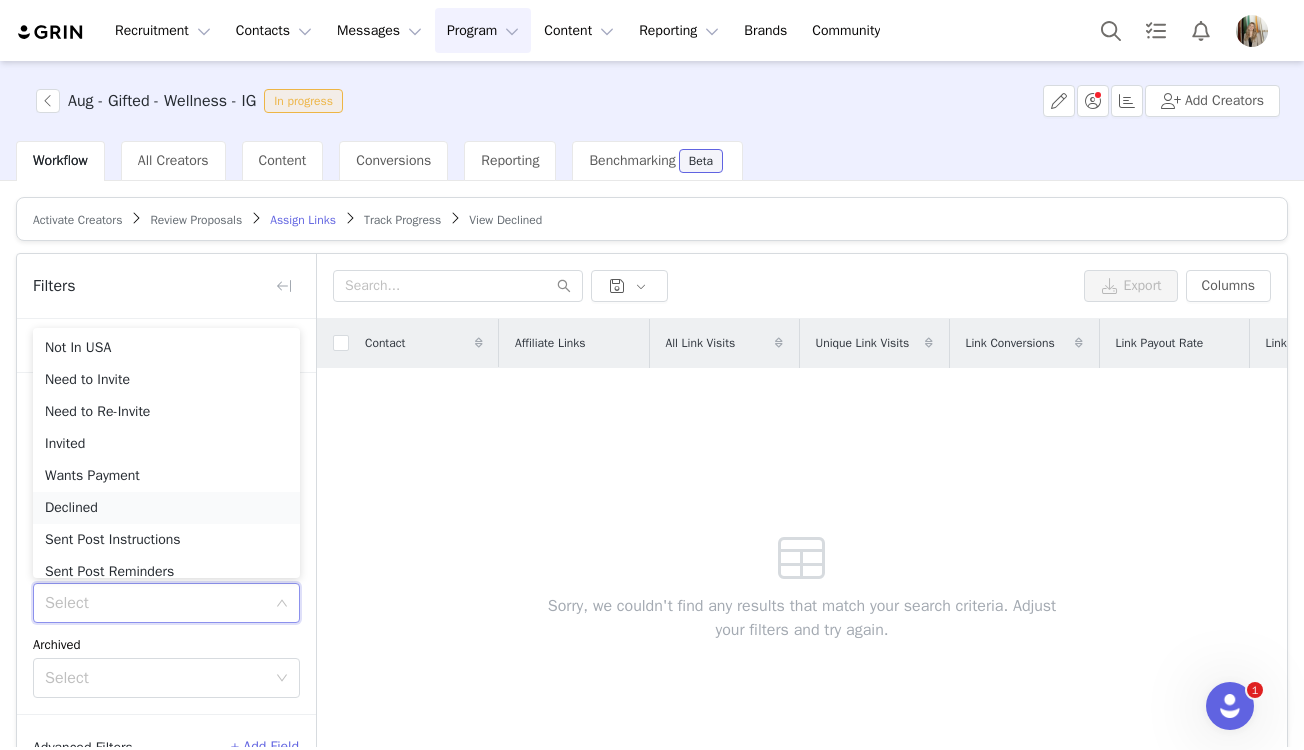 scroll, scrollTop: 10, scrollLeft: 0, axis: vertical 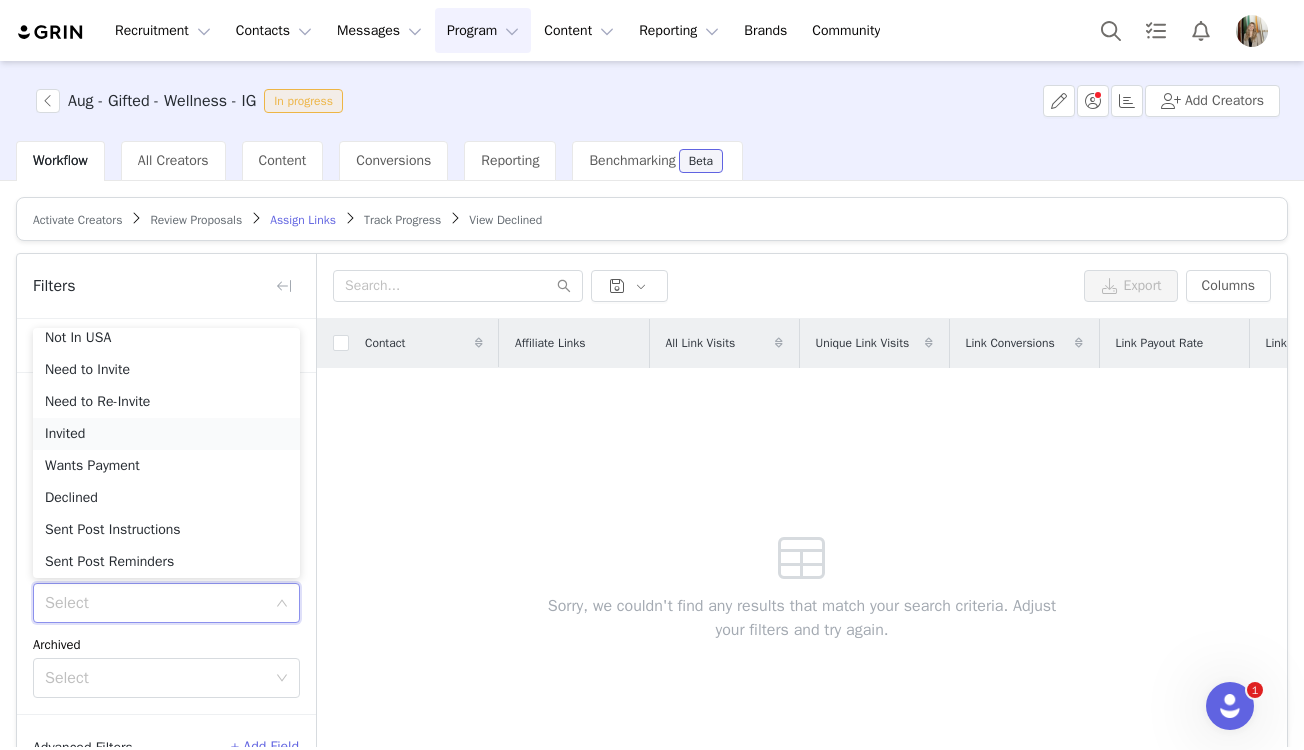 click on "Invited" at bounding box center [166, 434] 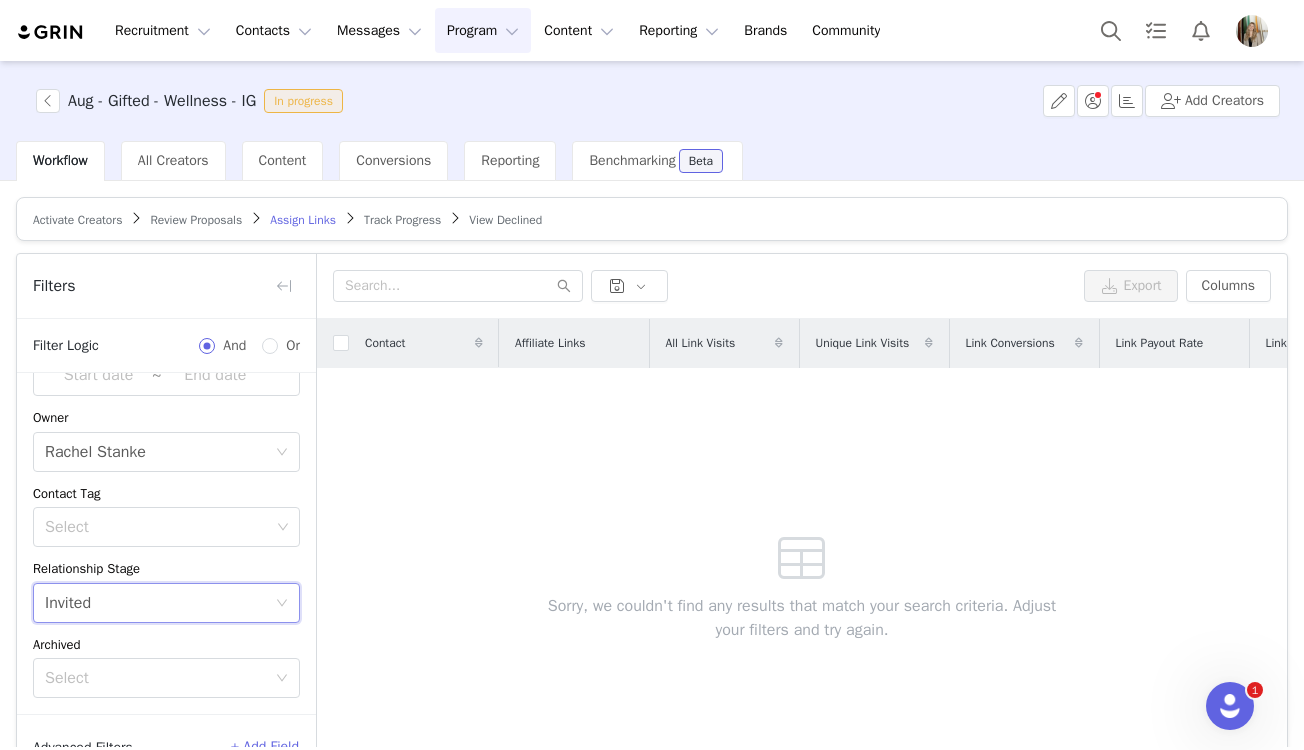 scroll, scrollTop: 121, scrollLeft: 0, axis: vertical 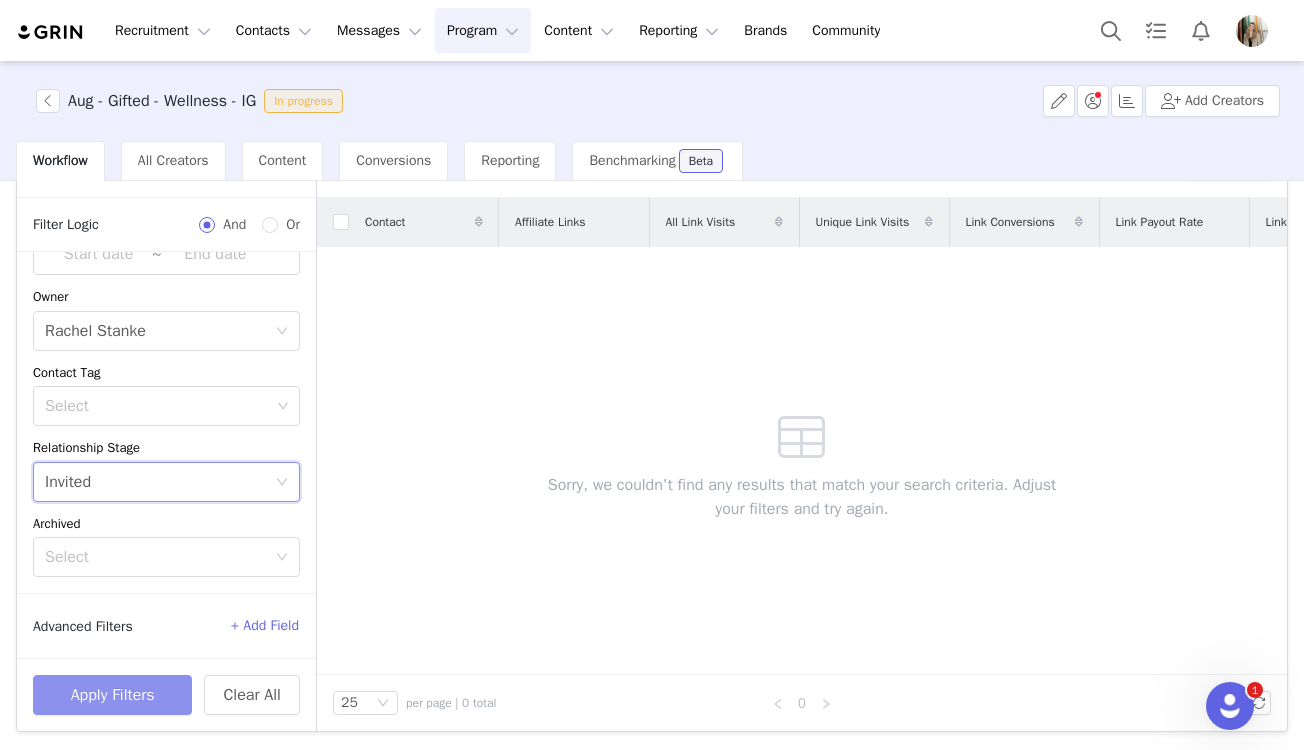 click on "Apply Filters" at bounding box center (112, 695) 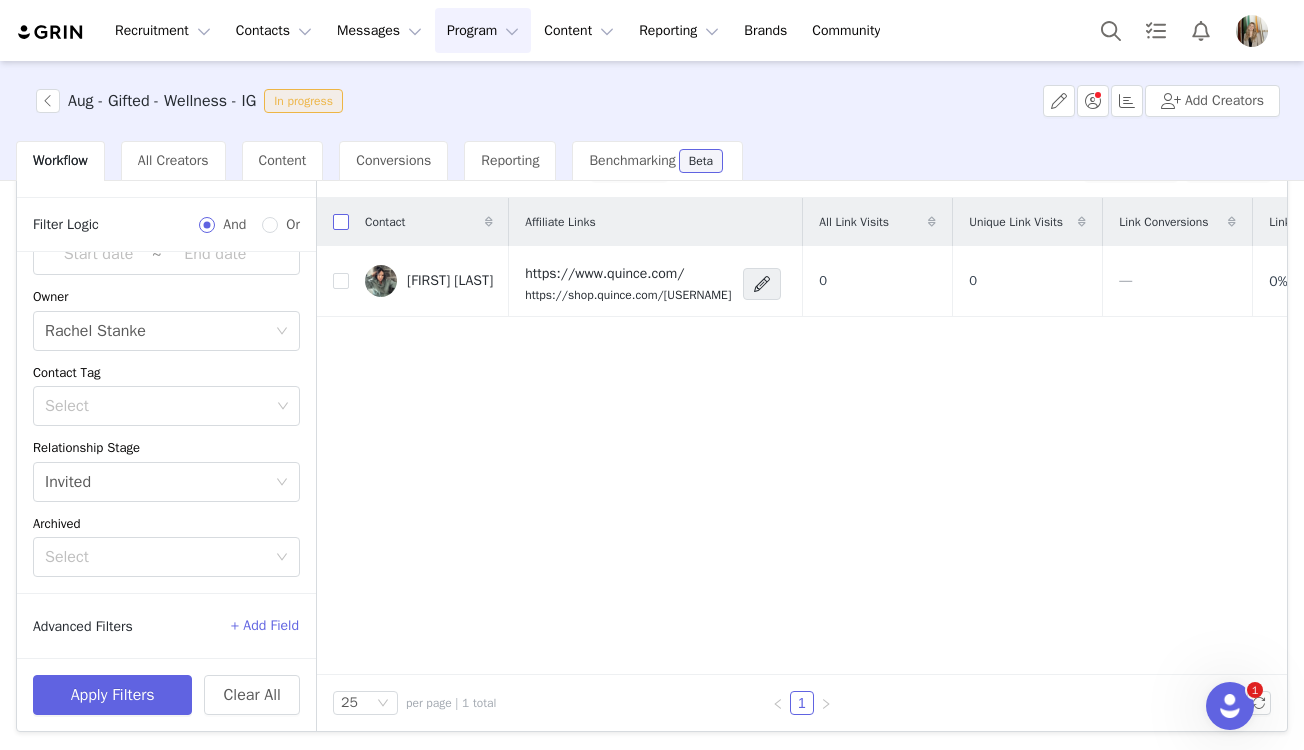 click at bounding box center (341, 222) 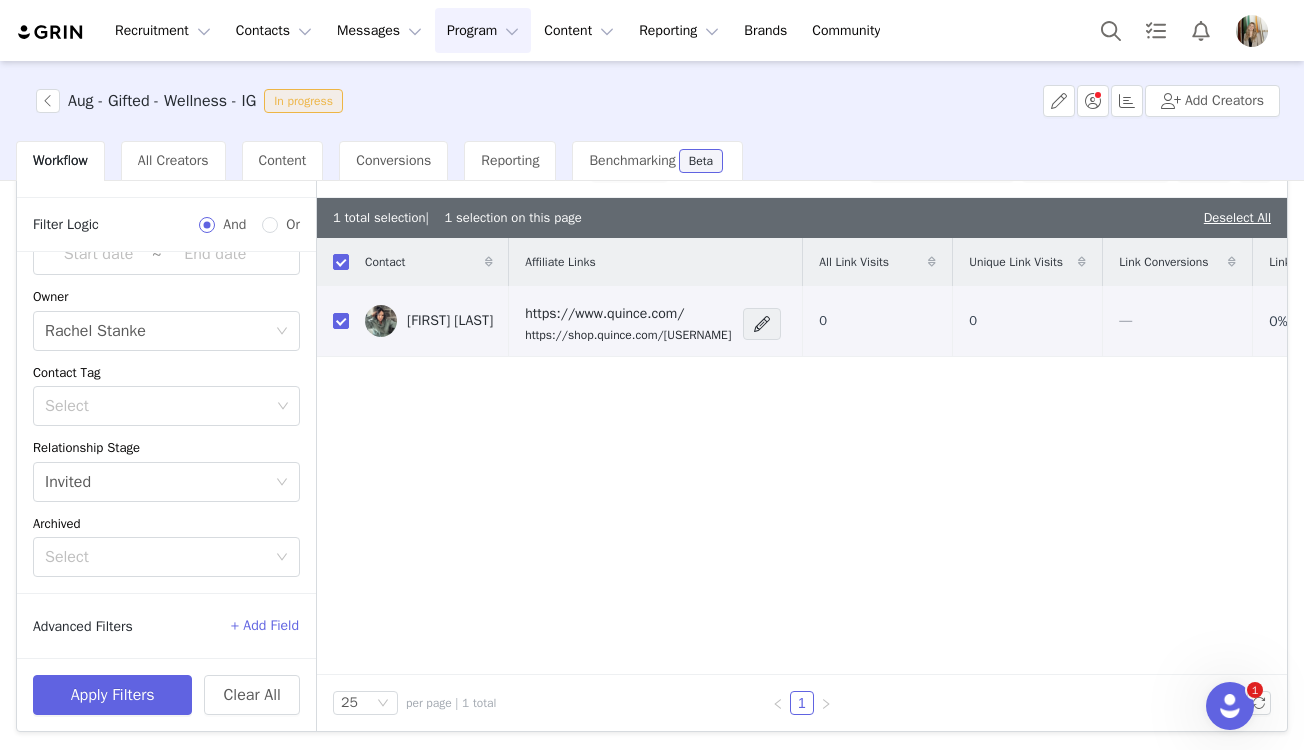 scroll, scrollTop: 0, scrollLeft: 0, axis: both 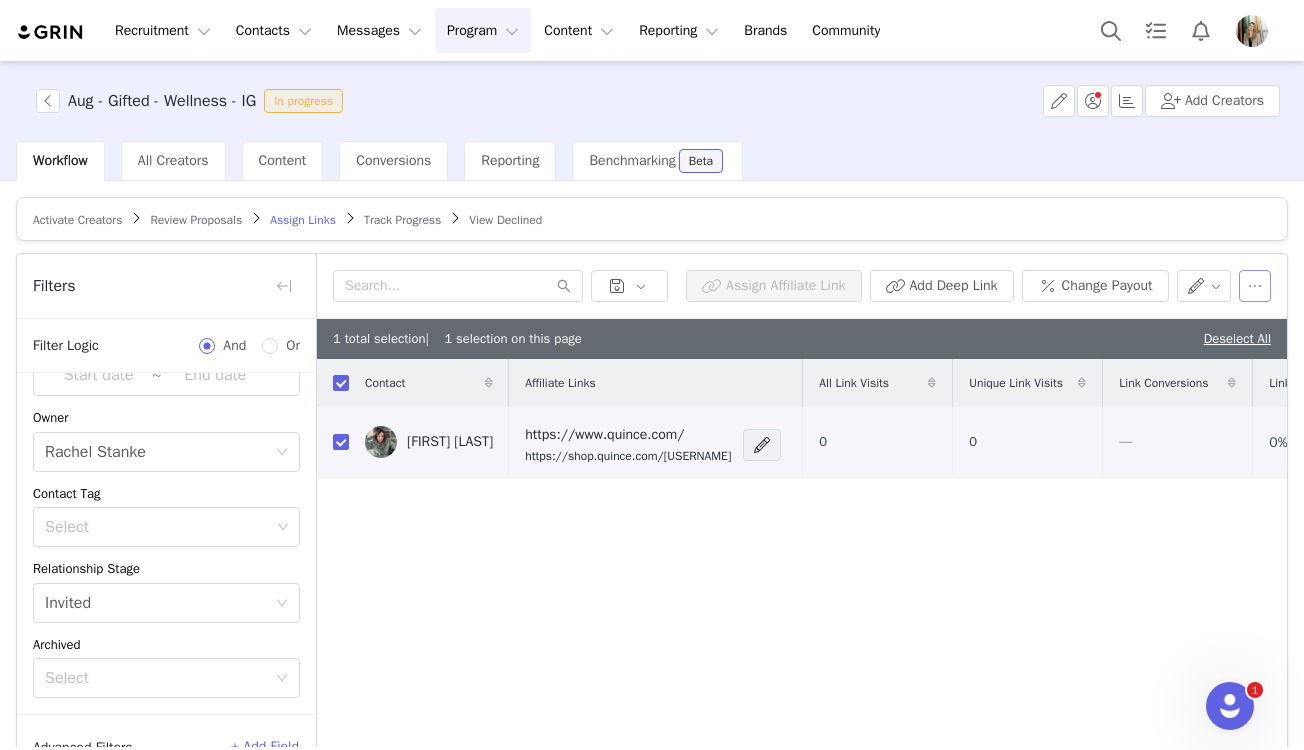 click at bounding box center [1255, 286] 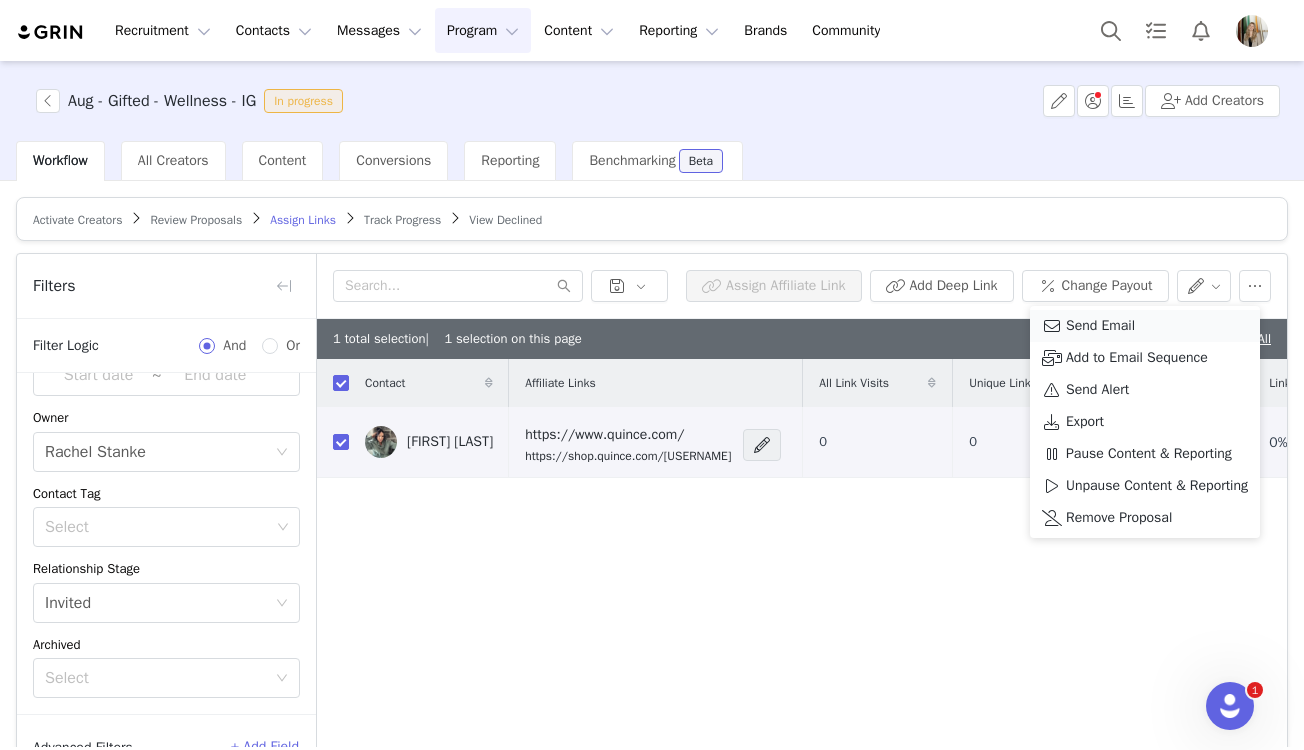 click on "Send Email" at bounding box center (1145, 326) 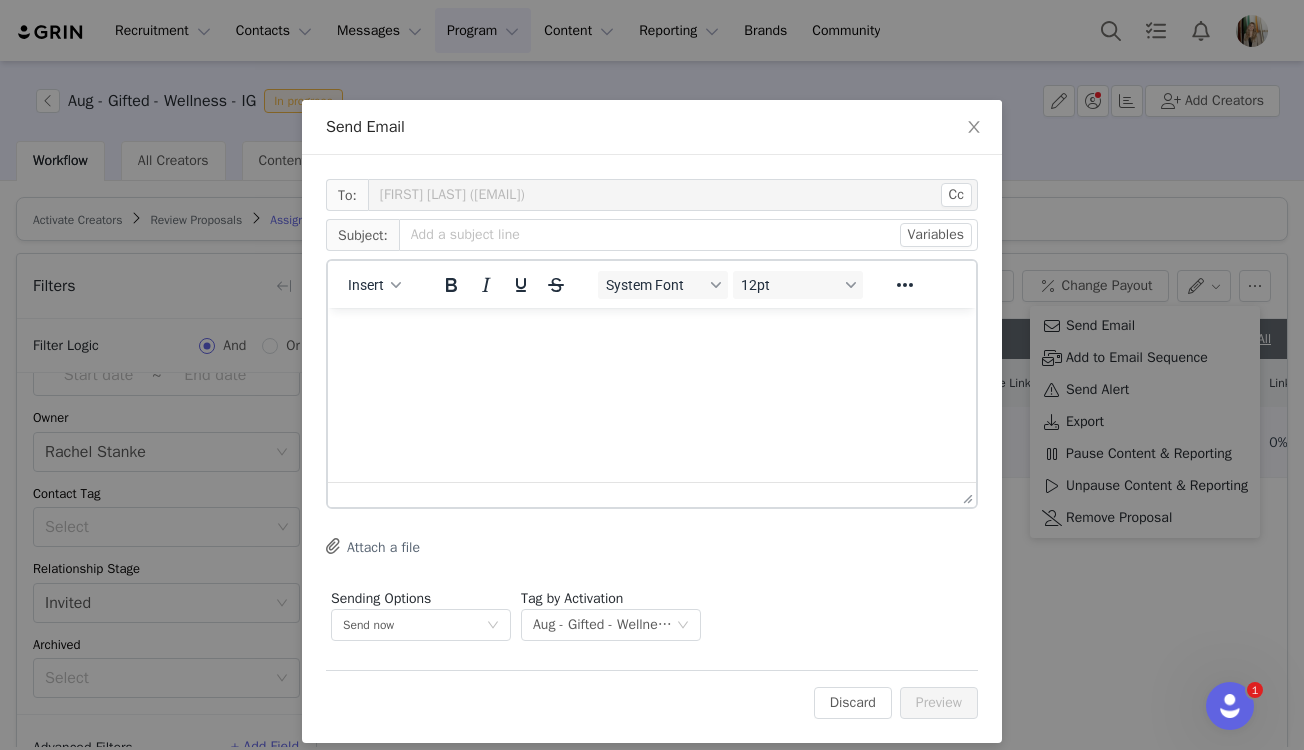scroll, scrollTop: 0, scrollLeft: 0, axis: both 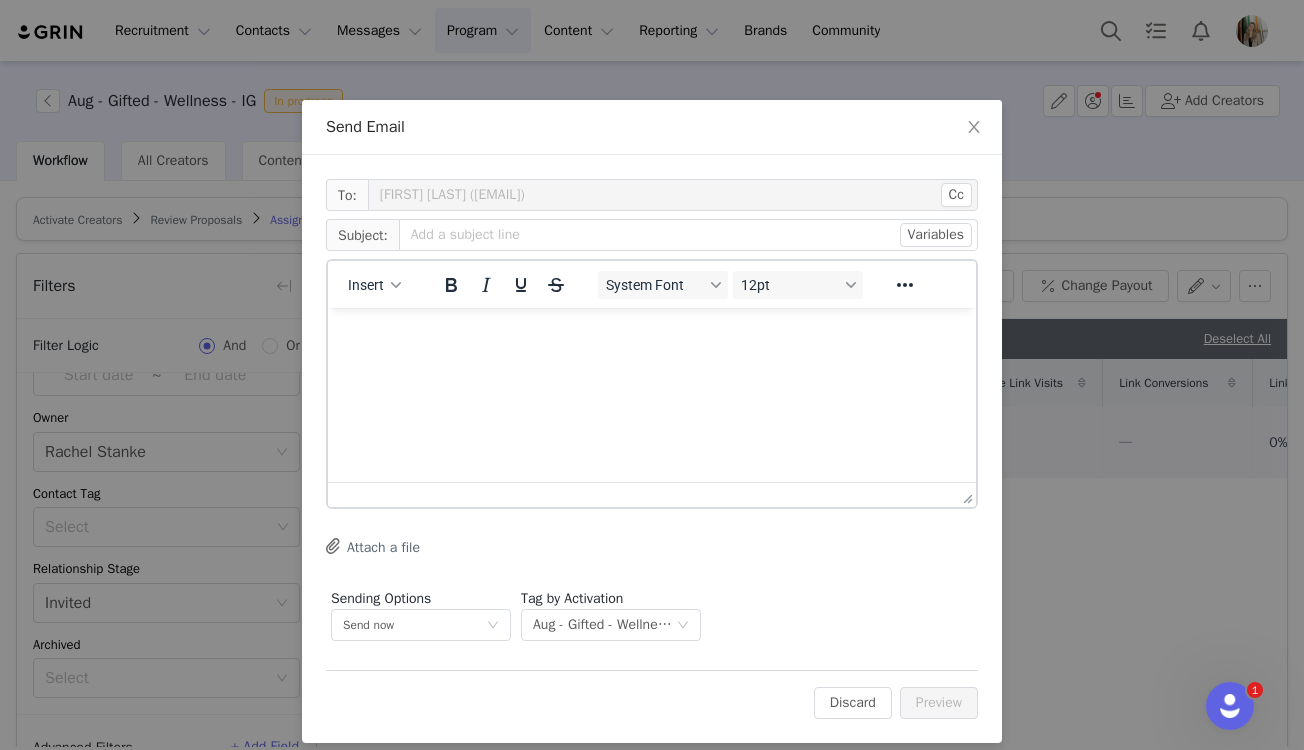 click on "Insert" at bounding box center [375, 284] 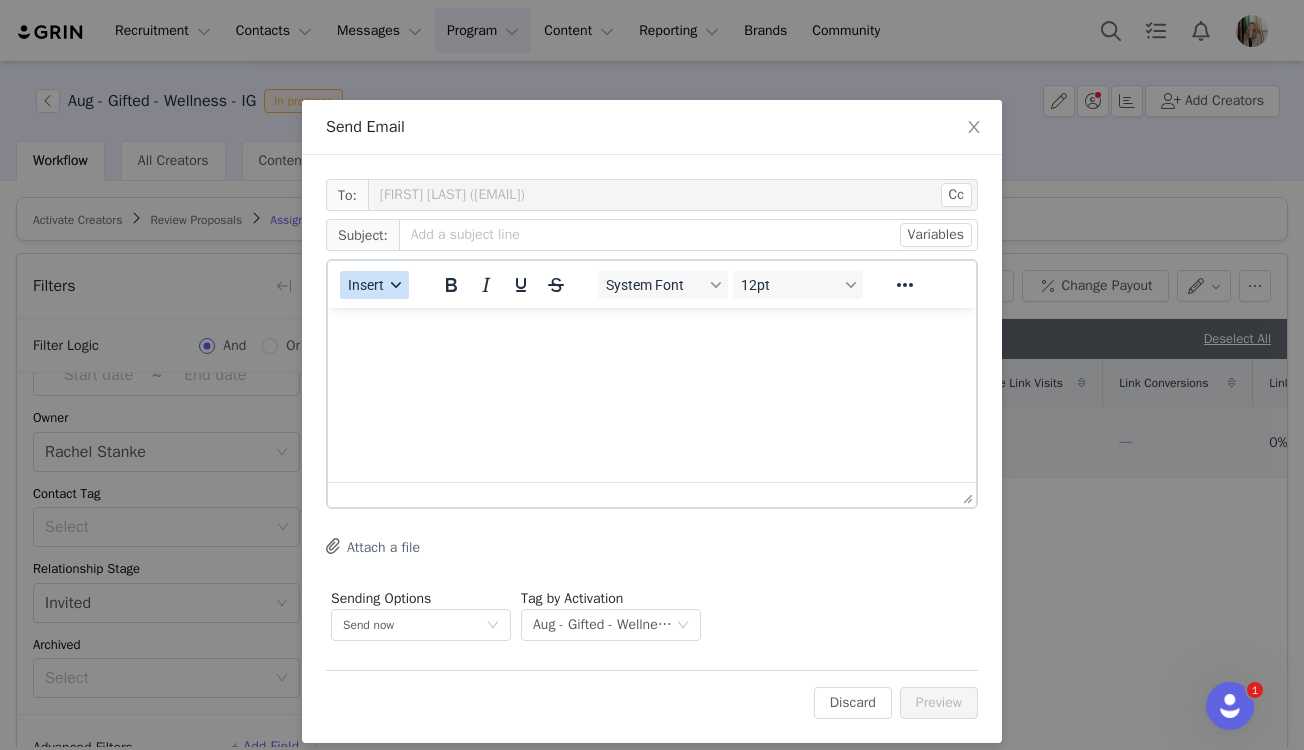 click at bounding box center [396, 285] 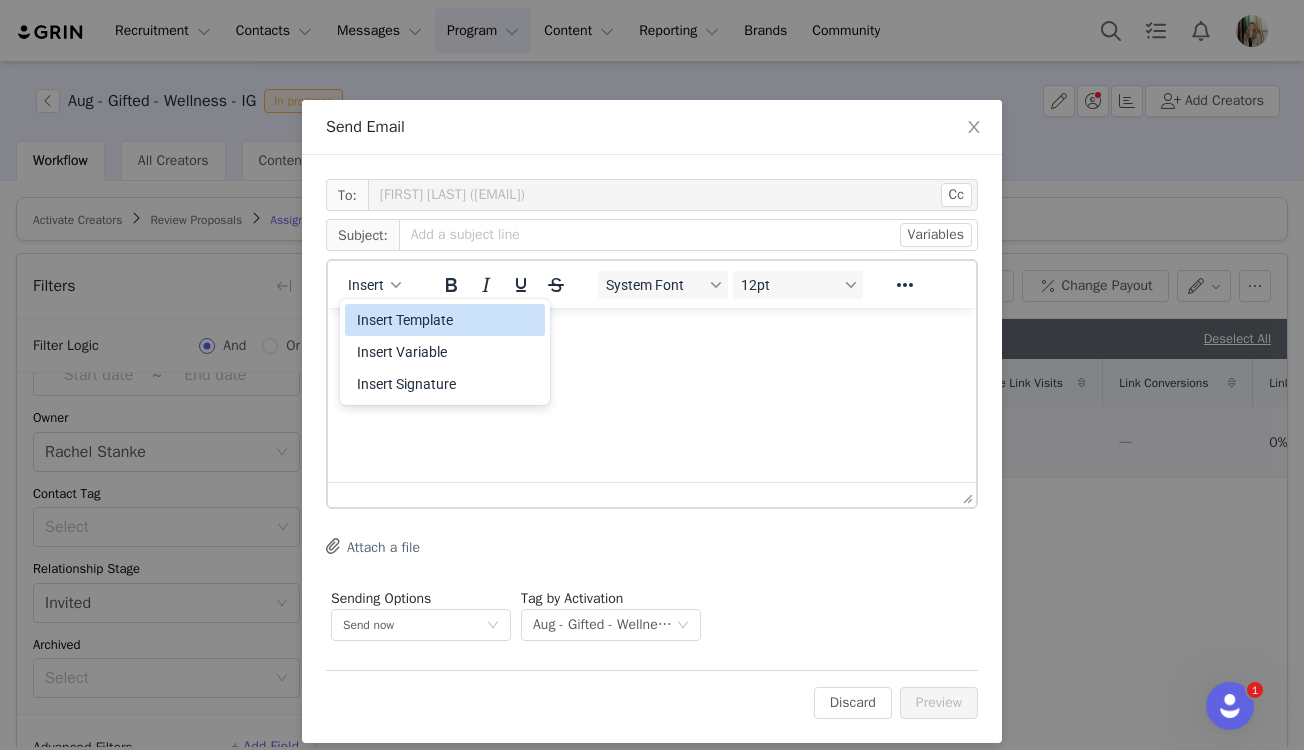 click on "Insert Template" at bounding box center [447, 320] 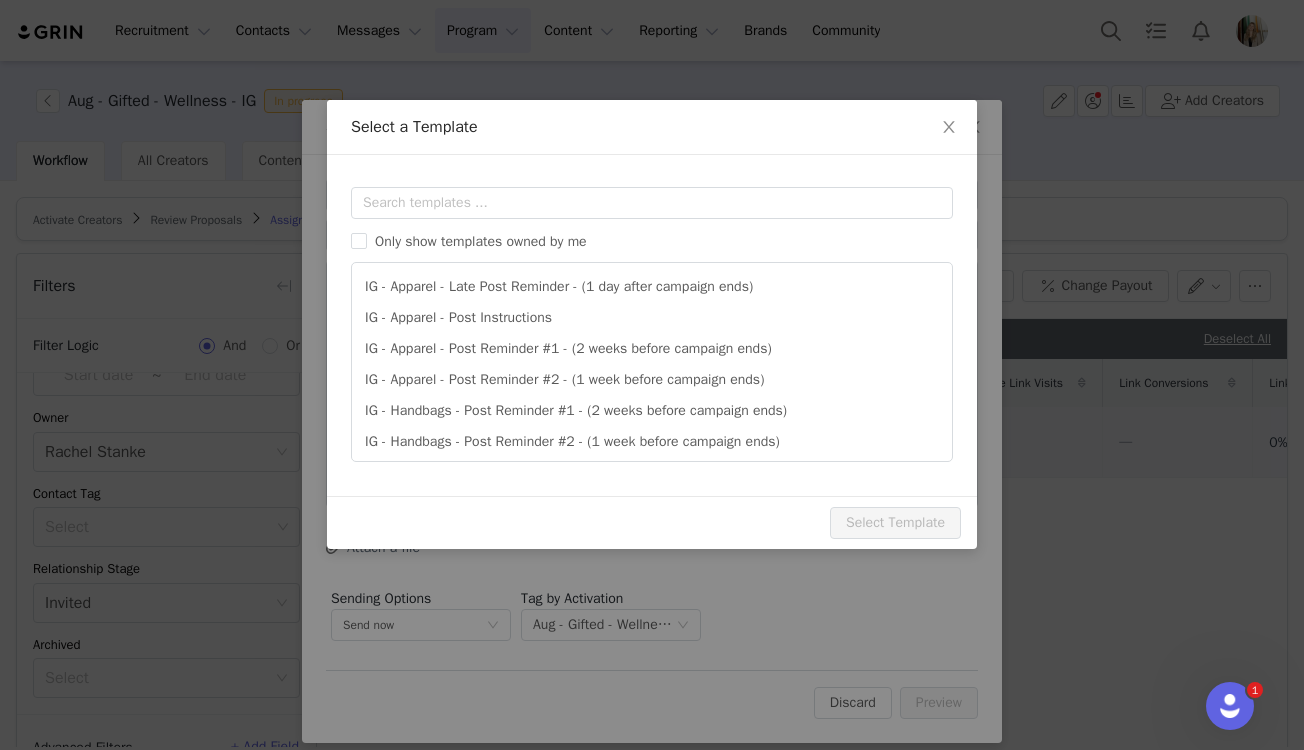 scroll, scrollTop: 0, scrollLeft: 0, axis: both 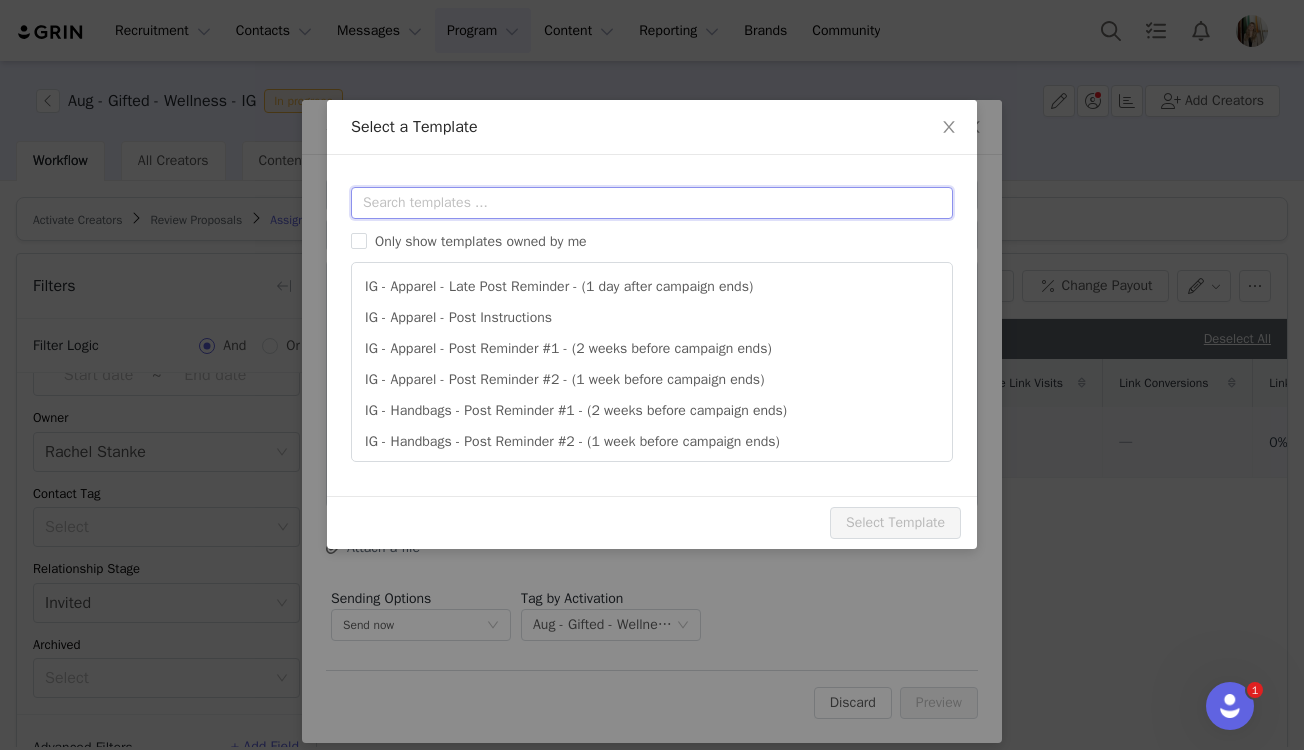 click at bounding box center [652, 203] 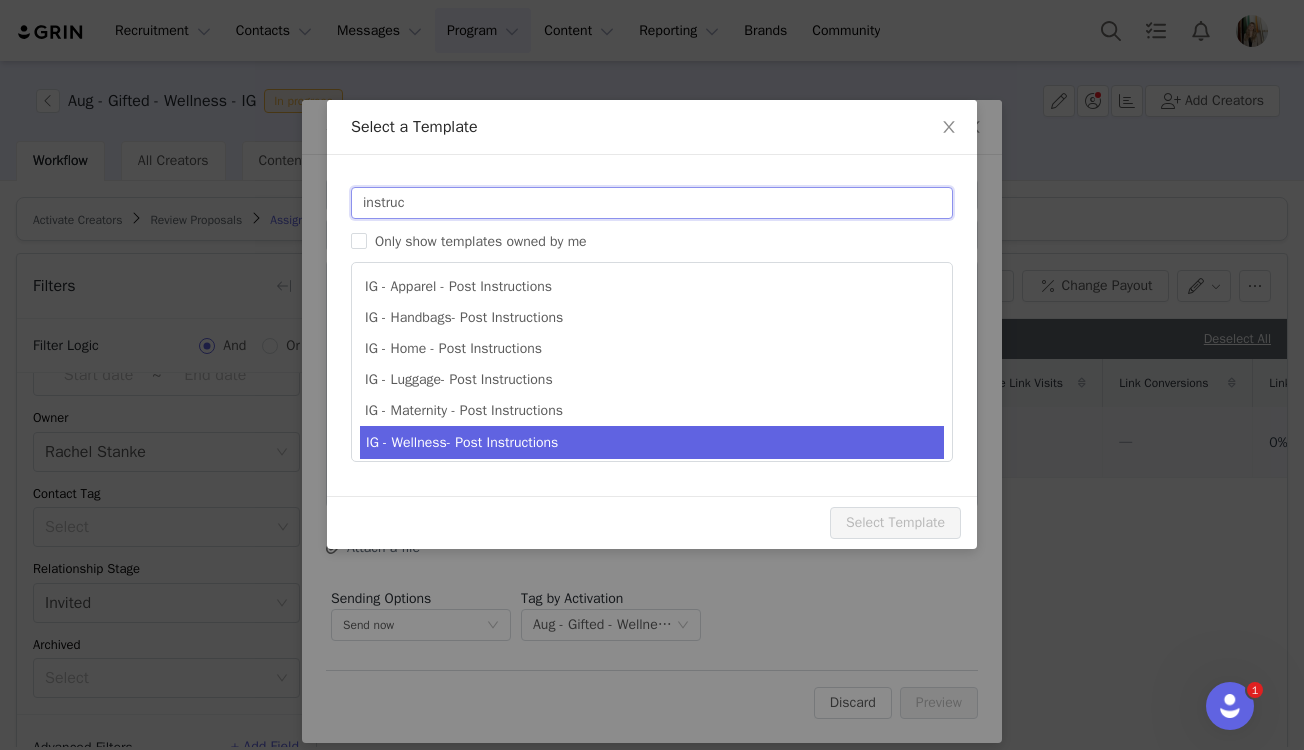 type on "instruc" 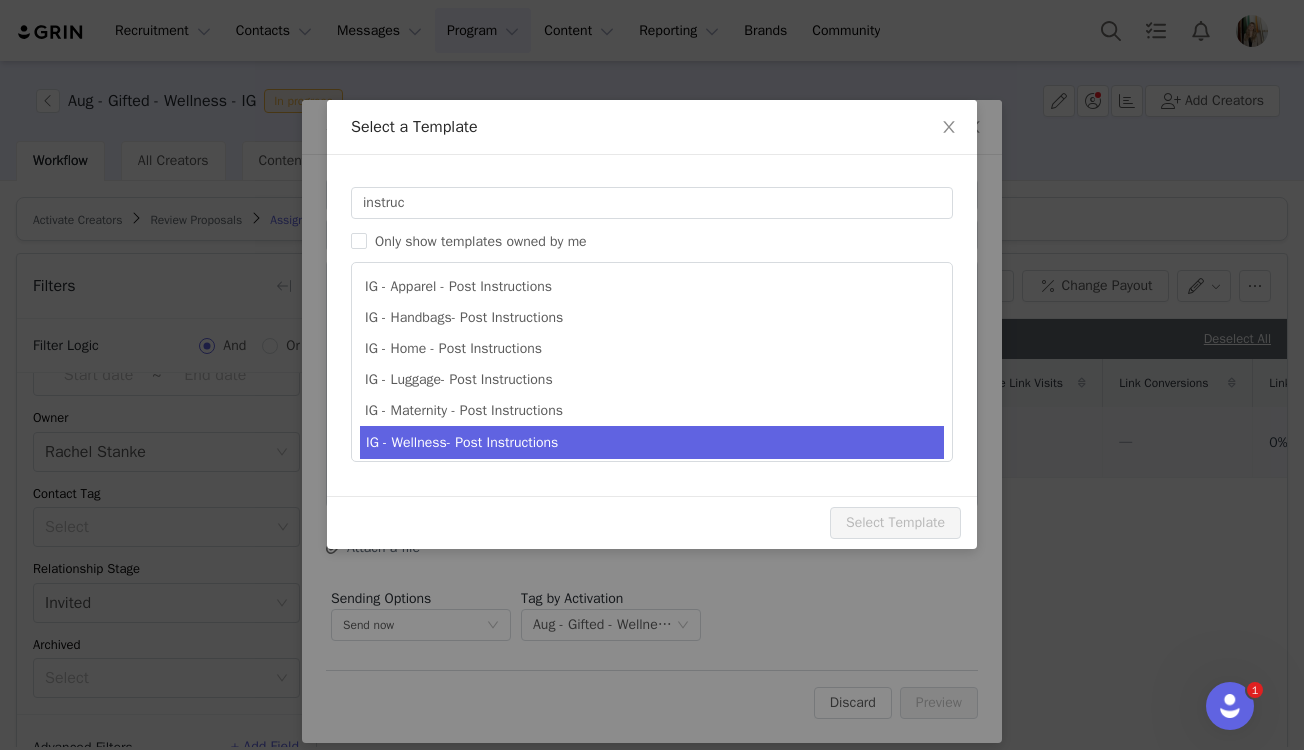 type on "Quince x @[instagram_username] Post Instructions!" 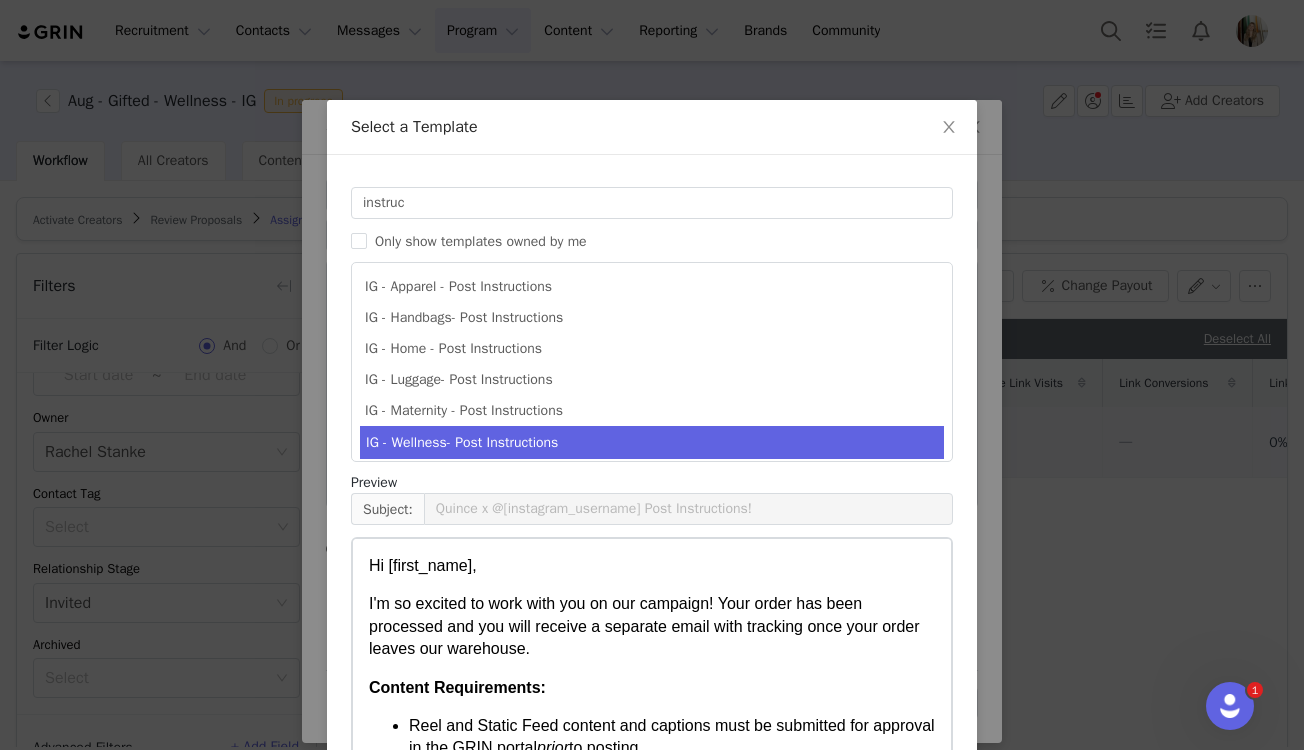 scroll, scrollTop: 855, scrollLeft: 0, axis: vertical 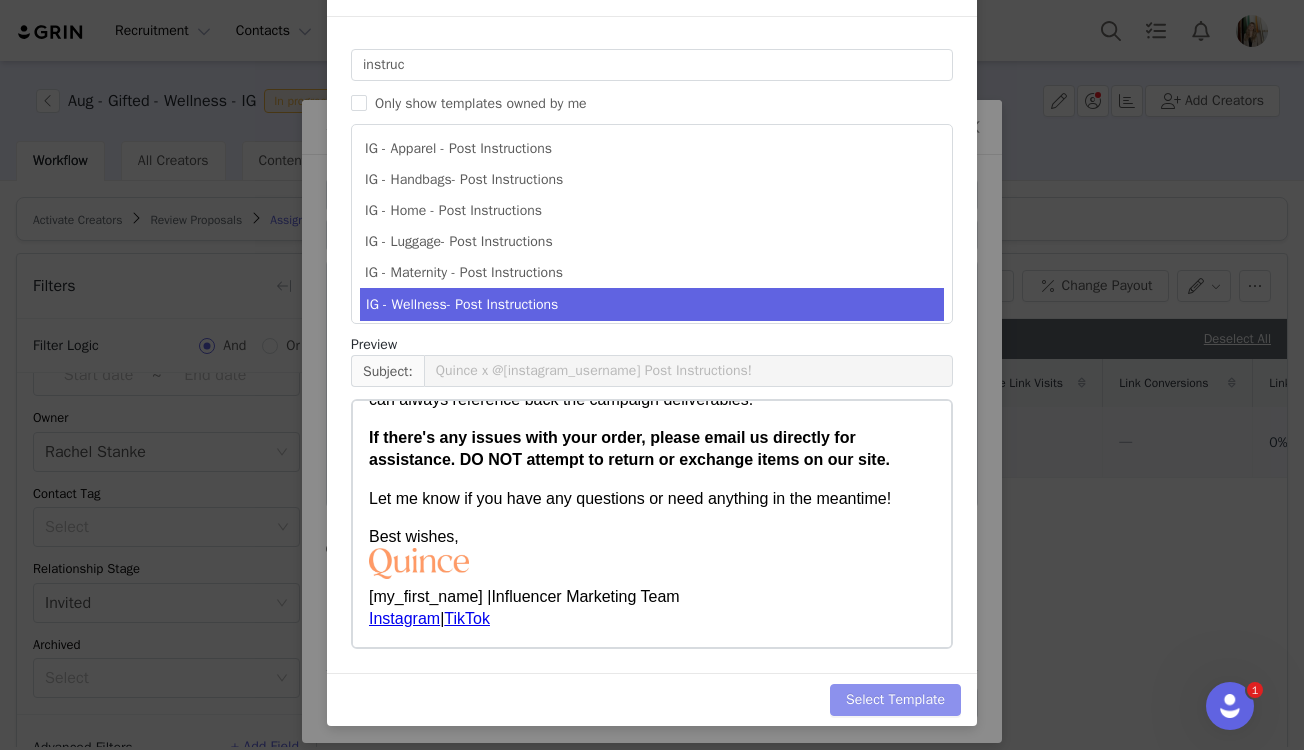 click on "Select Template" at bounding box center (895, 700) 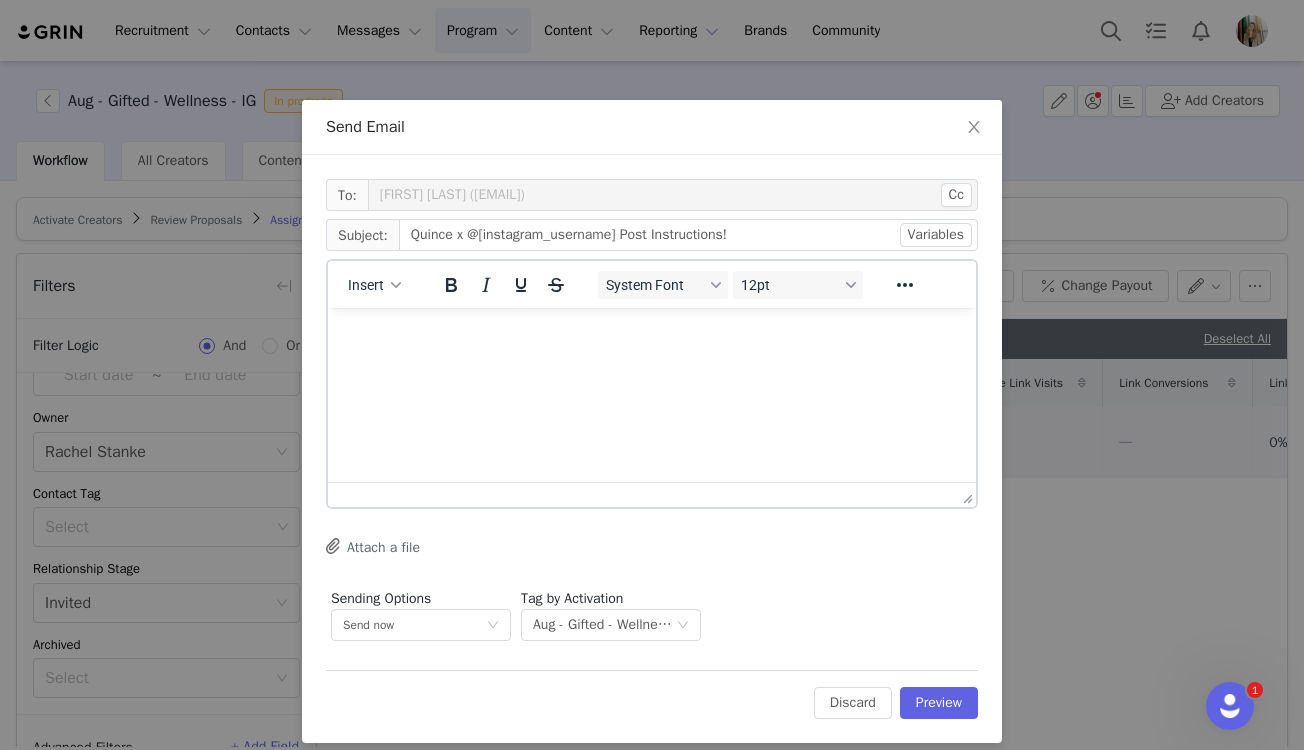 scroll, scrollTop: 0, scrollLeft: 0, axis: both 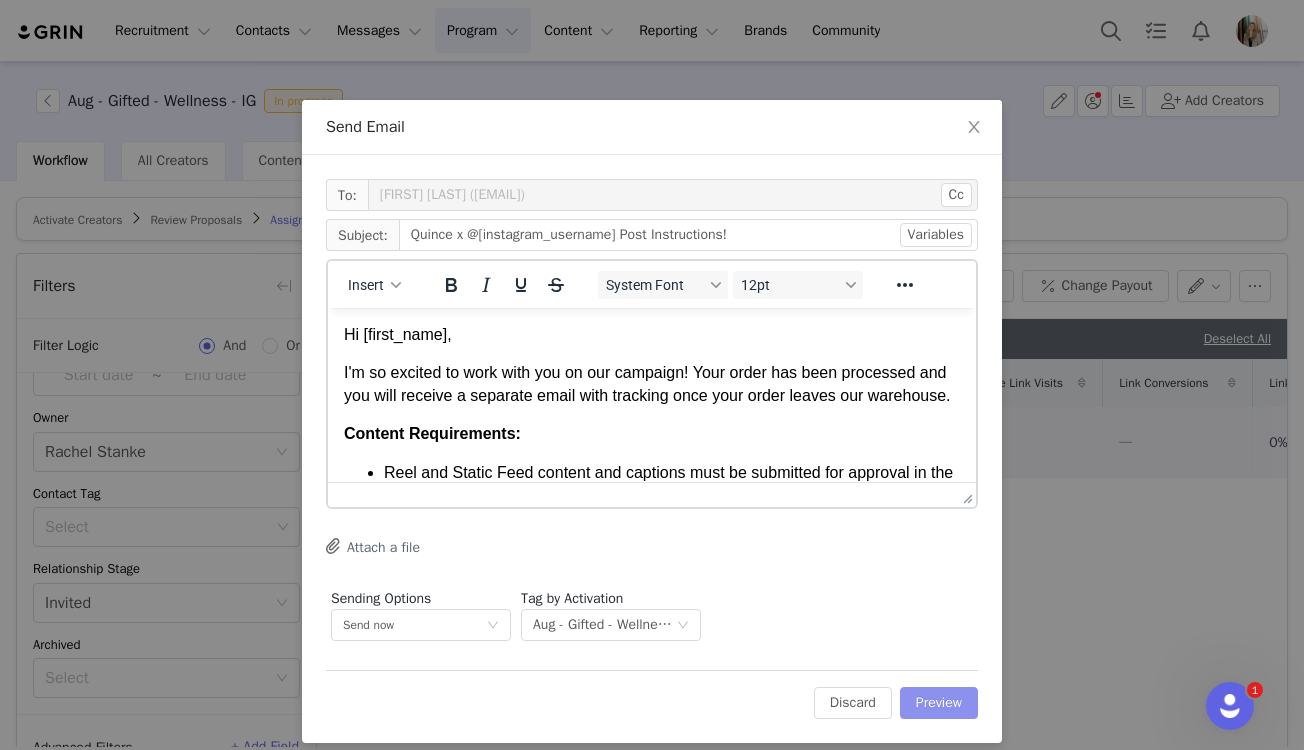 click on "Preview" at bounding box center [939, 703] 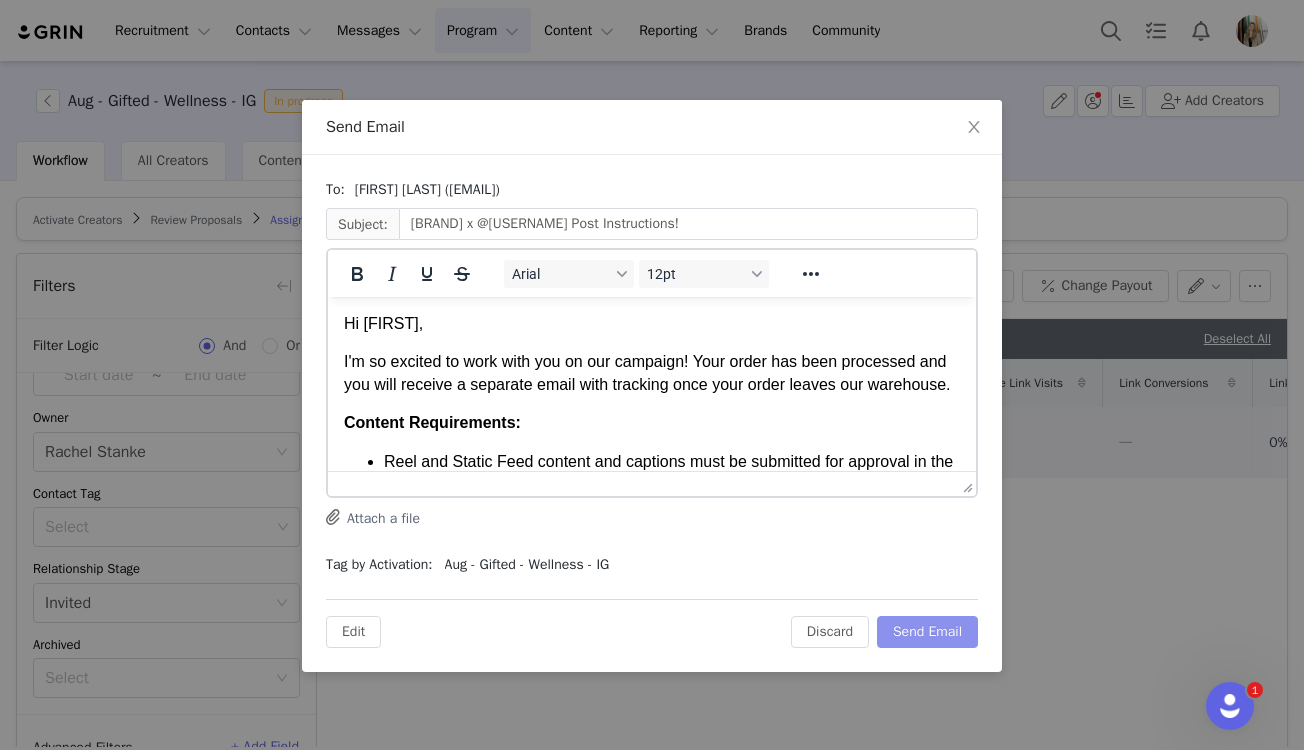 scroll, scrollTop: 0, scrollLeft: 0, axis: both 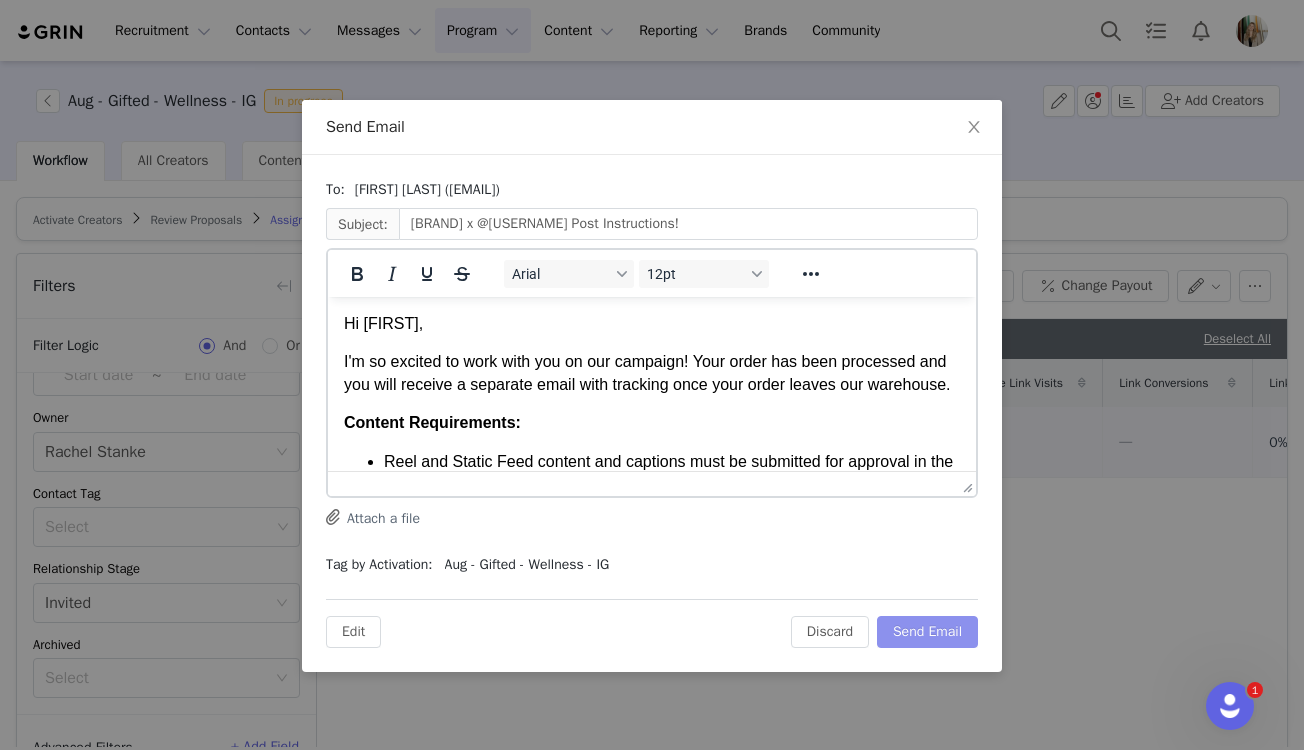 click on "Send Email" at bounding box center [927, 632] 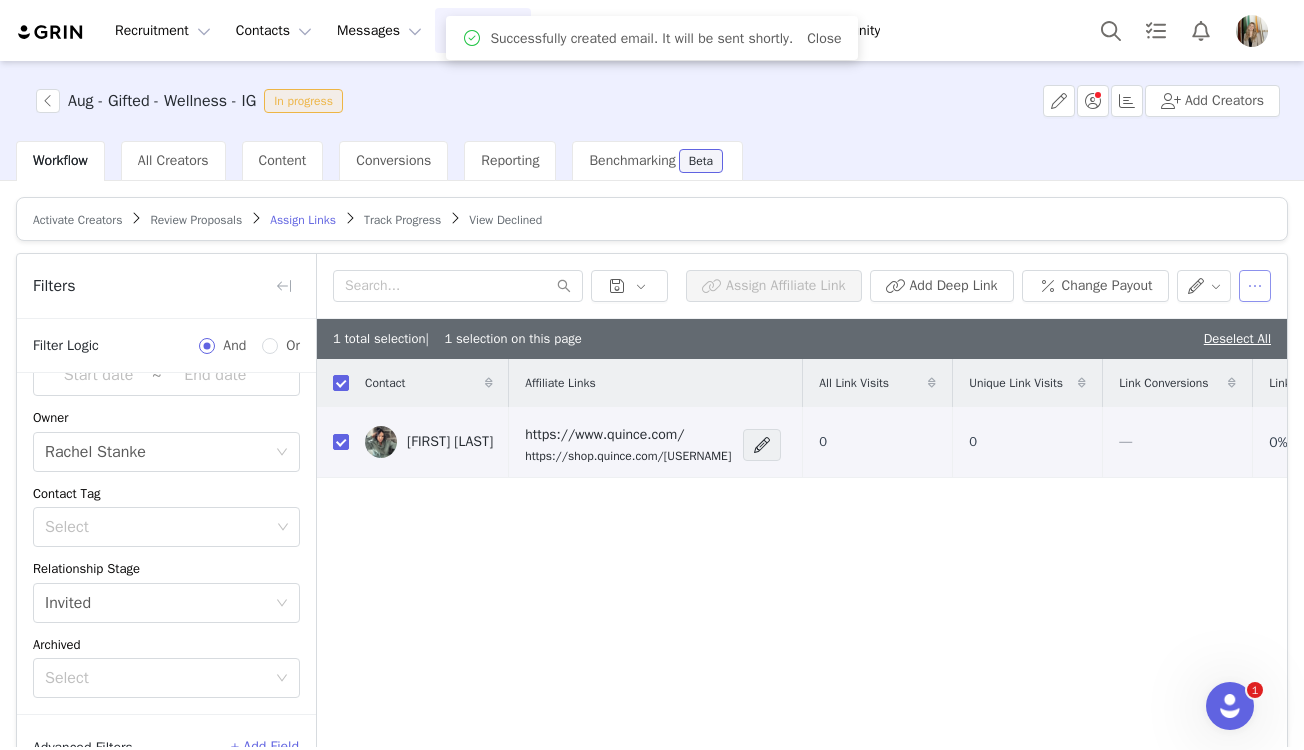 scroll, scrollTop: 0, scrollLeft: 0, axis: both 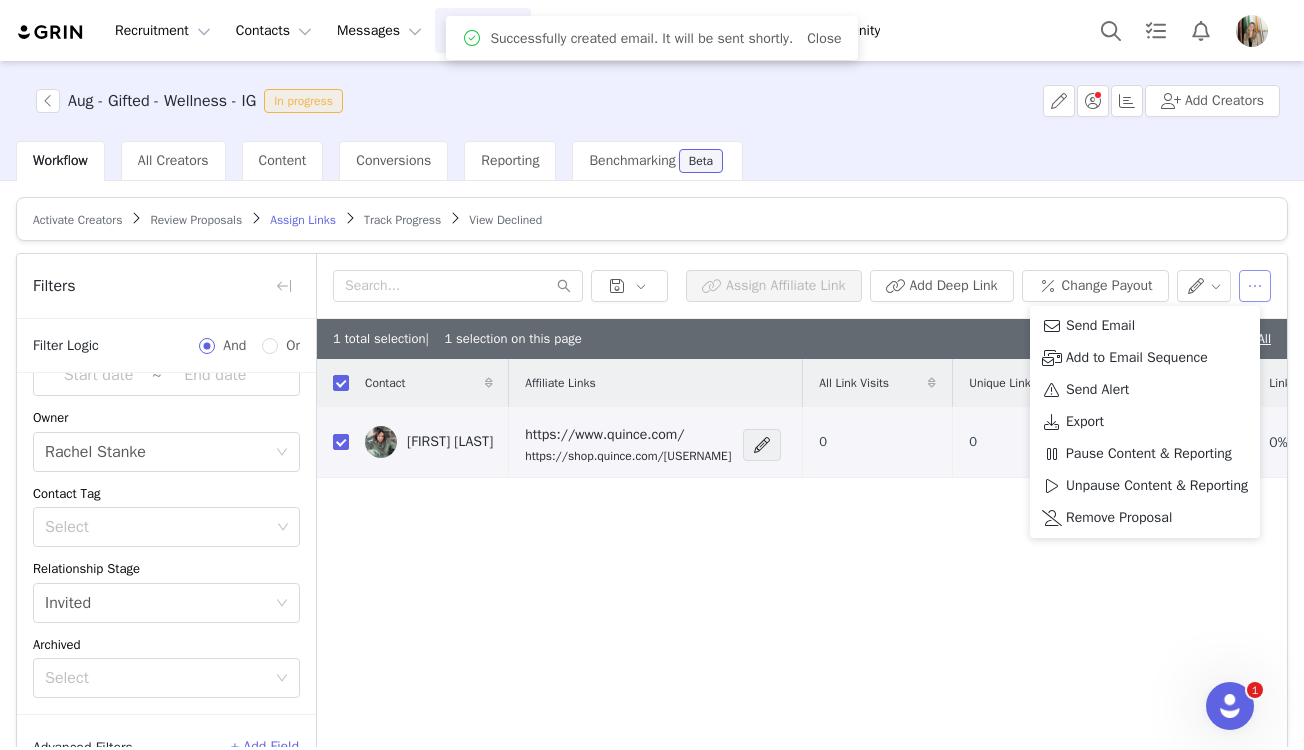 click at bounding box center (1255, 286) 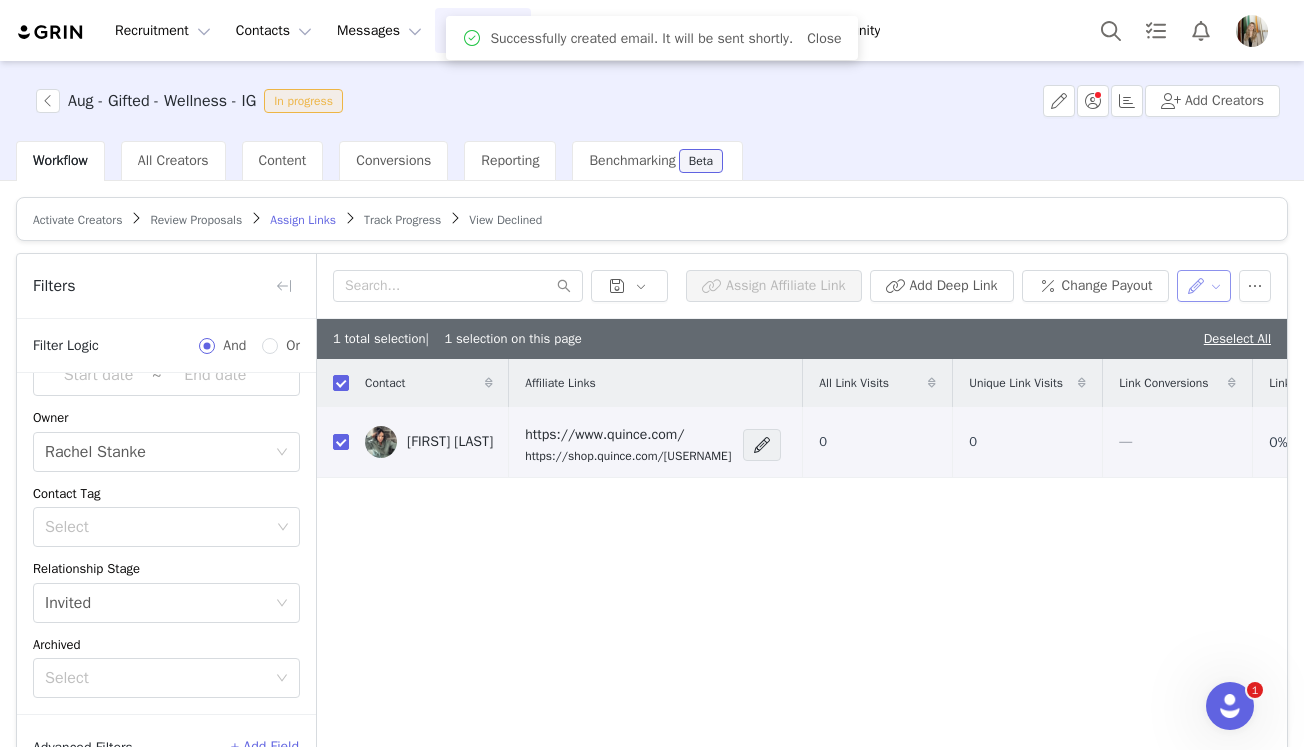 click at bounding box center [1204, 286] 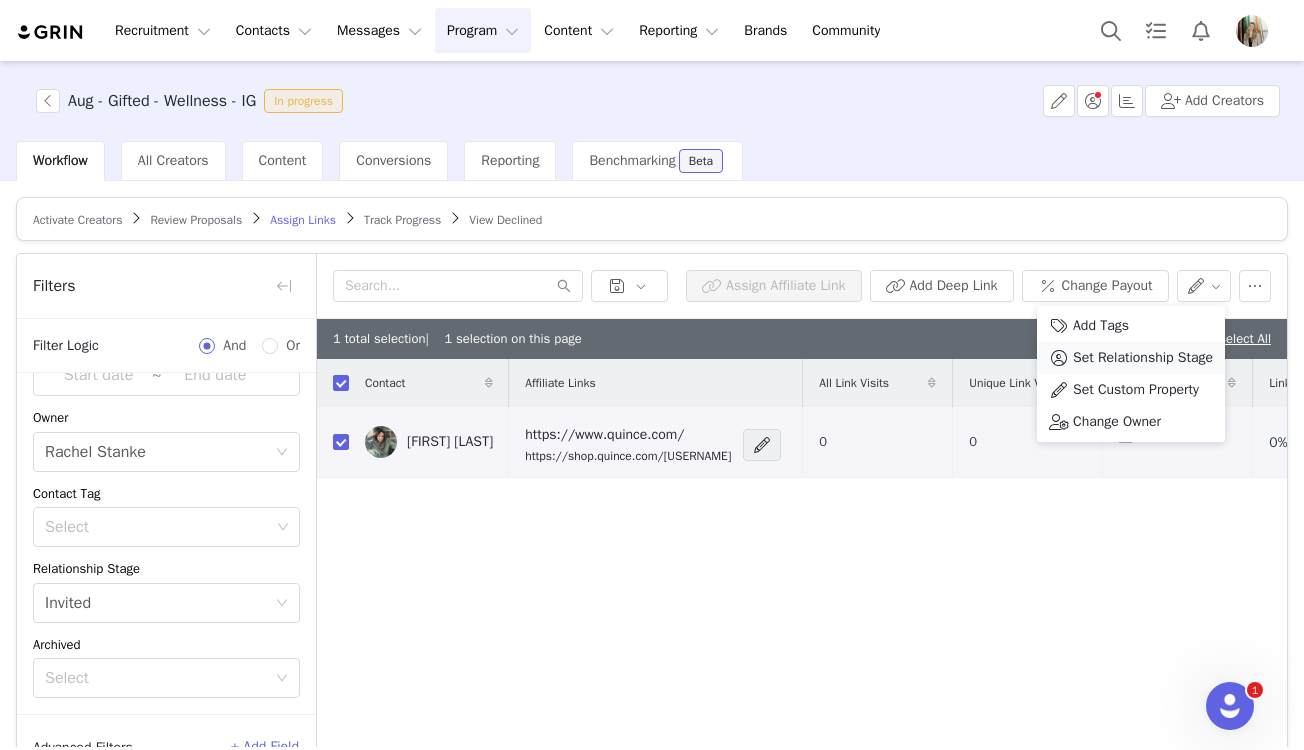 click on "Set Relationship Stage" at bounding box center [1143, 358] 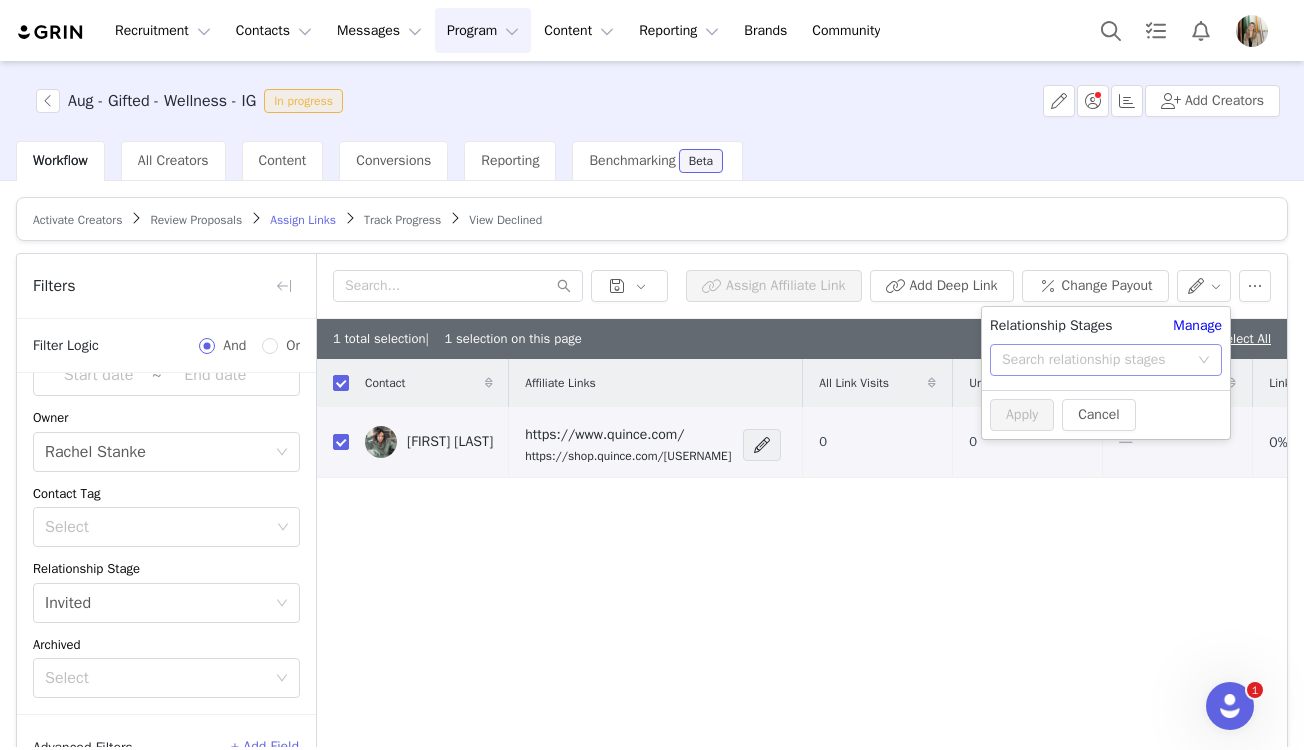click on "Search relationship stages" at bounding box center (1095, 360) 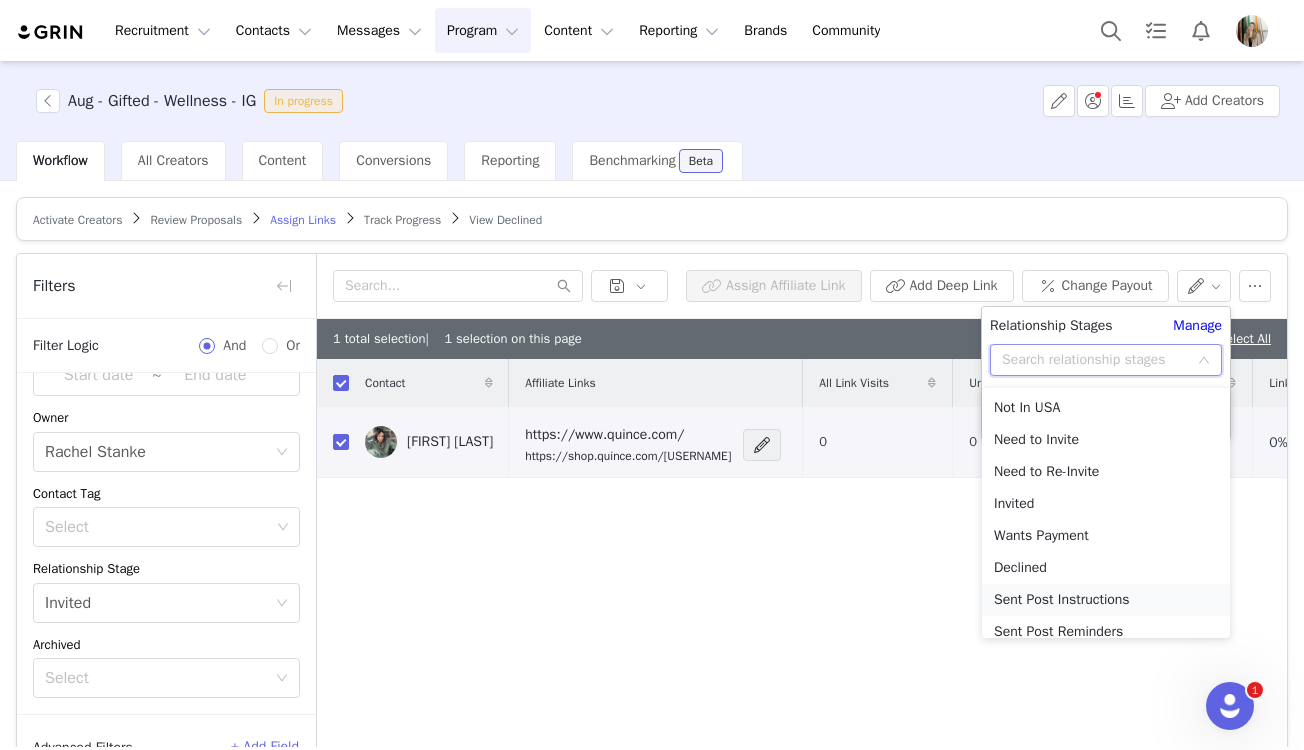 click on "Sent Post Instructions" at bounding box center [1106, 600] 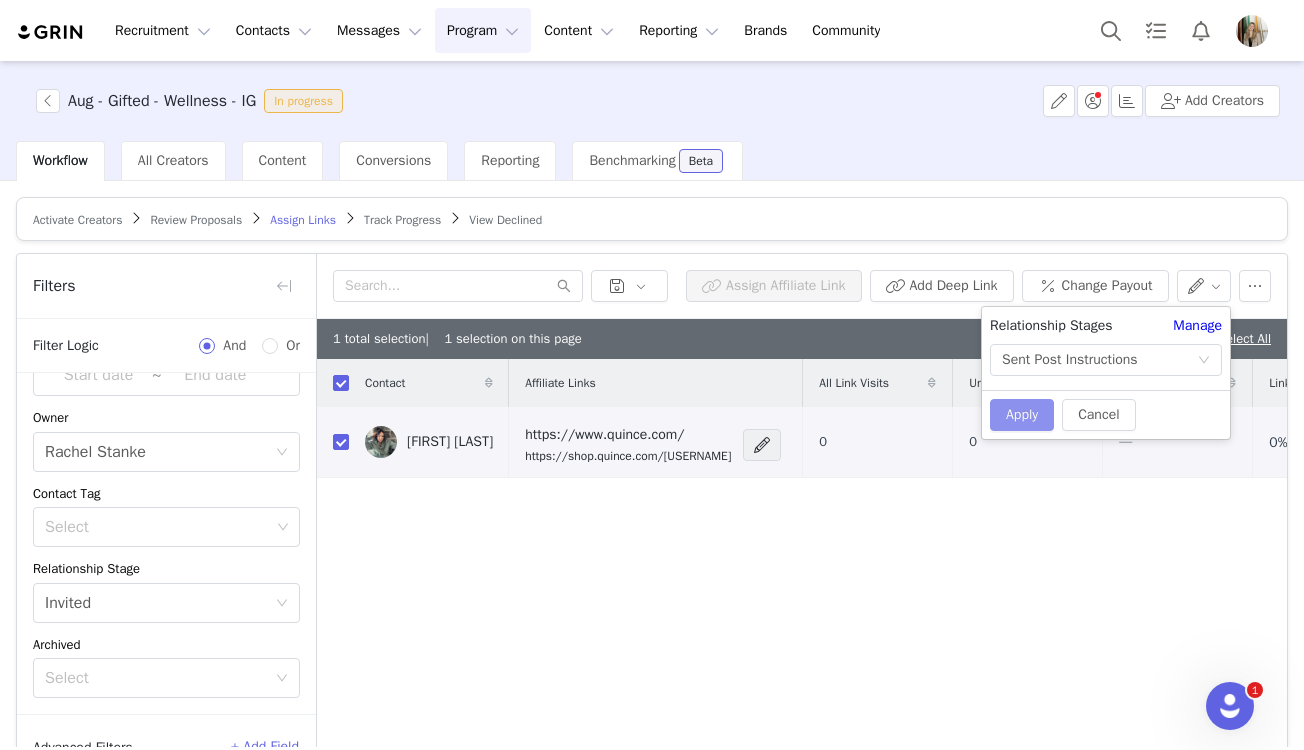click on "Apply" at bounding box center [1022, 415] 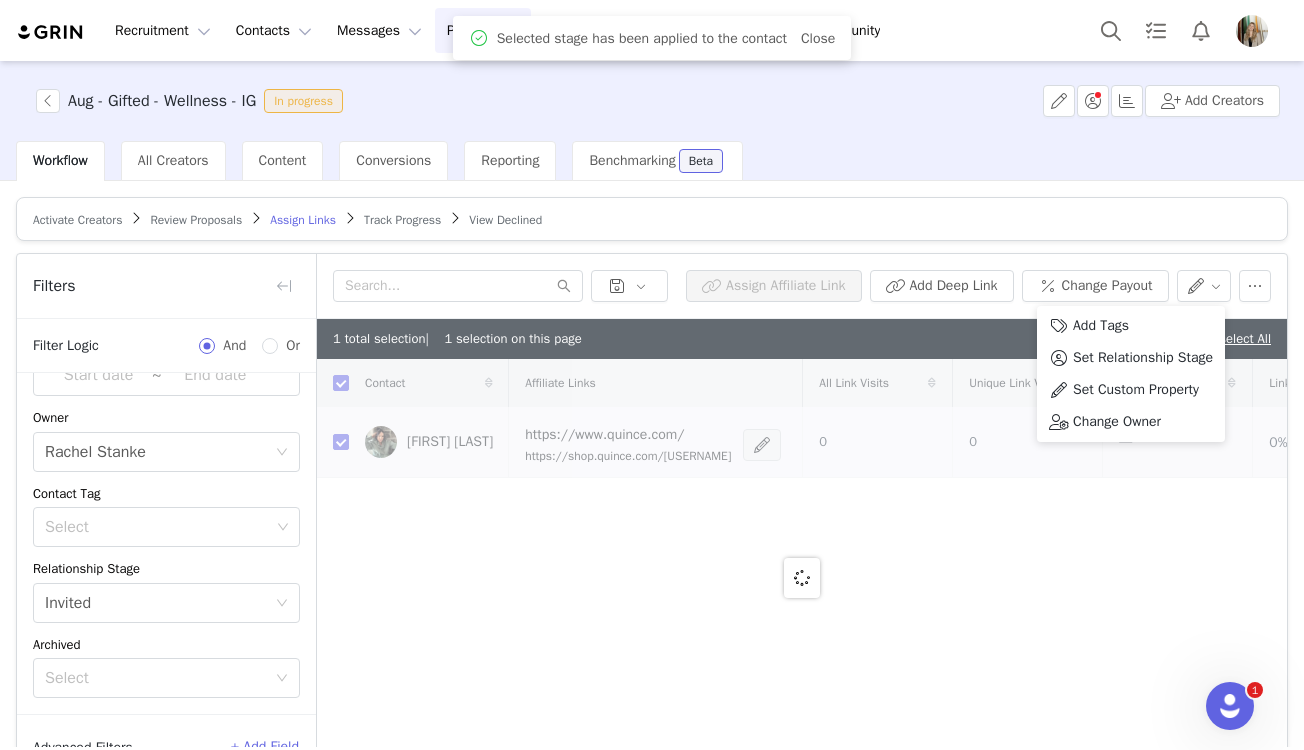 checkbox on "false" 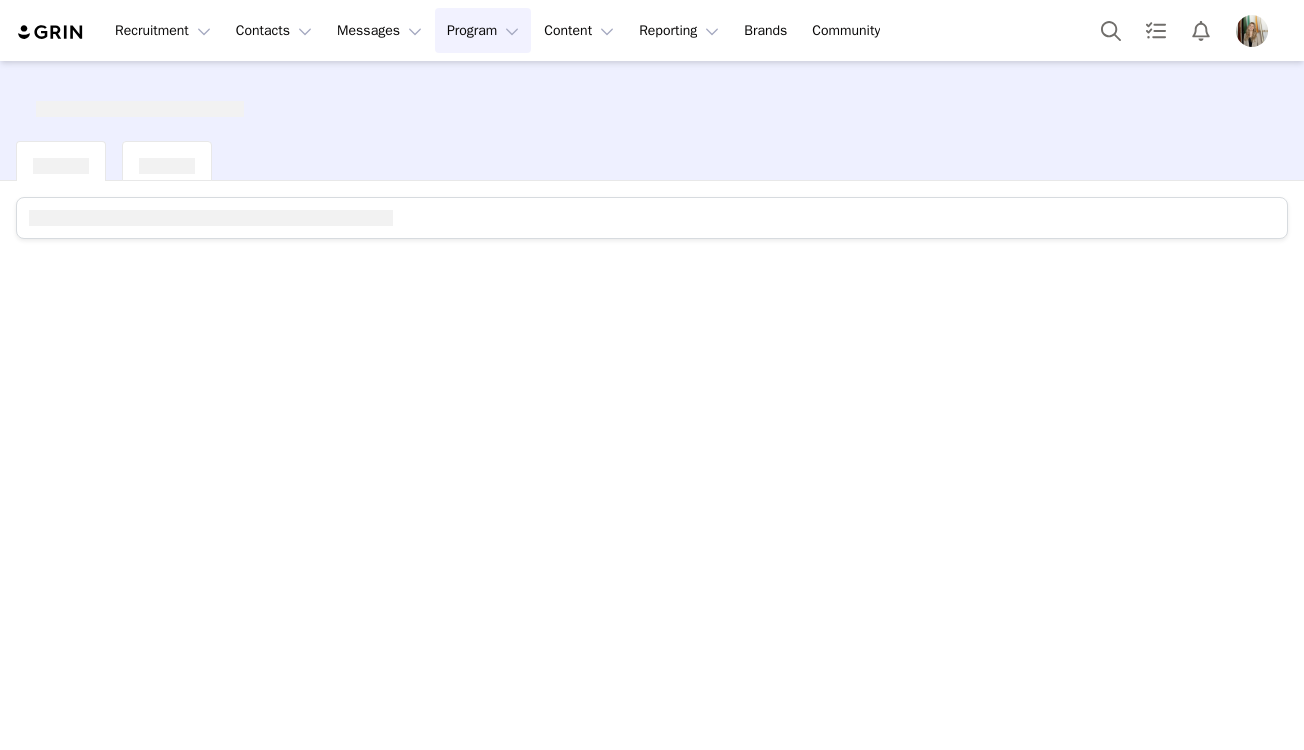 scroll, scrollTop: 0, scrollLeft: 0, axis: both 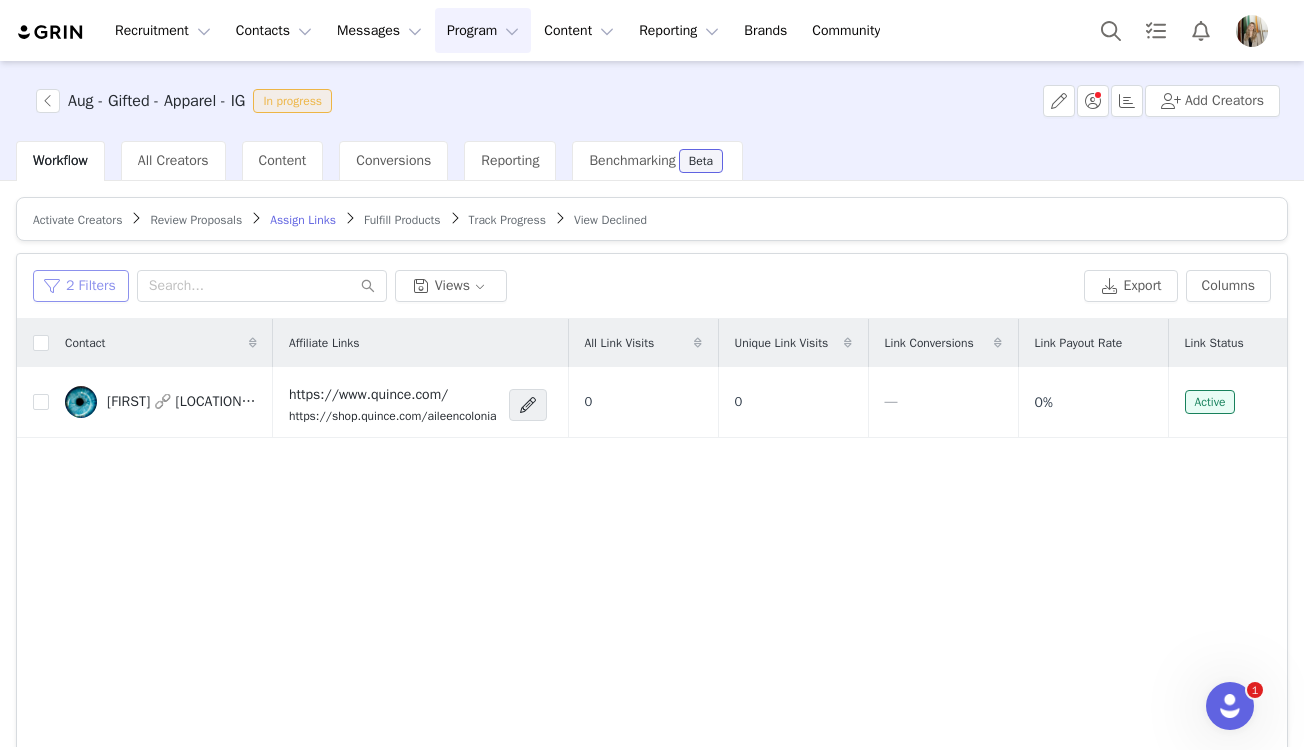 click on "2 Filters" at bounding box center [81, 286] 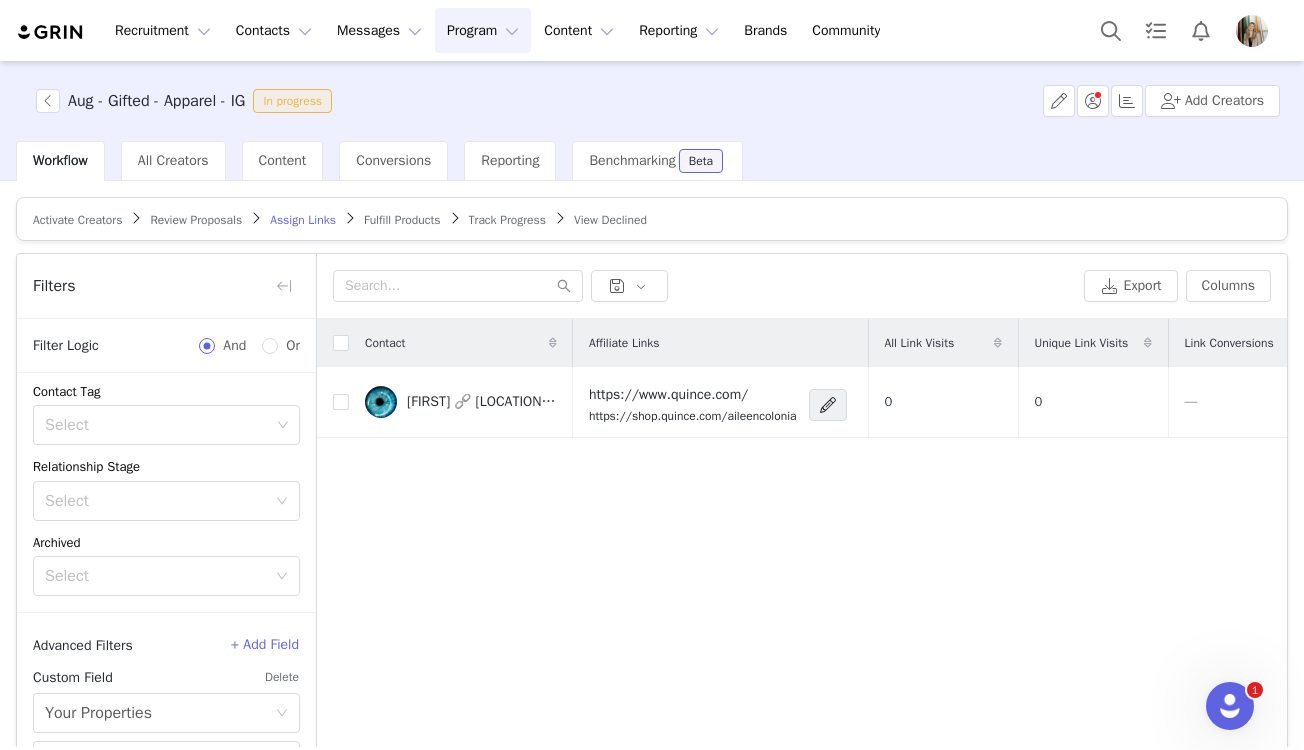 scroll, scrollTop: 308, scrollLeft: 0, axis: vertical 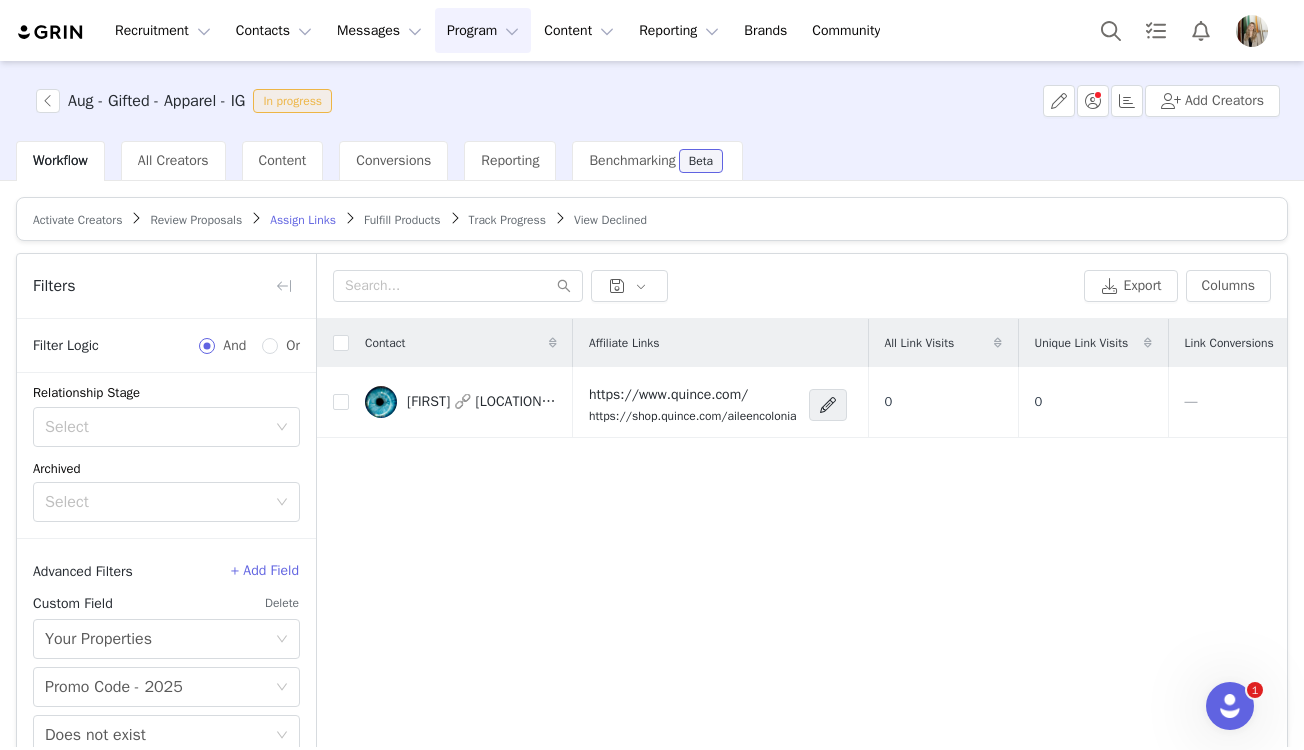 click on "Delete" at bounding box center (282, 603) 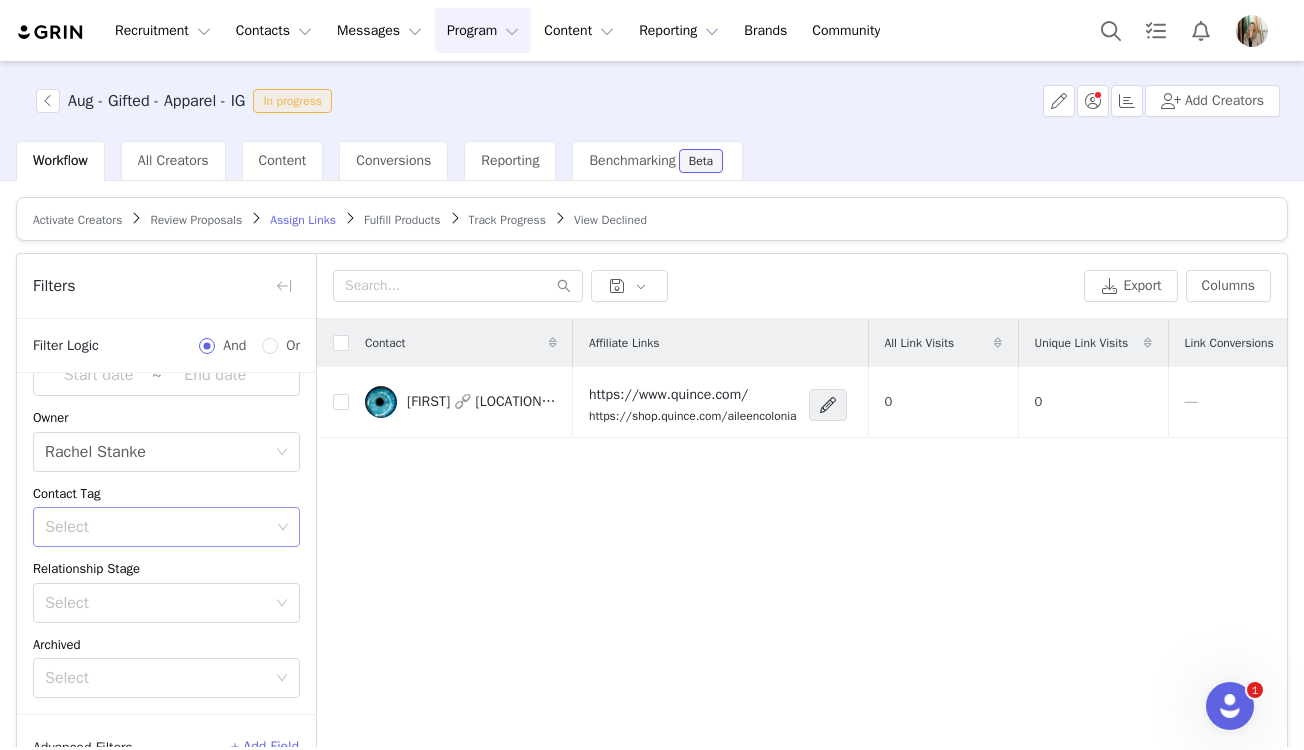 click on "Select" at bounding box center [157, 527] 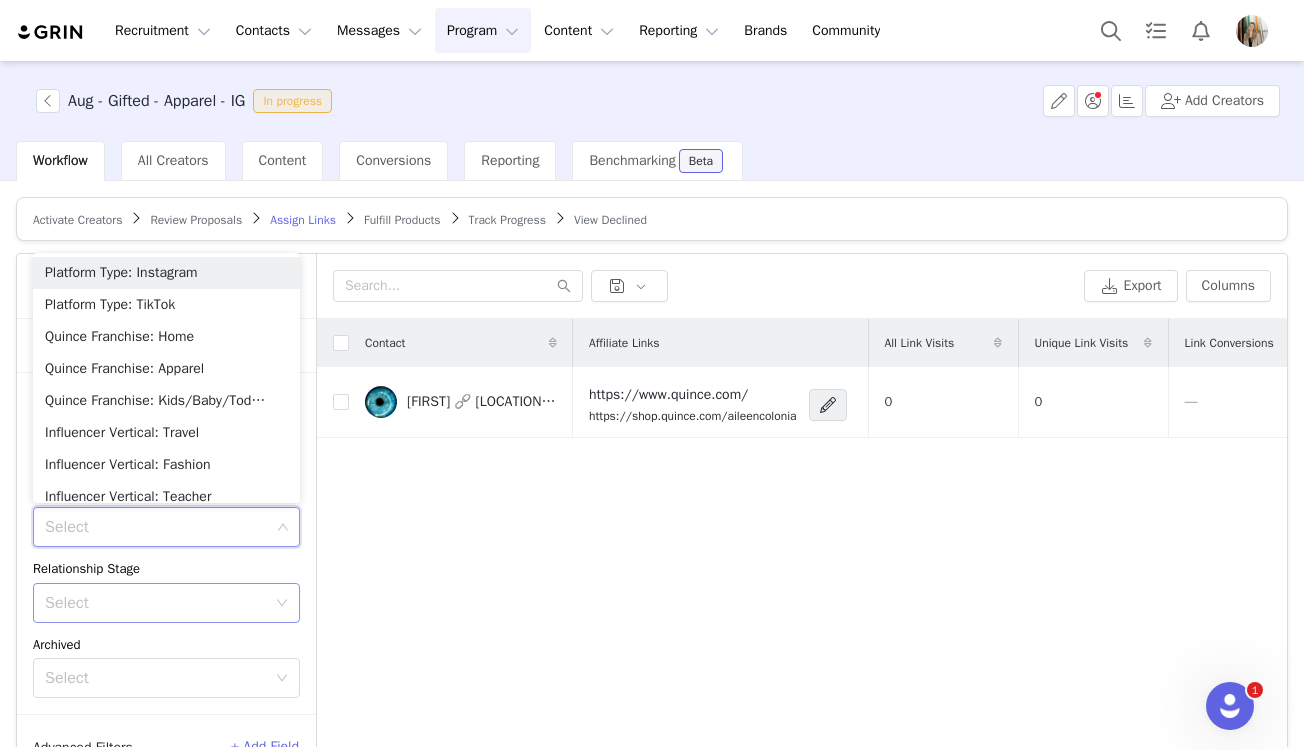 click on "Select" at bounding box center [155, 603] 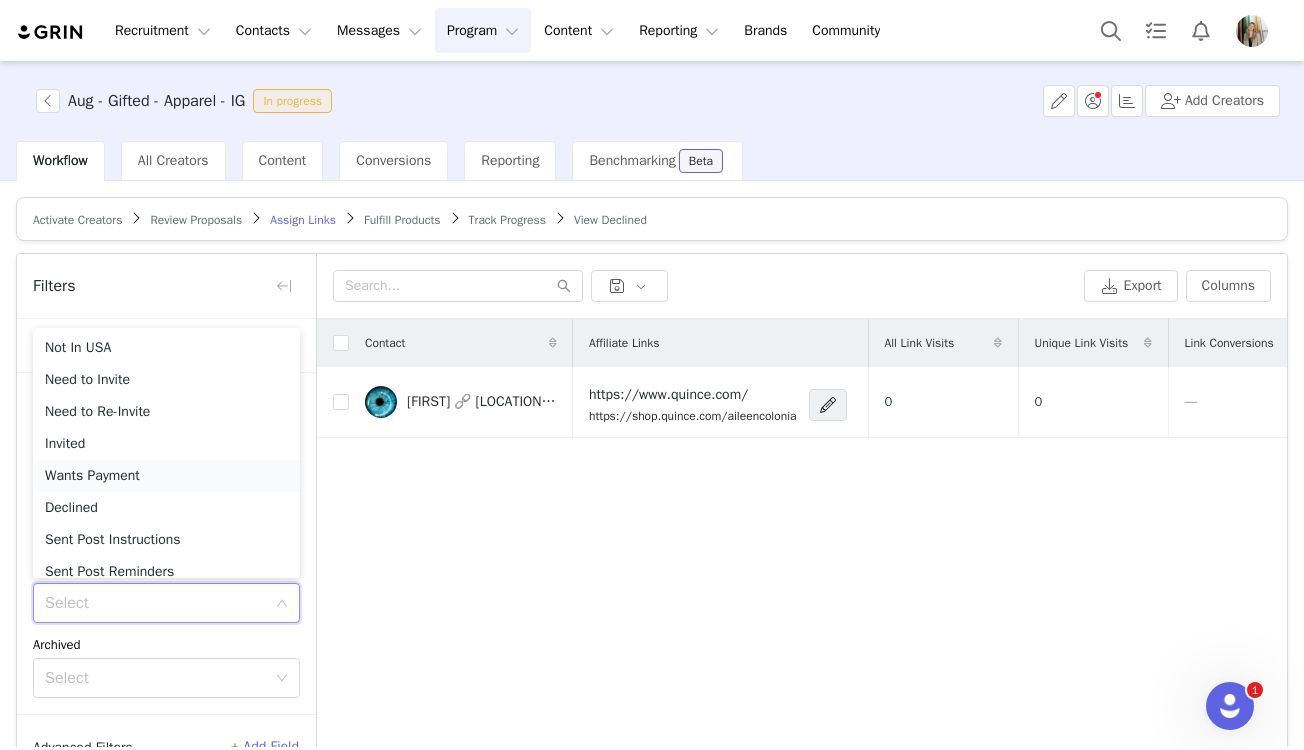 scroll, scrollTop: 10, scrollLeft: 0, axis: vertical 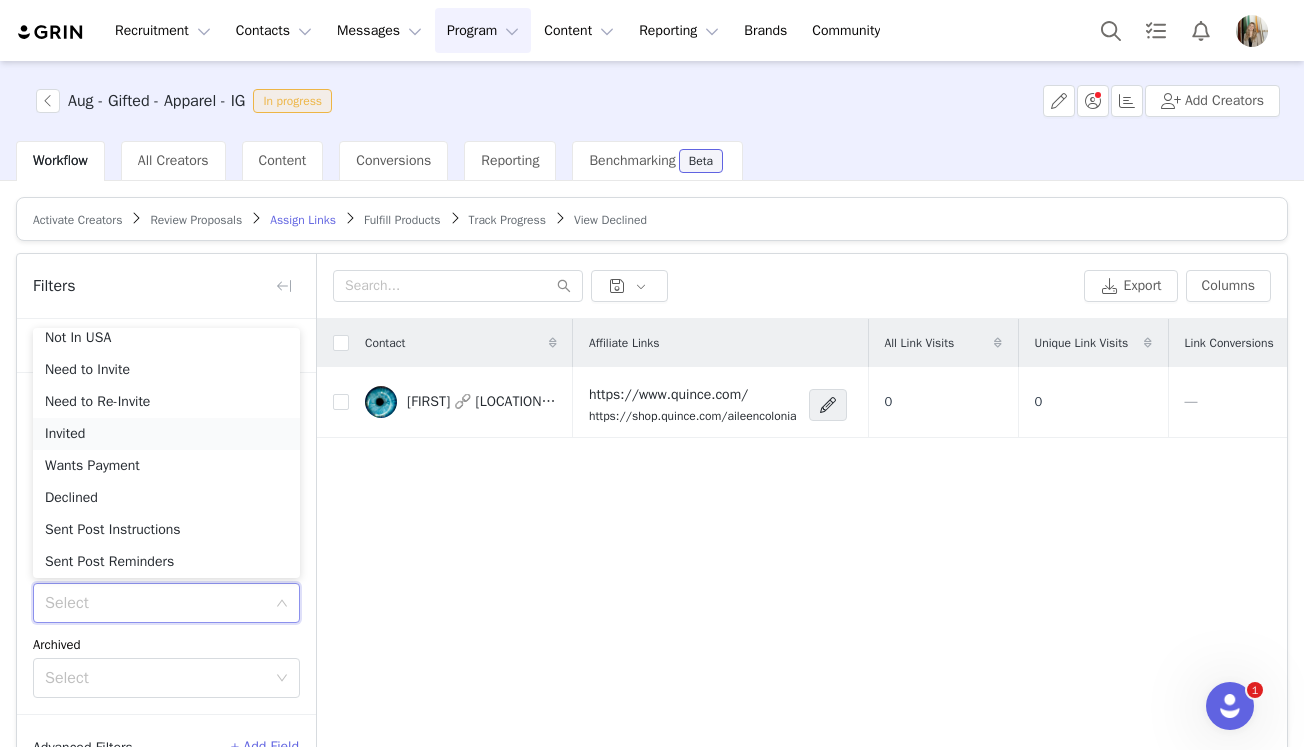 click on "Invited" at bounding box center [166, 434] 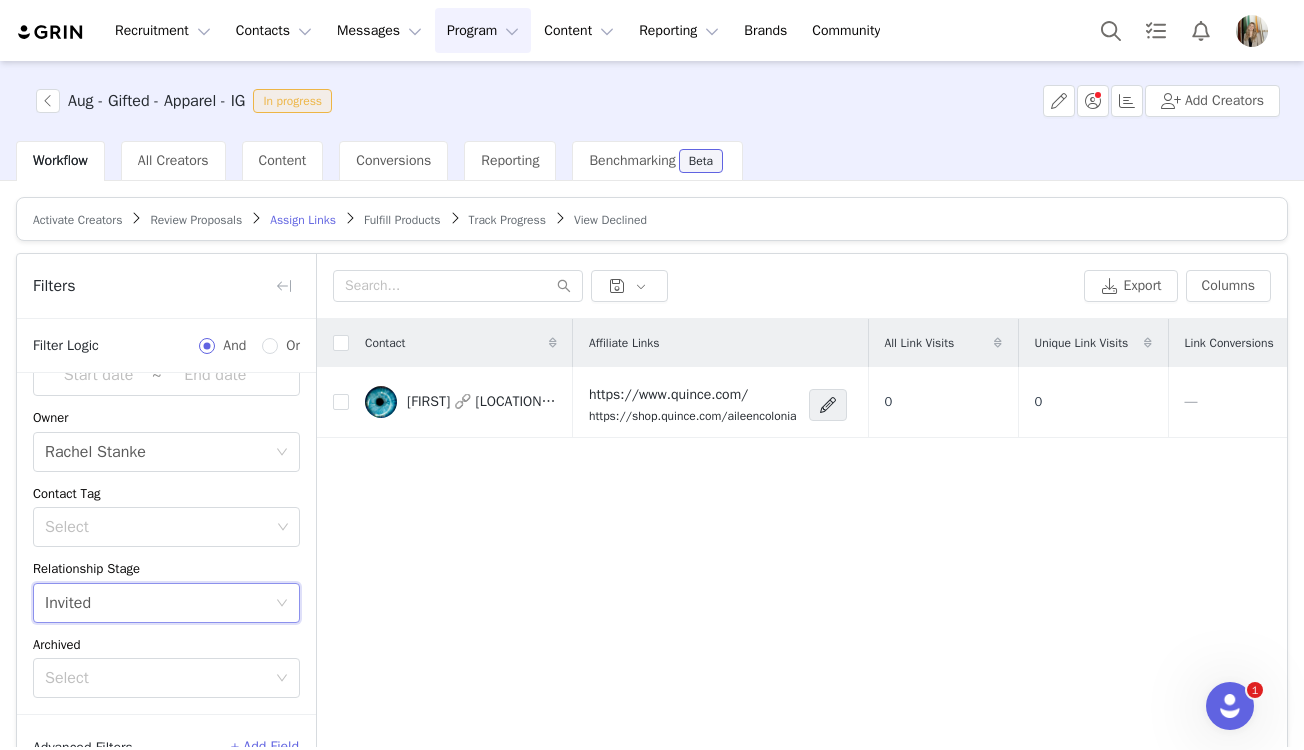 scroll, scrollTop: 121, scrollLeft: 0, axis: vertical 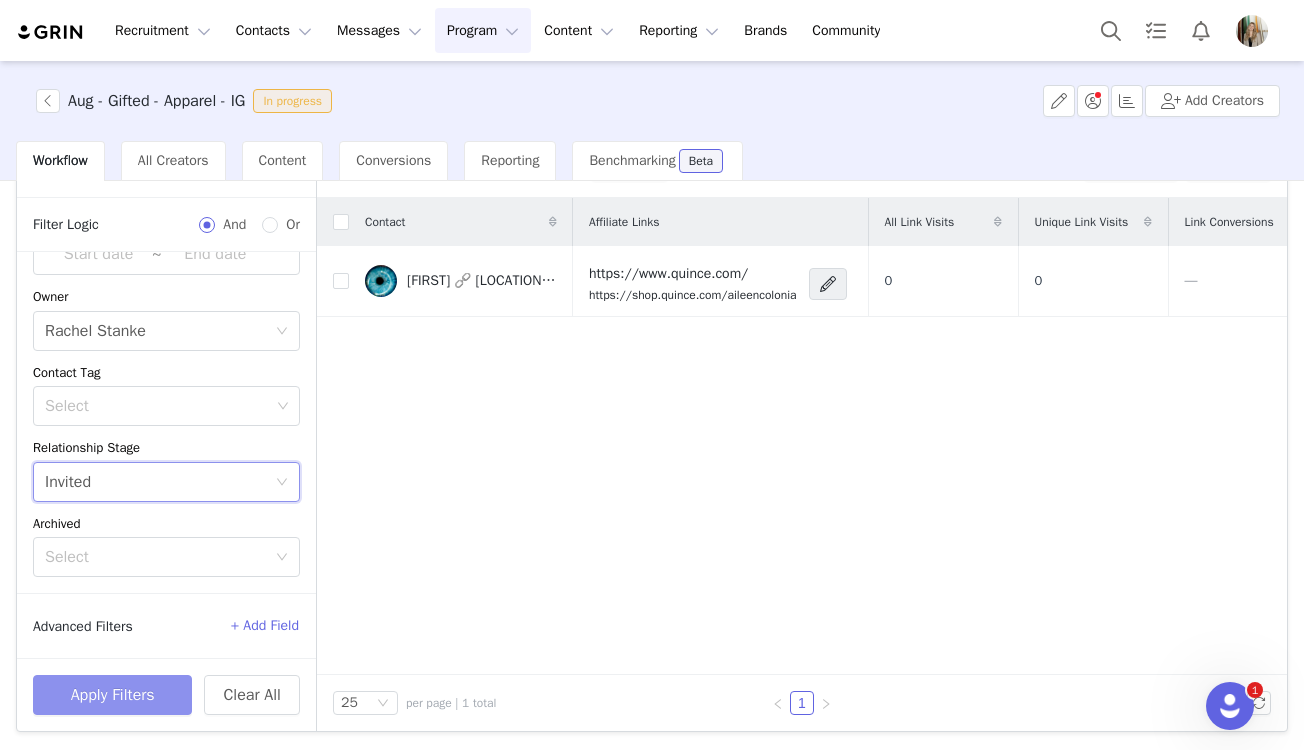 click on "Apply Filters" at bounding box center (112, 695) 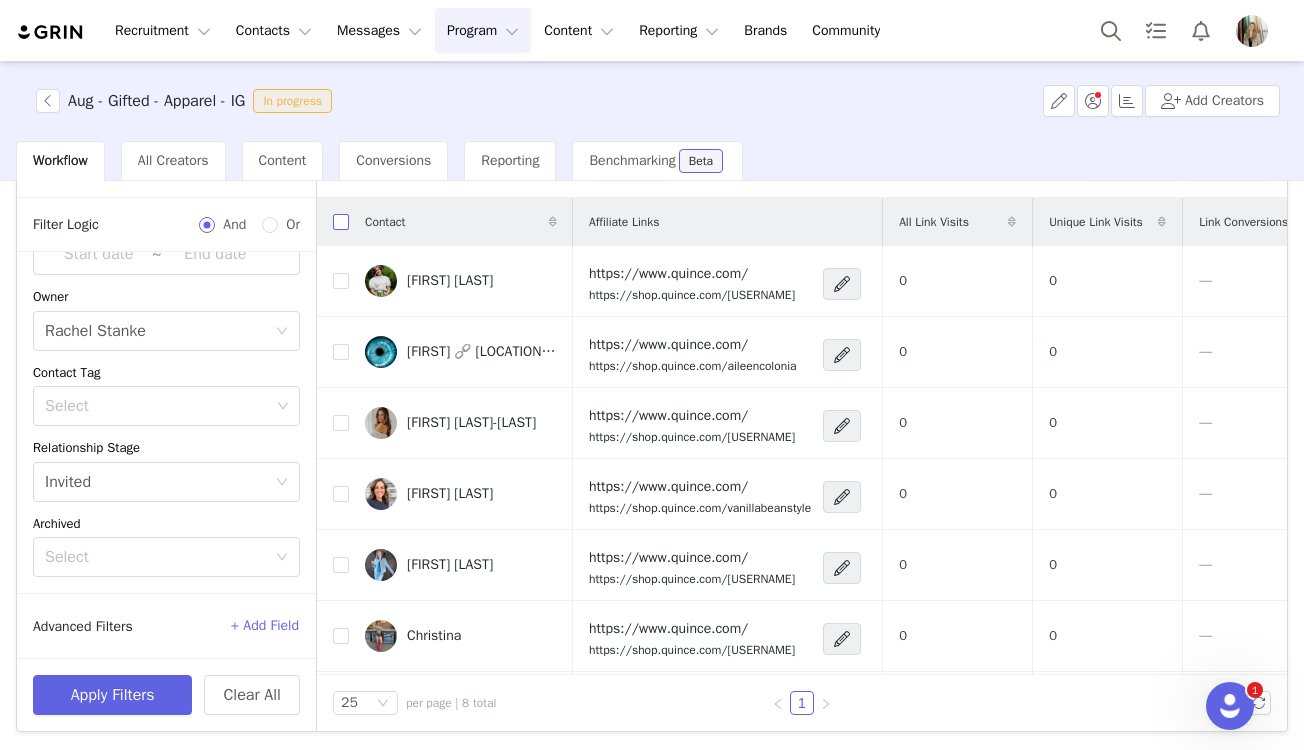 click at bounding box center [341, 222] 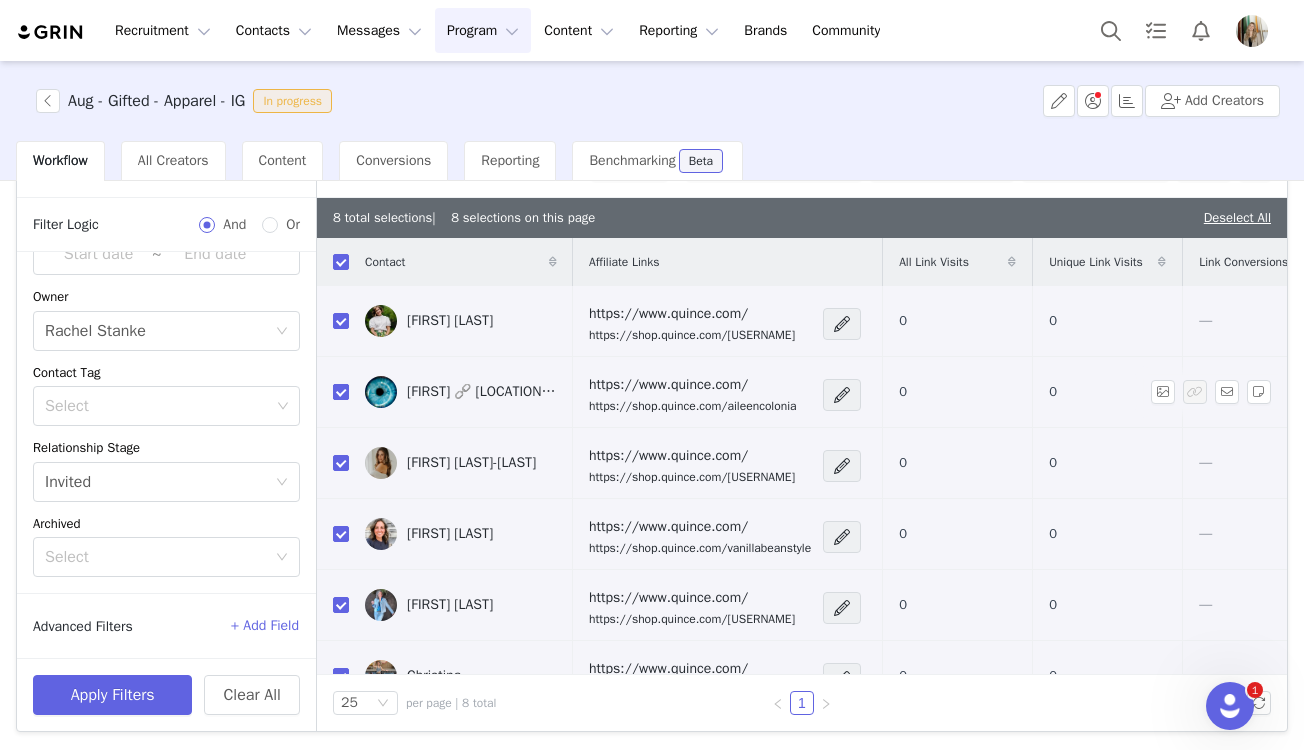 click at bounding box center (341, 392) 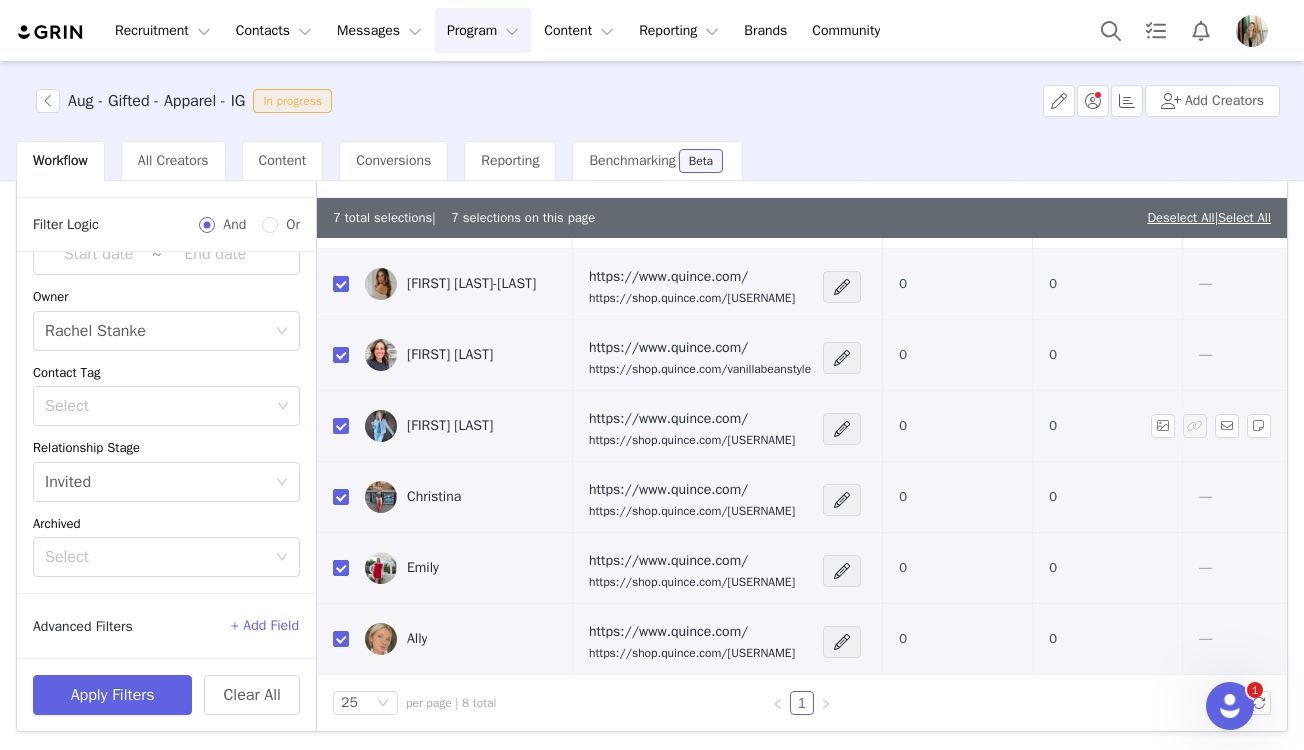 scroll, scrollTop: 0, scrollLeft: 0, axis: both 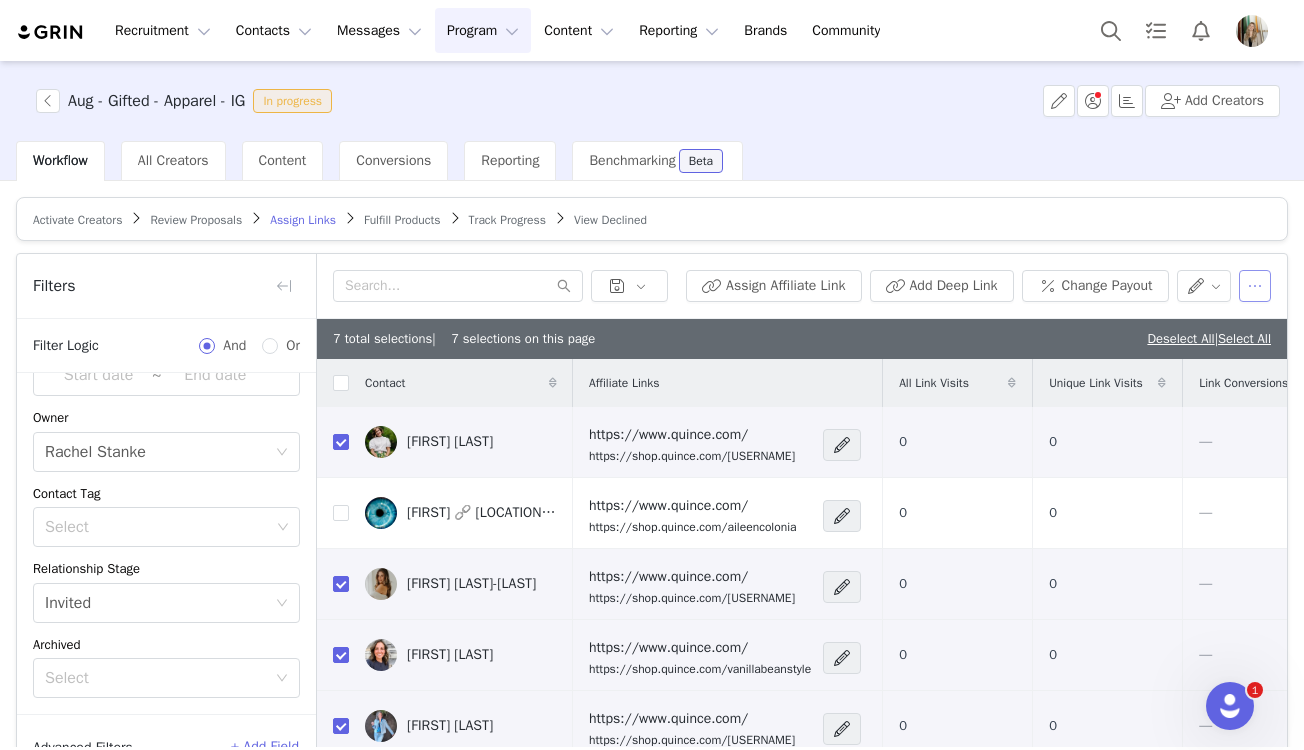 click at bounding box center [1255, 286] 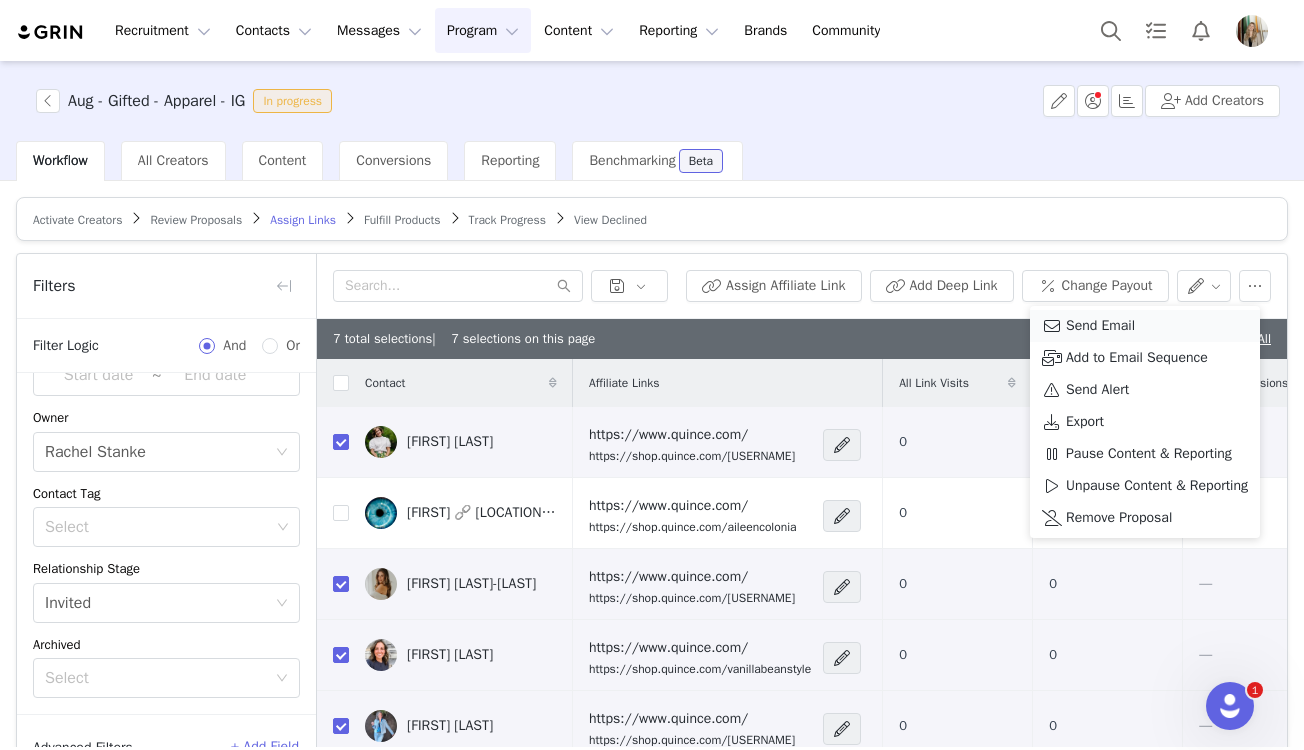 click on "Send Email" at bounding box center (1100, 326) 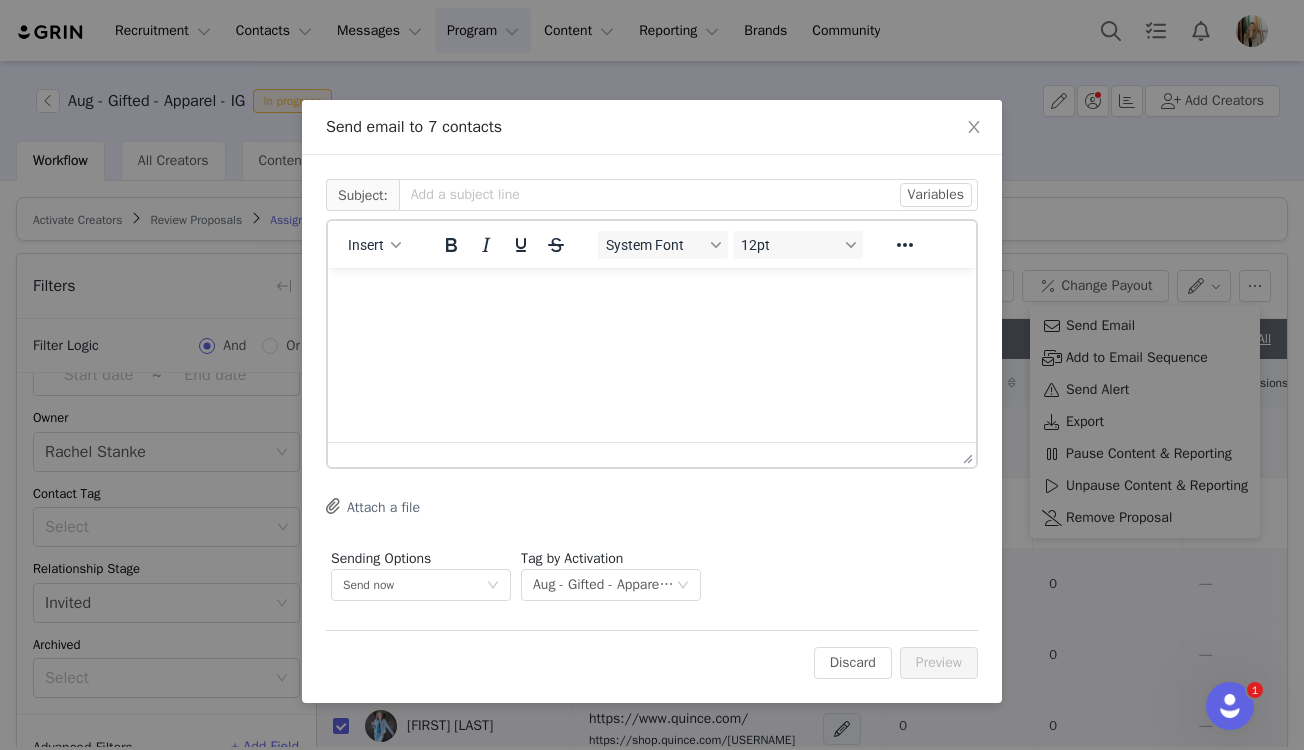 scroll, scrollTop: 0, scrollLeft: 0, axis: both 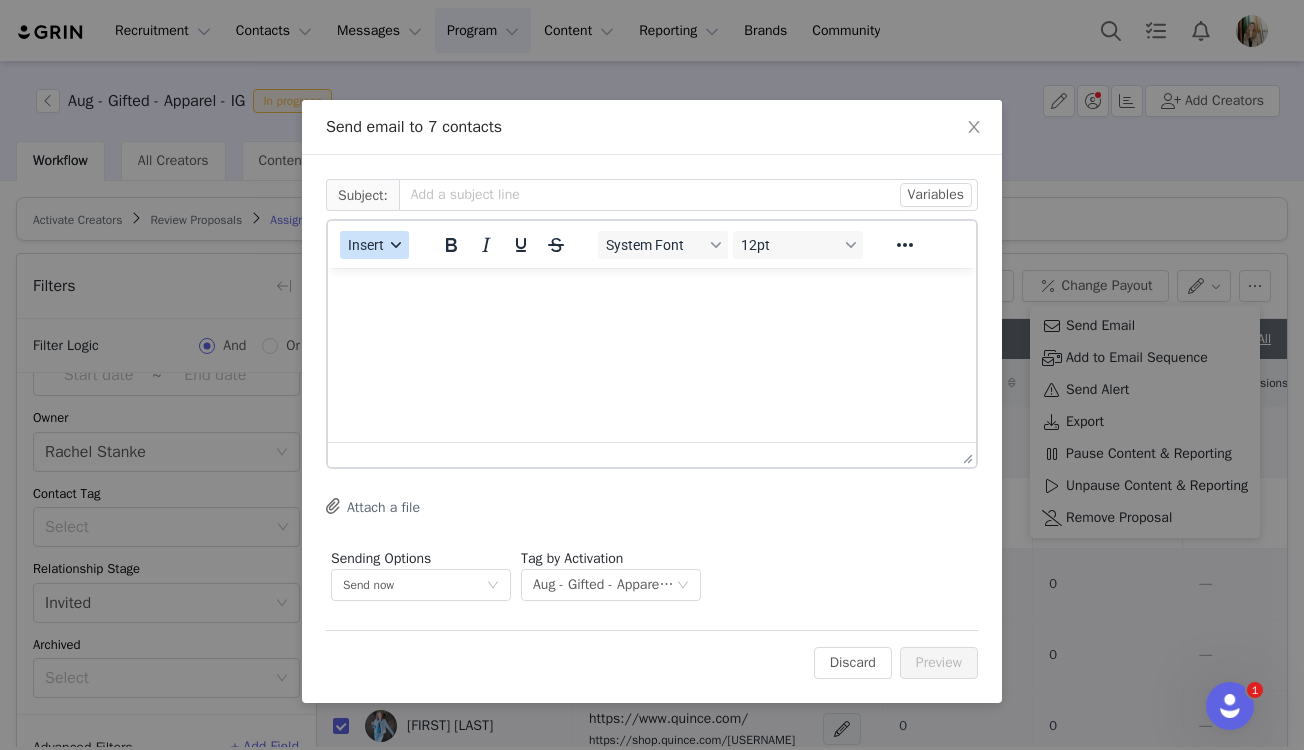click on "Insert" at bounding box center (374, 245) 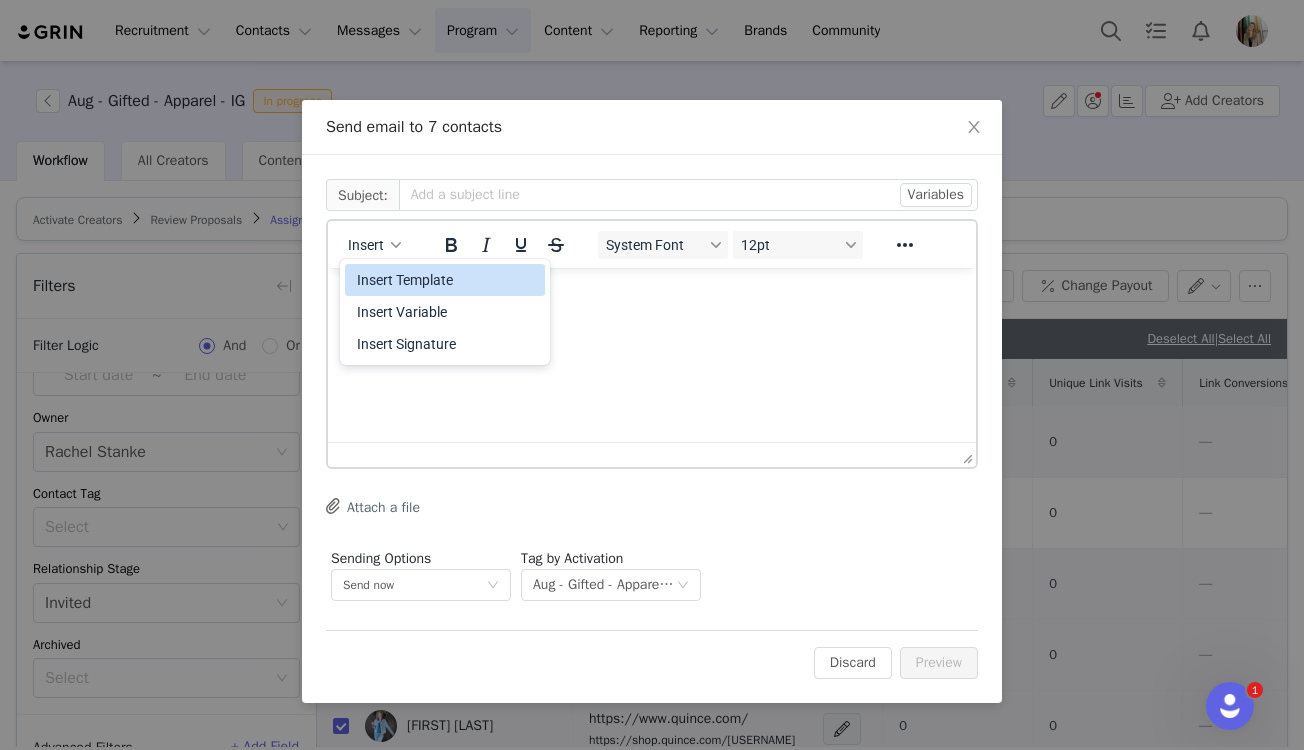 click on "Insert Template" at bounding box center [447, 280] 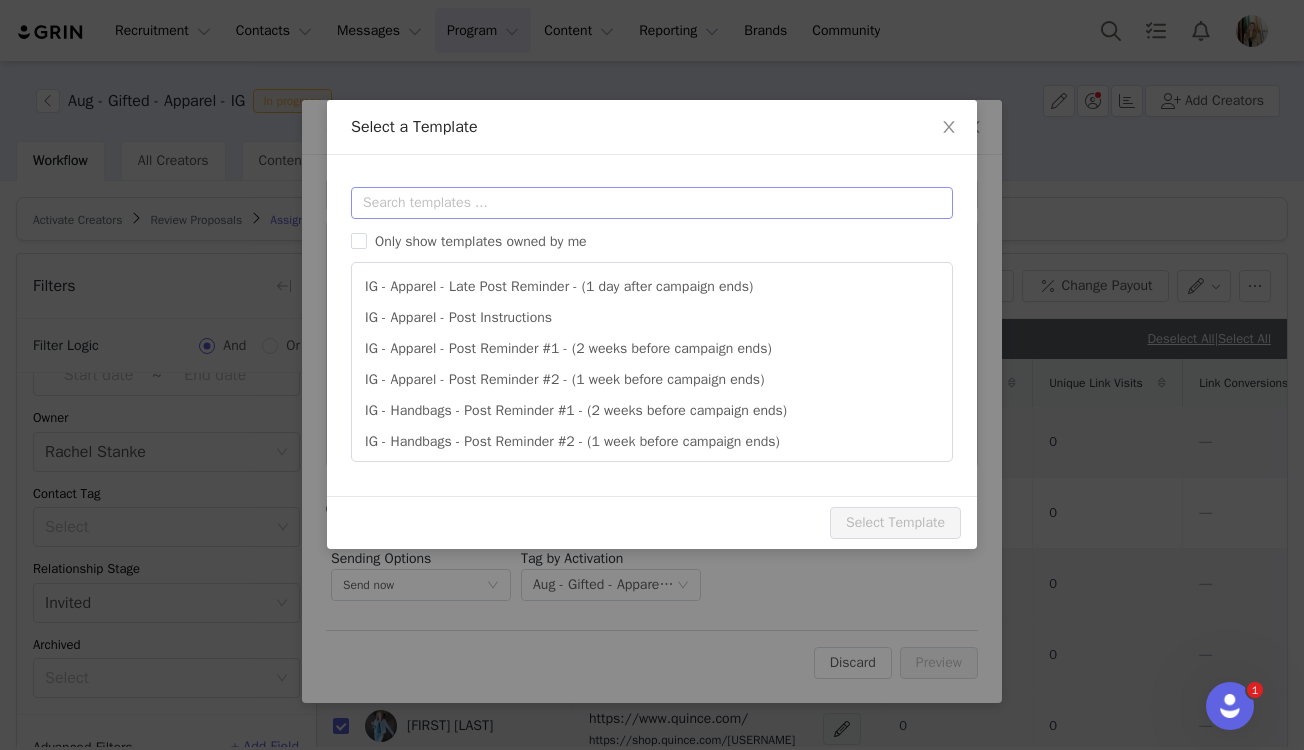 scroll, scrollTop: 0, scrollLeft: 0, axis: both 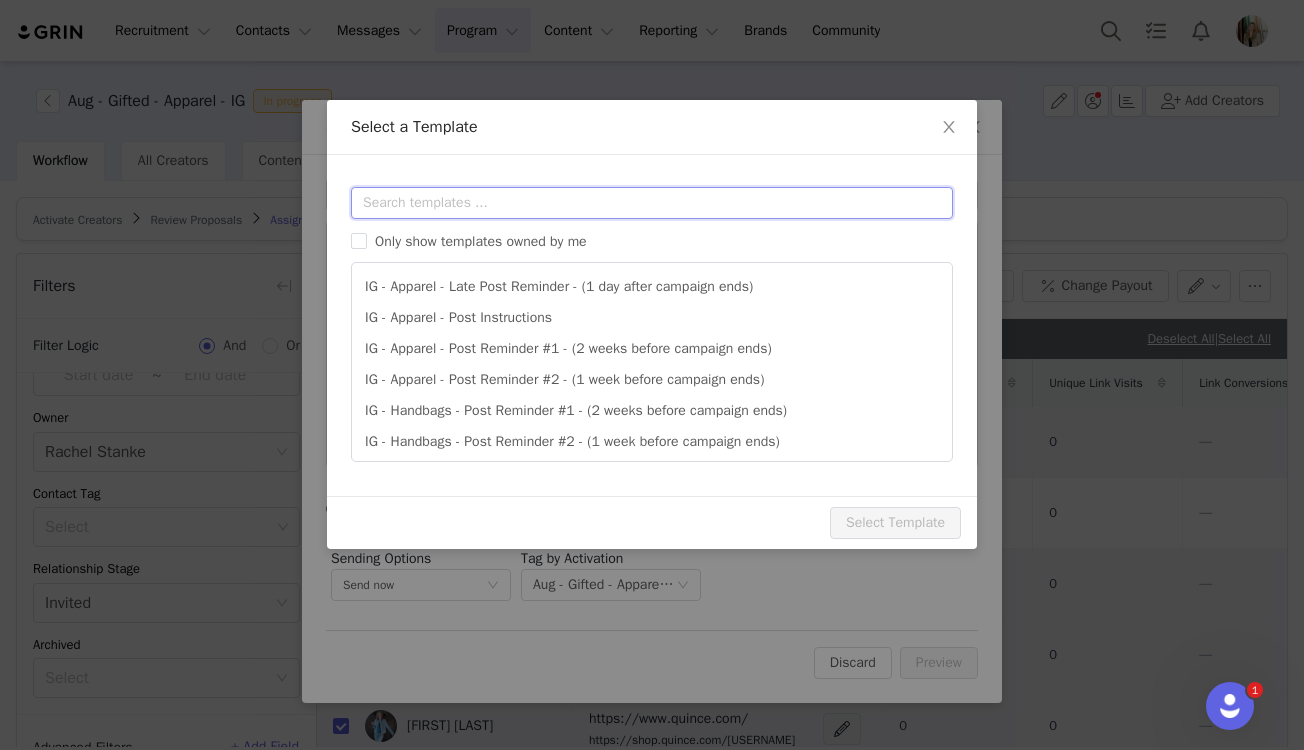 click at bounding box center (652, 203) 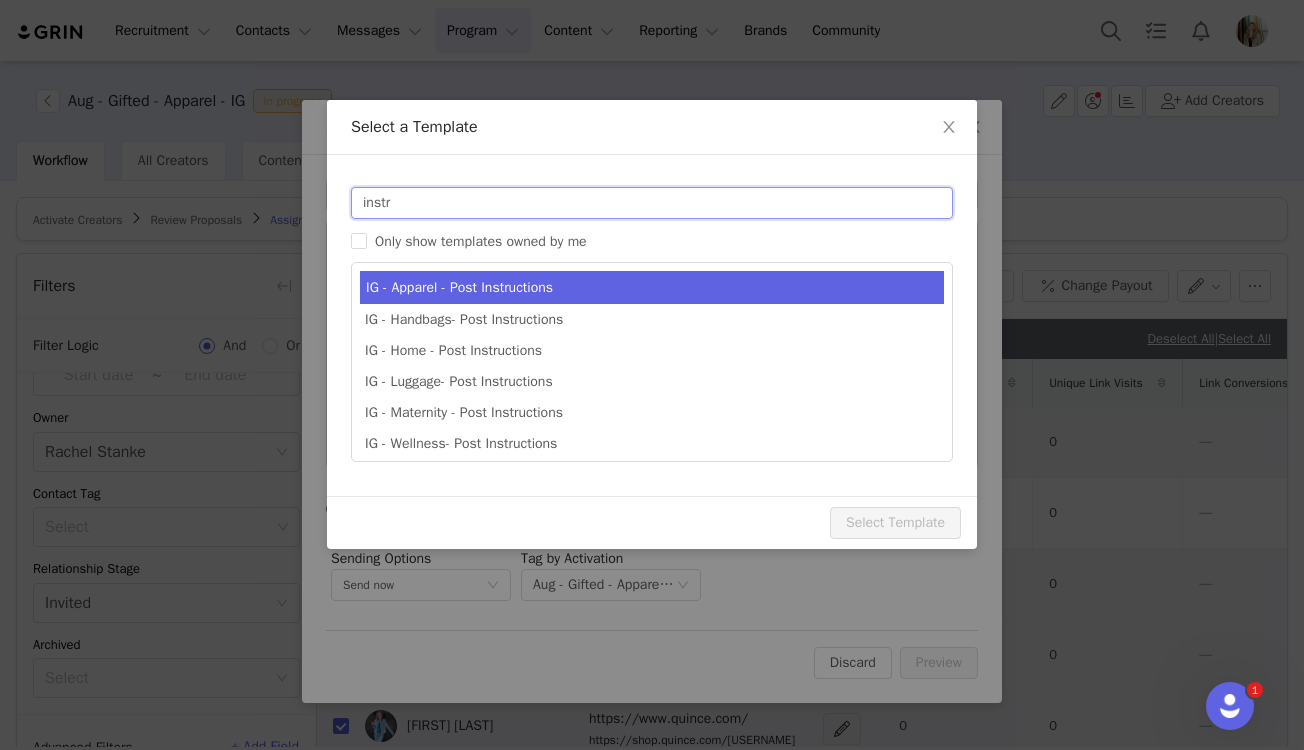 type on "instr" 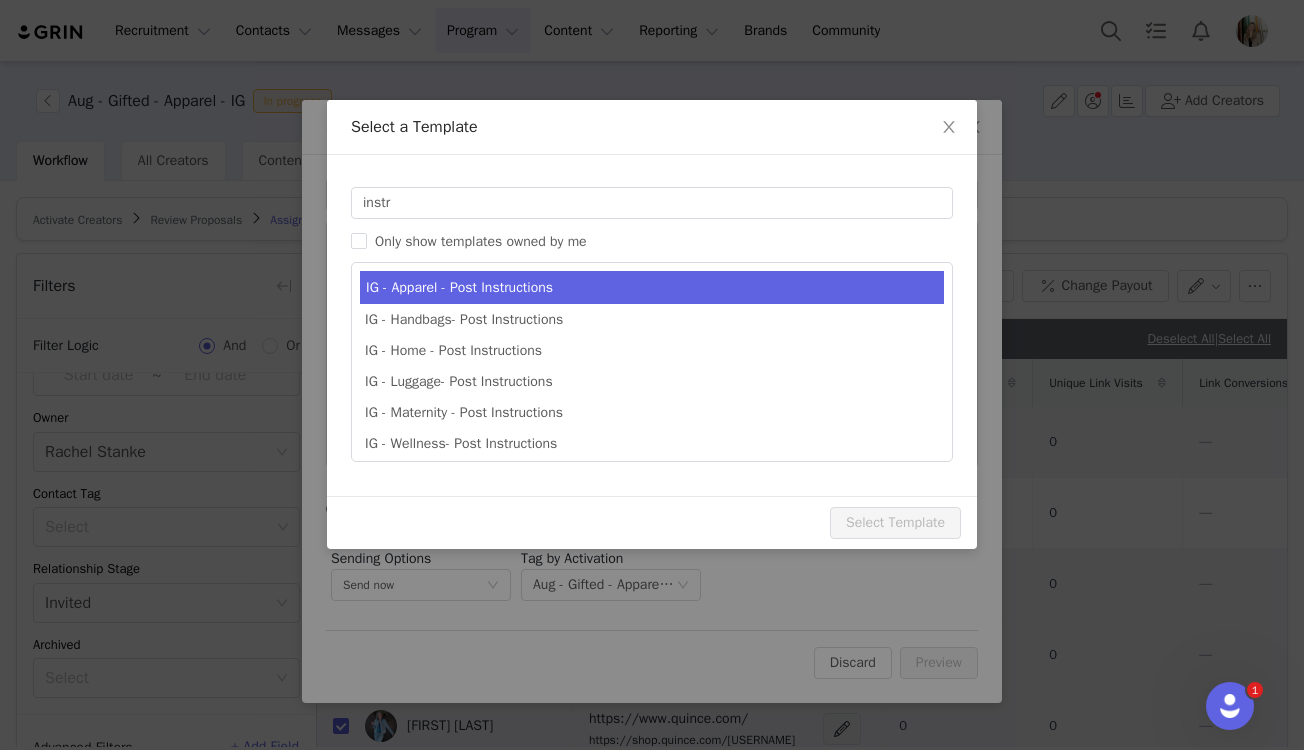 type on "Quince x @[instagram_username] Post Instructions!" 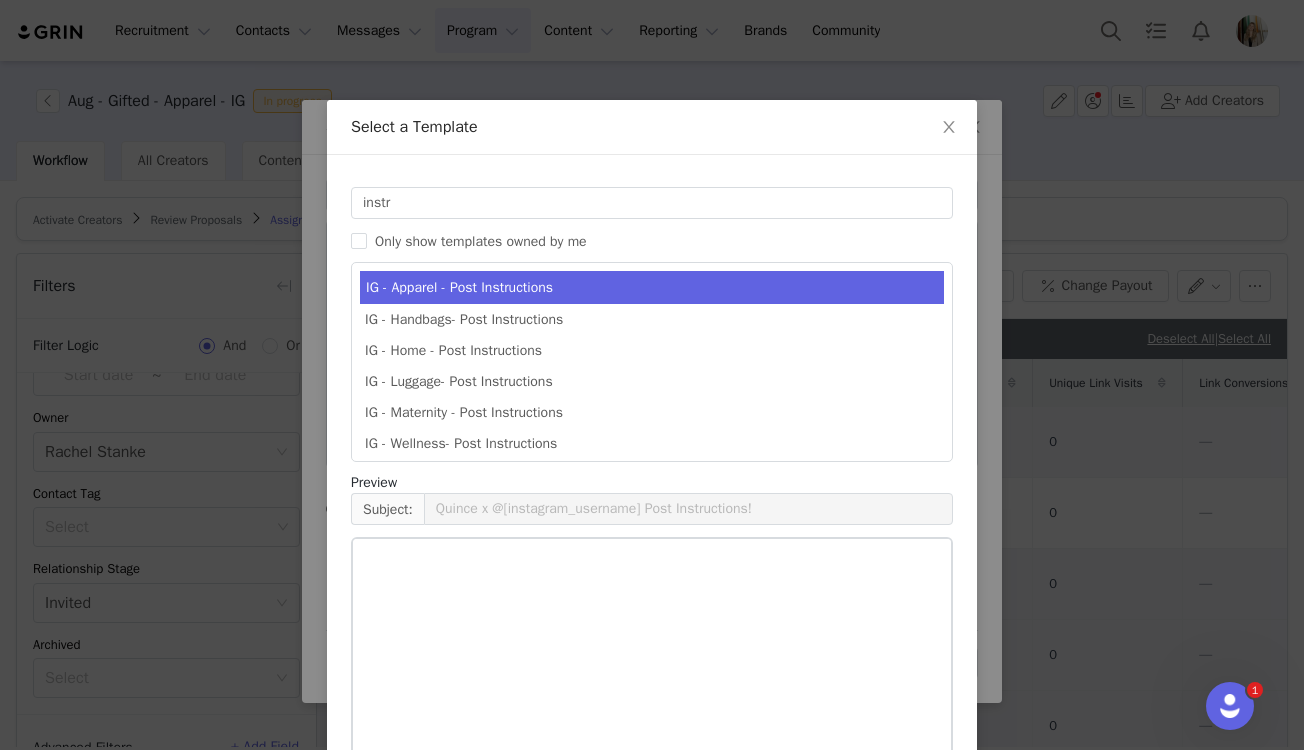 click on "IG - Apparel - Post Instructions" at bounding box center [652, 287] 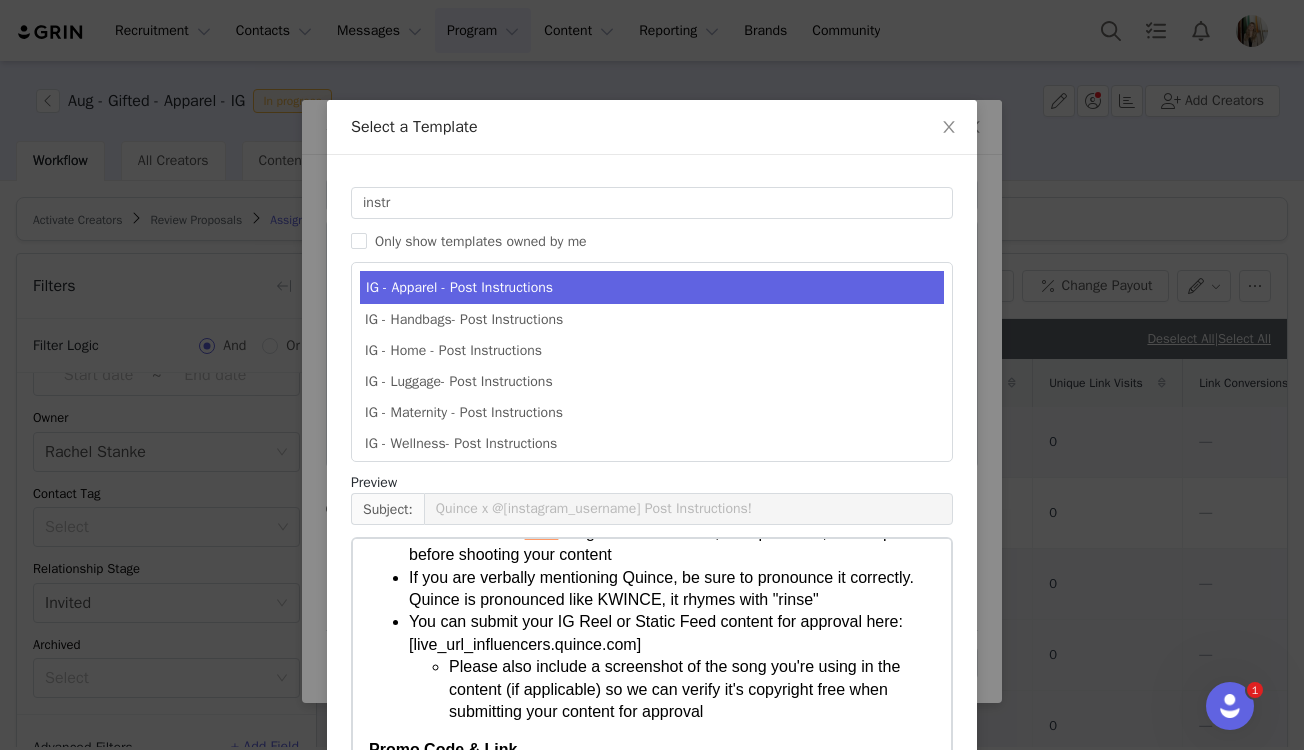 scroll, scrollTop: 855, scrollLeft: 0, axis: vertical 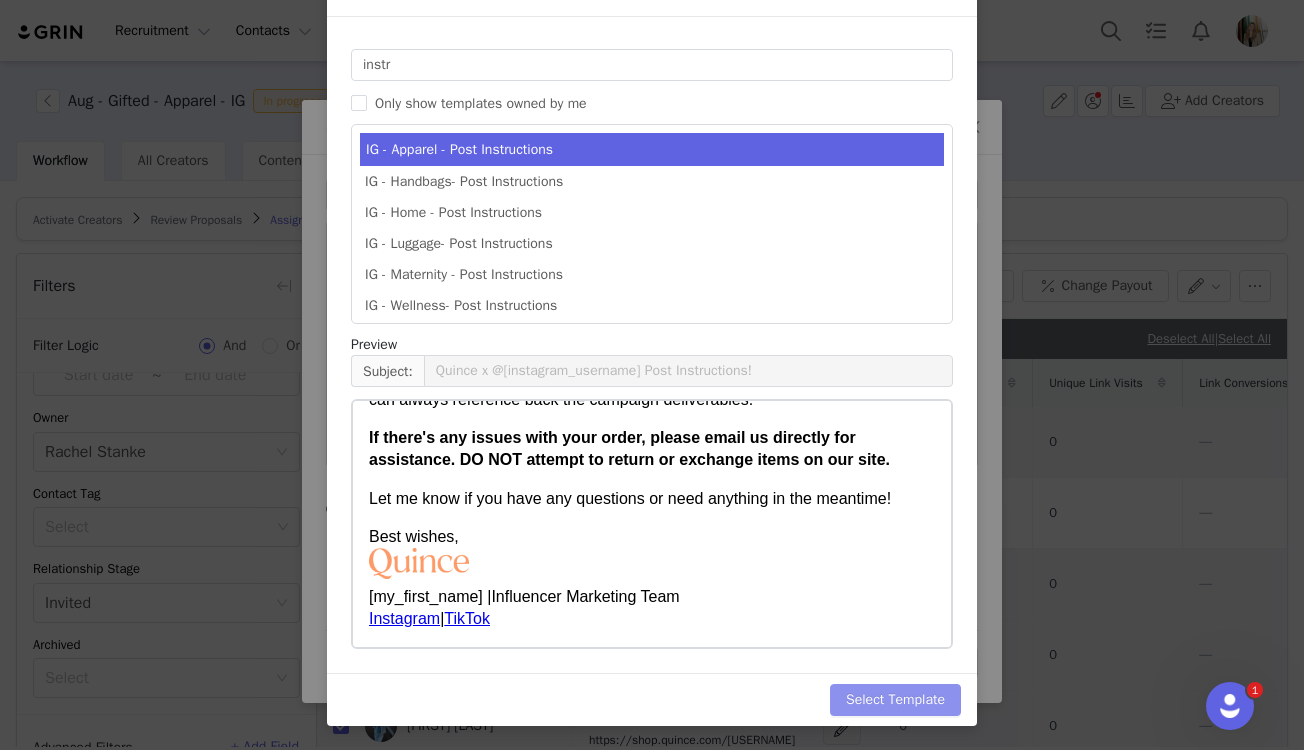 click on "Select Template" at bounding box center (895, 700) 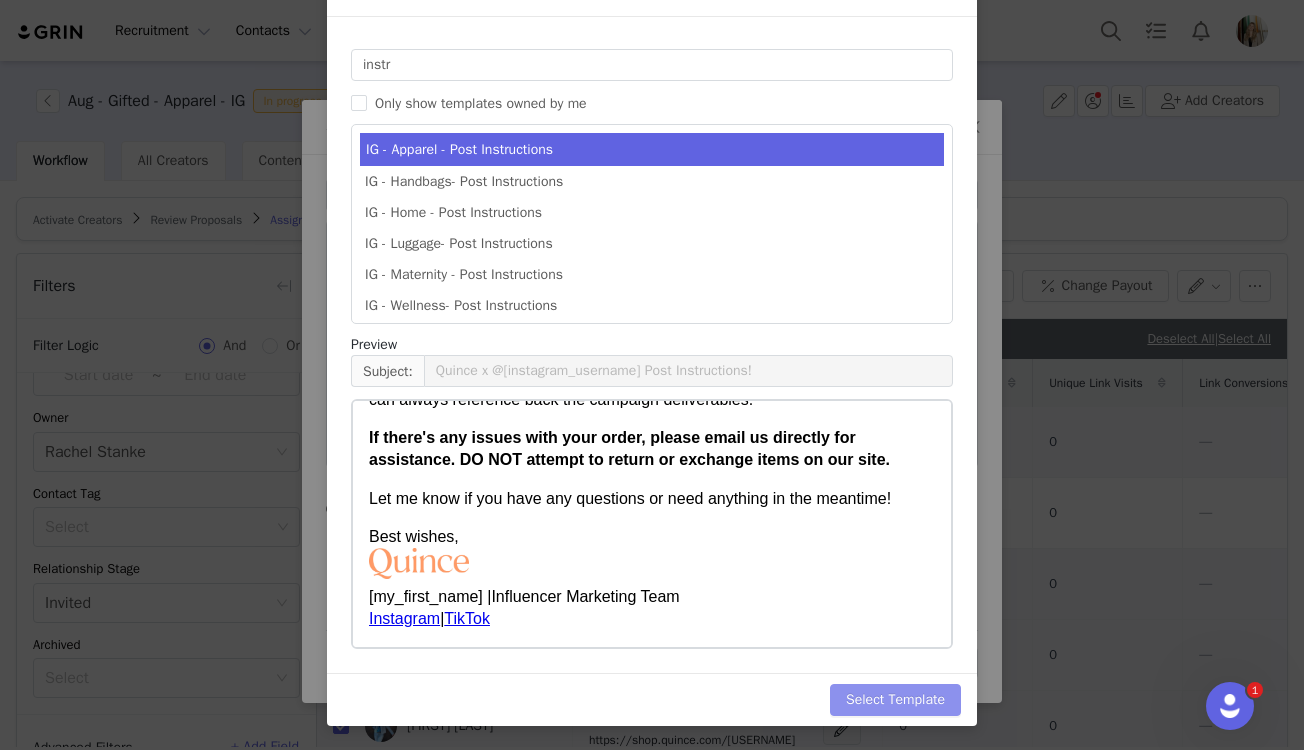 type on "Quince x @[instagram_username] Post Instructions!" 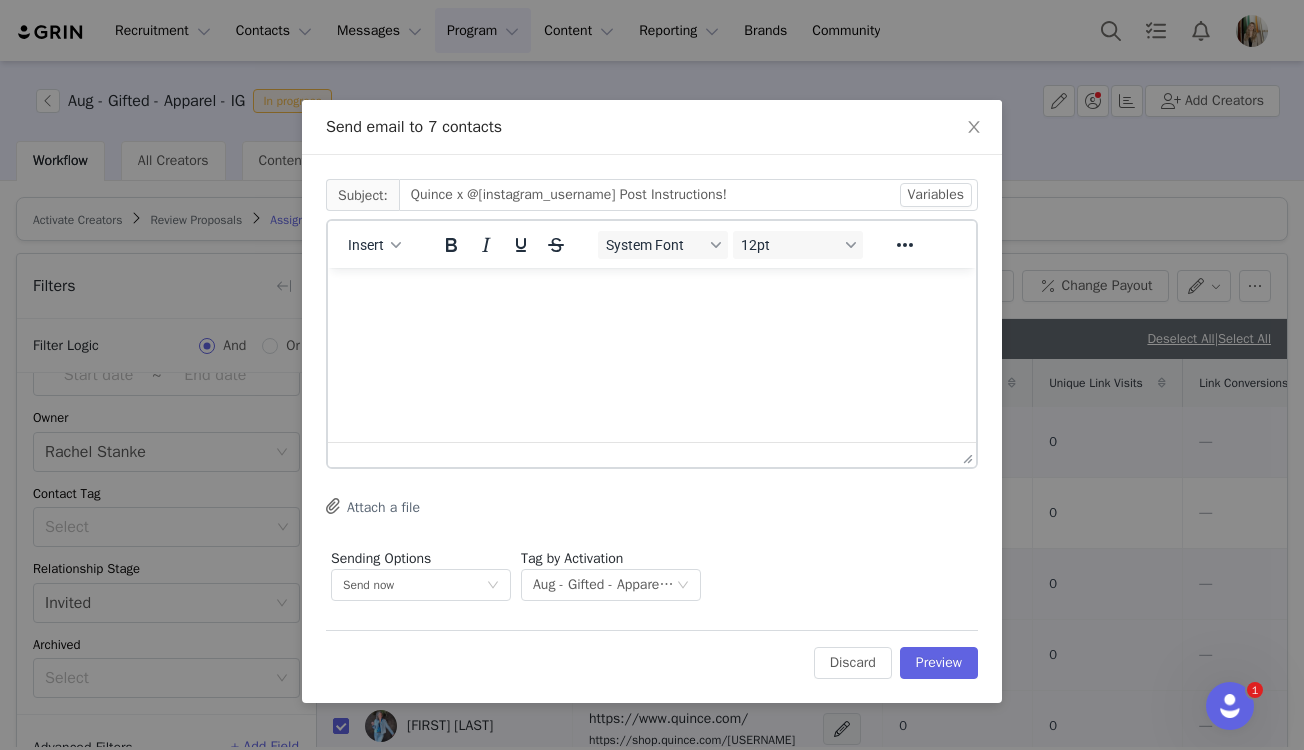 scroll, scrollTop: 0, scrollLeft: 0, axis: both 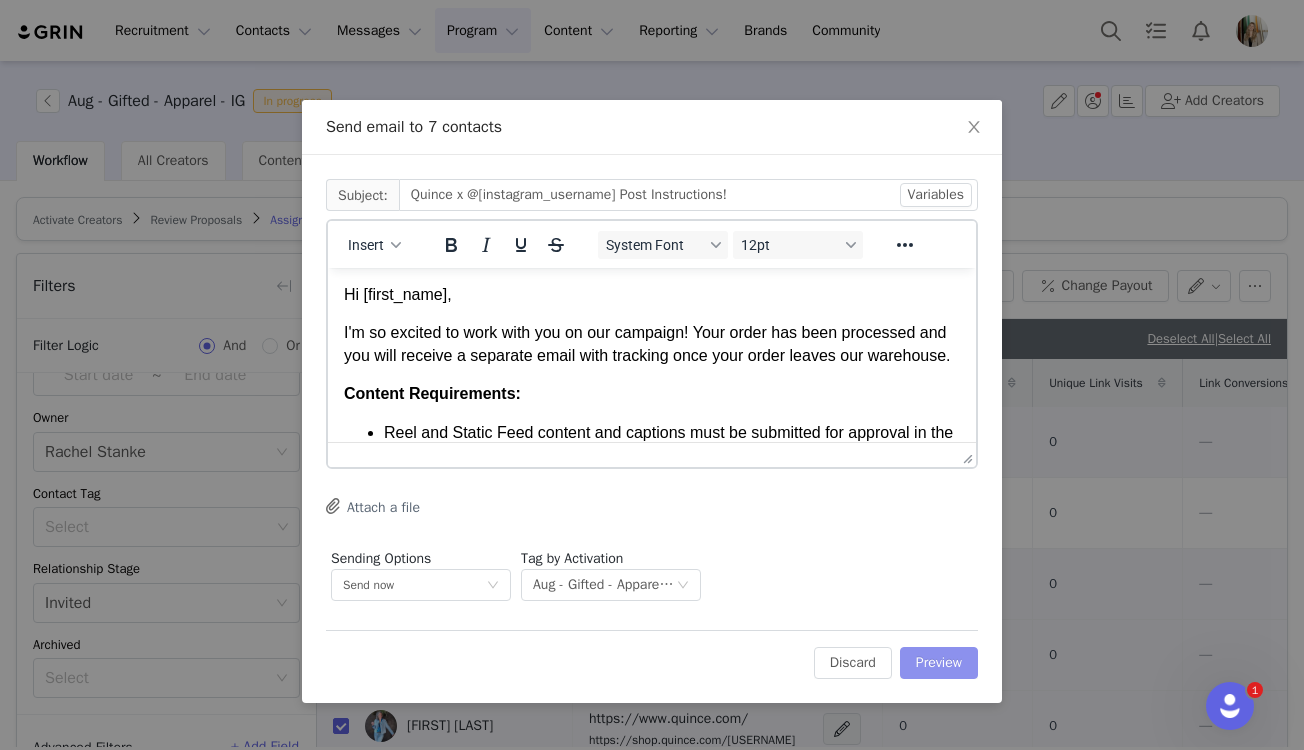 click on "Preview" at bounding box center [939, 663] 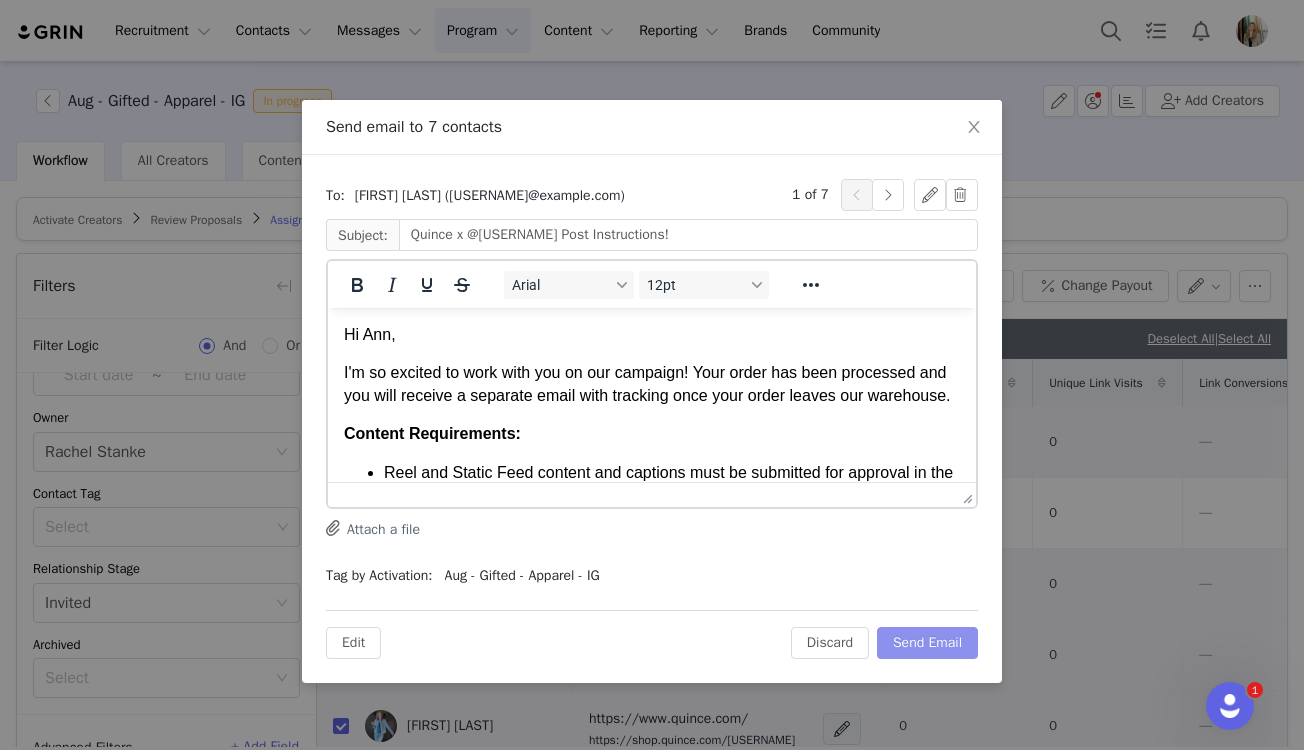scroll, scrollTop: 0, scrollLeft: 0, axis: both 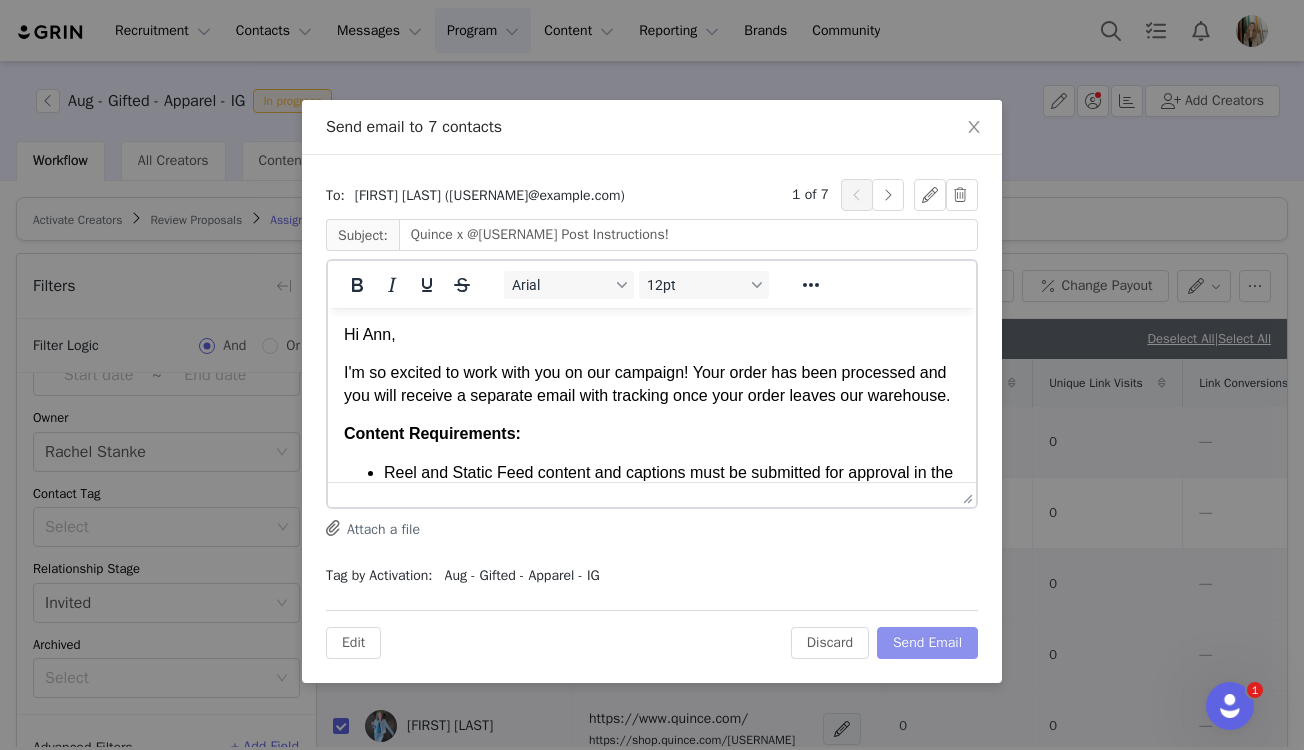 click on "Send Email" at bounding box center (927, 643) 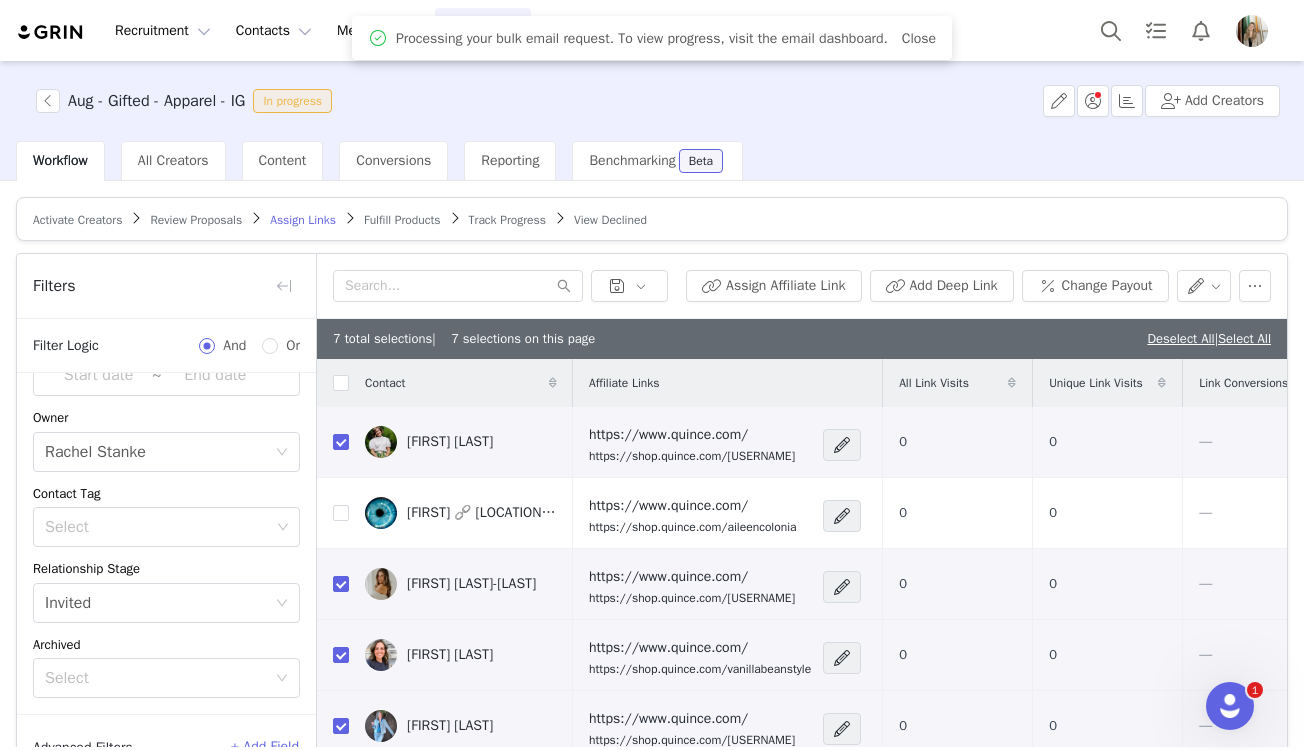 scroll, scrollTop: 0, scrollLeft: 0, axis: both 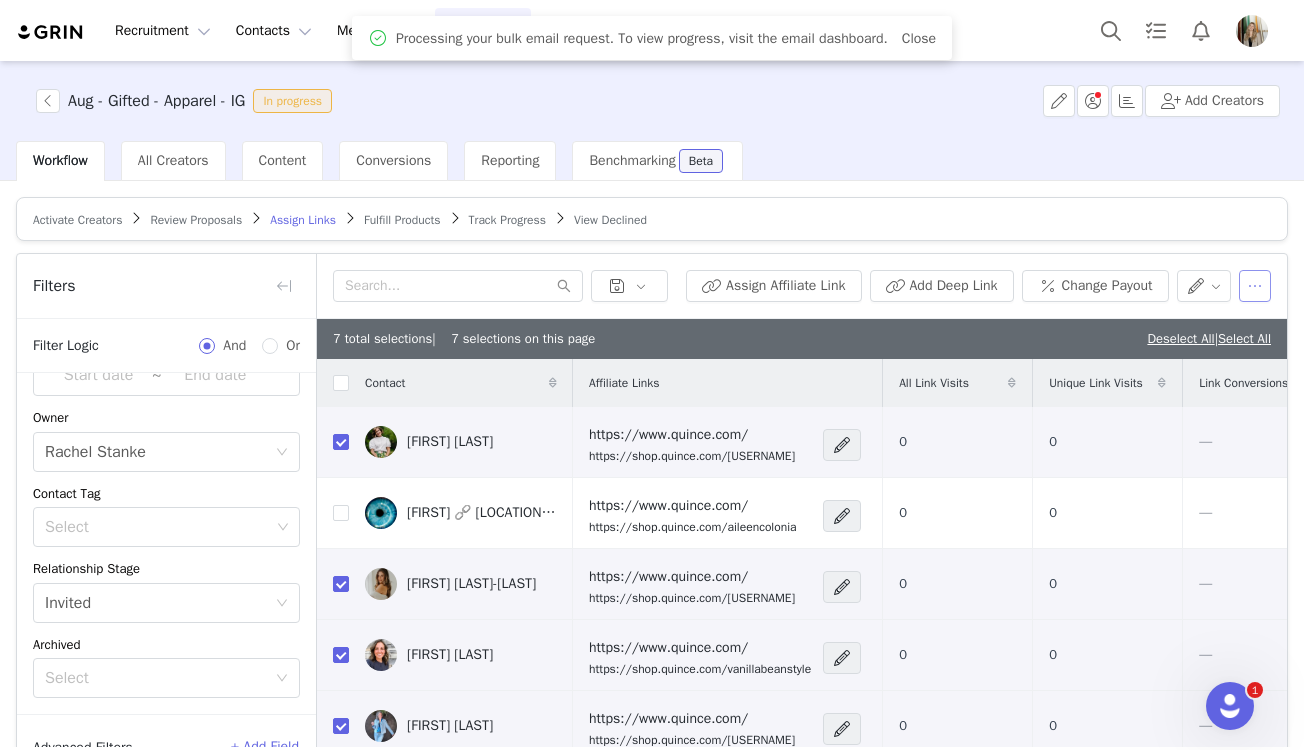 click at bounding box center (1255, 286) 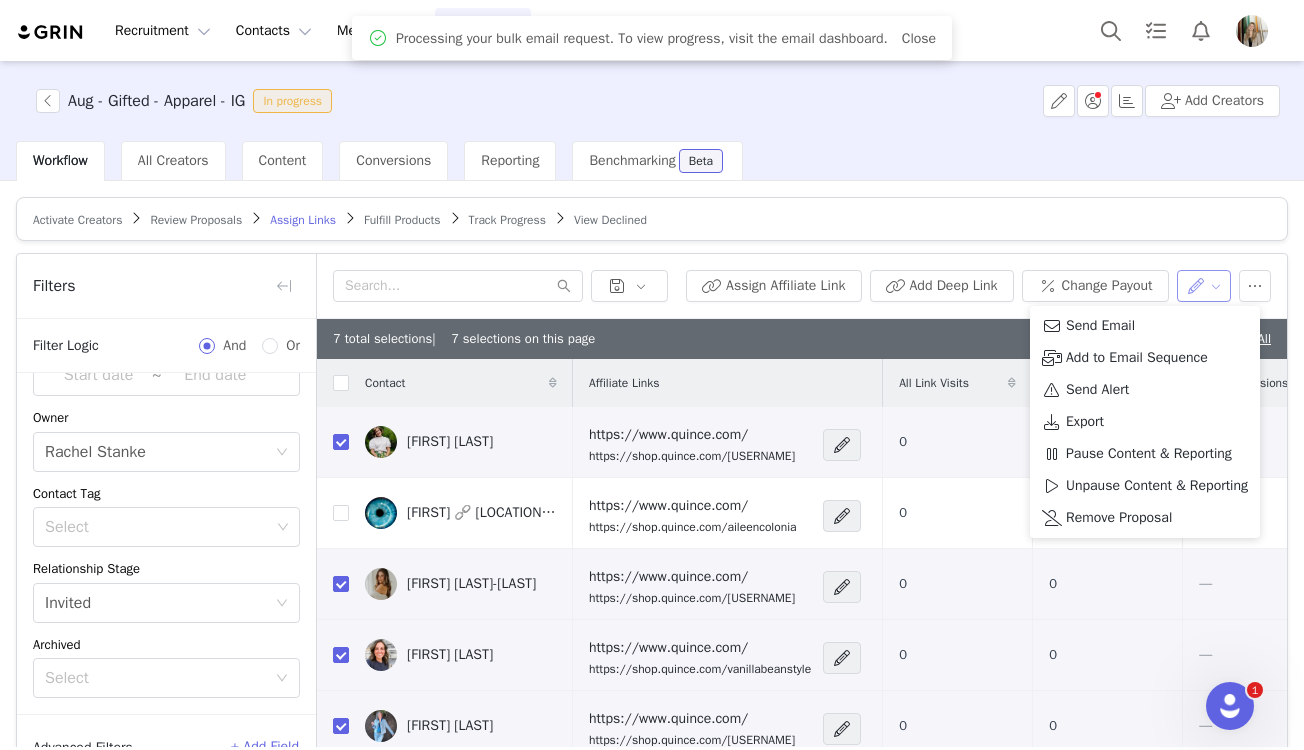 click at bounding box center [1204, 286] 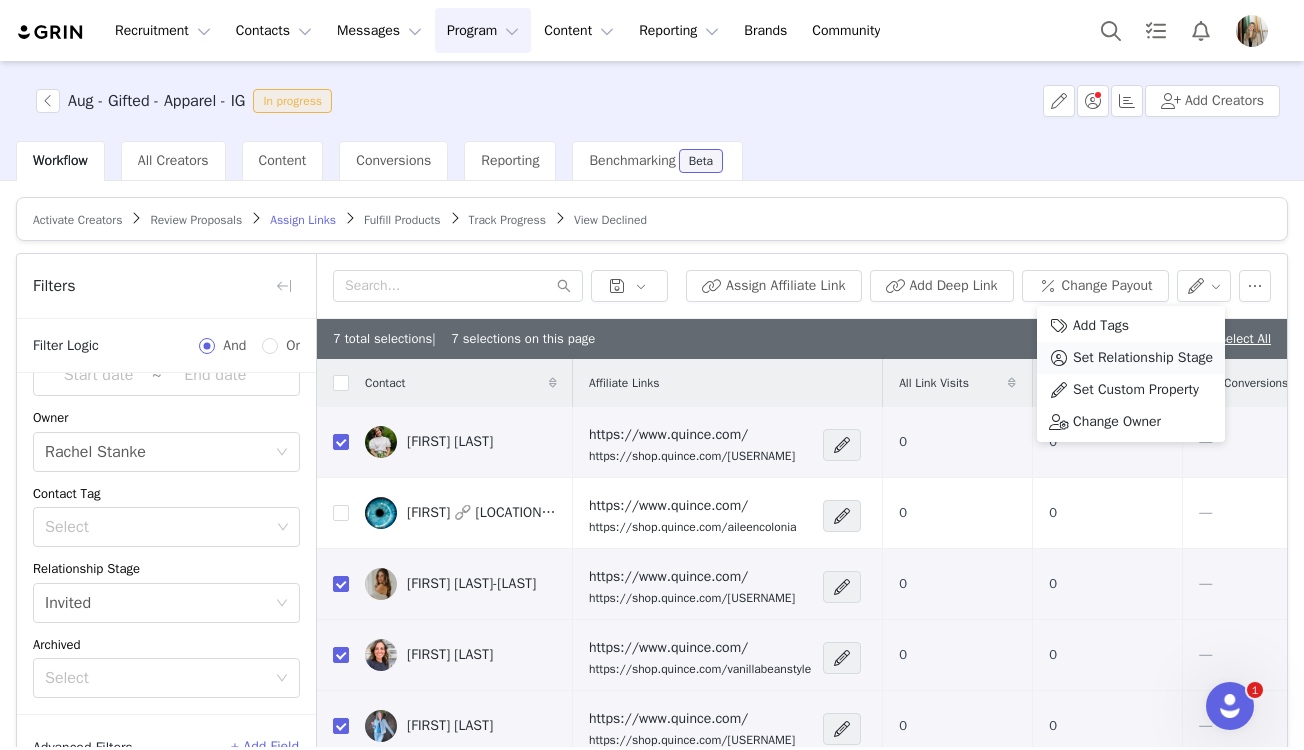 click on "Set Relationship Stage" at bounding box center [1143, 358] 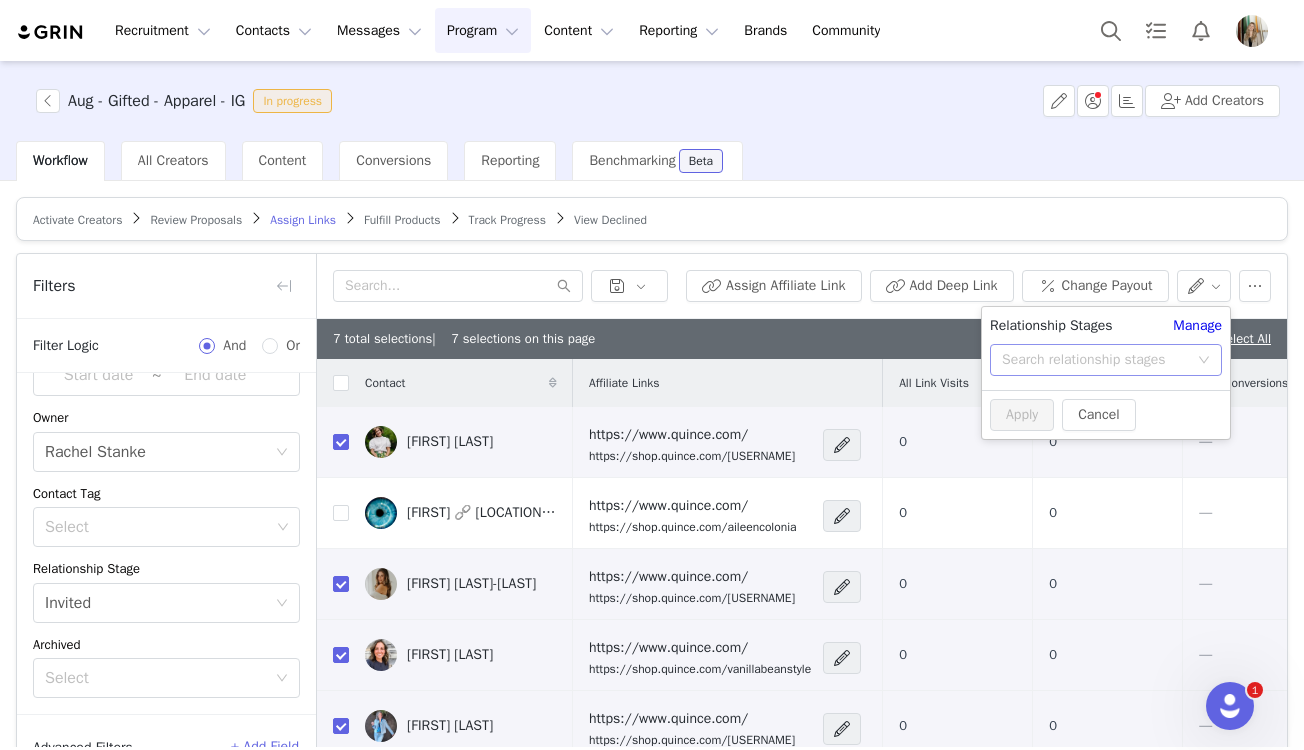click on "Search relationship stages" at bounding box center (1095, 360) 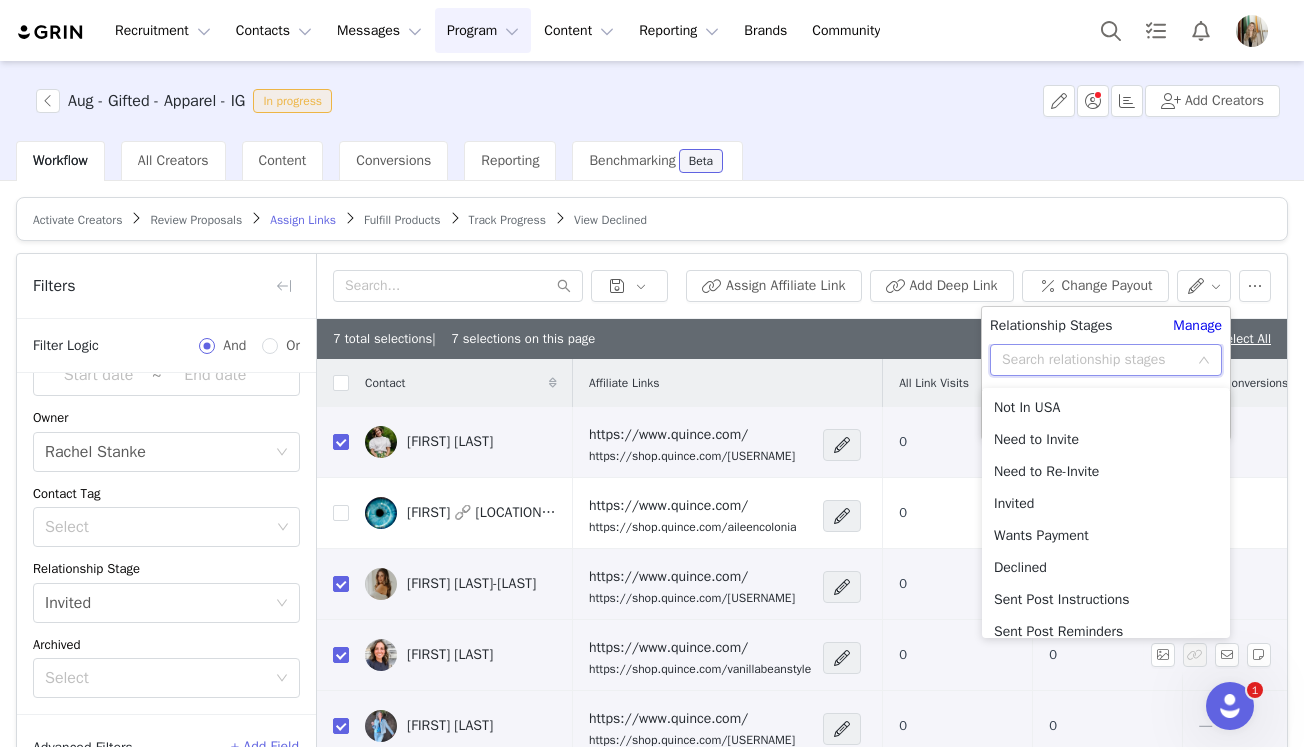 scroll, scrollTop: 10, scrollLeft: 0, axis: vertical 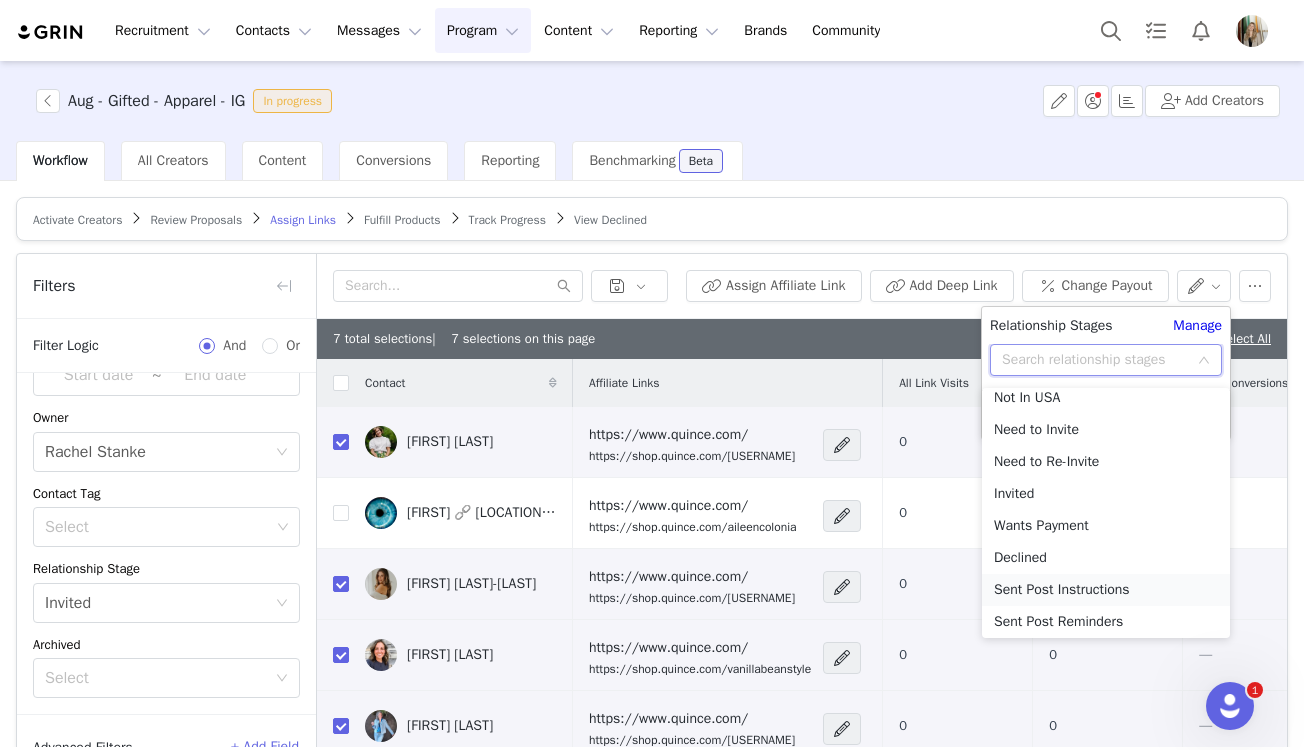 click on "Sent Post Instructions" at bounding box center (1106, 590) 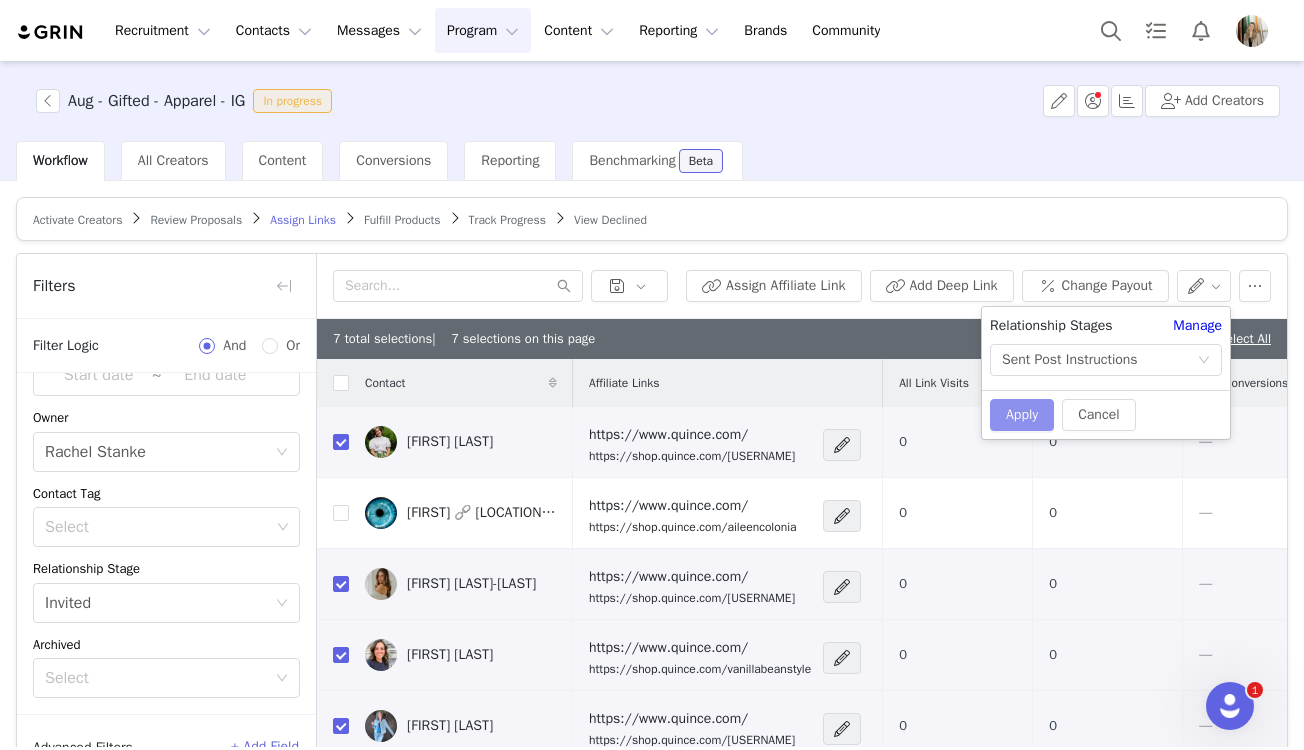 click on "Apply" at bounding box center [1022, 415] 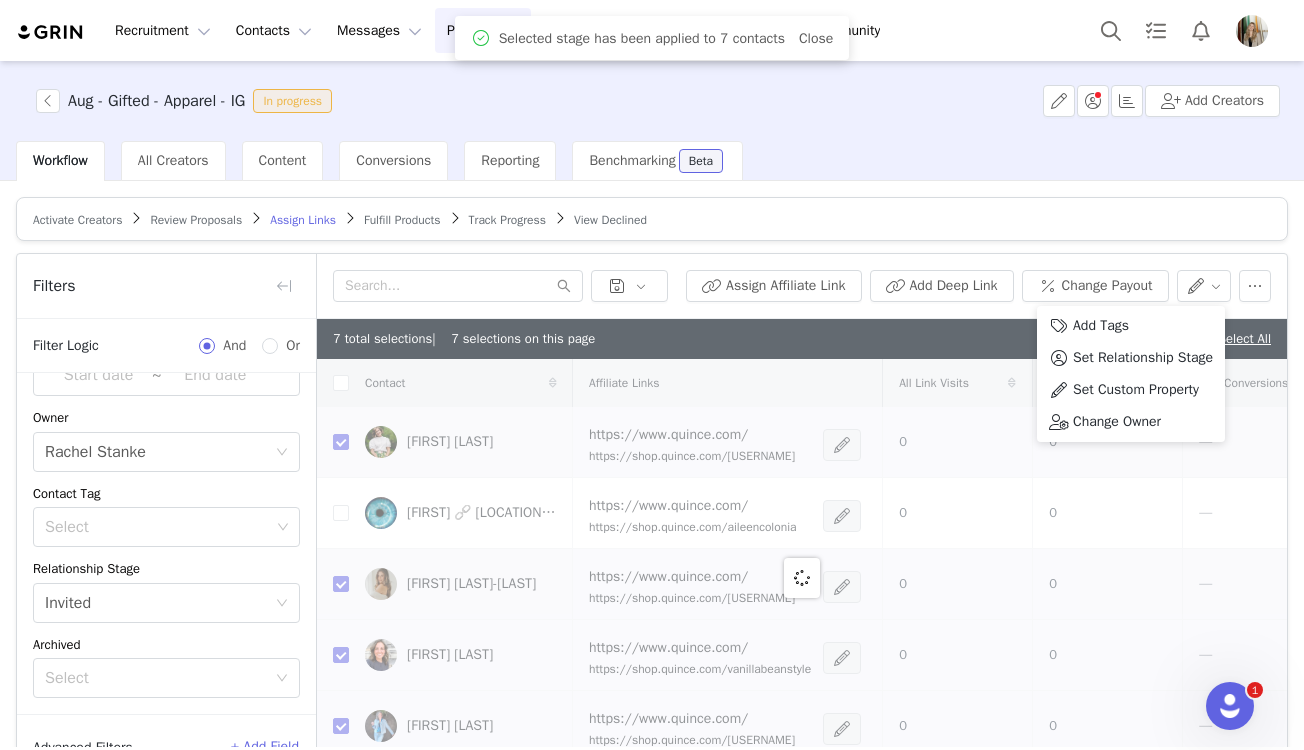 checkbox on "false" 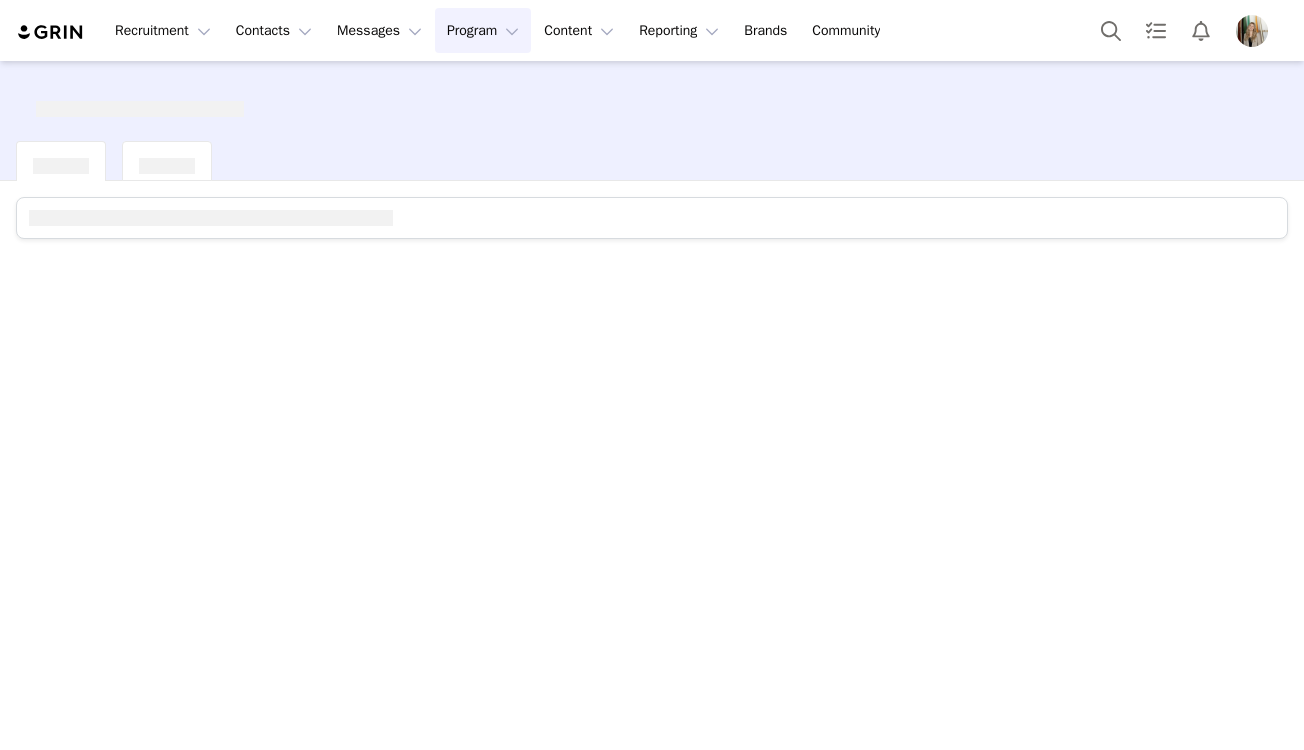 scroll, scrollTop: 0, scrollLeft: 0, axis: both 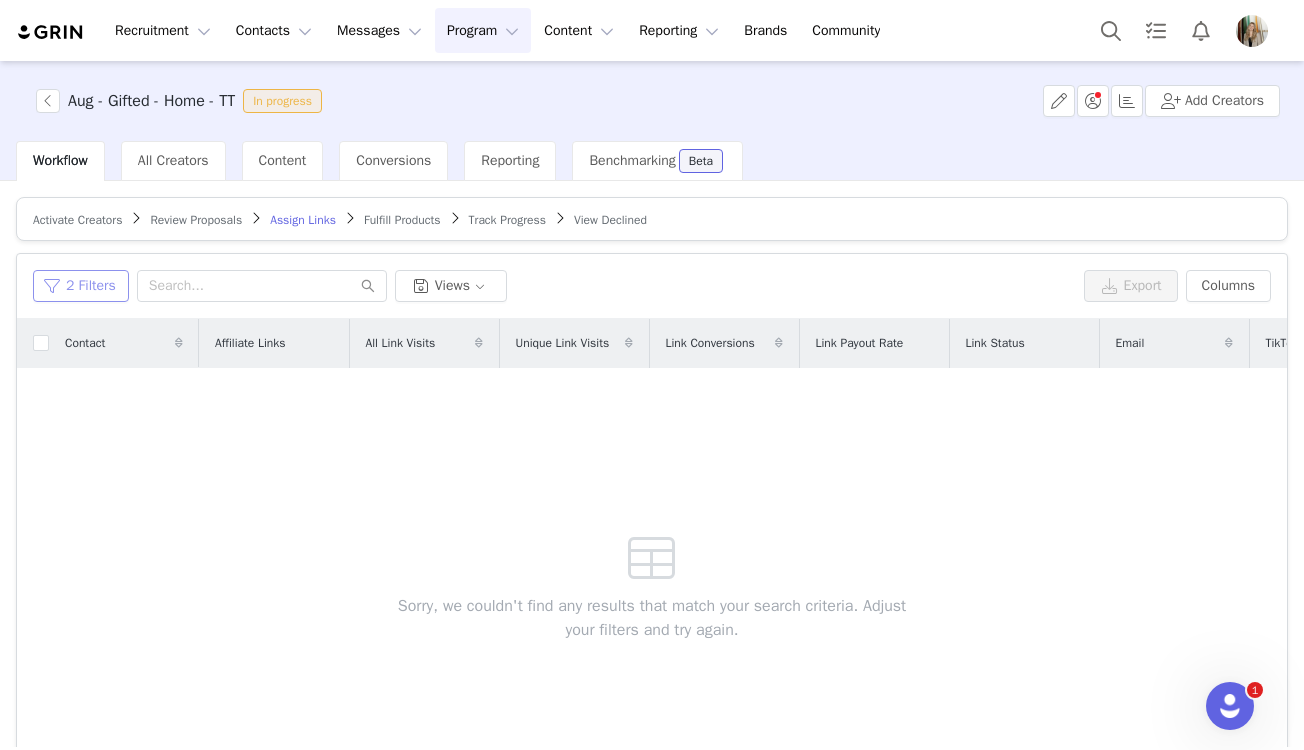 click on "2 Filters" at bounding box center [81, 286] 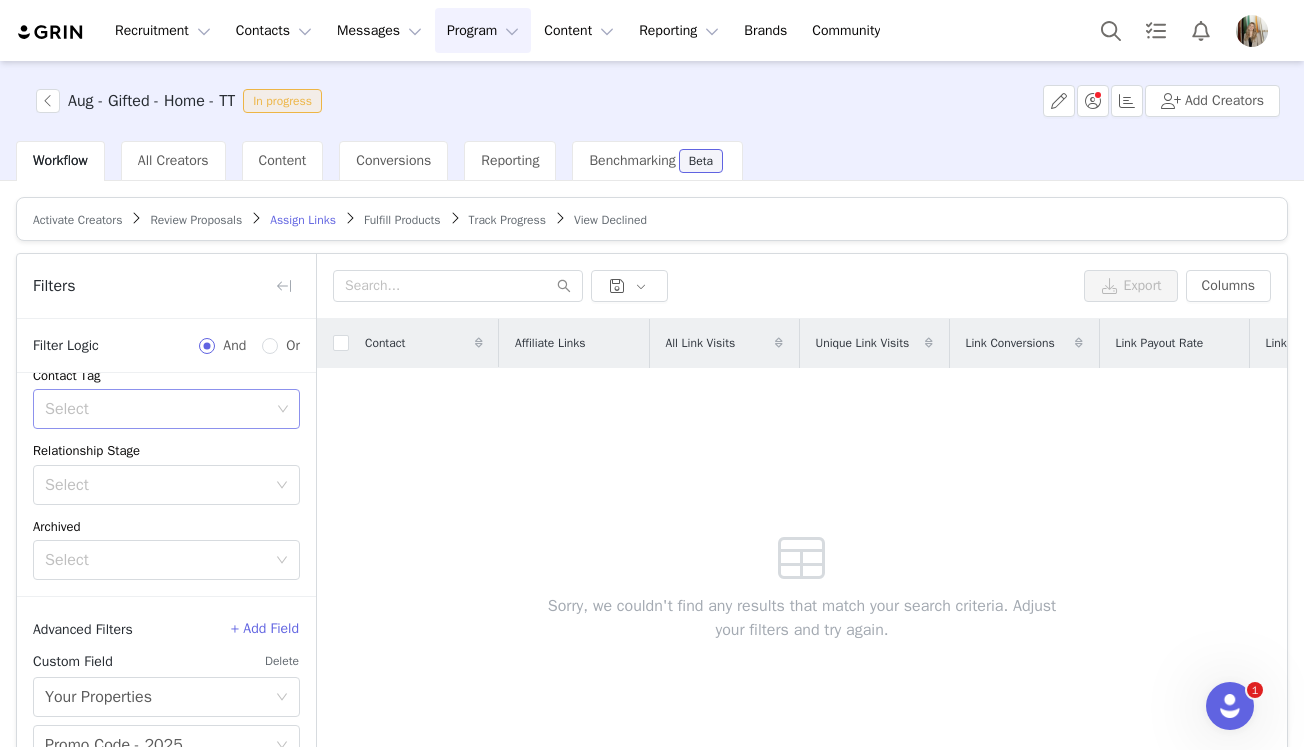 scroll, scrollTop: 308, scrollLeft: 0, axis: vertical 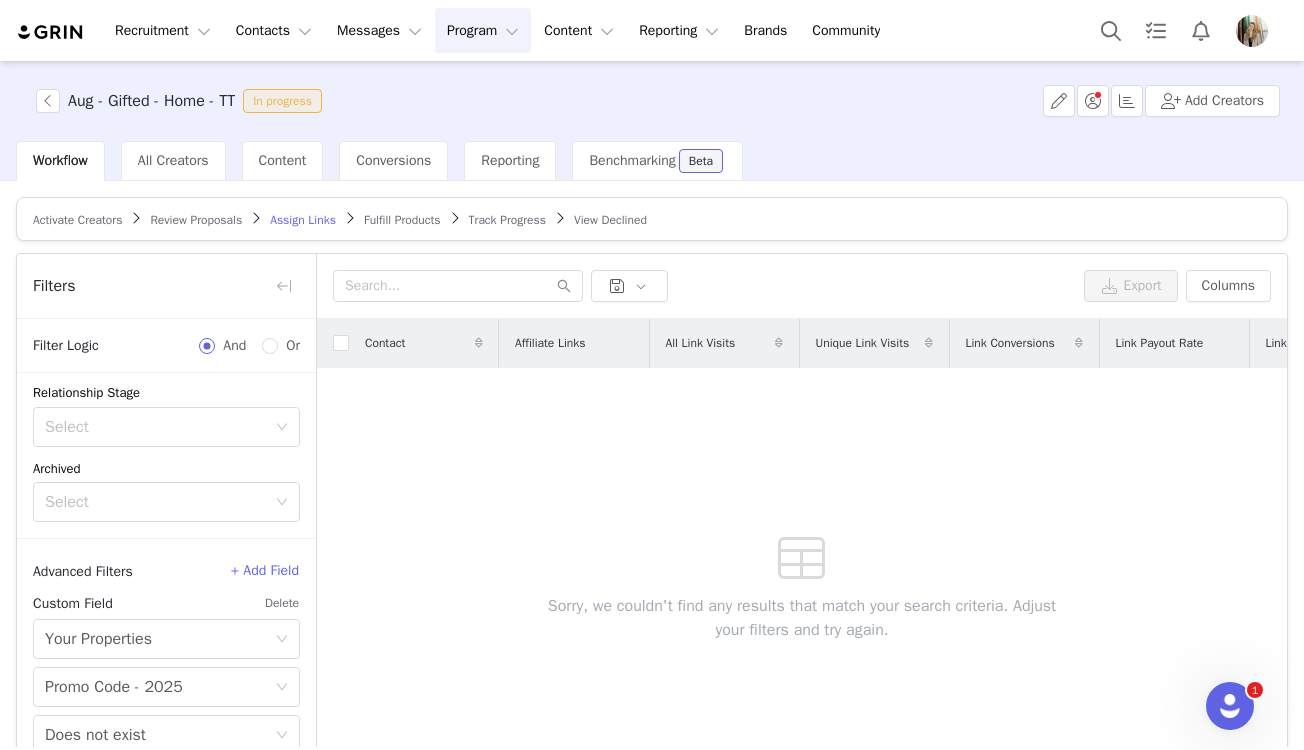click on "Delete" at bounding box center (282, 603) 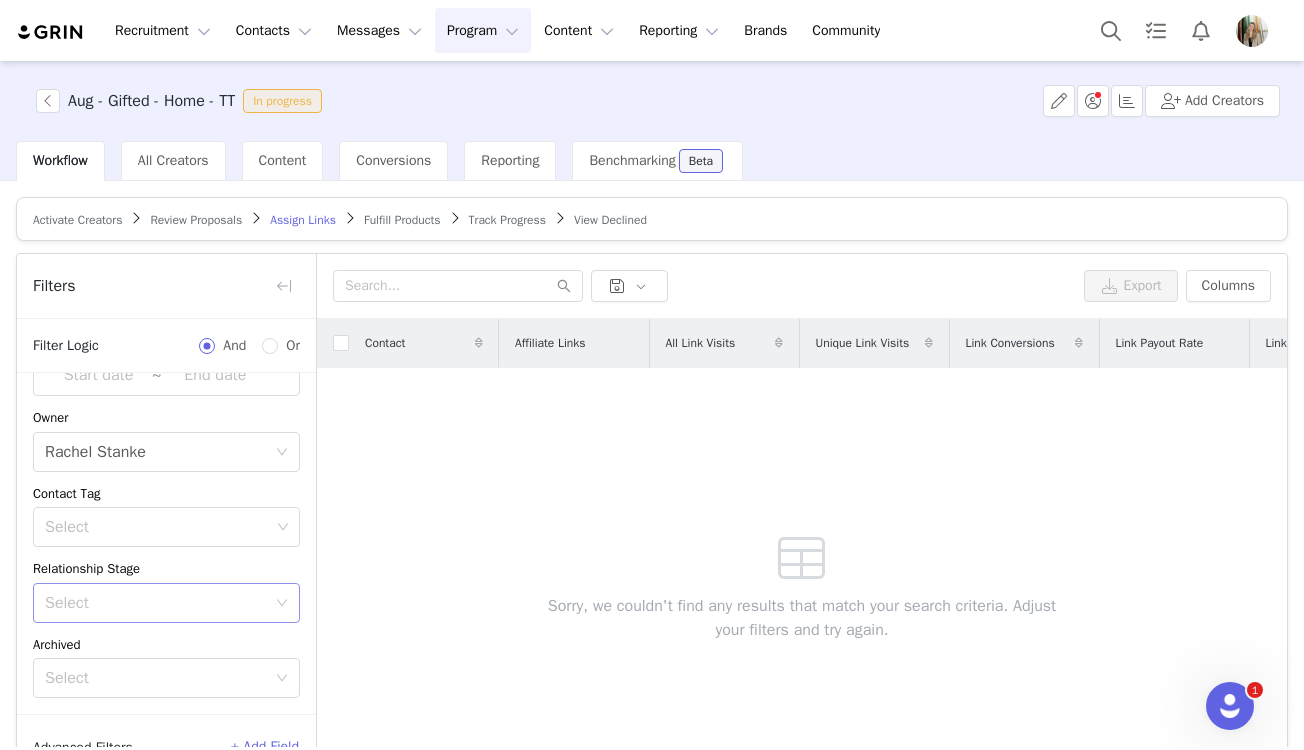 click on "Select" at bounding box center [155, 603] 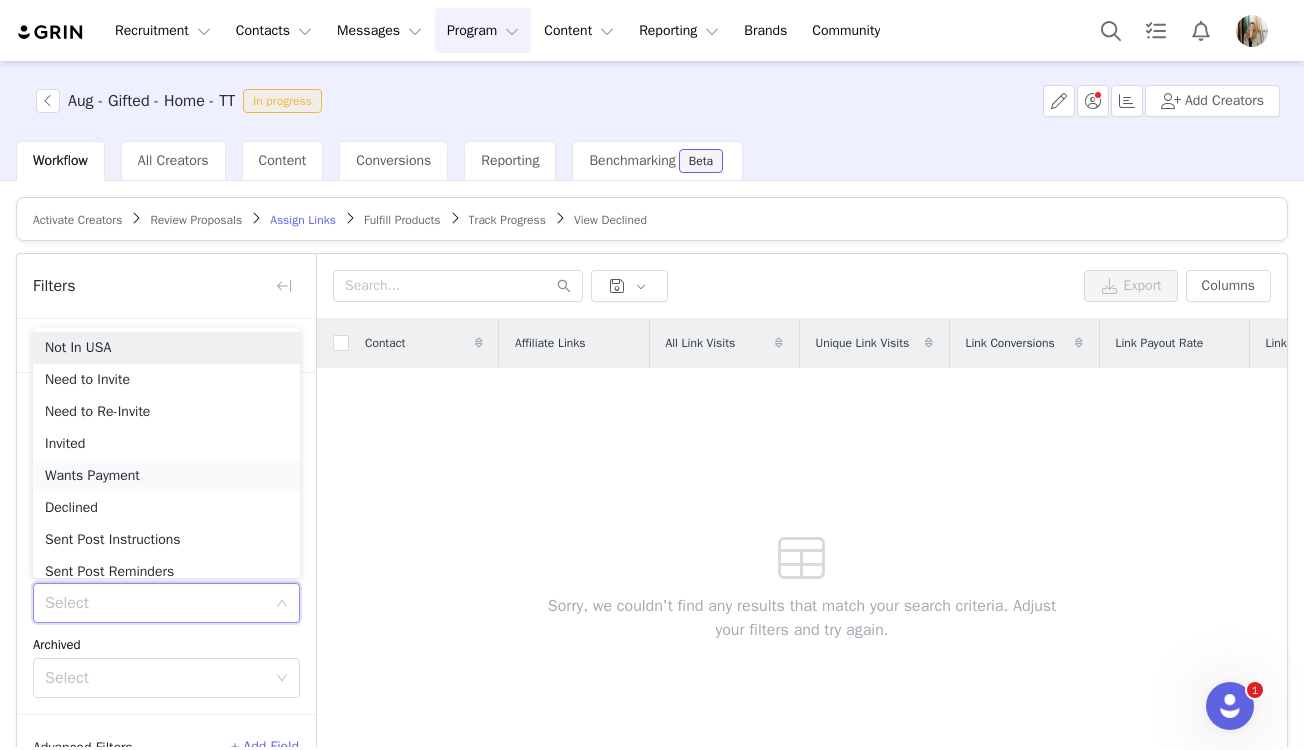 scroll, scrollTop: 10, scrollLeft: 0, axis: vertical 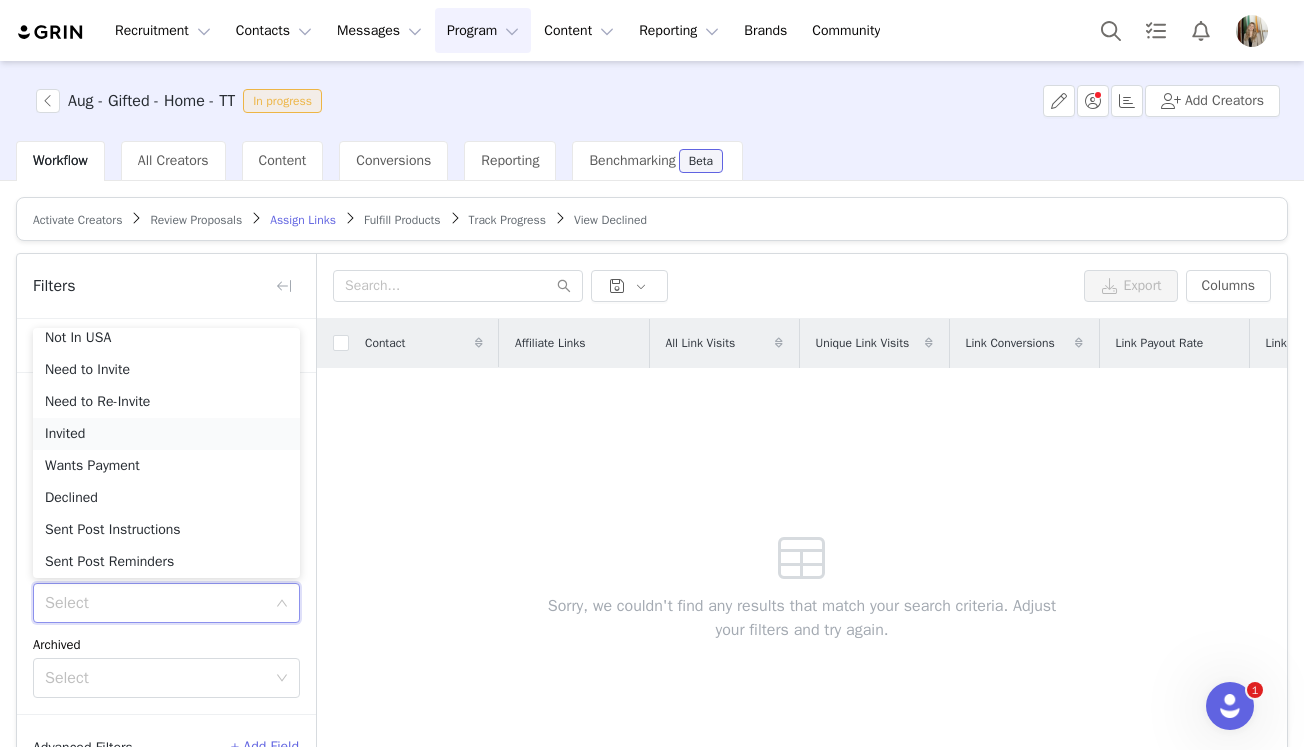 click on "Invited" at bounding box center [166, 434] 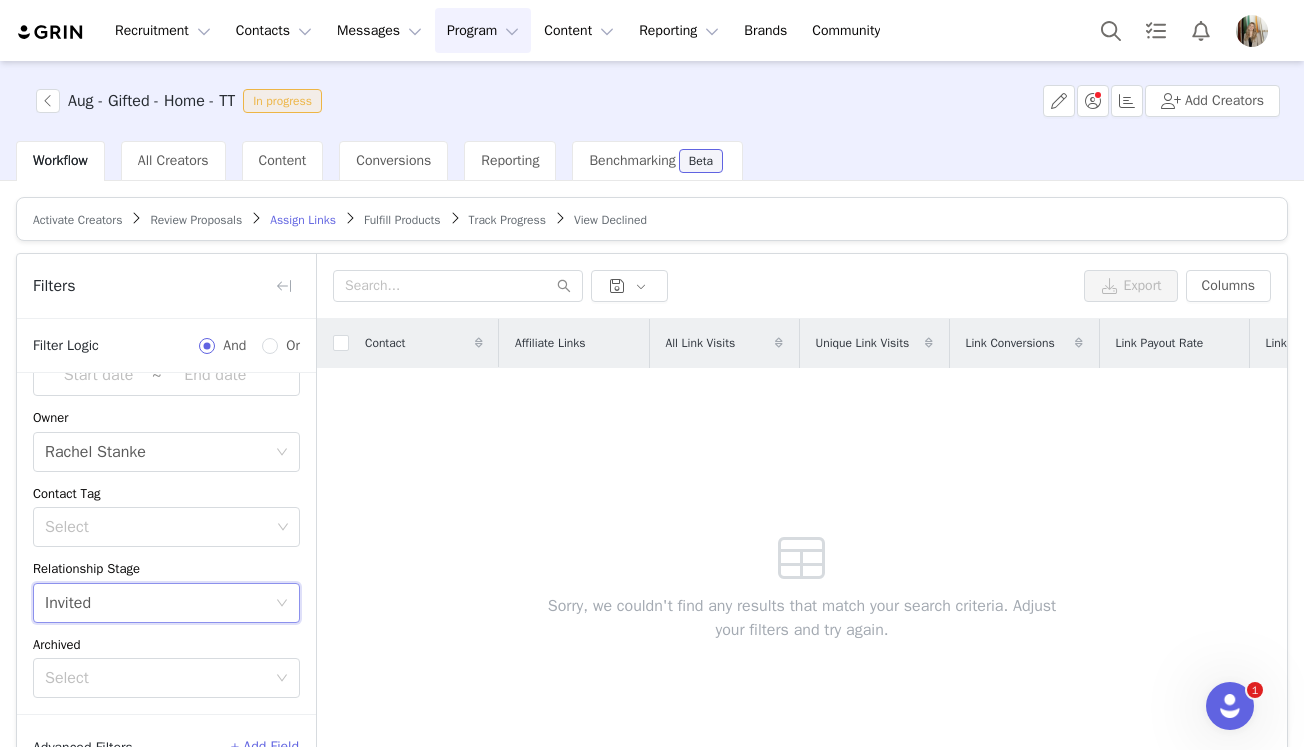 scroll, scrollTop: 121, scrollLeft: 0, axis: vertical 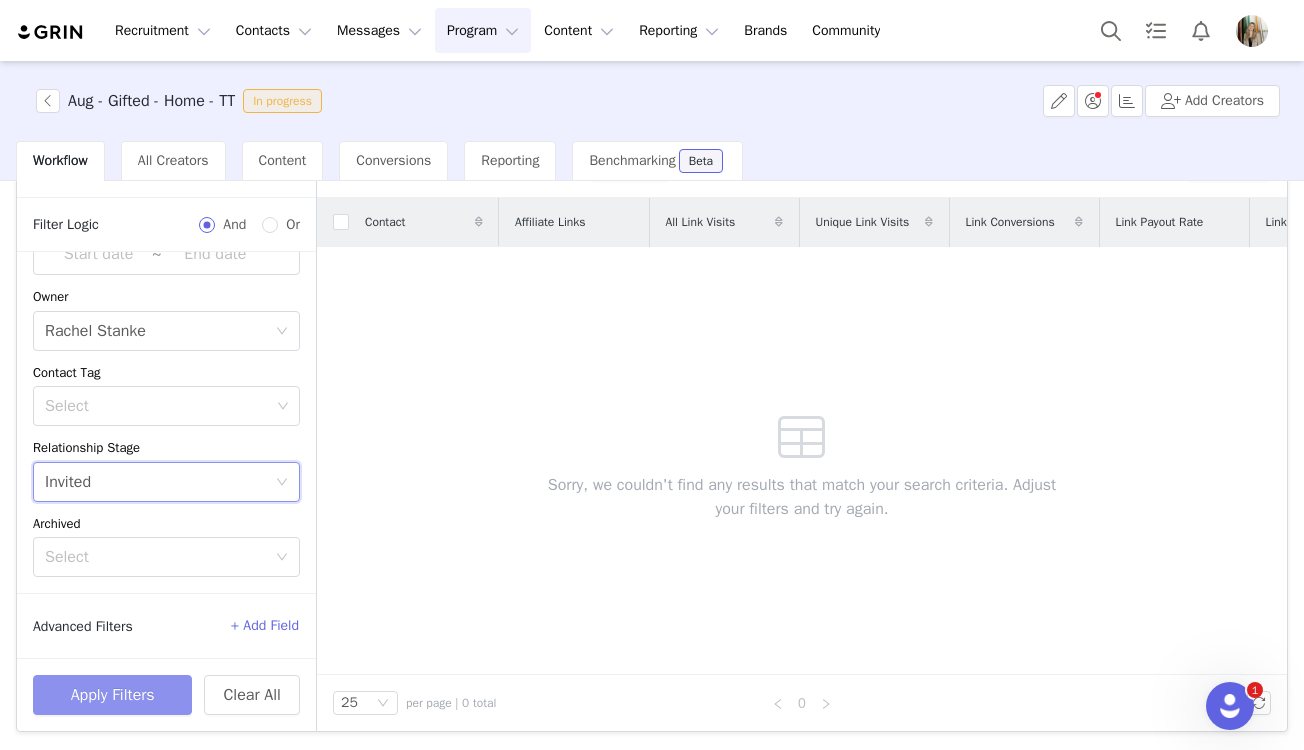 click on "Apply Filters" at bounding box center [112, 695] 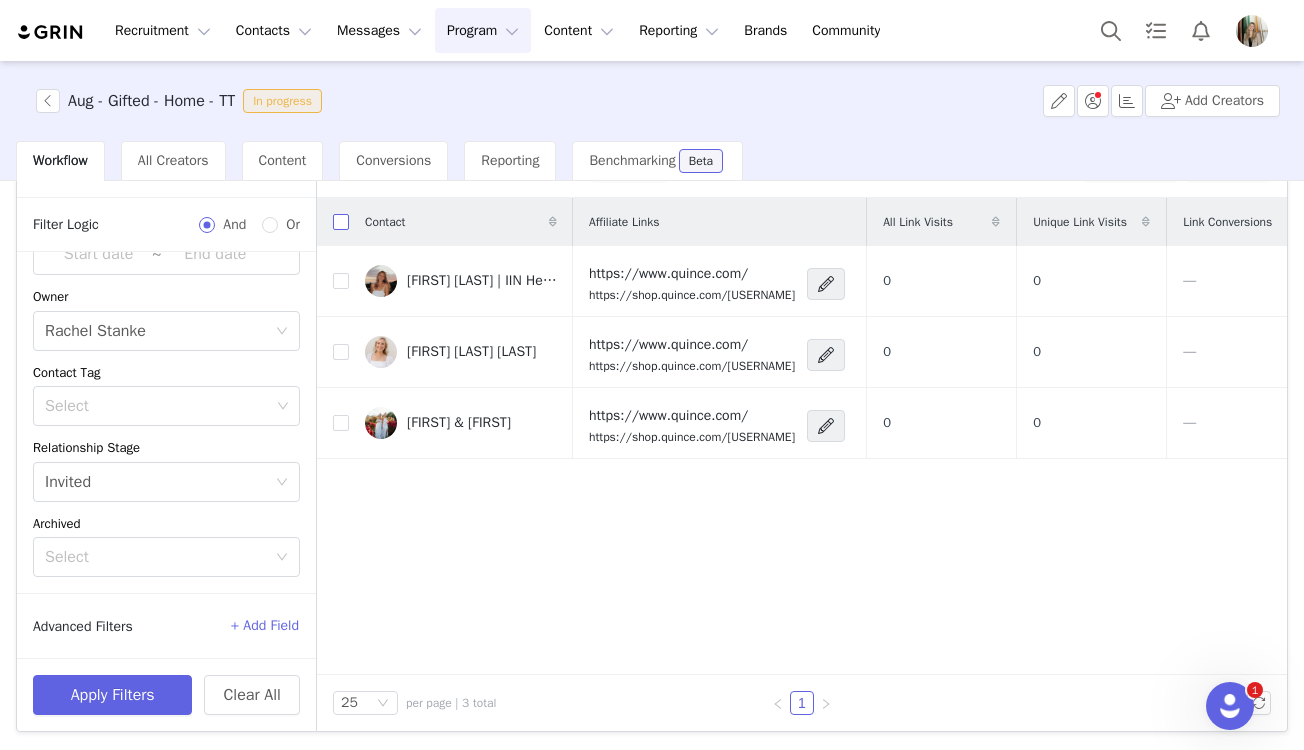 click at bounding box center [341, 222] 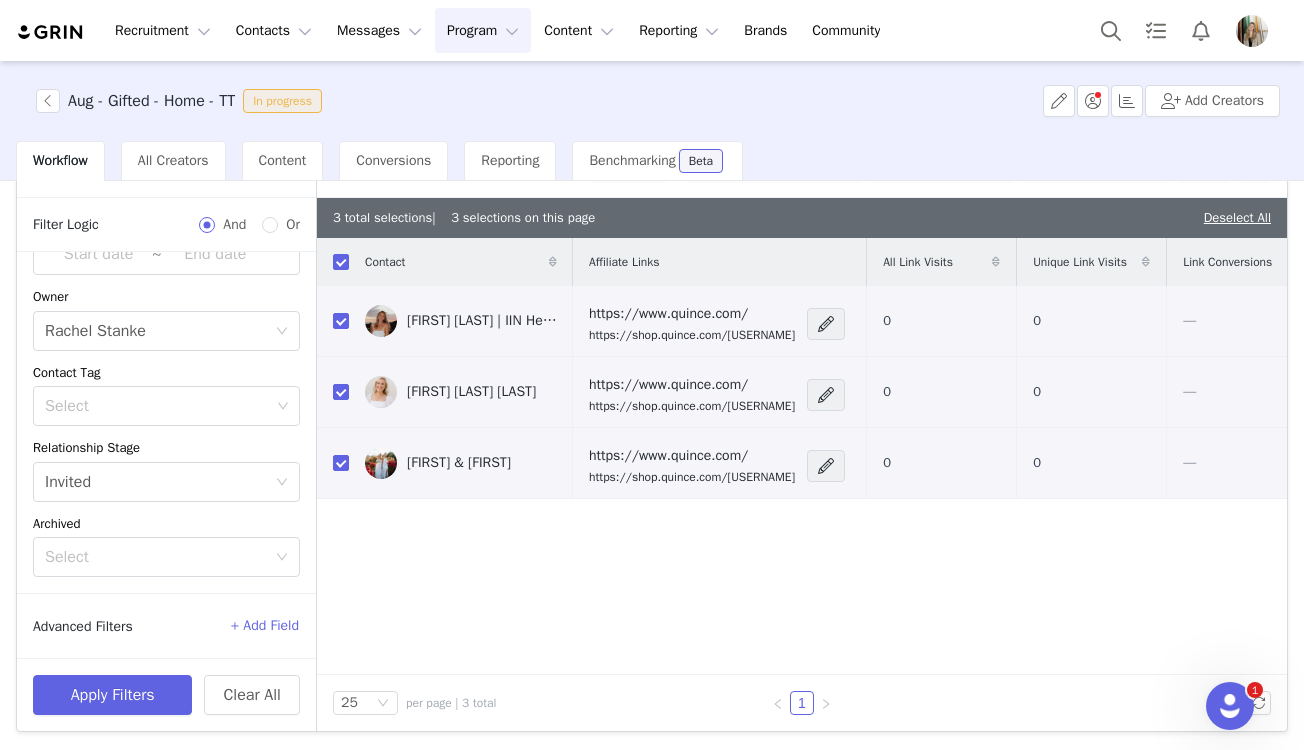 scroll, scrollTop: 0, scrollLeft: 0, axis: both 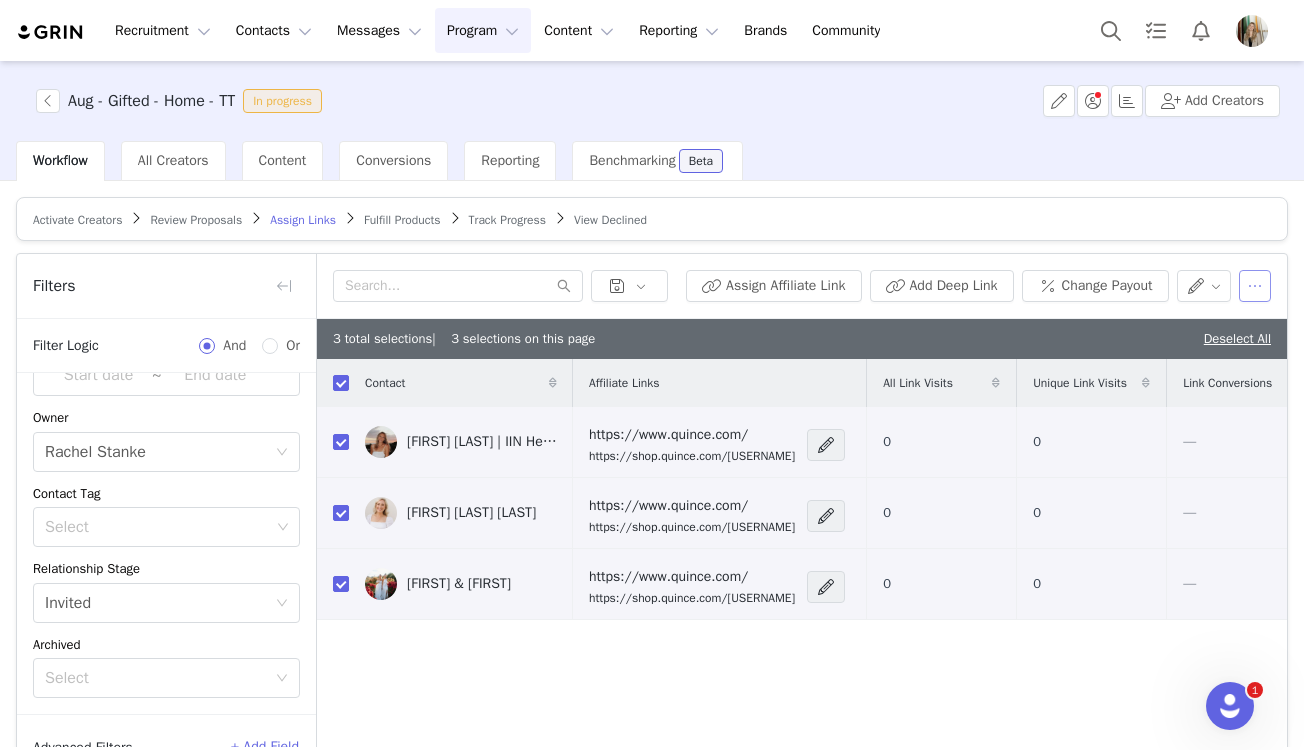click at bounding box center [1255, 286] 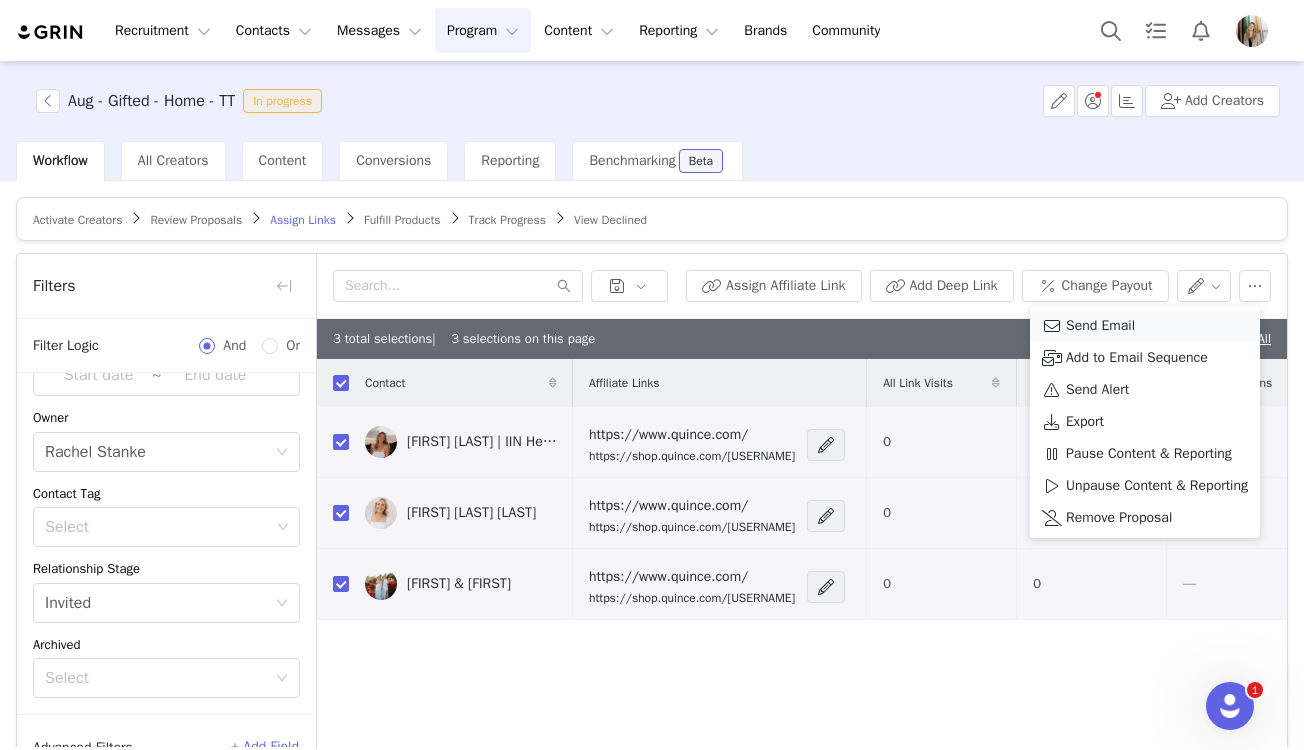 click on "Send Email" at bounding box center [1100, 326] 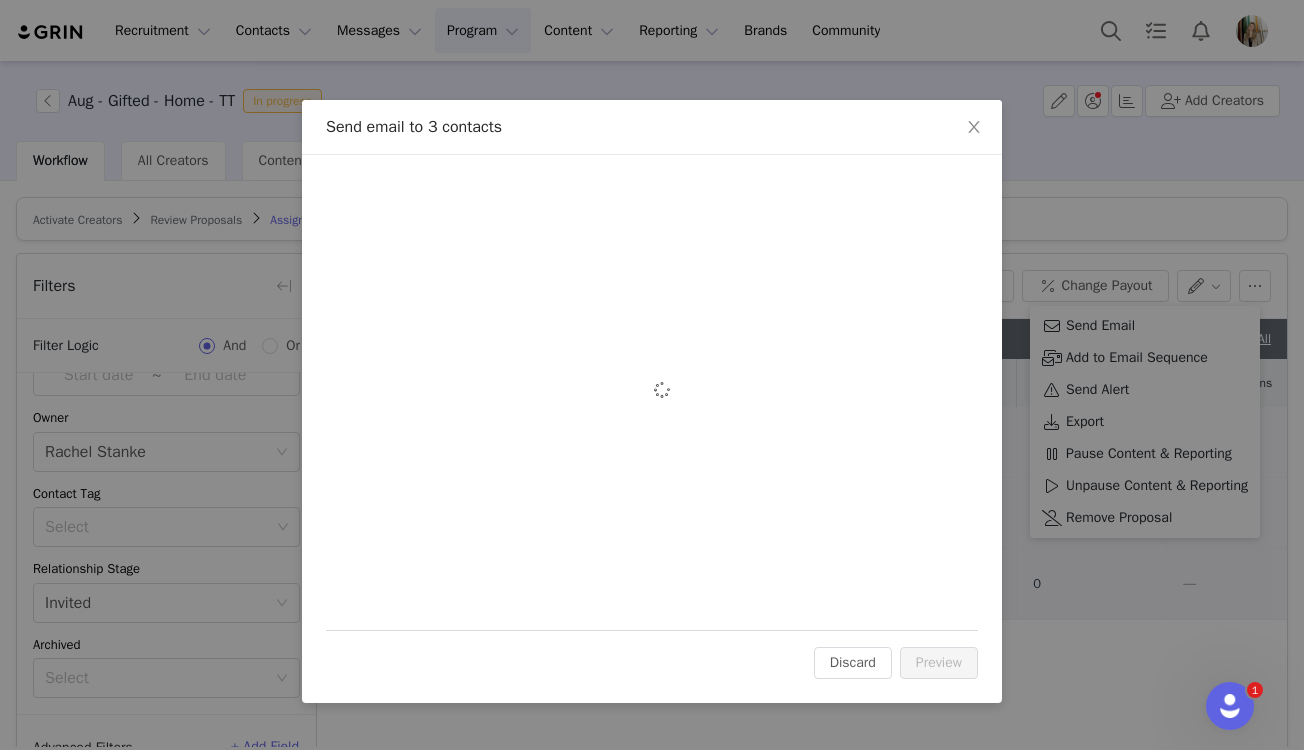 scroll, scrollTop: 0, scrollLeft: 0, axis: both 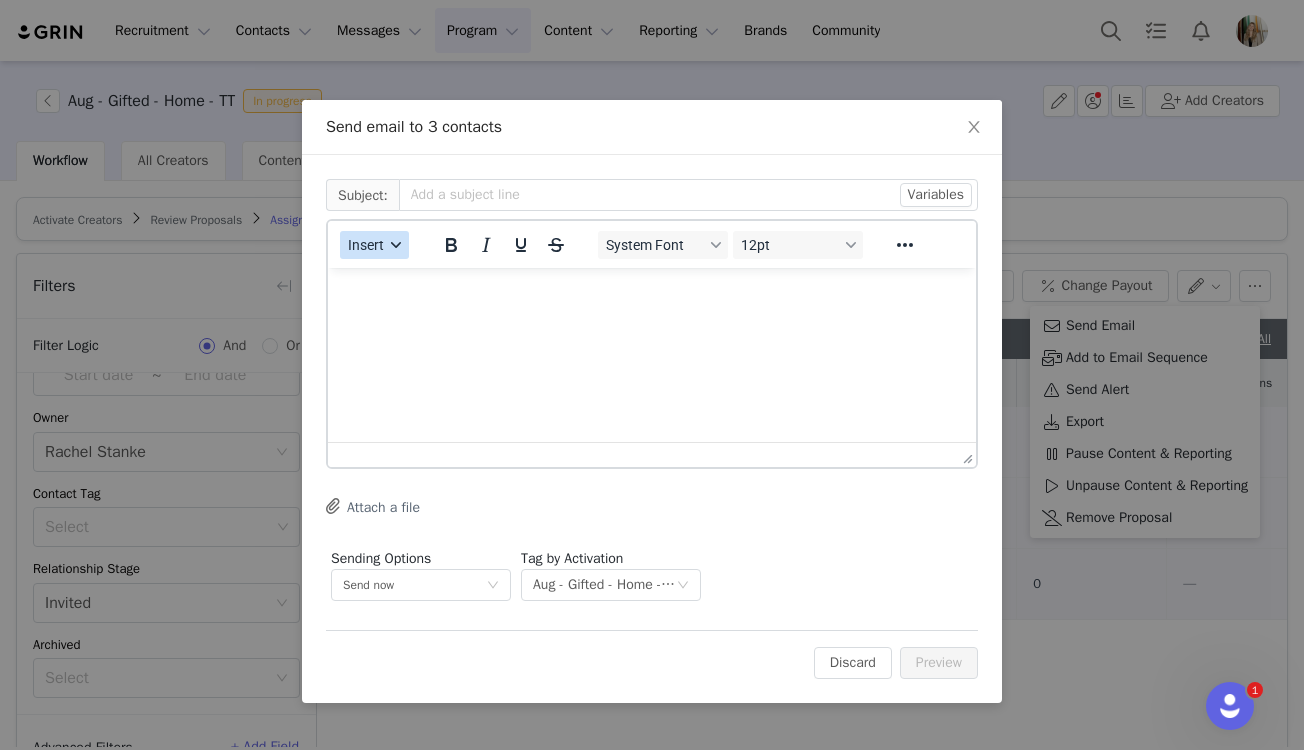 click on "Insert" at bounding box center [366, 245] 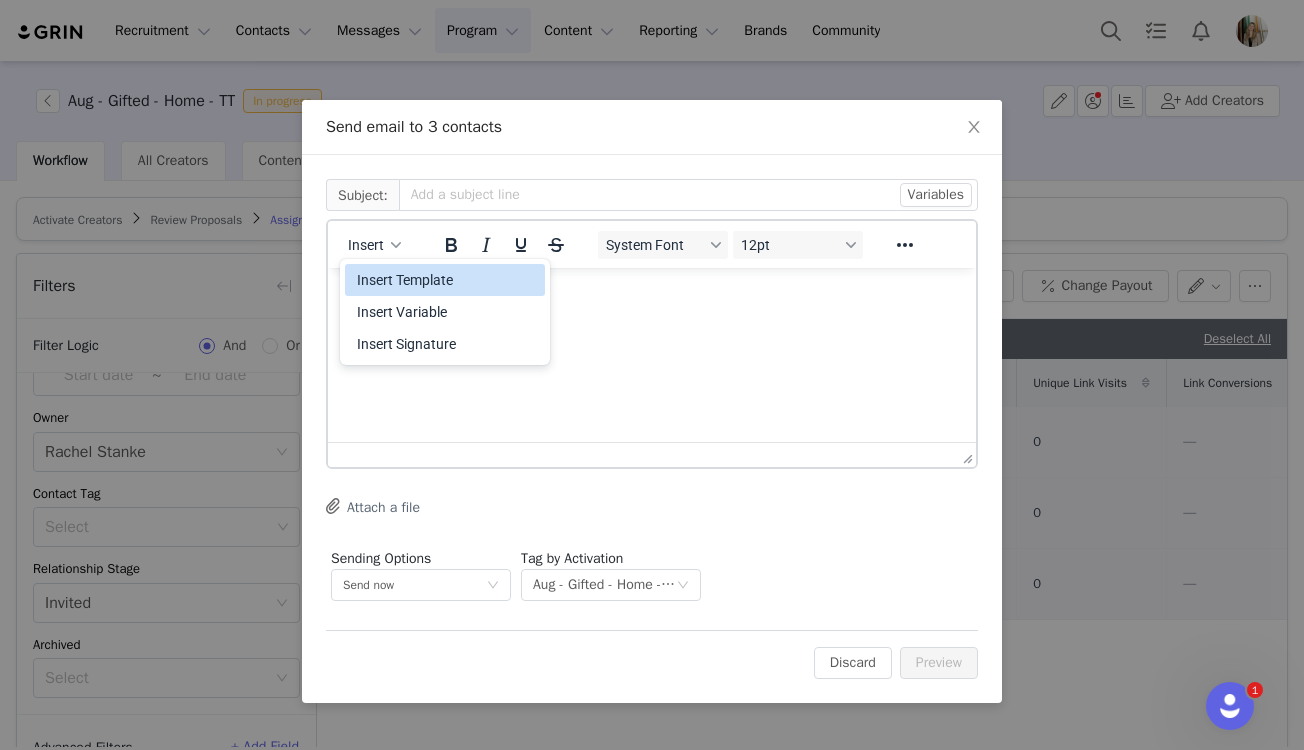 click on "Insert Template" at bounding box center [447, 280] 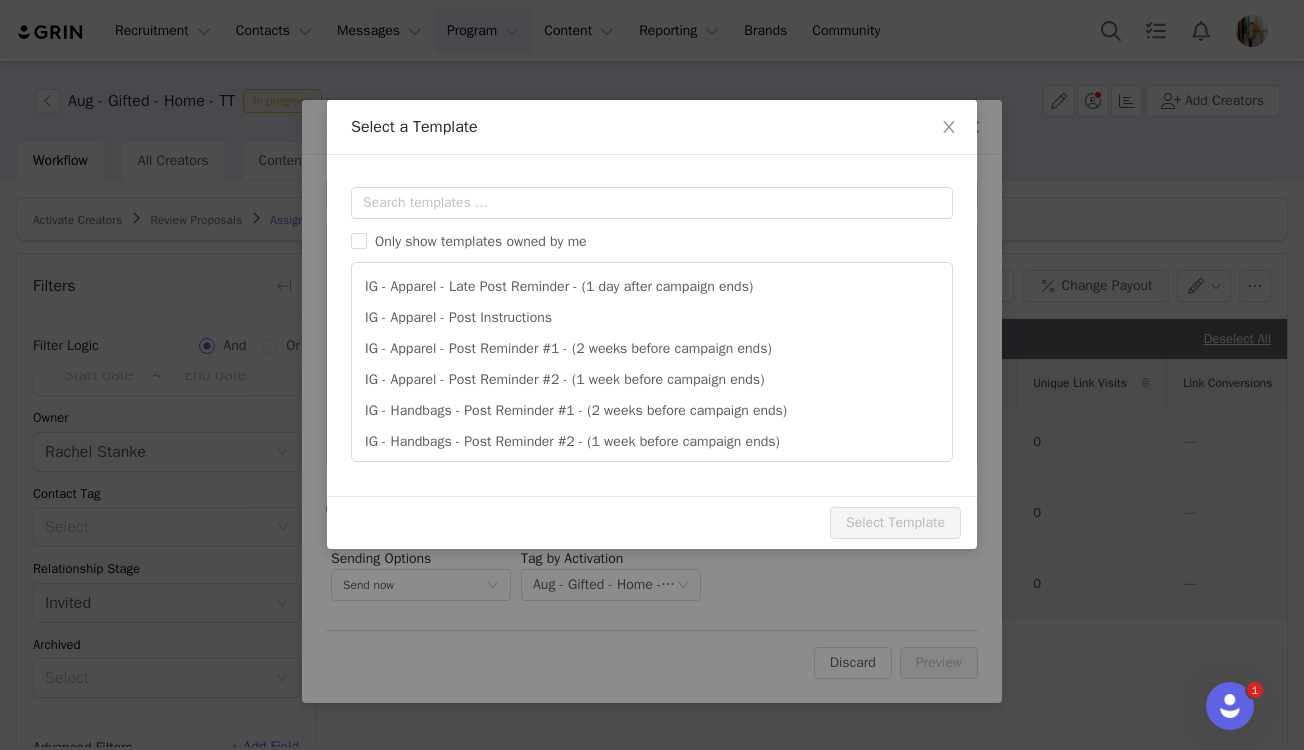 scroll, scrollTop: 0, scrollLeft: 0, axis: both 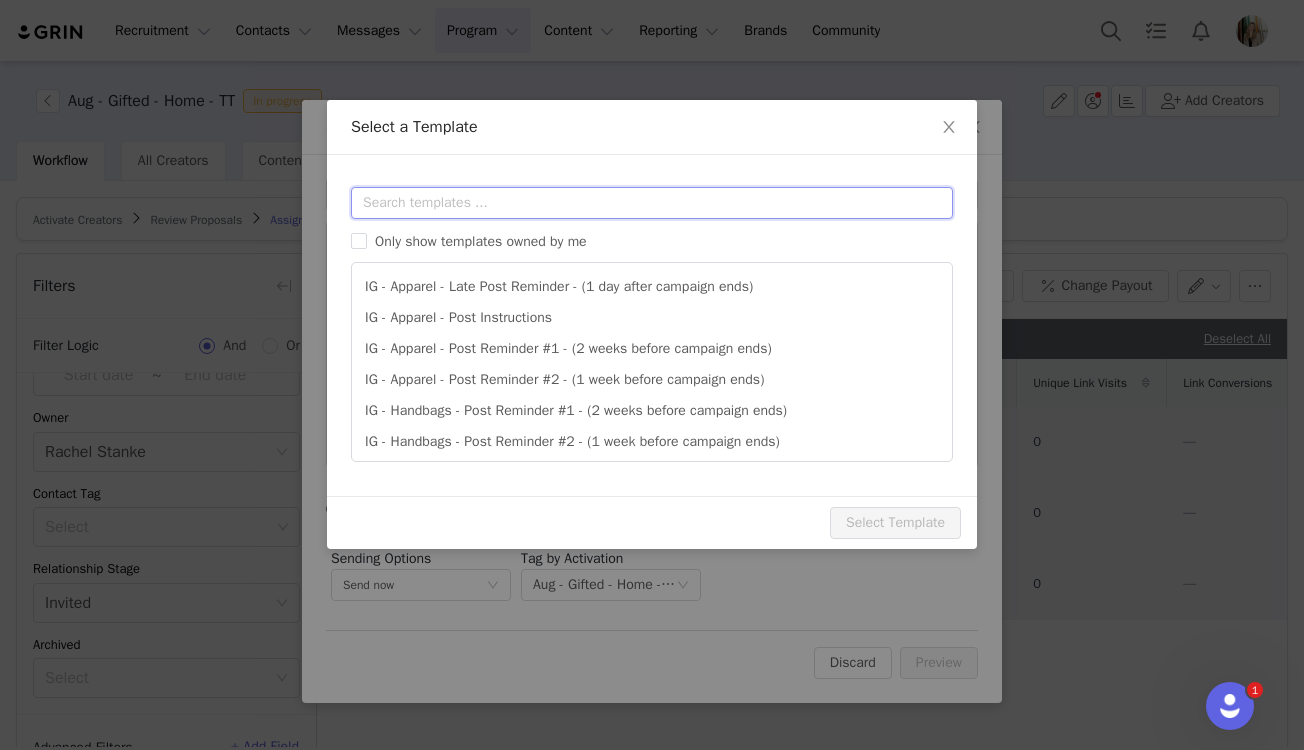 click at bounding box center [652, 203] 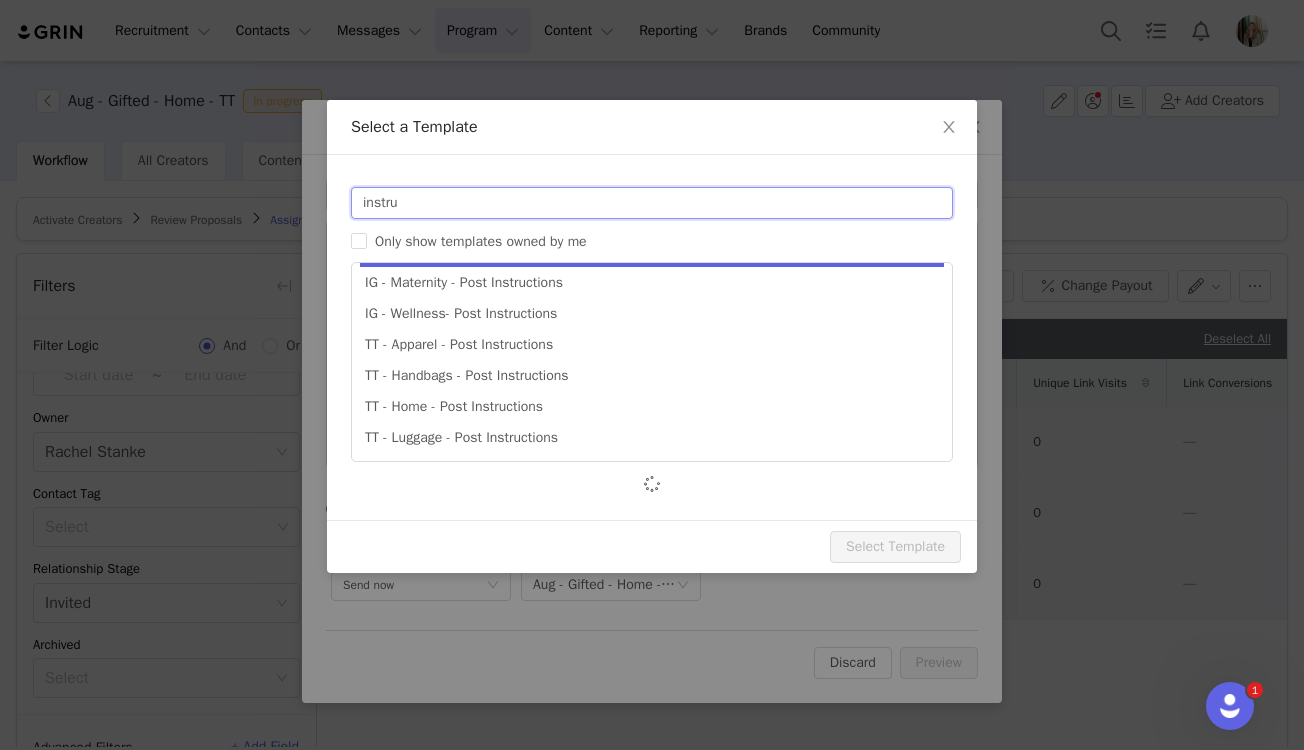 scroll, scrollTop: 192, scrollLeft: 0, axis: vertical 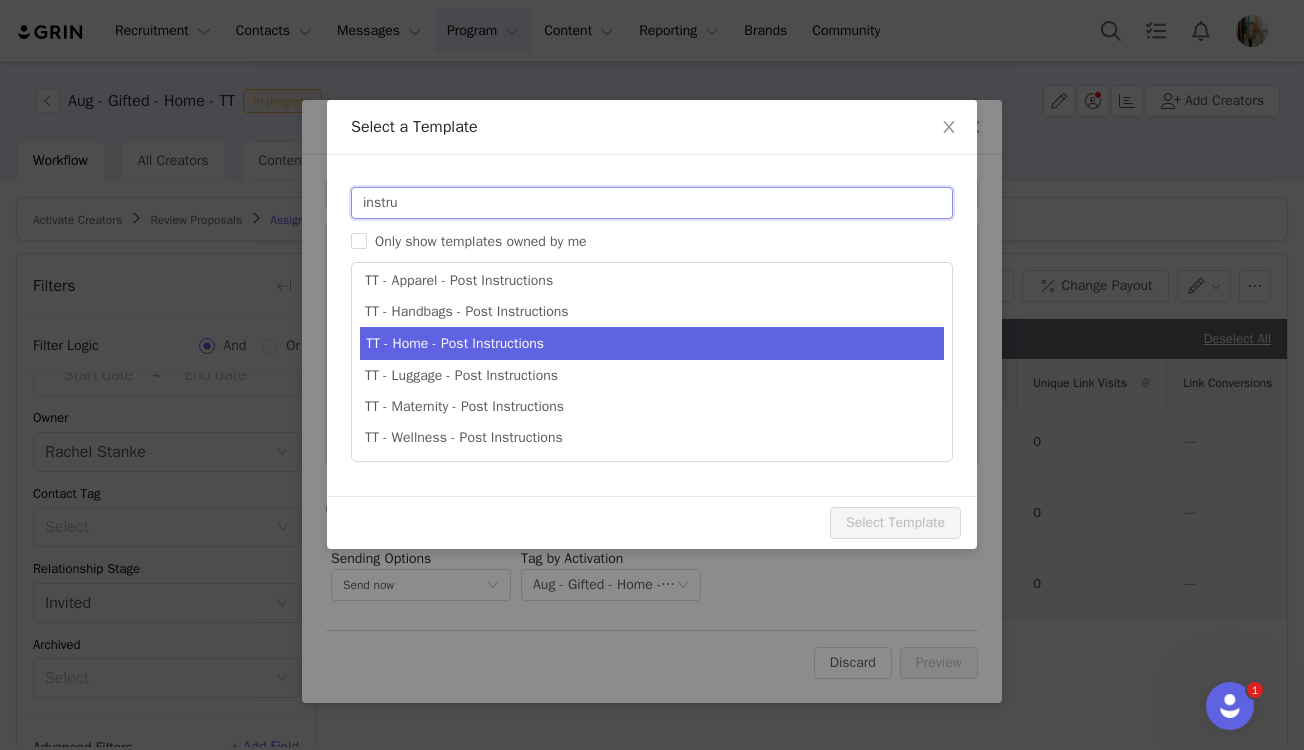 type on "instru" 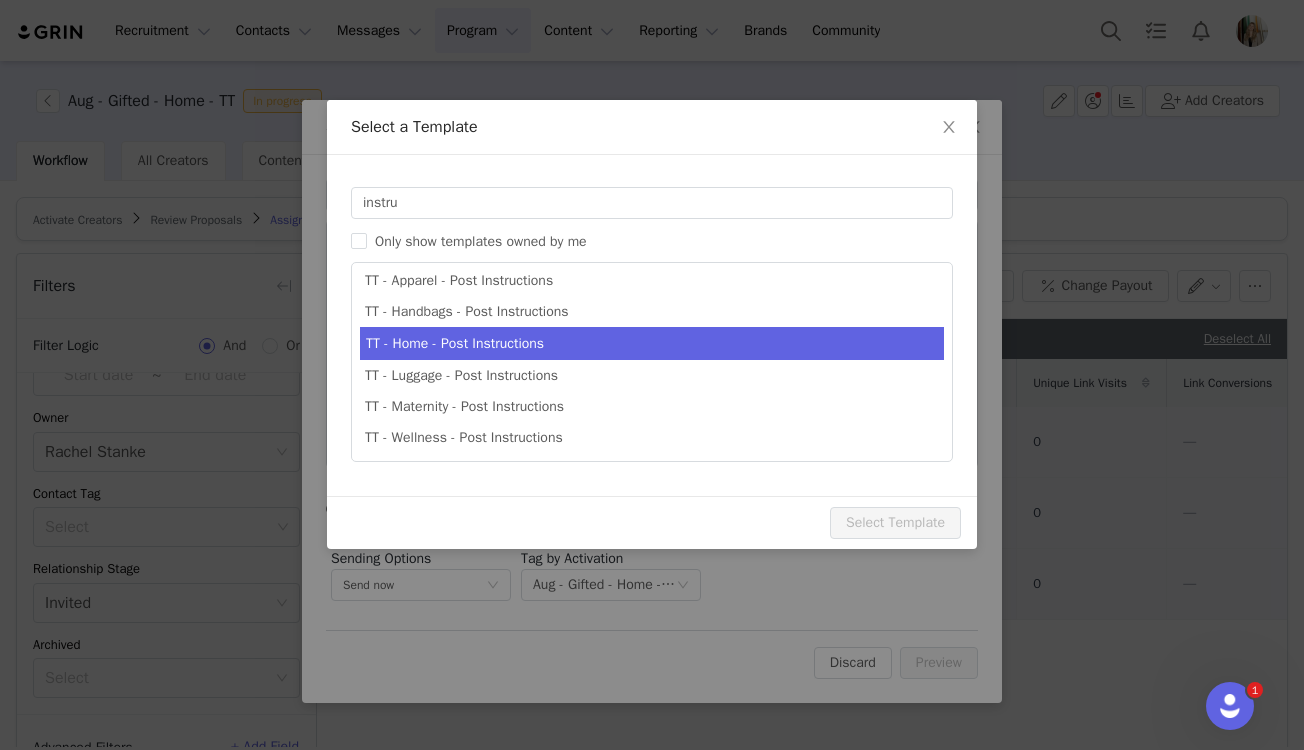 click on "TT - Home - Post Instructions" at bounding box center (652, 343) 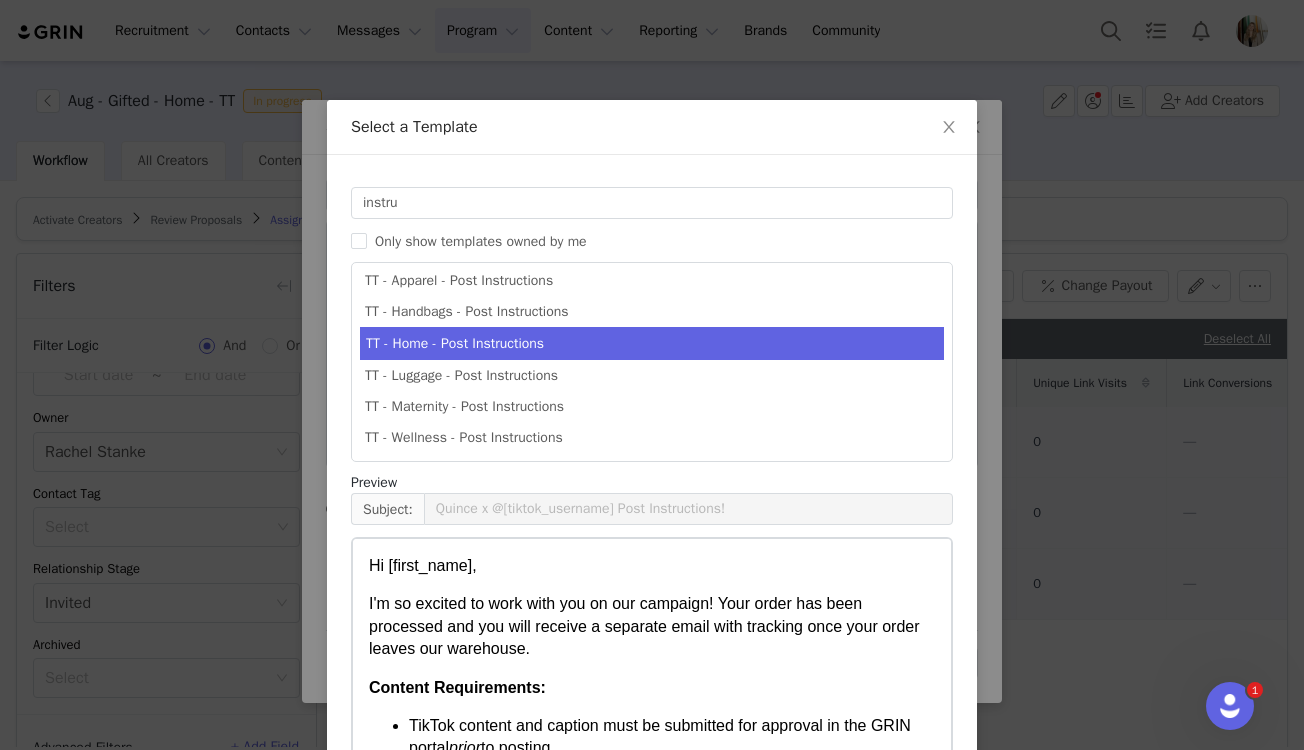 scroll, scrollTop: 786, scrollLeft: 0, axis: vertical 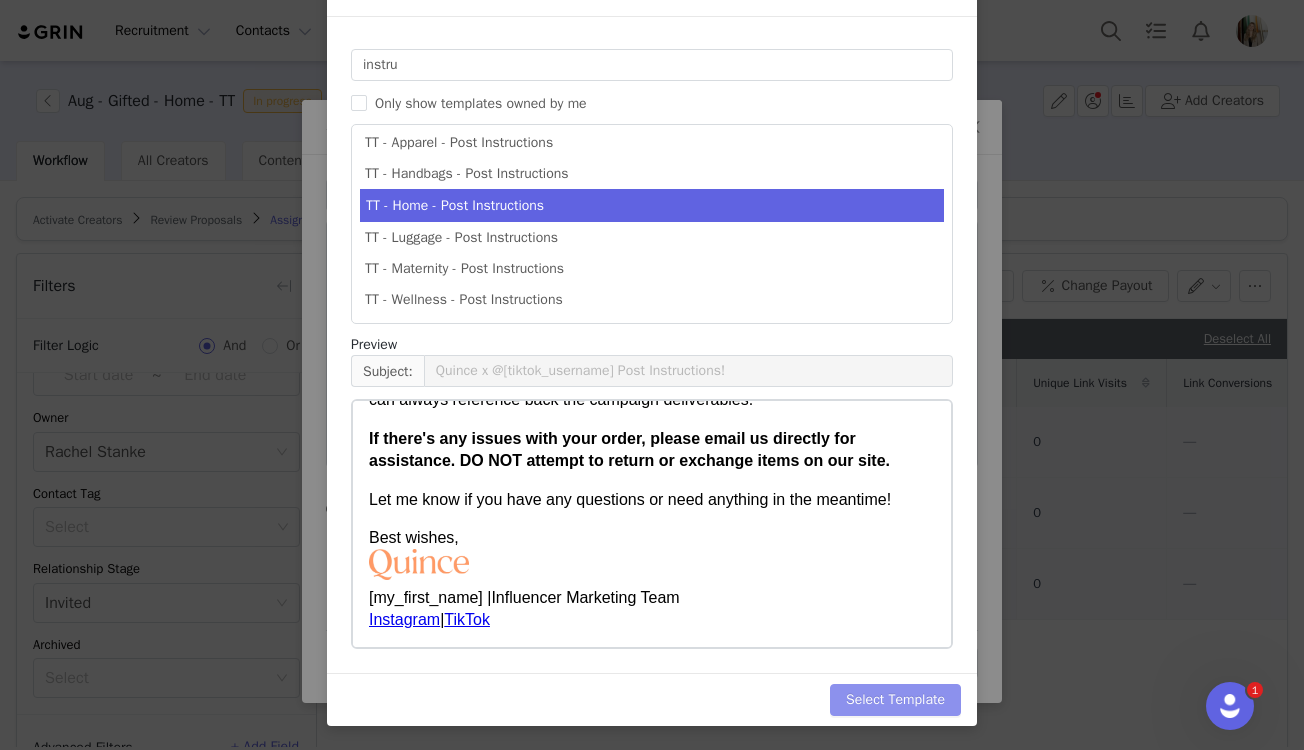 click on "Select Template" at bounding box center (895, 700) 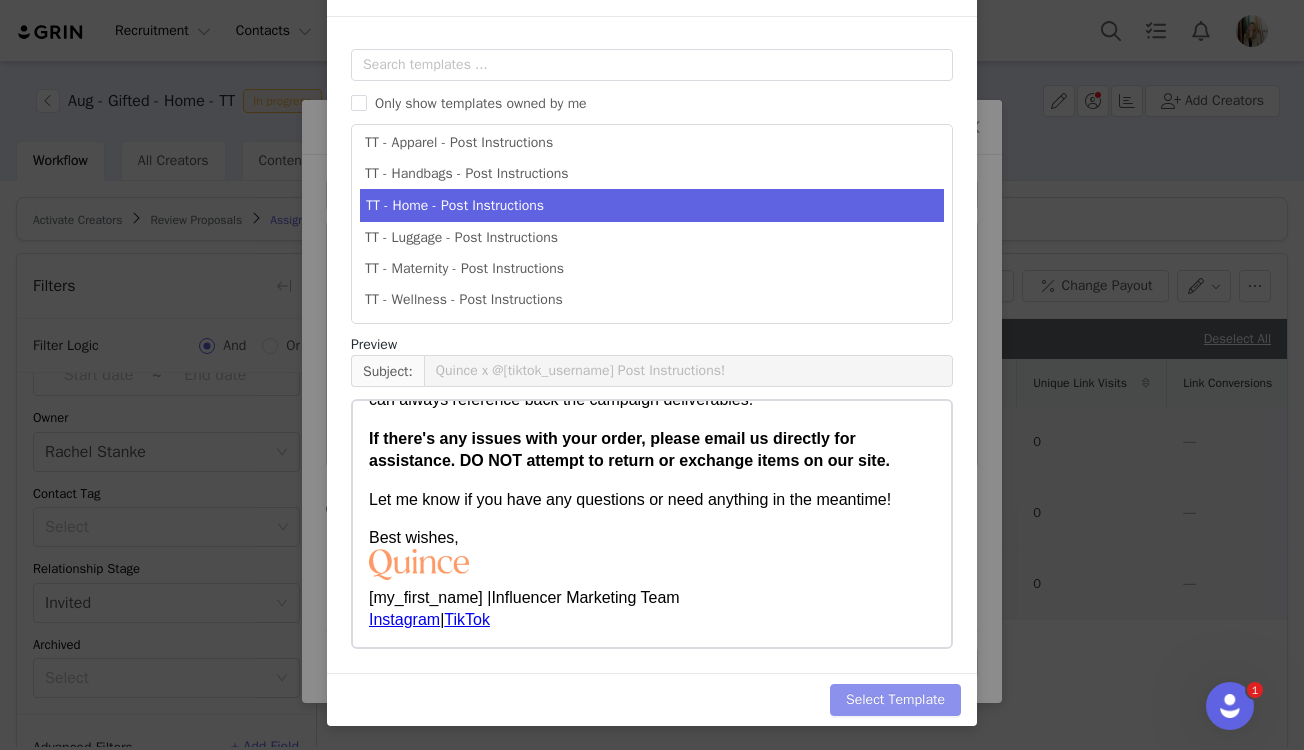 scroll, scrollTop: 0, scrollLeft: 0, axis: both 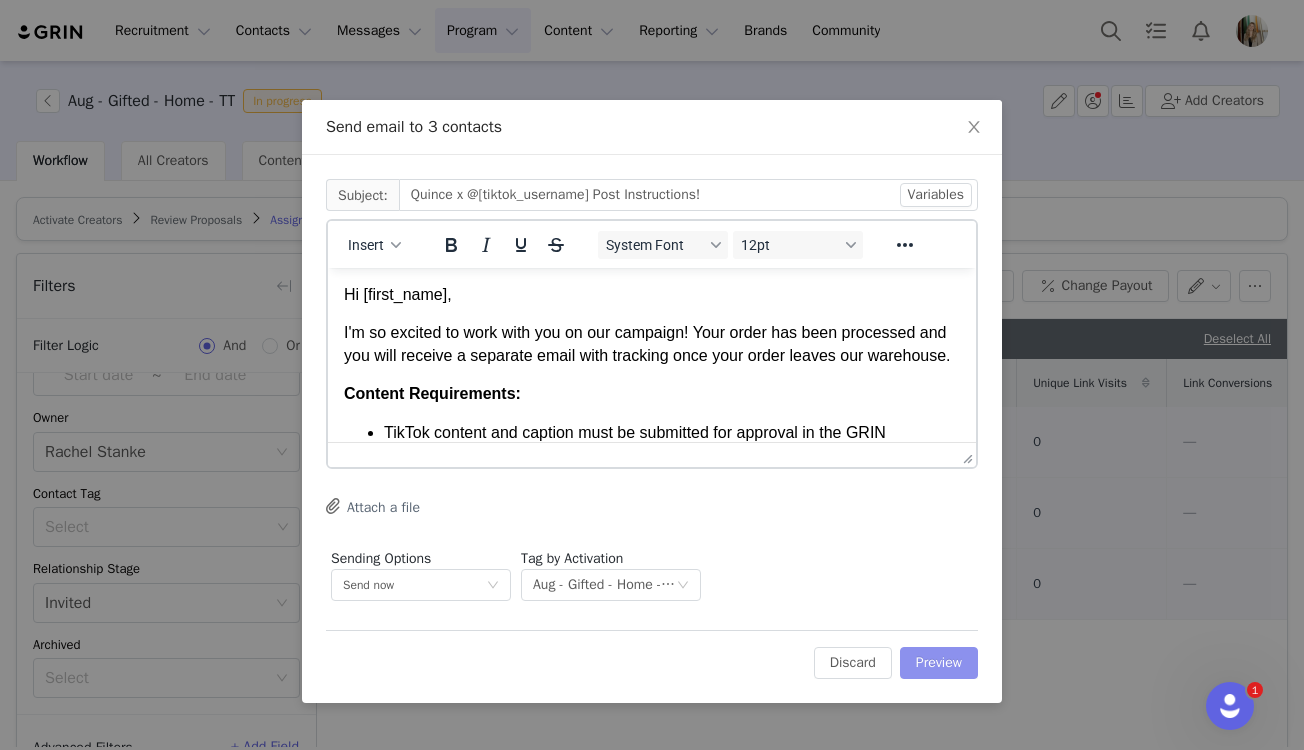 click on "Preview" at bounding box center [939, 663] 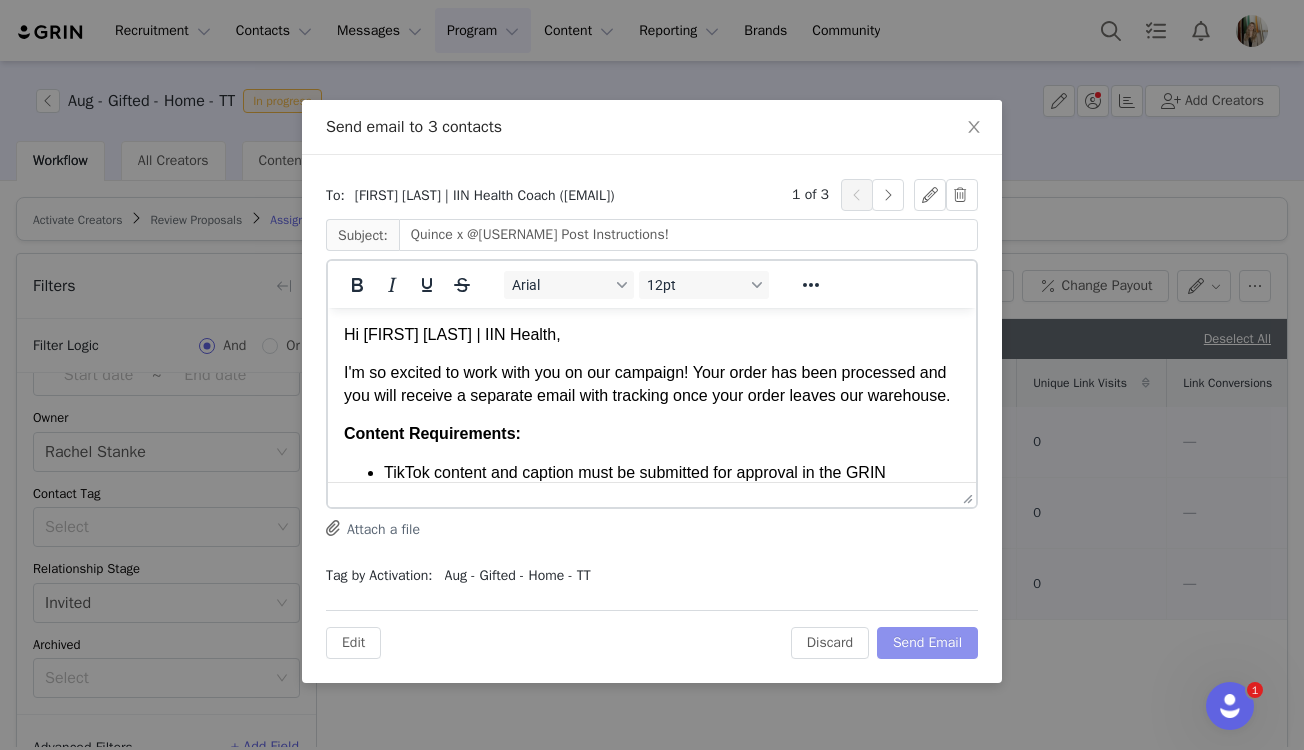 scroll, scrollTop: 0, scrollLeft: 0, axis: both 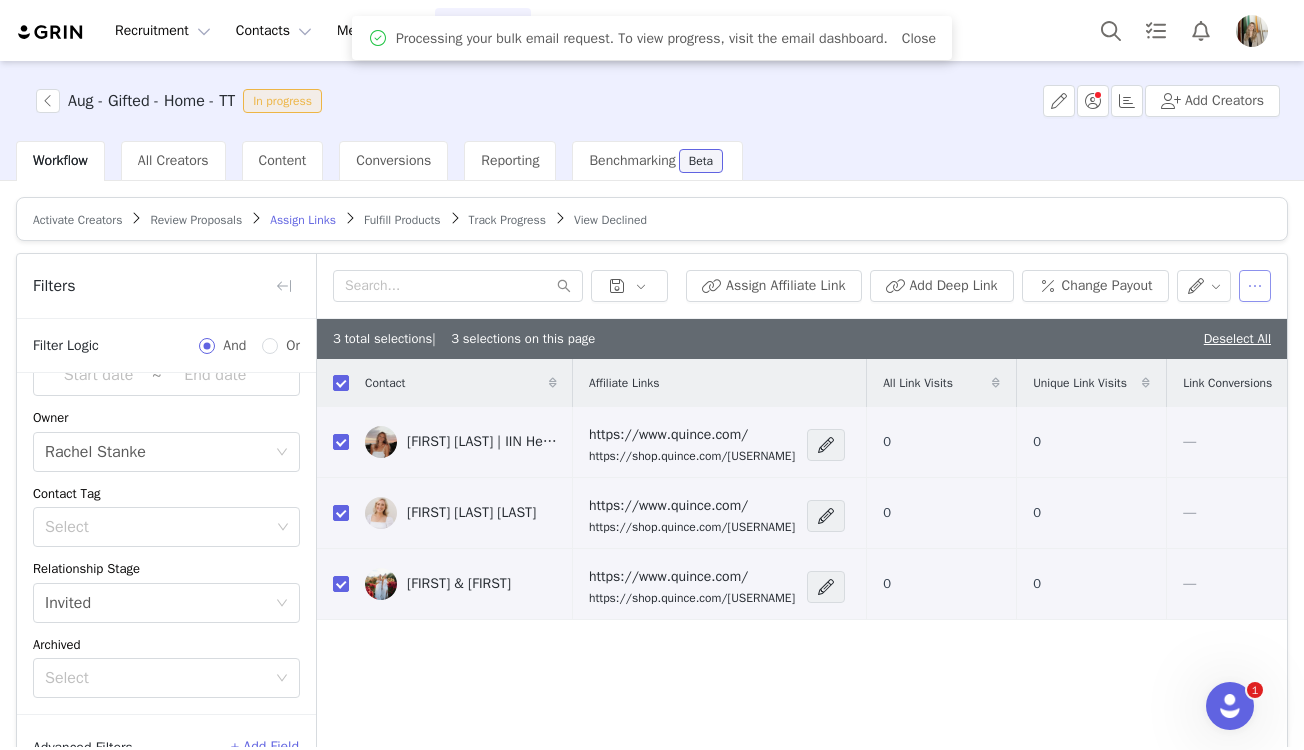 click at bounding box center [1255, 286] 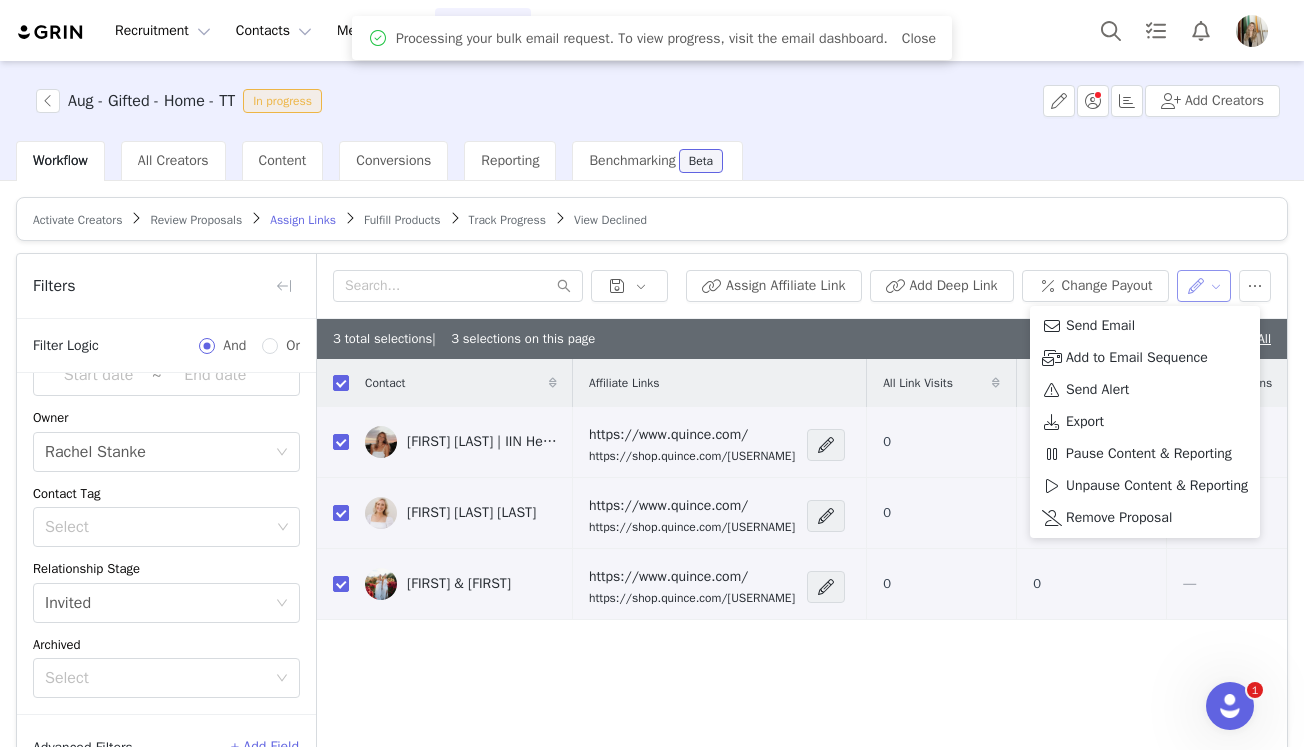 click at bounding box center (1204, 286) 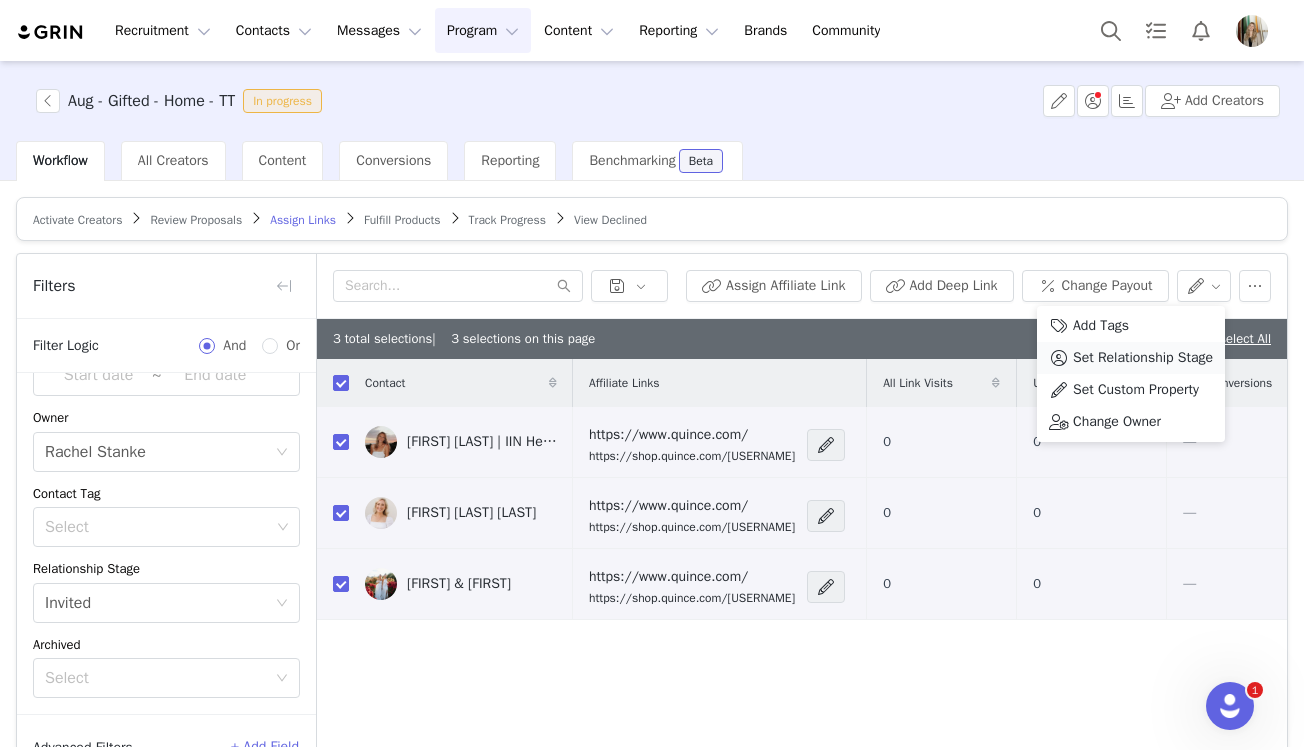 click on "Set Relationship Stage" at bounding box center (1143, 358) 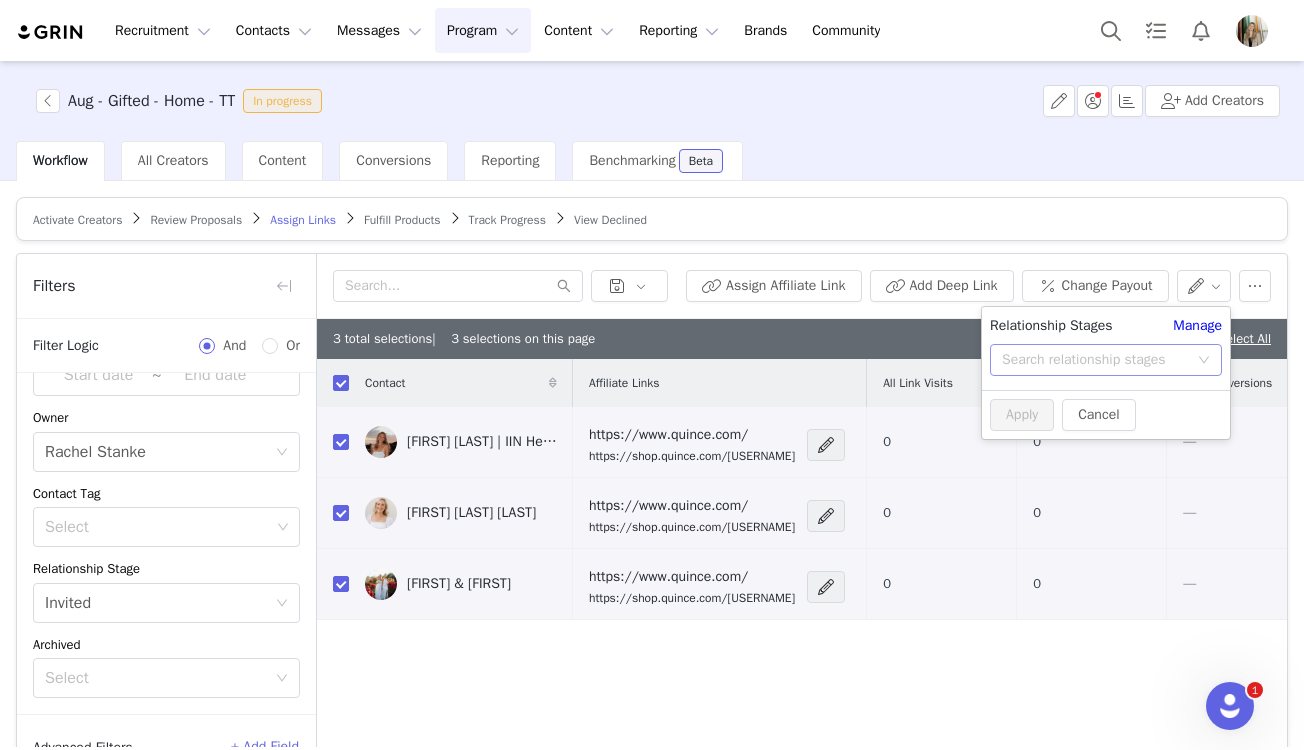 click on "Search relationship stages" at bounding box center (1095, 360) 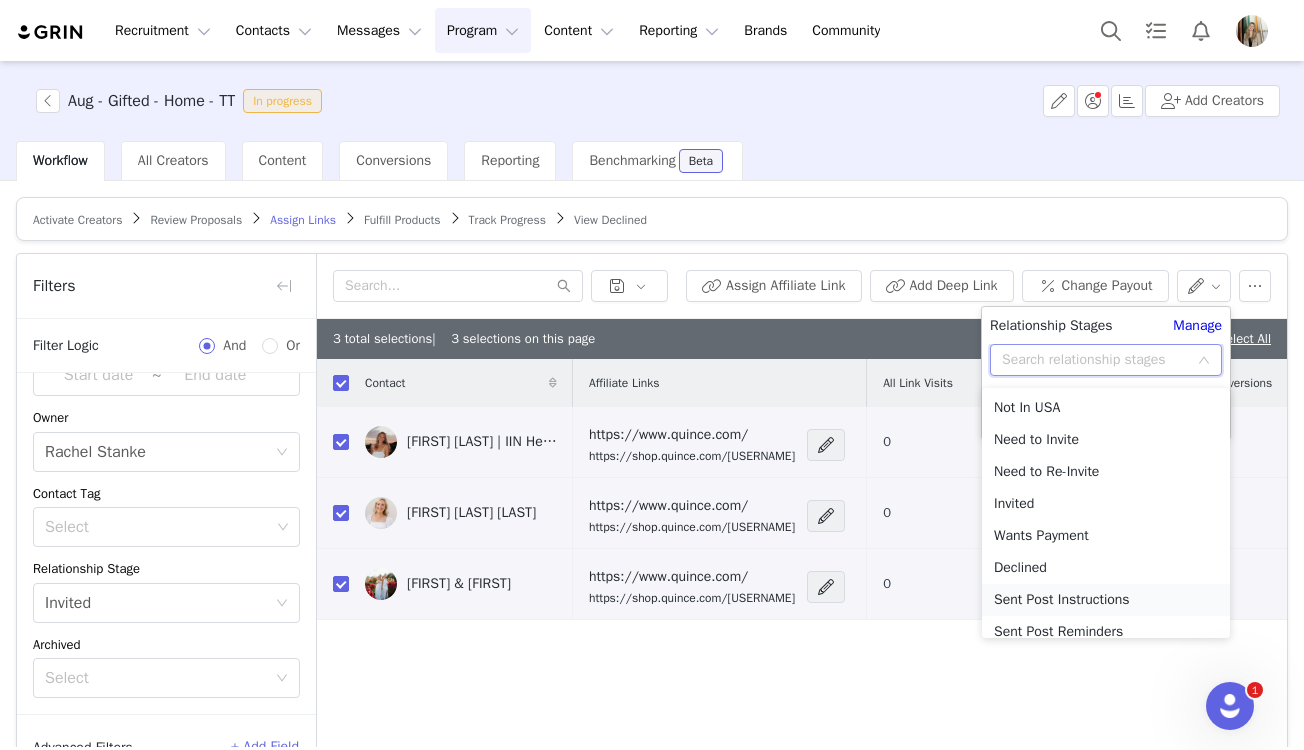 click on "Sent Post Instructions" at bounding box center [1106, 600] 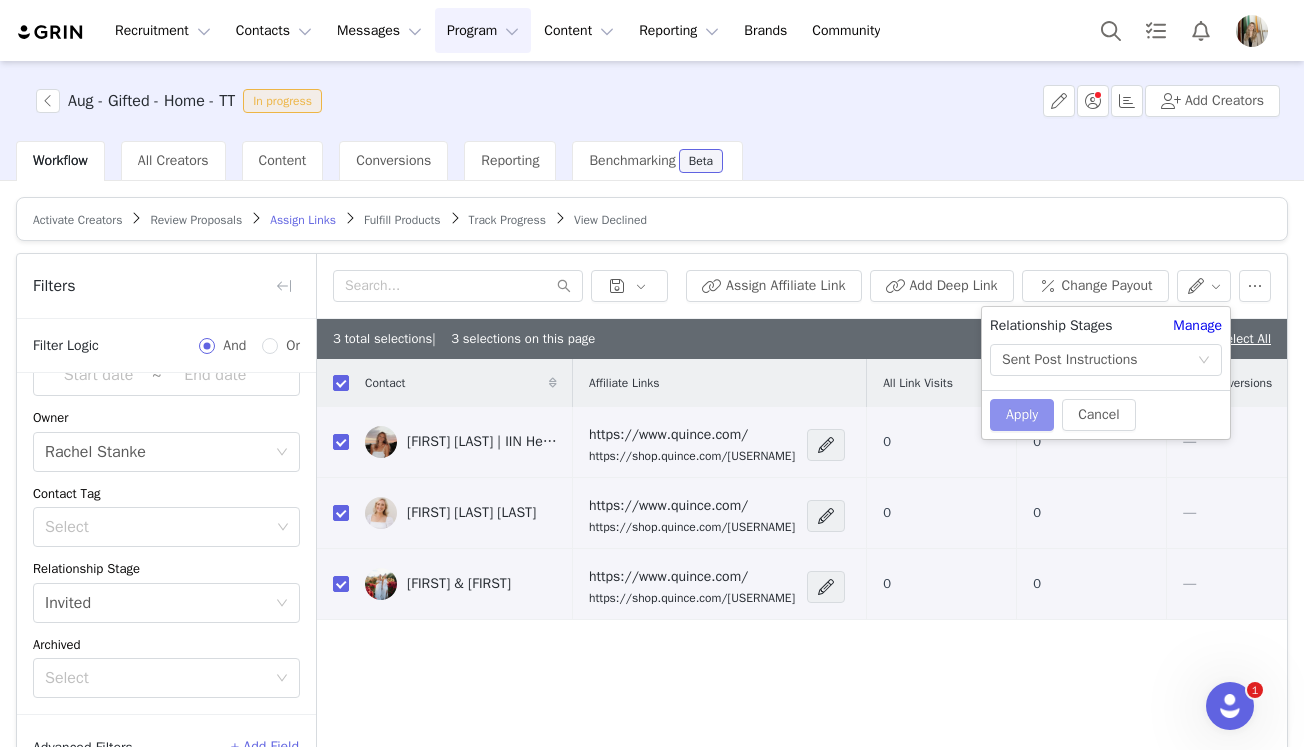 click on "Apply" at bounding box center (1022, 415) 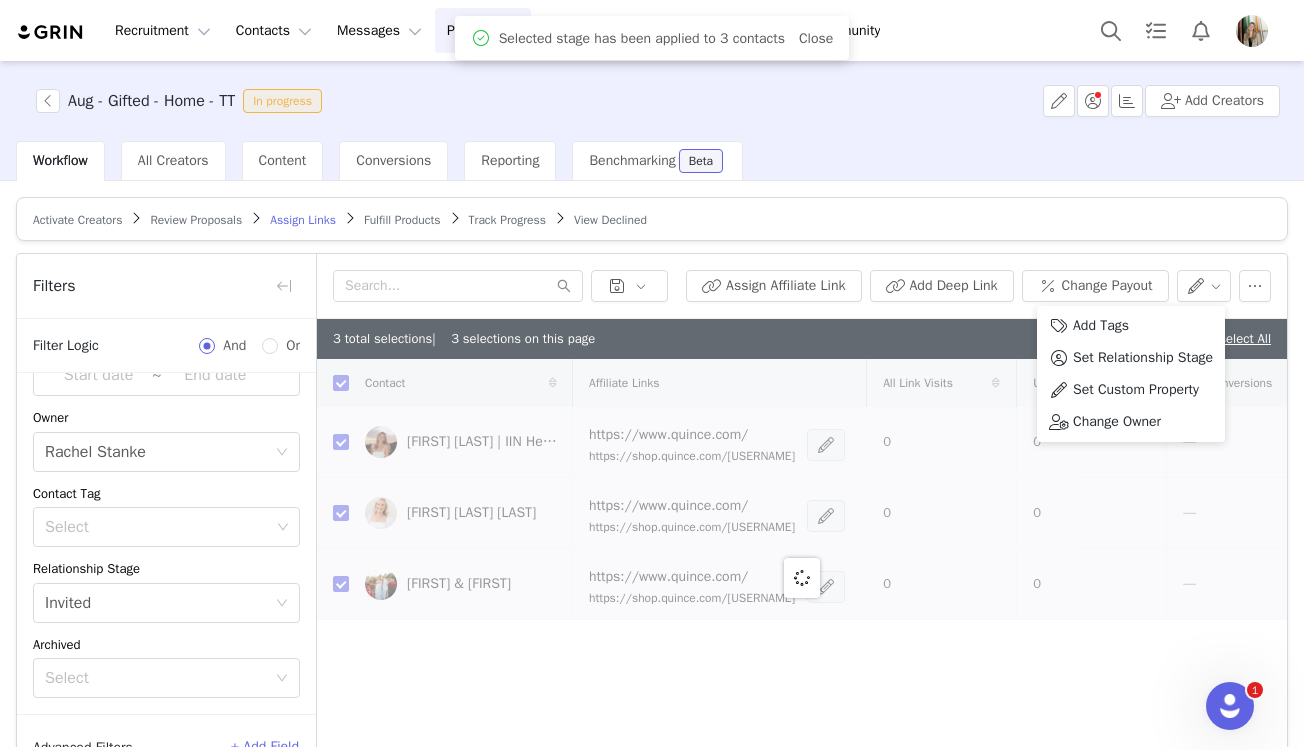 checkbox on "false" 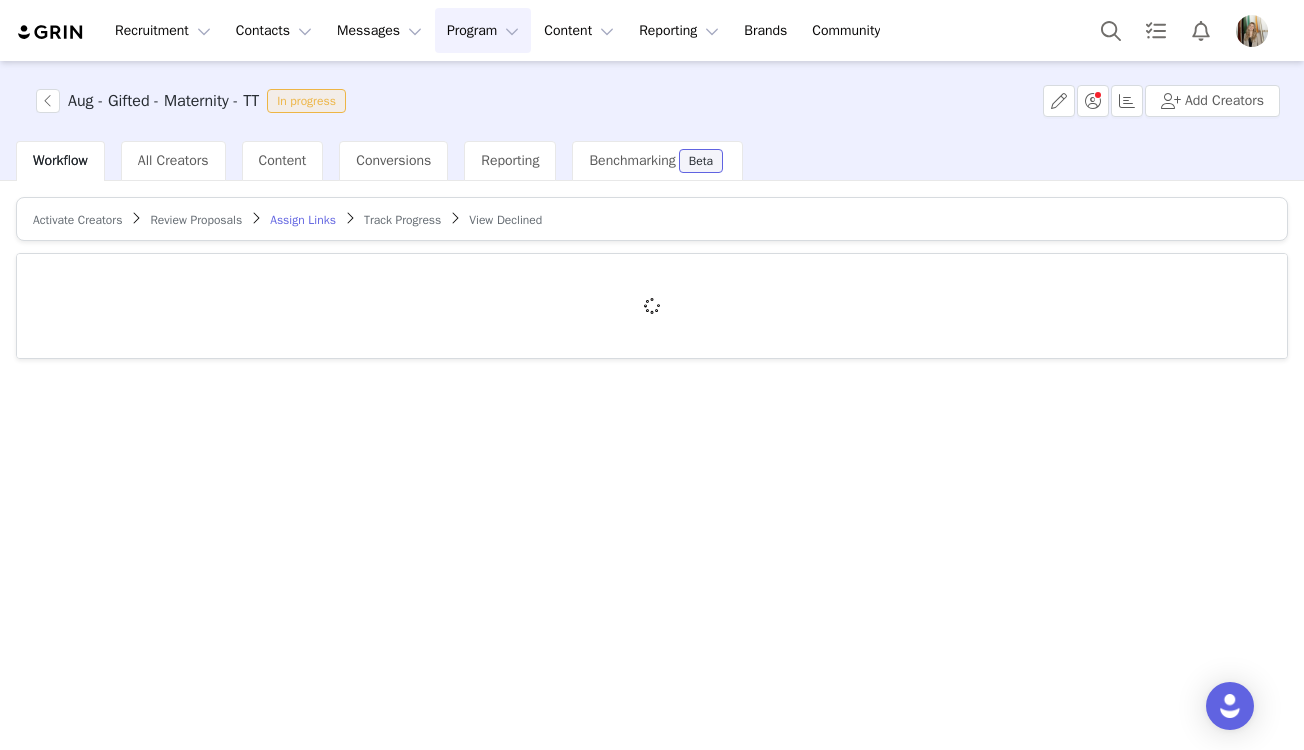 scroll, scrollTop: 0, scrollLeft: 0, axis: both 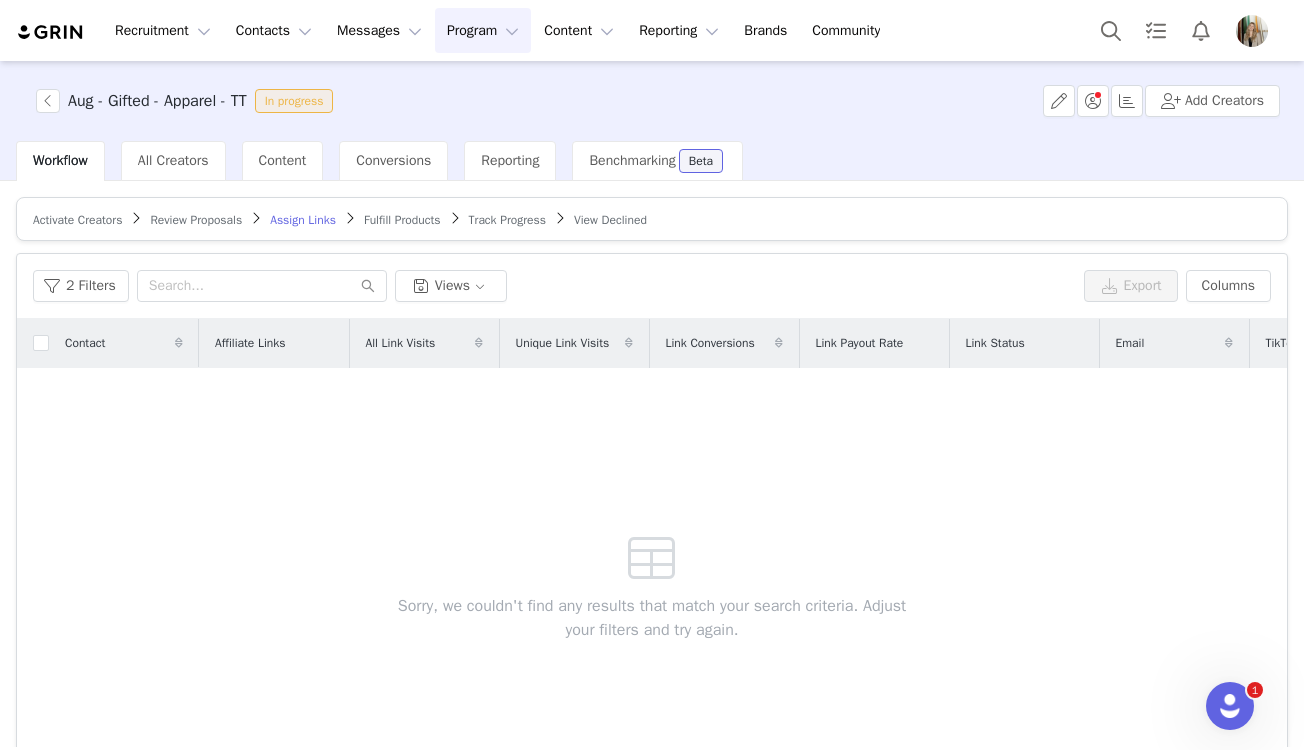 click on "Review Proposals" at bounding box center [196, 220] 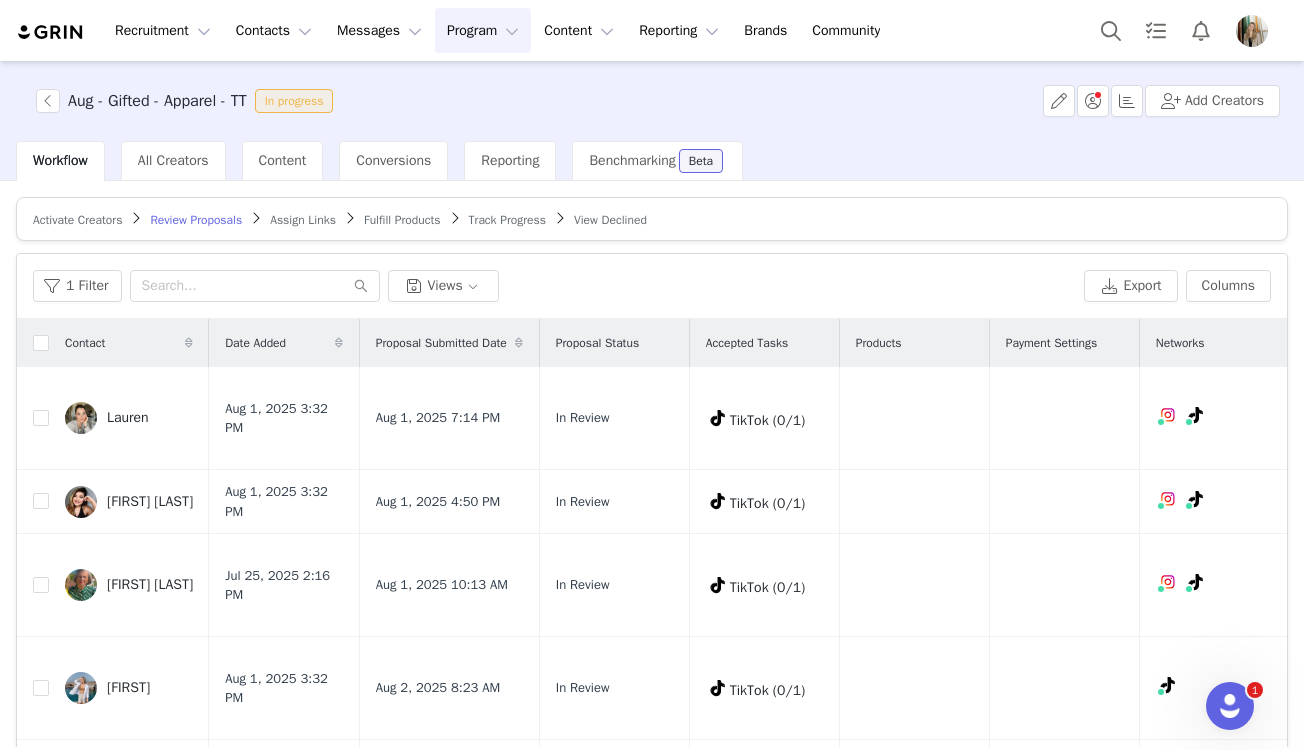 click on "Assign Links" at bounding box center (303, 220) 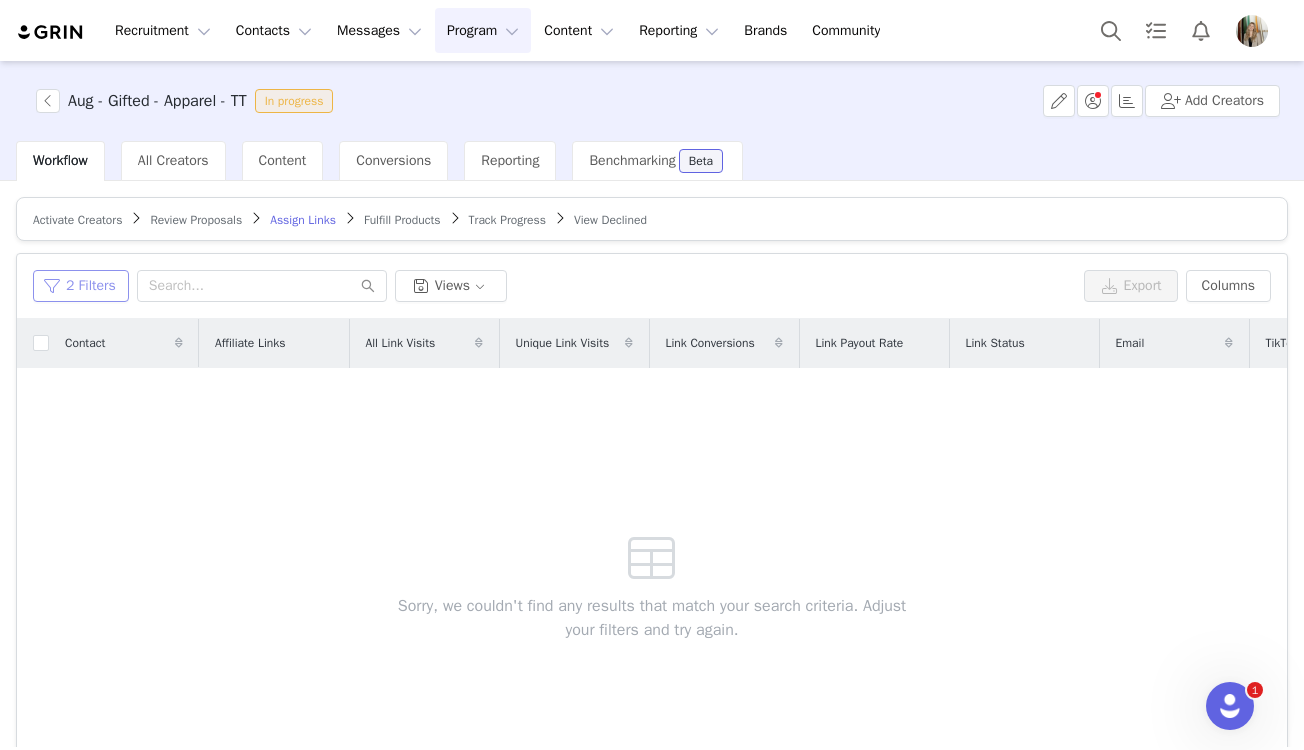 click on "2 Filters" at bounding box center [81, 286] 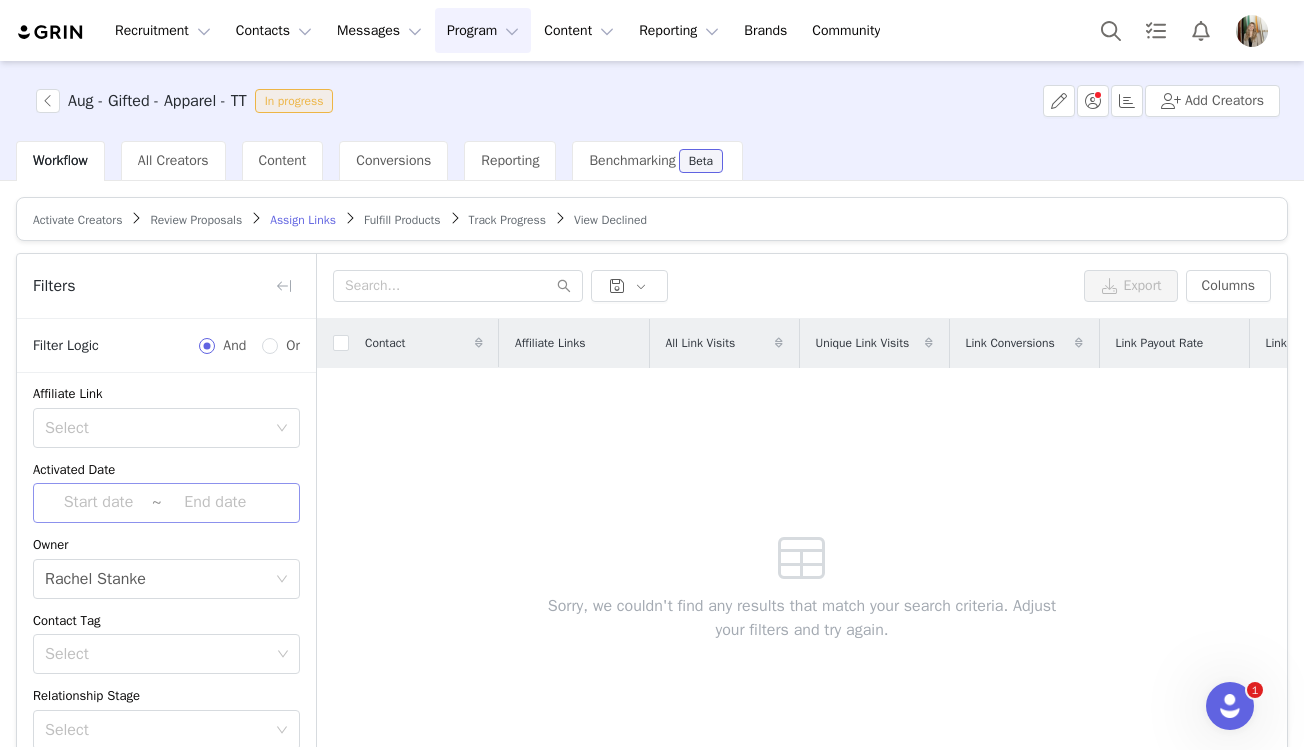 scroll, scrollTop: 308, scrollLeft: 0, axis: vertical 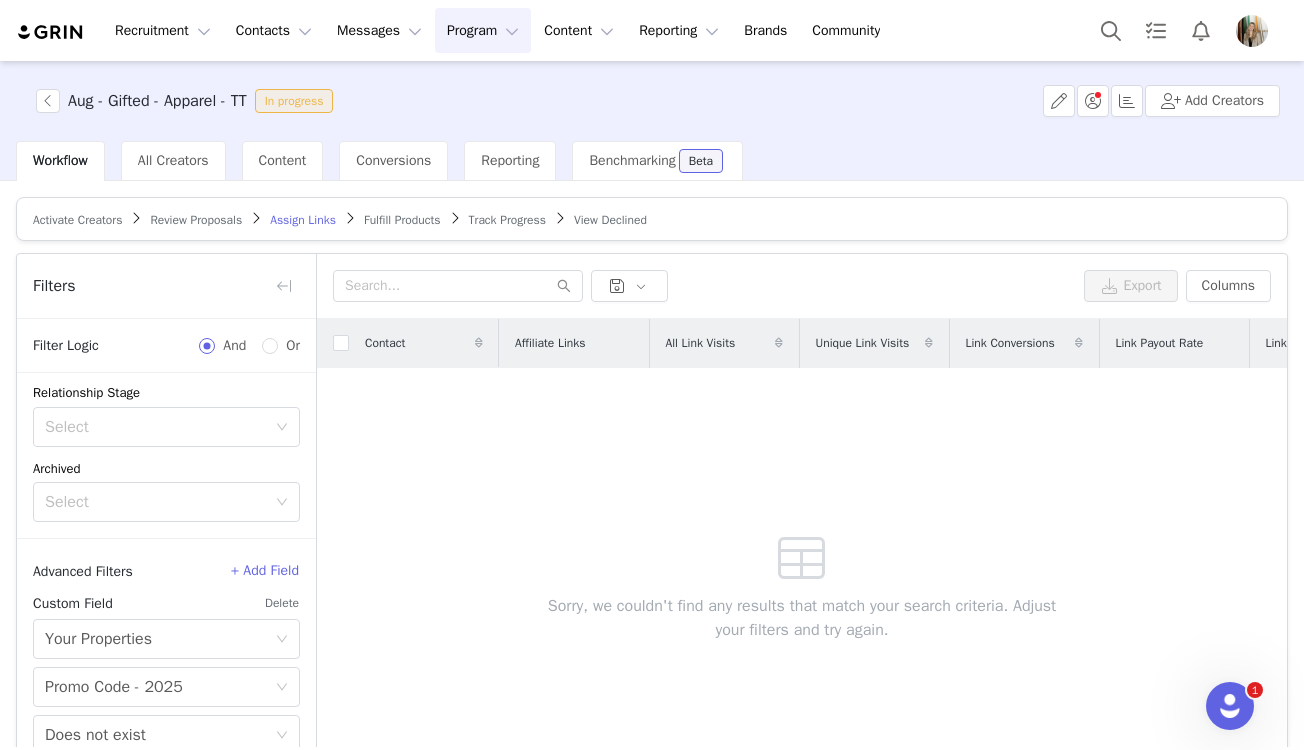 click on "Delete" at bounding box center (282, 603) 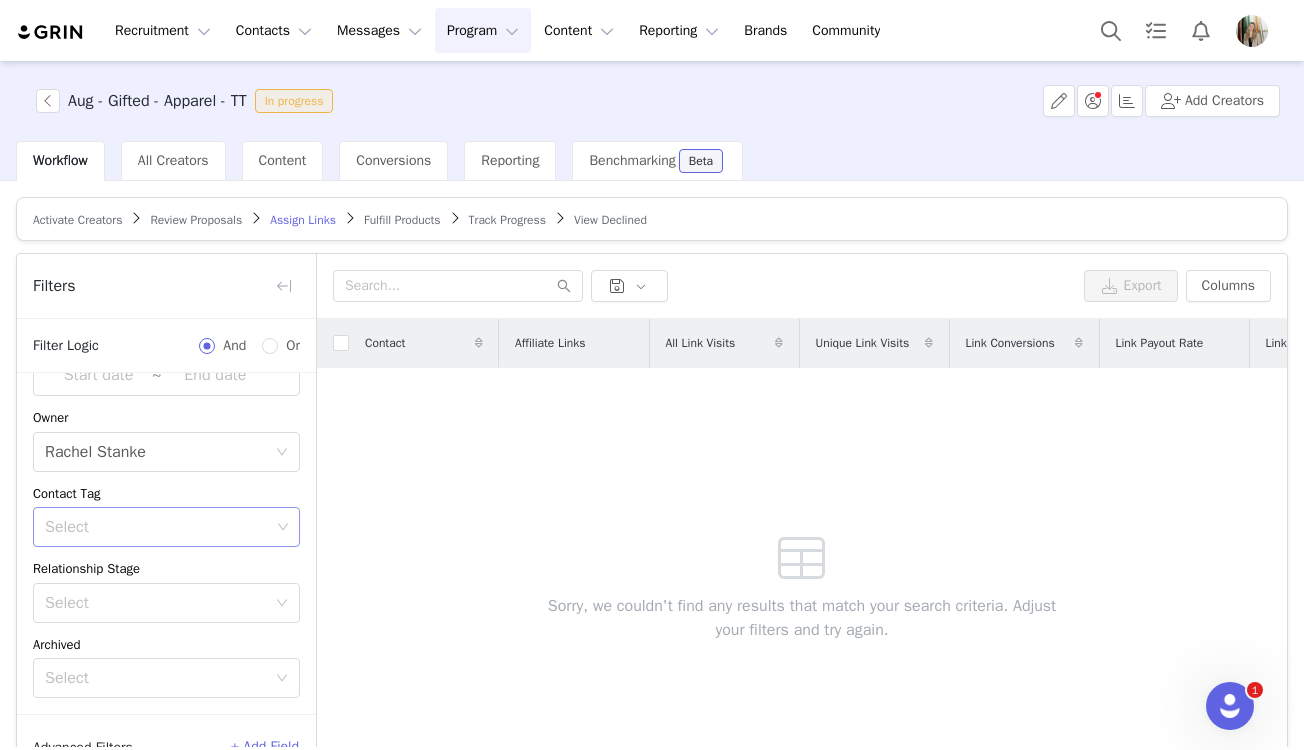 click on "Select" at bounding box center [157, 527] 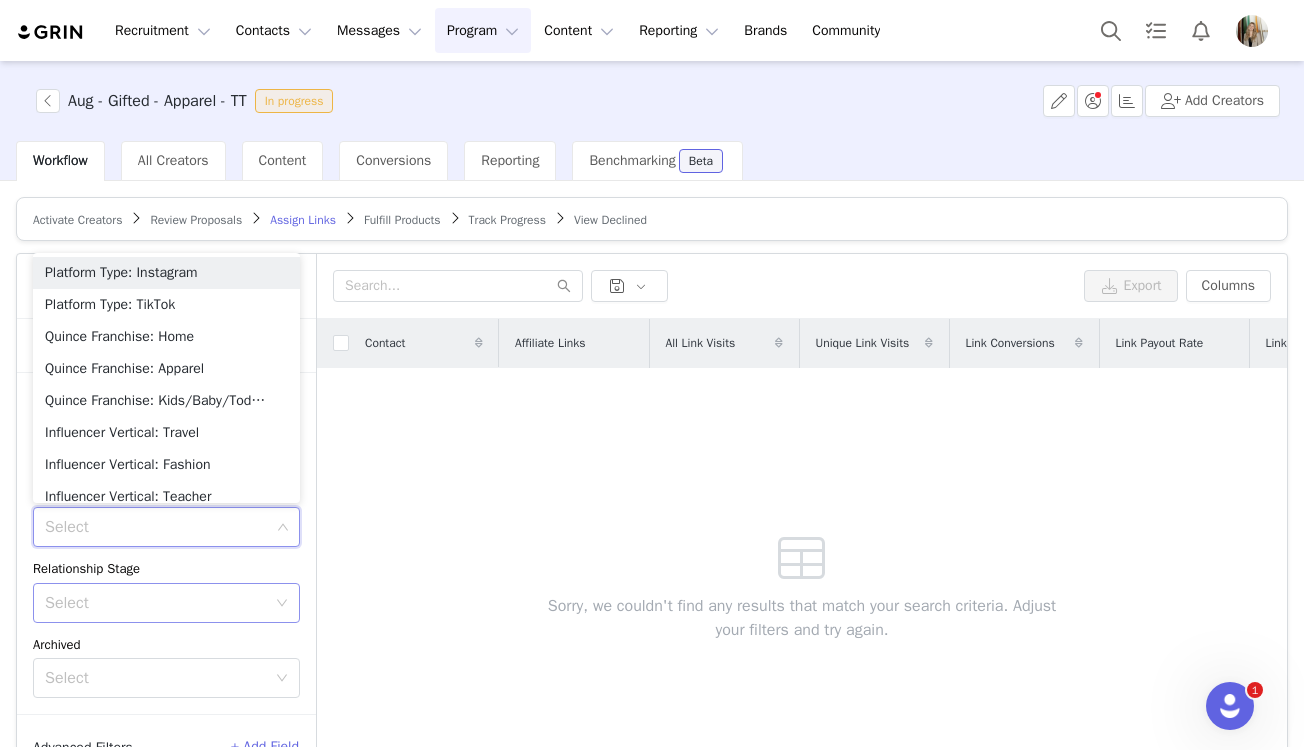 click on "Select" at bounding box center [155, 603] 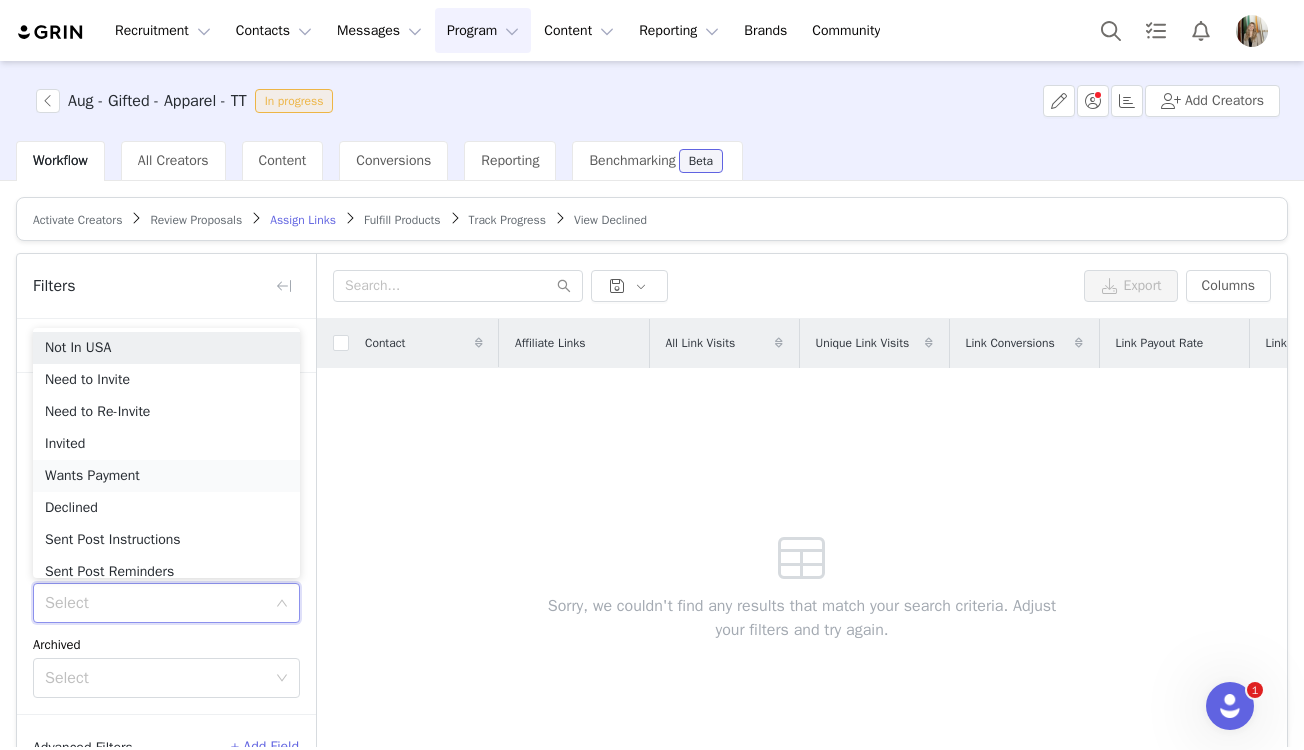 scroll, scrollTop: 10, scrollLeft: 0, axis: vertical 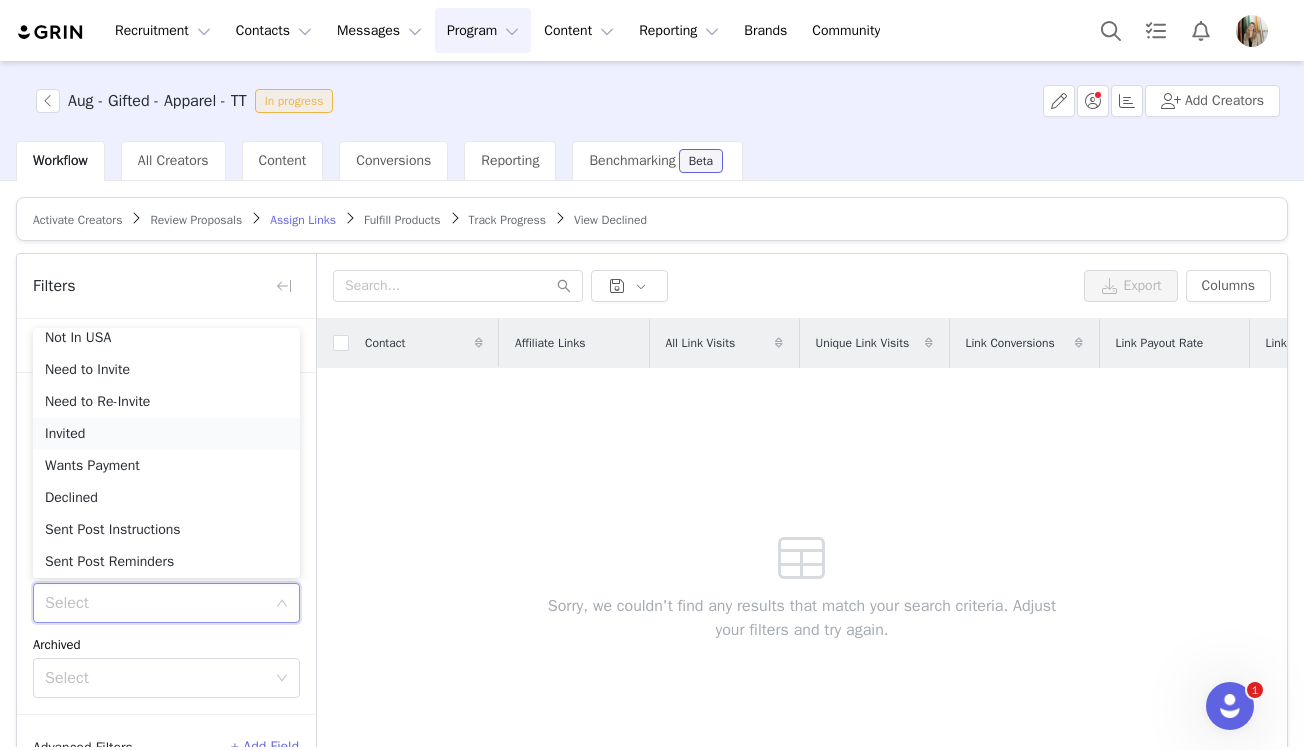 click on "Invited" at bounding box center (166, 434) 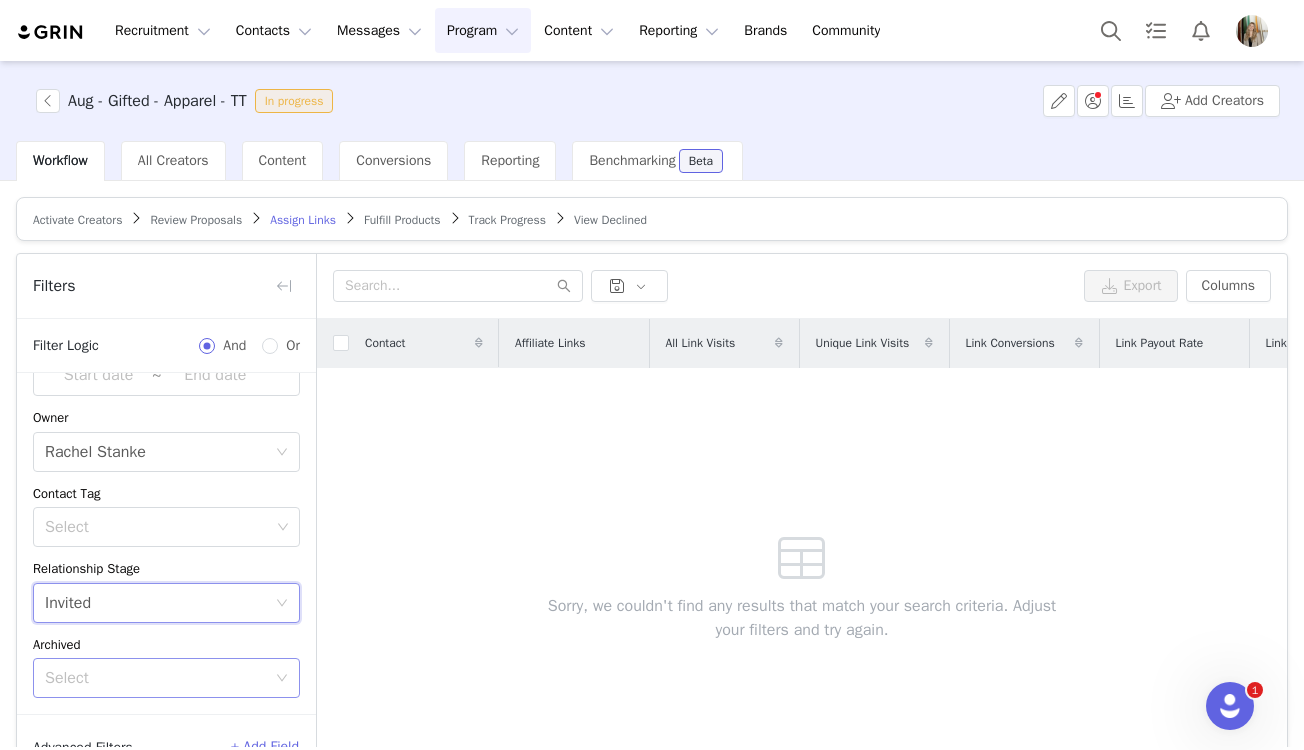 scroll, scrollTop: 121, scrollLeft: 0, axis: vertical 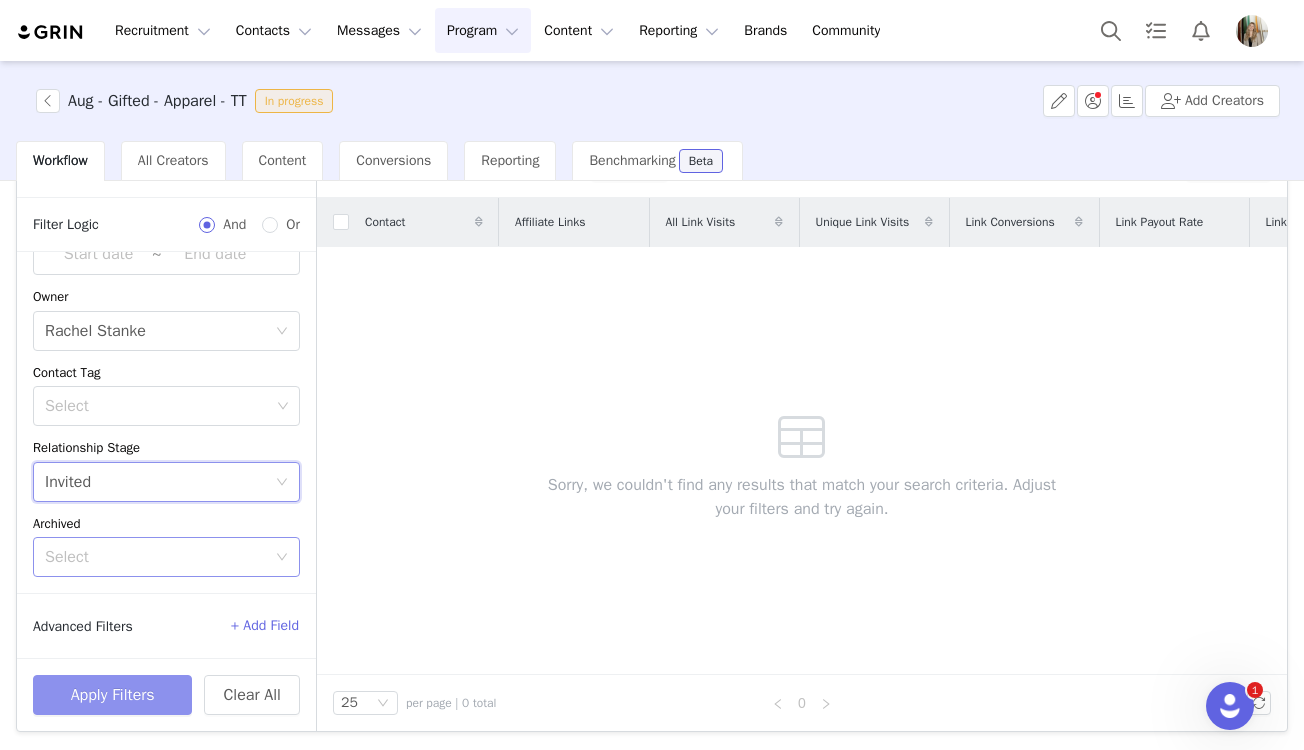 click on "Apply Filters" at bounding box center [112, 695] 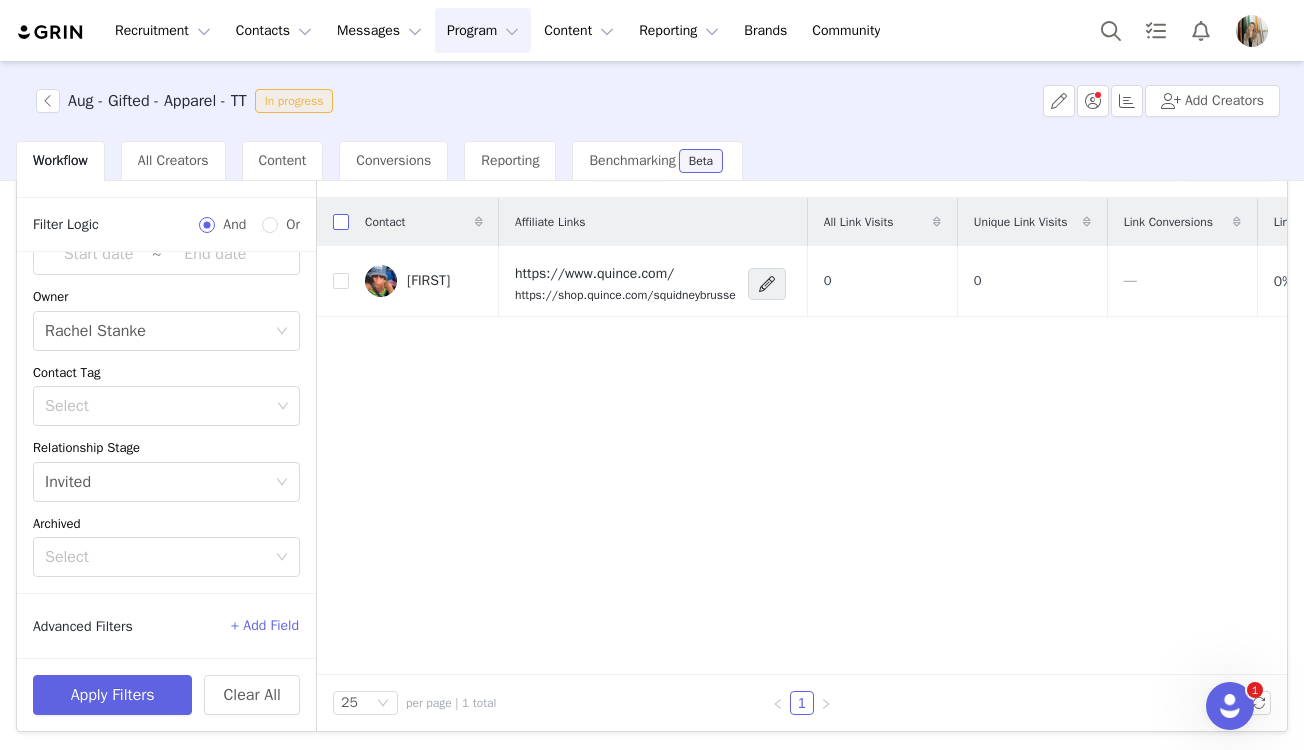 click at bounding box center [341, 222] 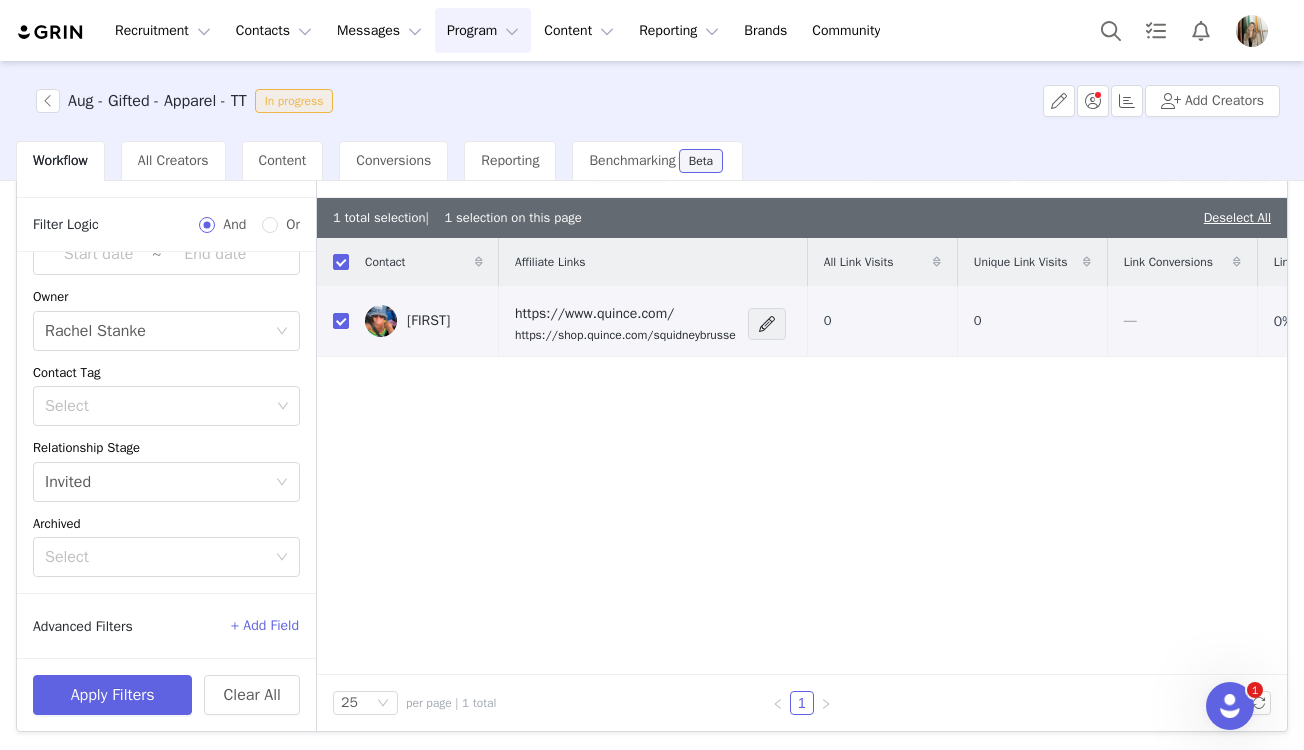 scroll, scrollTop: 0, scrollLeft: 0, axis: both 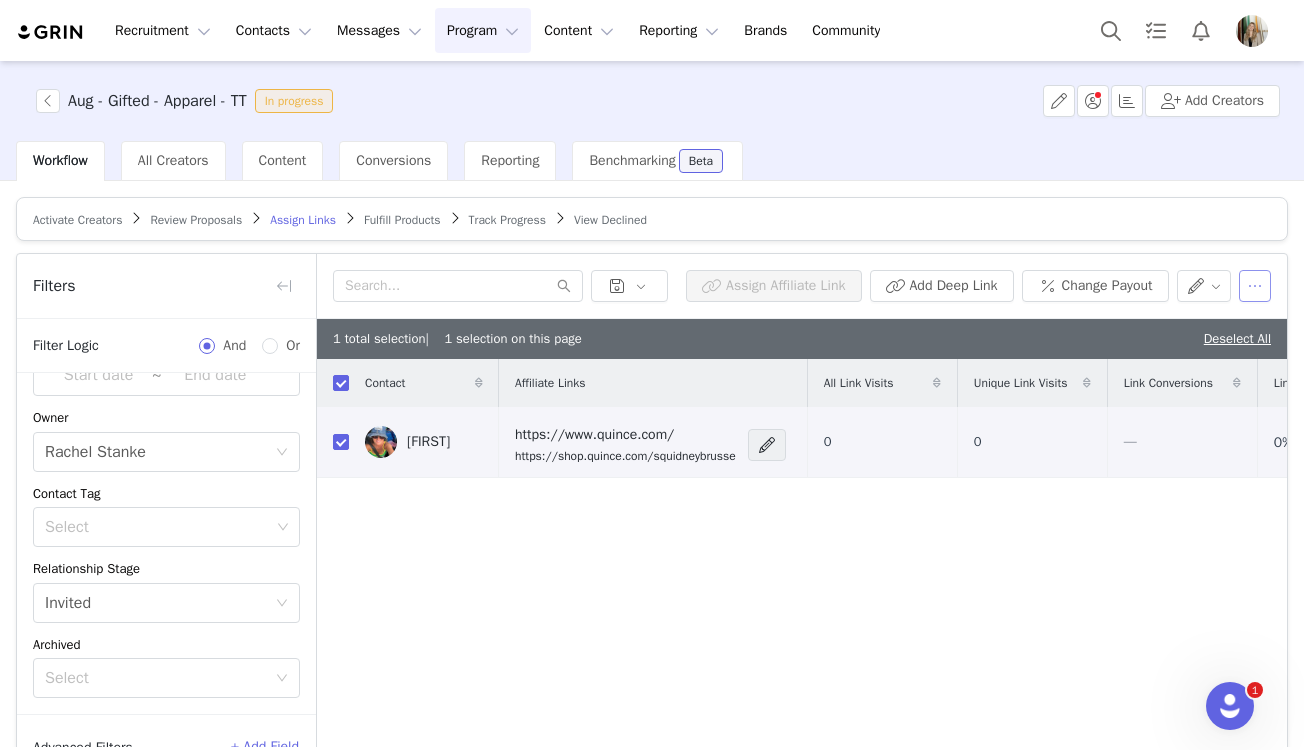 click at bounding box center [1255, 286] 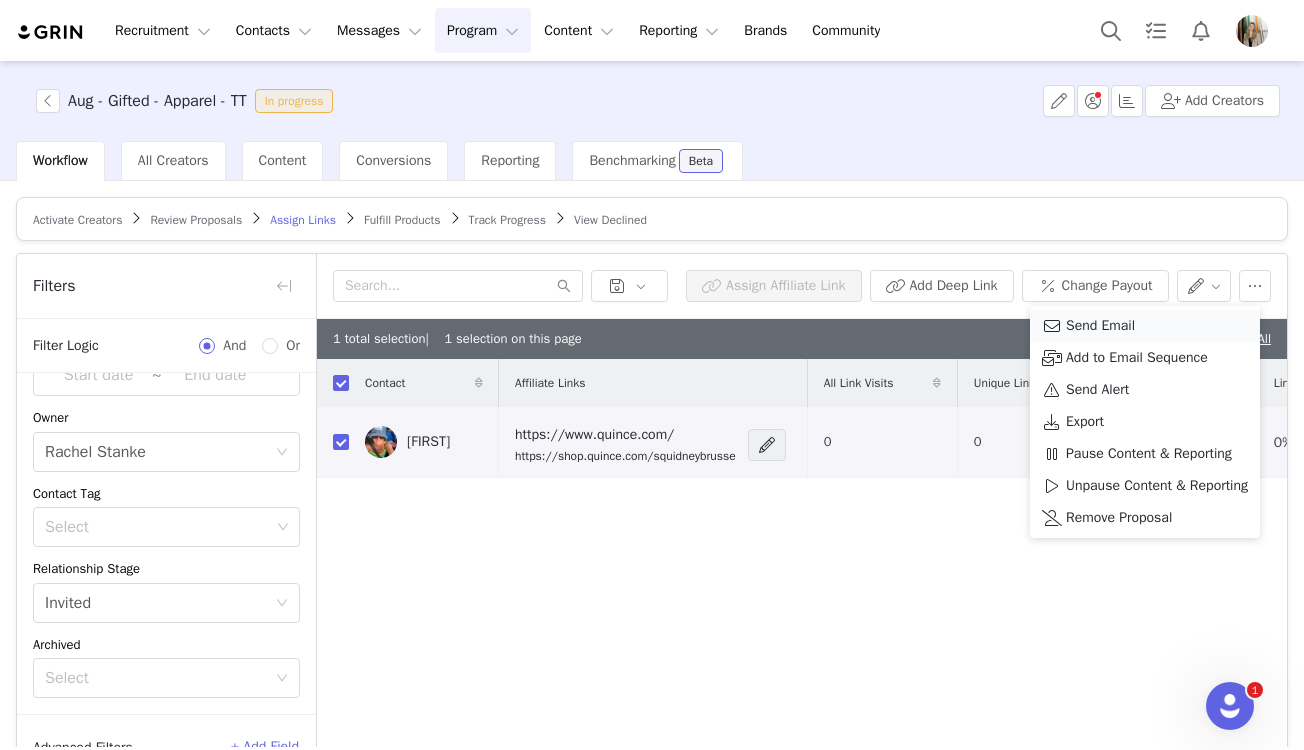 click on "Send Email" at bounding box center (1100, 326) 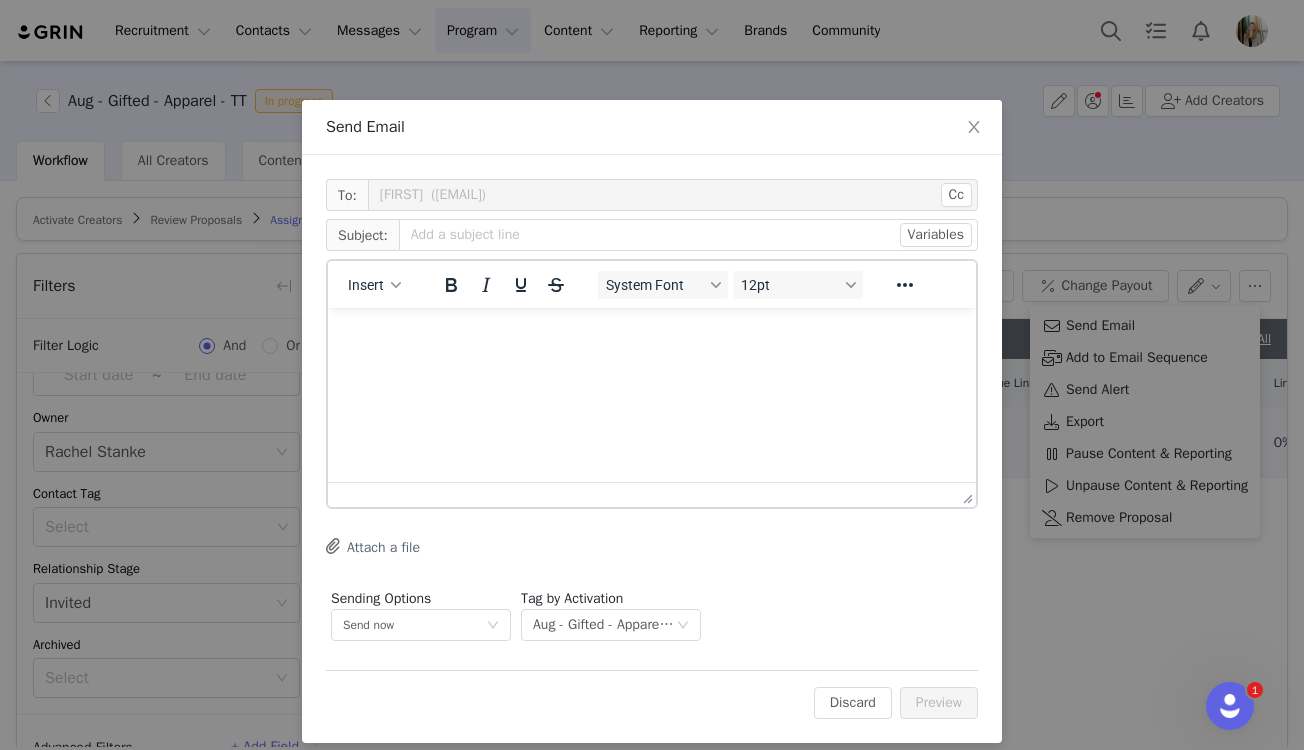 scroll, scrollTop: 0, scrollLeft: 0, axis: both 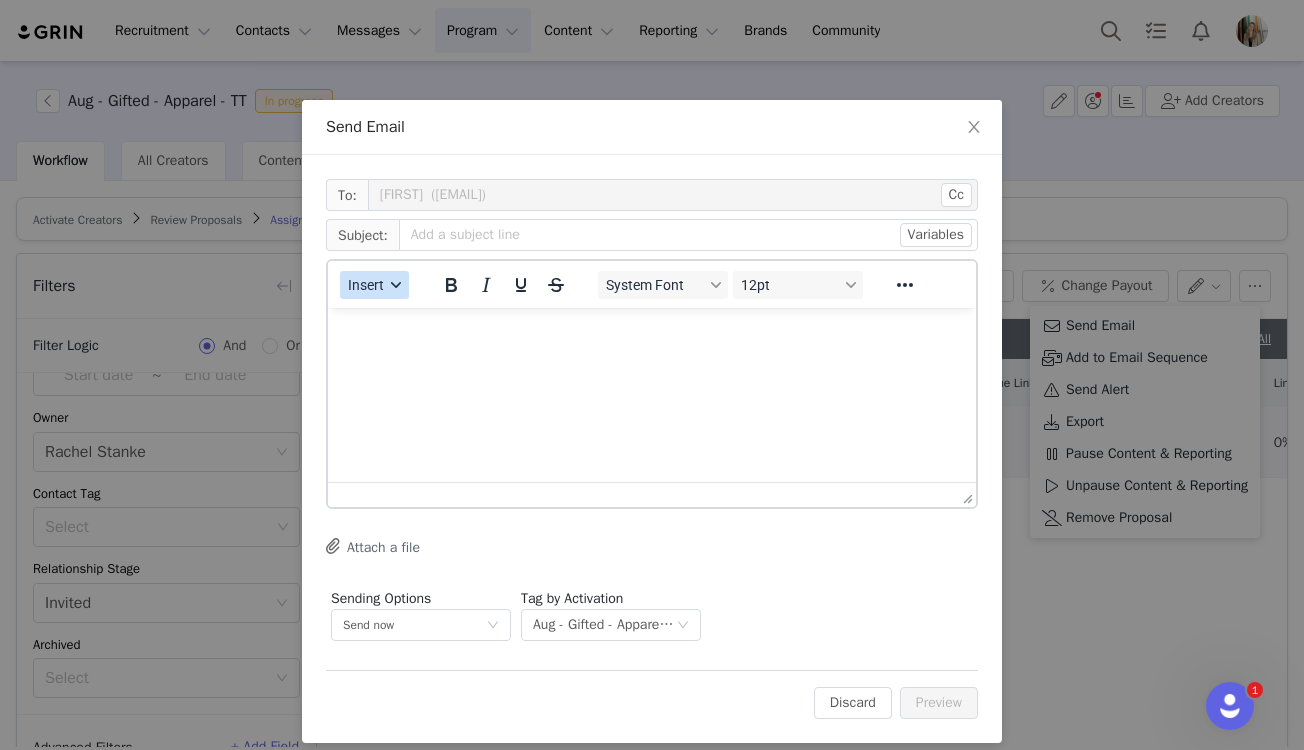 click on "Insert" at bounding box center (366, 285) 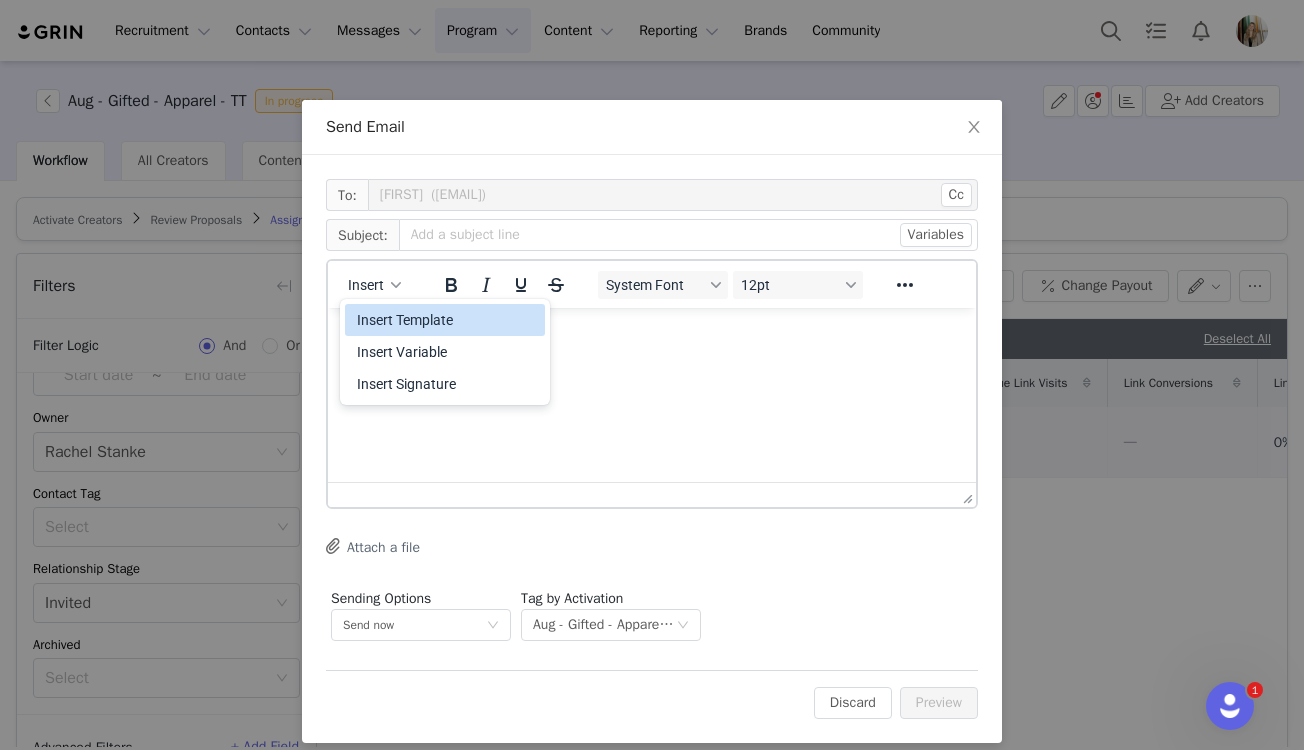 click on "Insert Template" at bounding box center [447, 320] 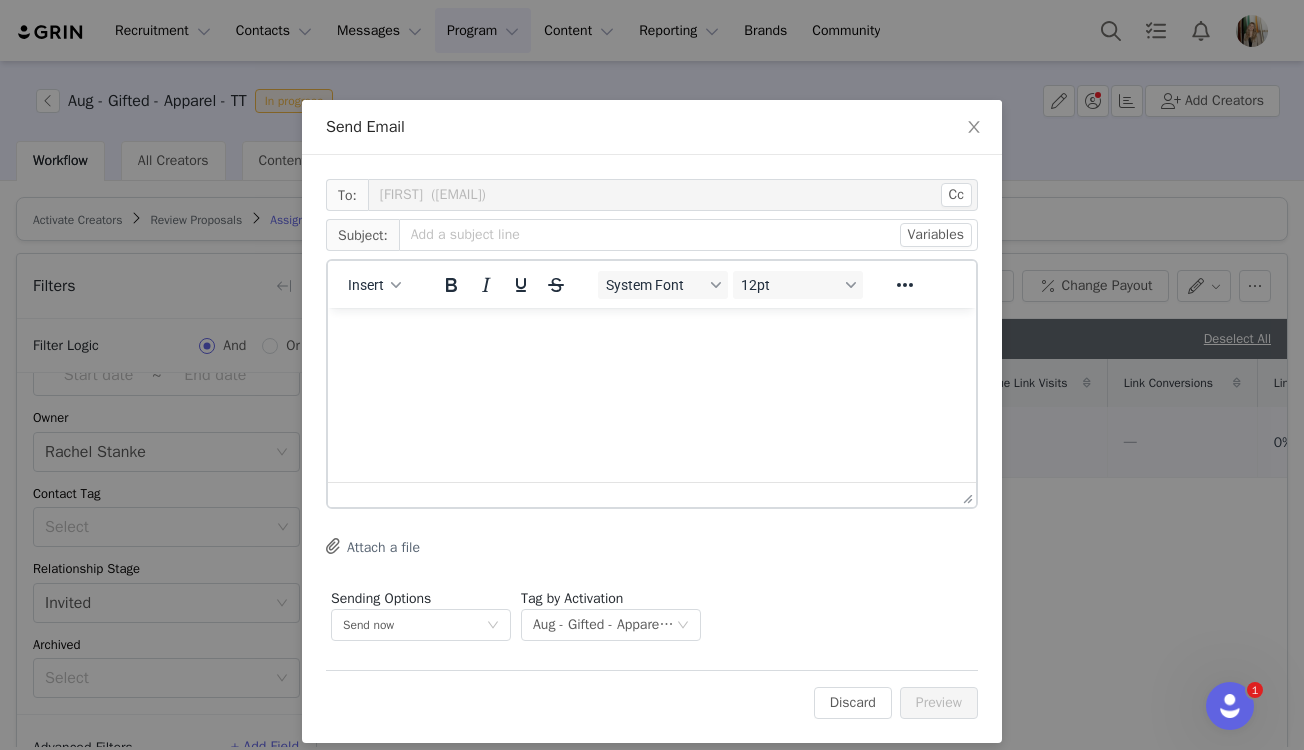 scroll, scrollTop: 0, scrollLeft: 0, axis: both 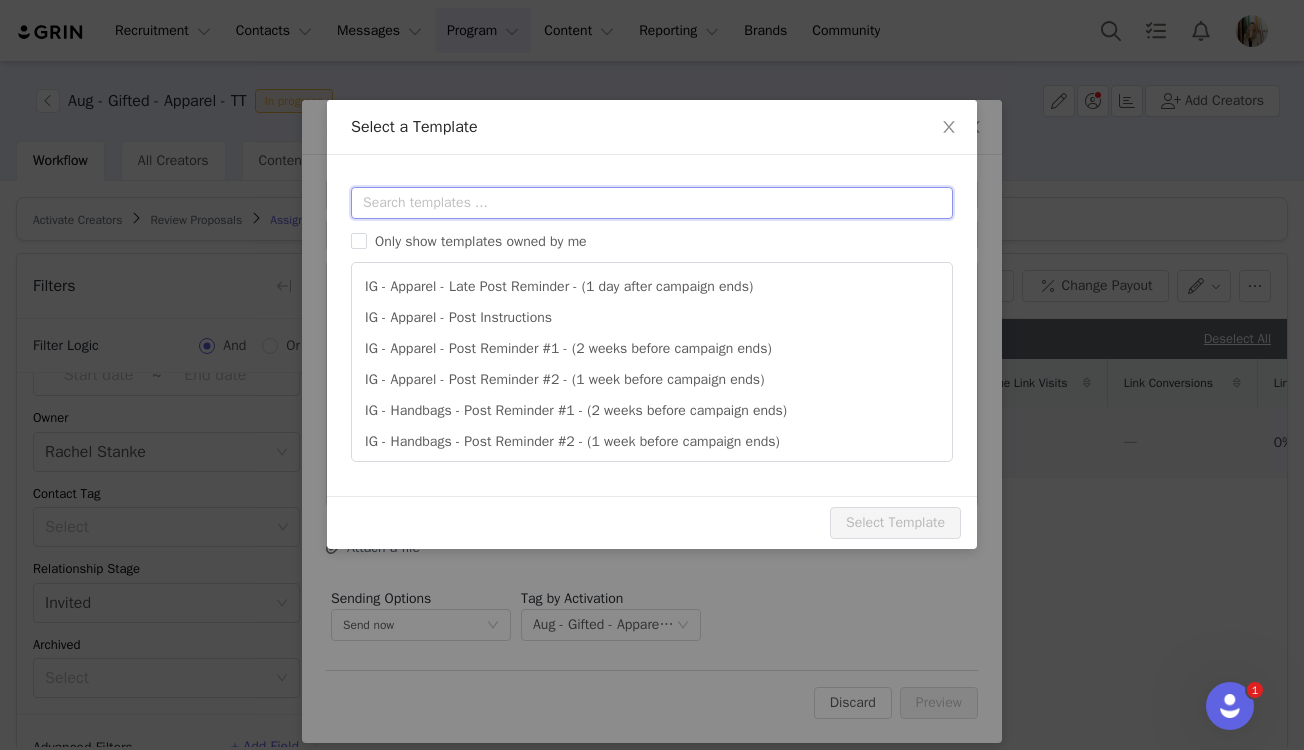 click at bounding box center [652, 203] 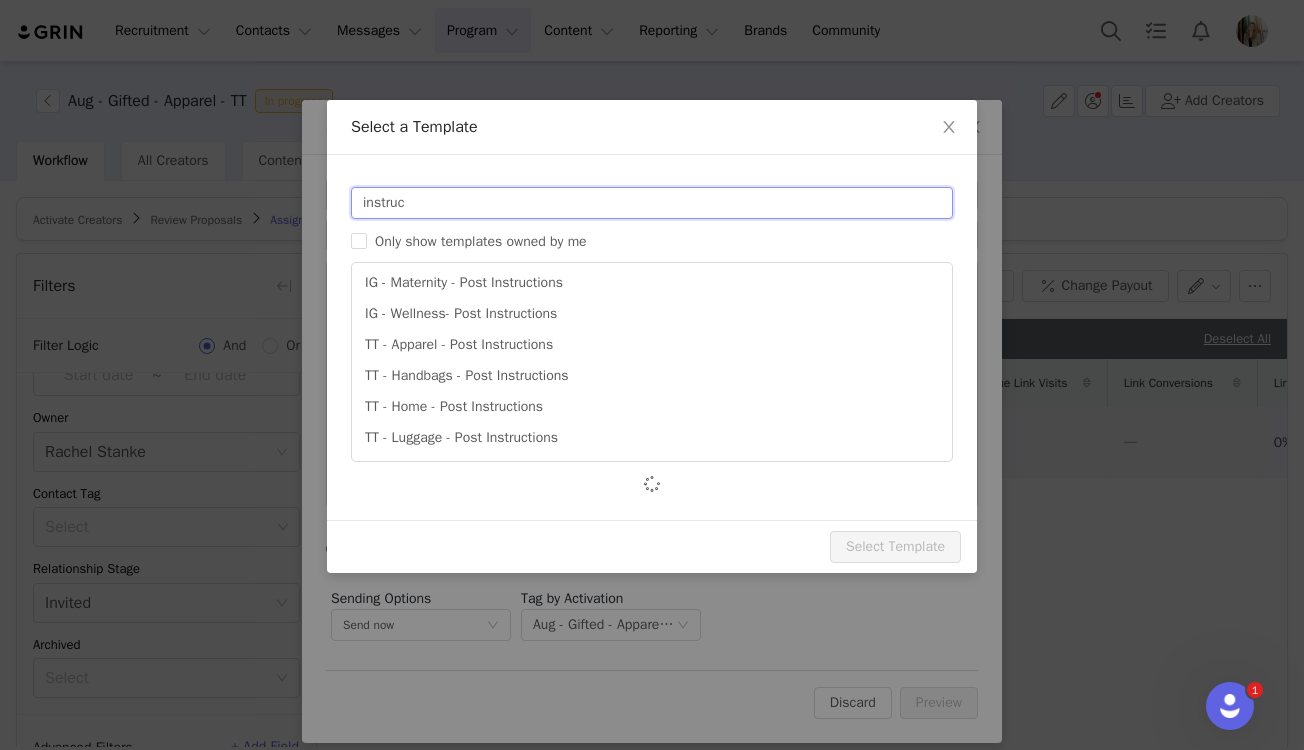 scroll, scrollTop: 192, scrollLeft: 0, axis: vertical 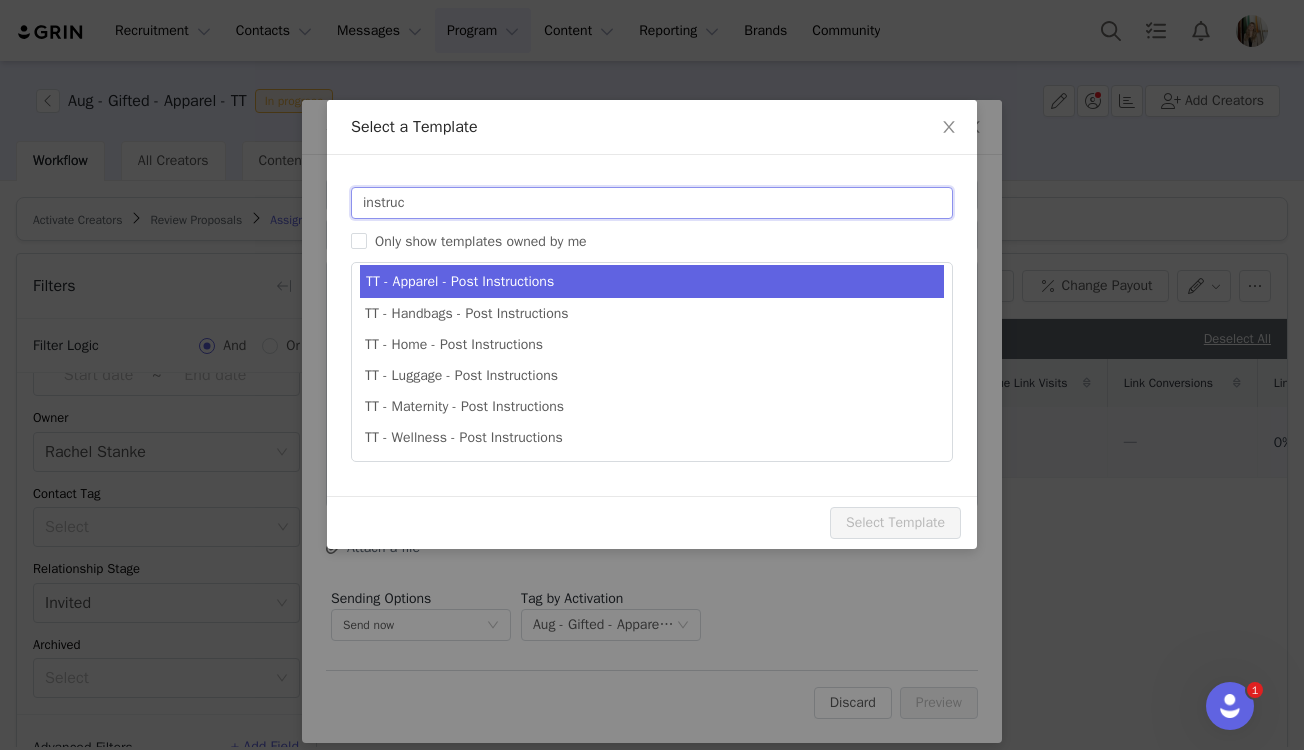 type on "instruc" 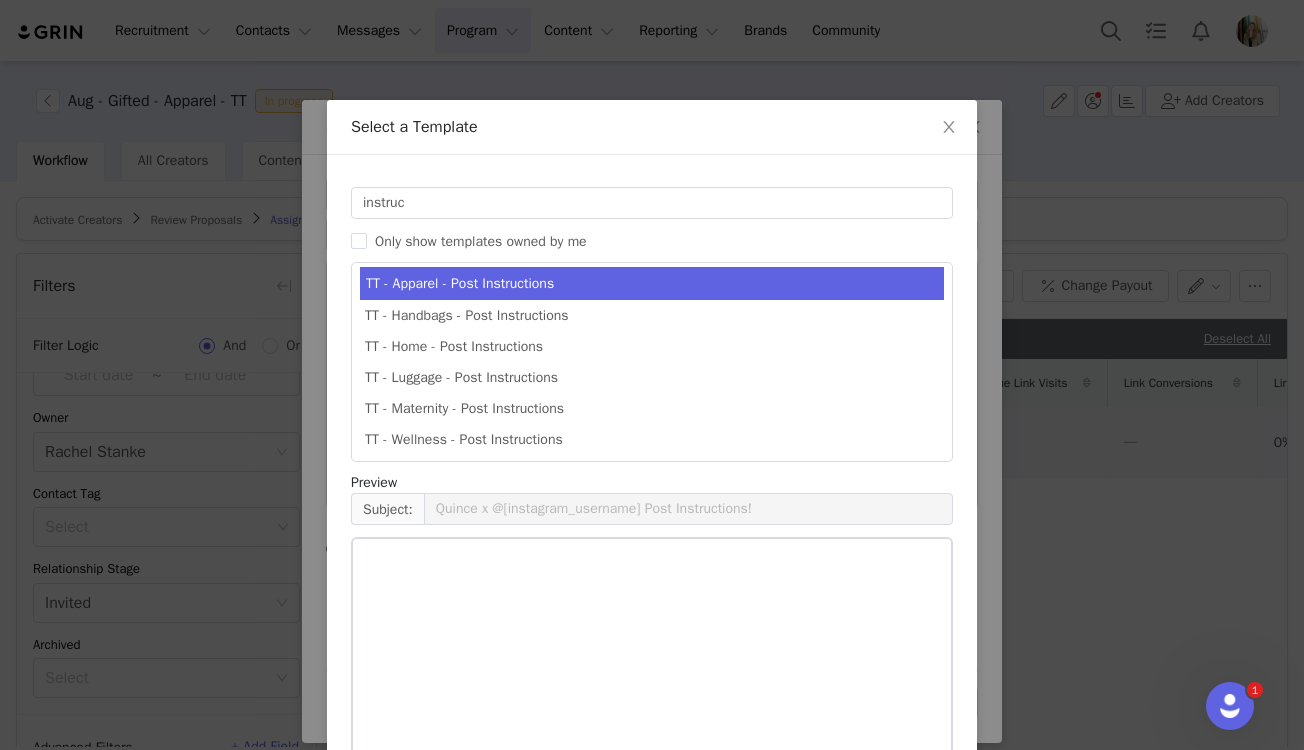 click on "TT - Apparel - Post Instructions" at bounding box center [652, 283] 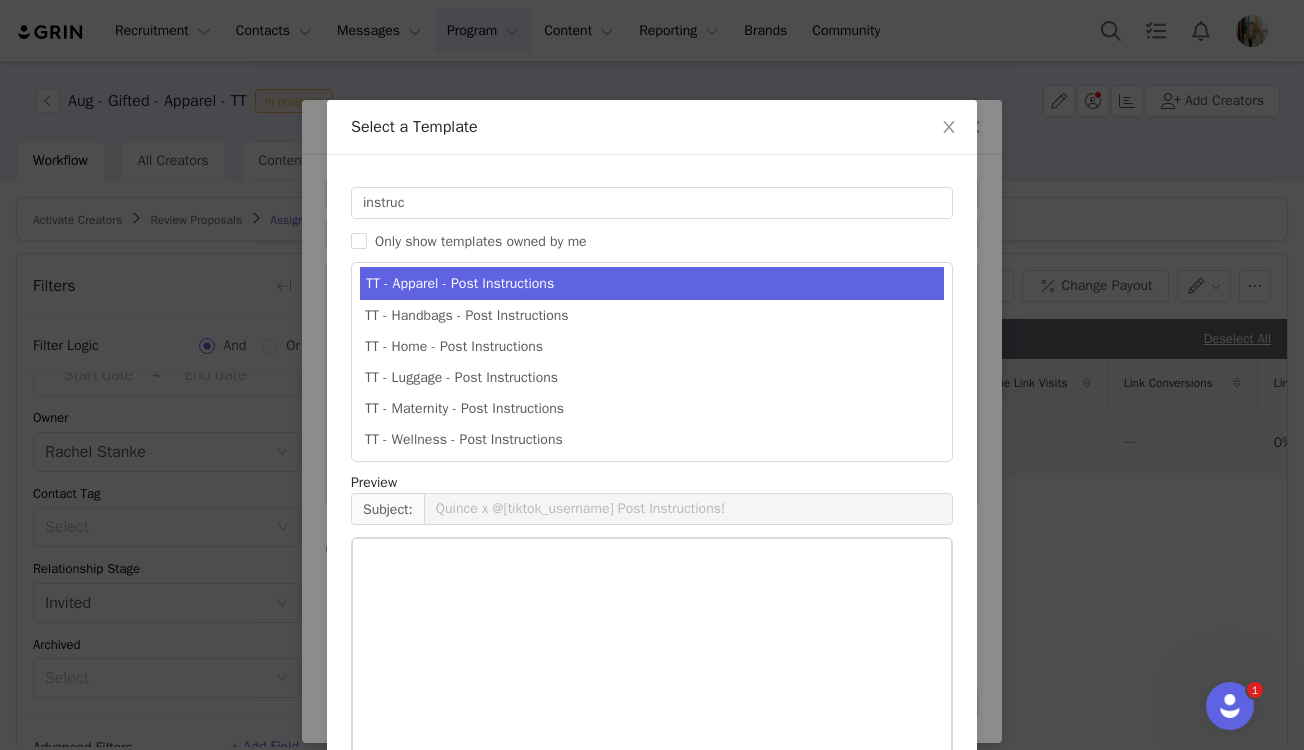scroll, scrollTop: 192, scrollLeft: 0, axis: vertical 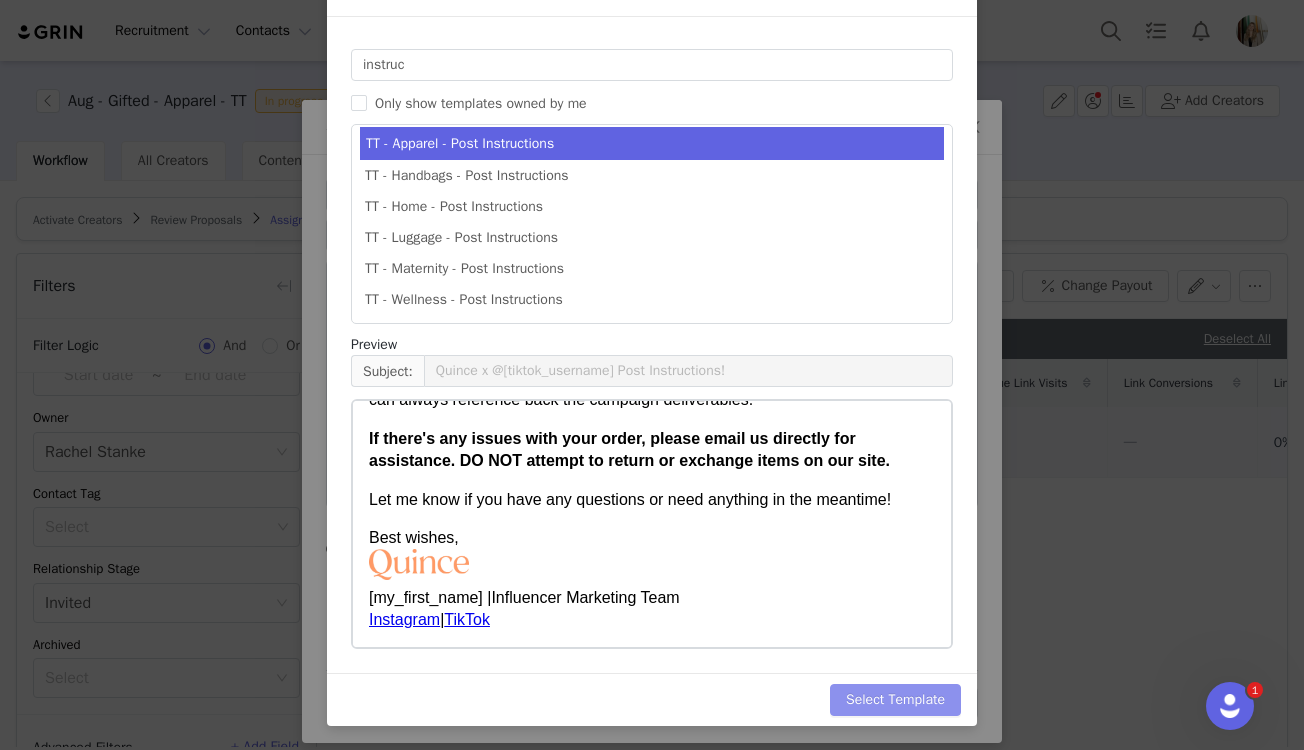 click on "Select Template" at bounding box center (895, 700) 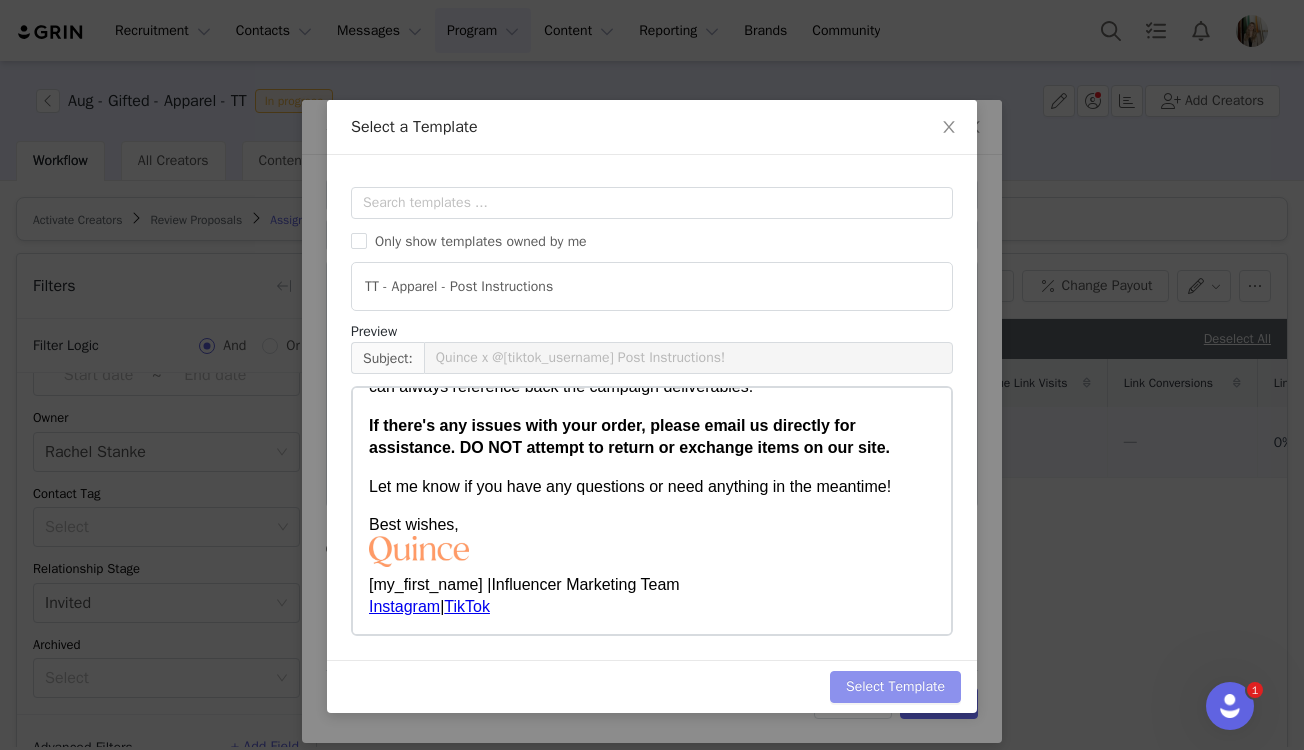 scroll, scrollTop: 0, scrollLeft: 0, axis: both 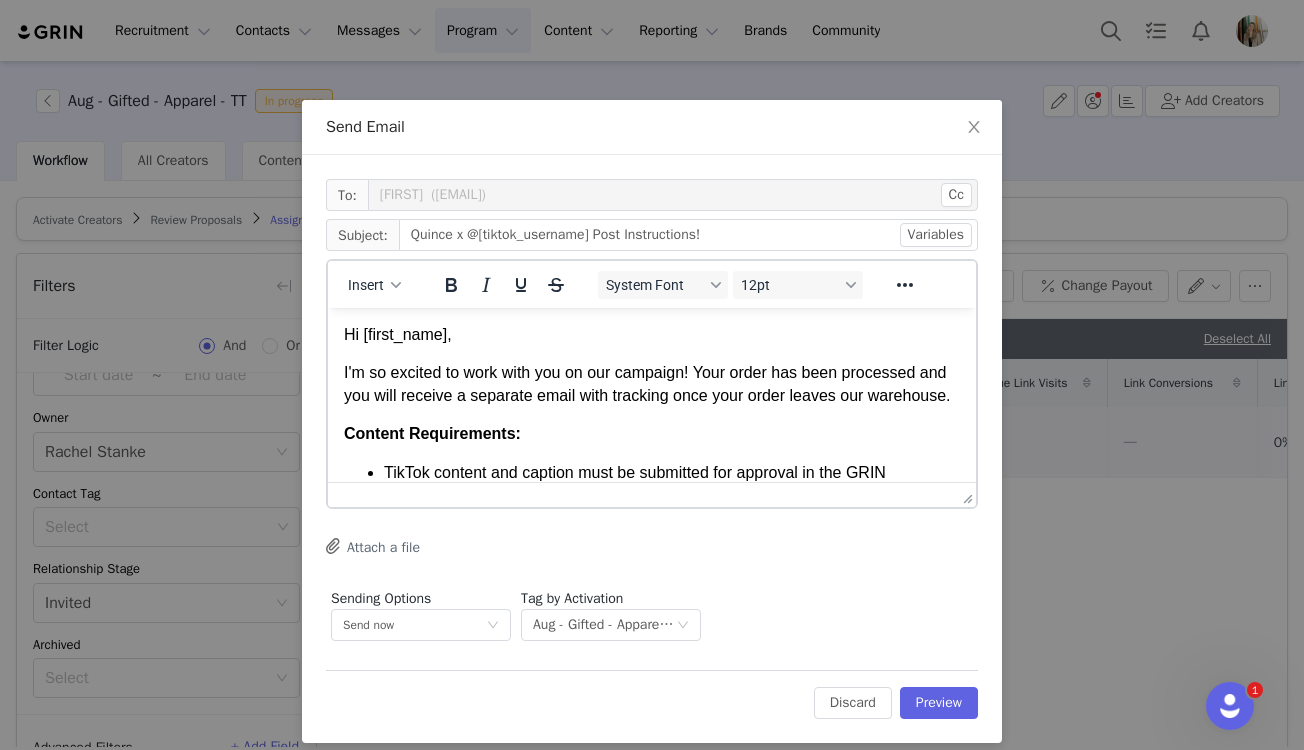 click on "Edit     Discard Preview" at bounding box center (652, 694) 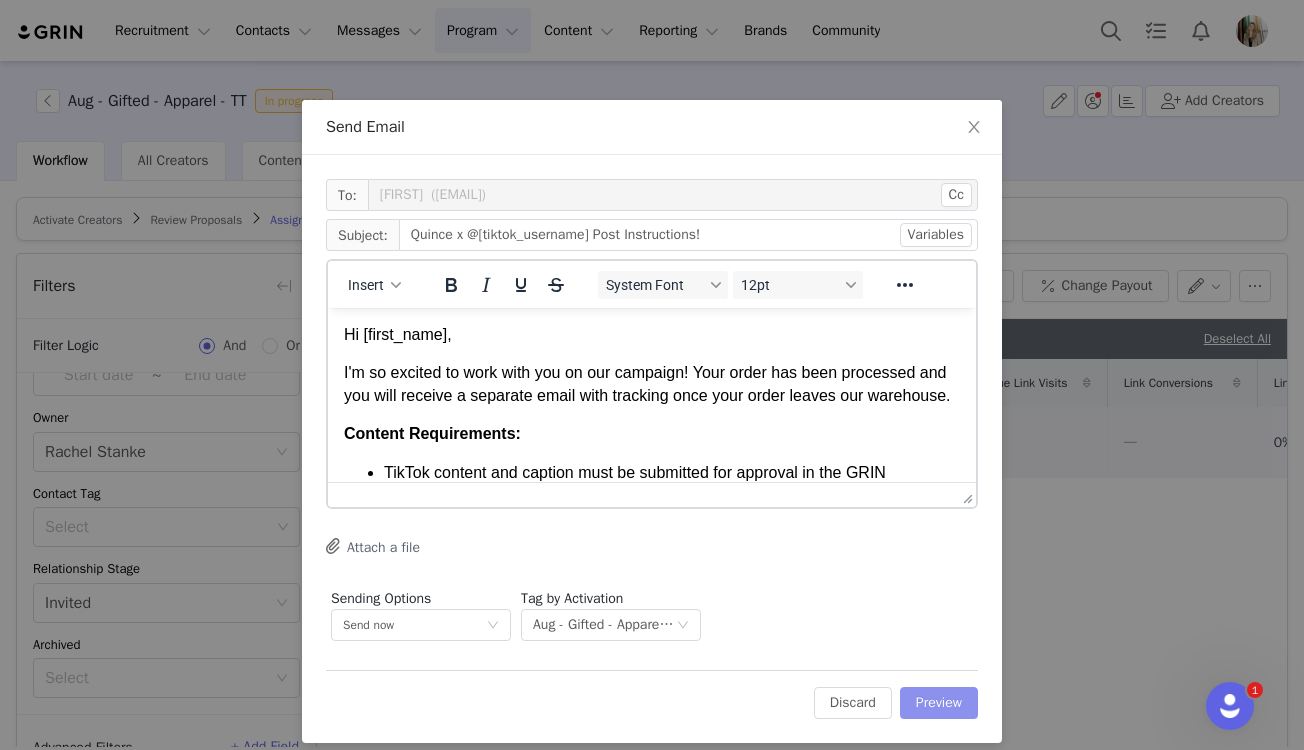 click on "Preview" at bounding box center (939, 703) 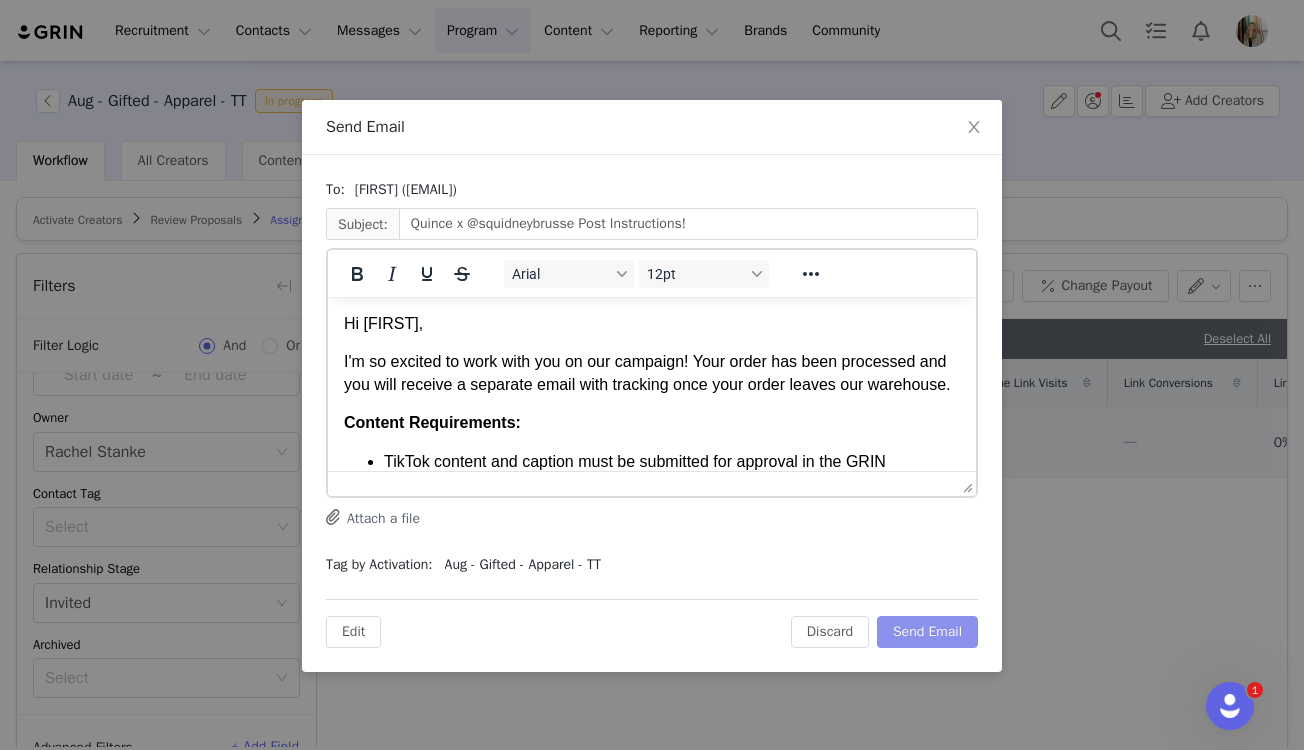 scroll, scrollTop: 0, scrollLeft: 0, axis: both 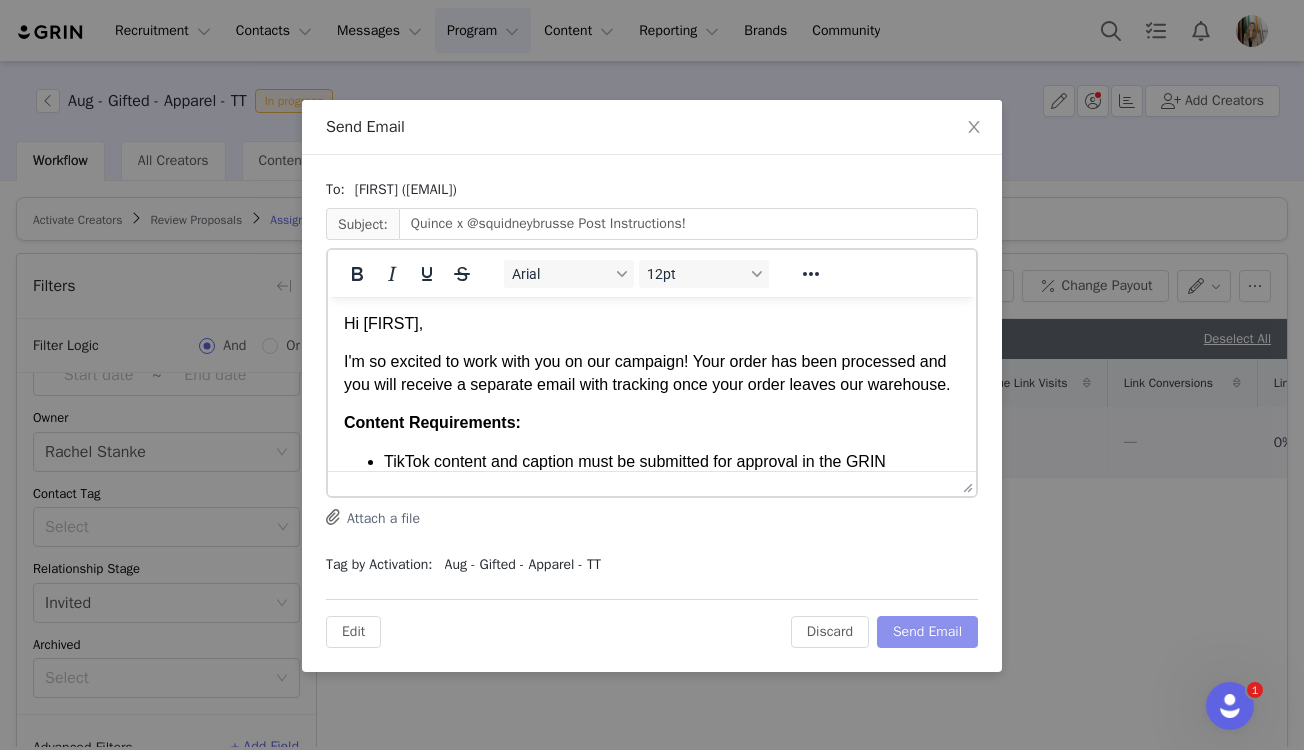 click on "Send Email" at bounding box center [927, 632] 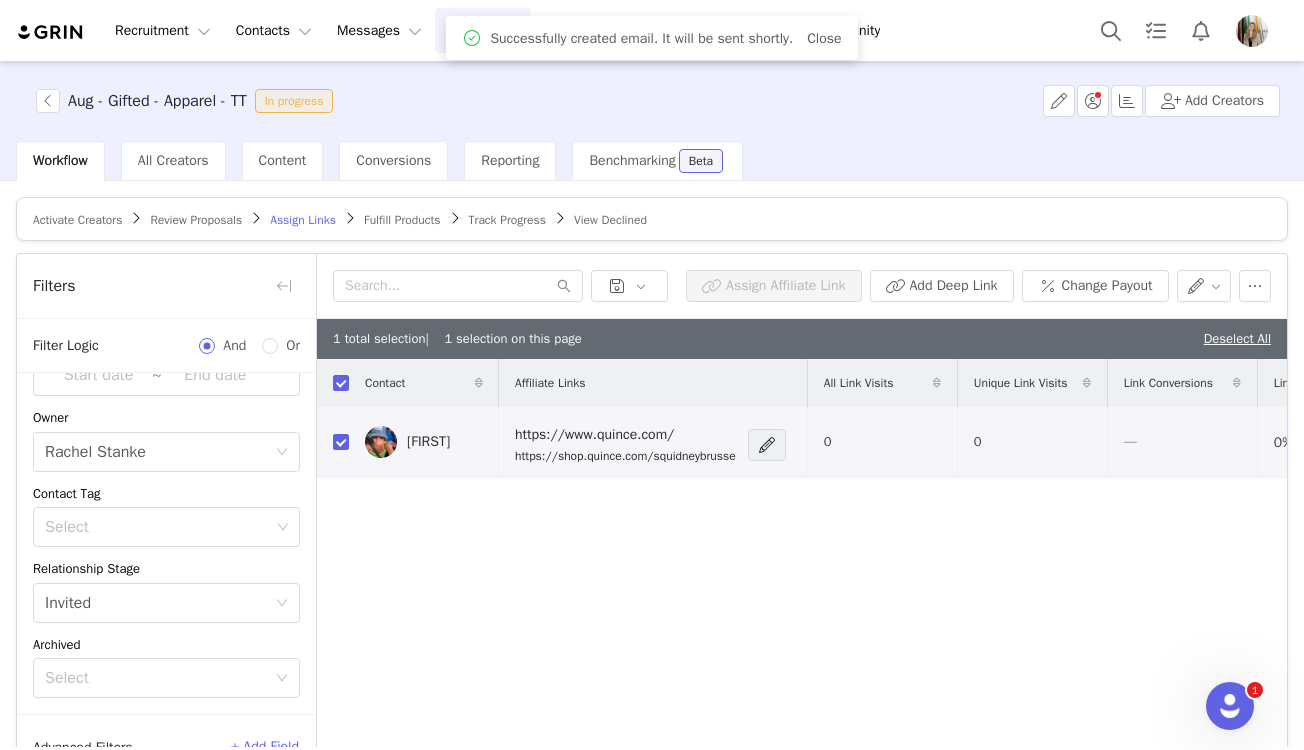 scroll, scrollTop: 0, scrollLeft: 0, axis: both 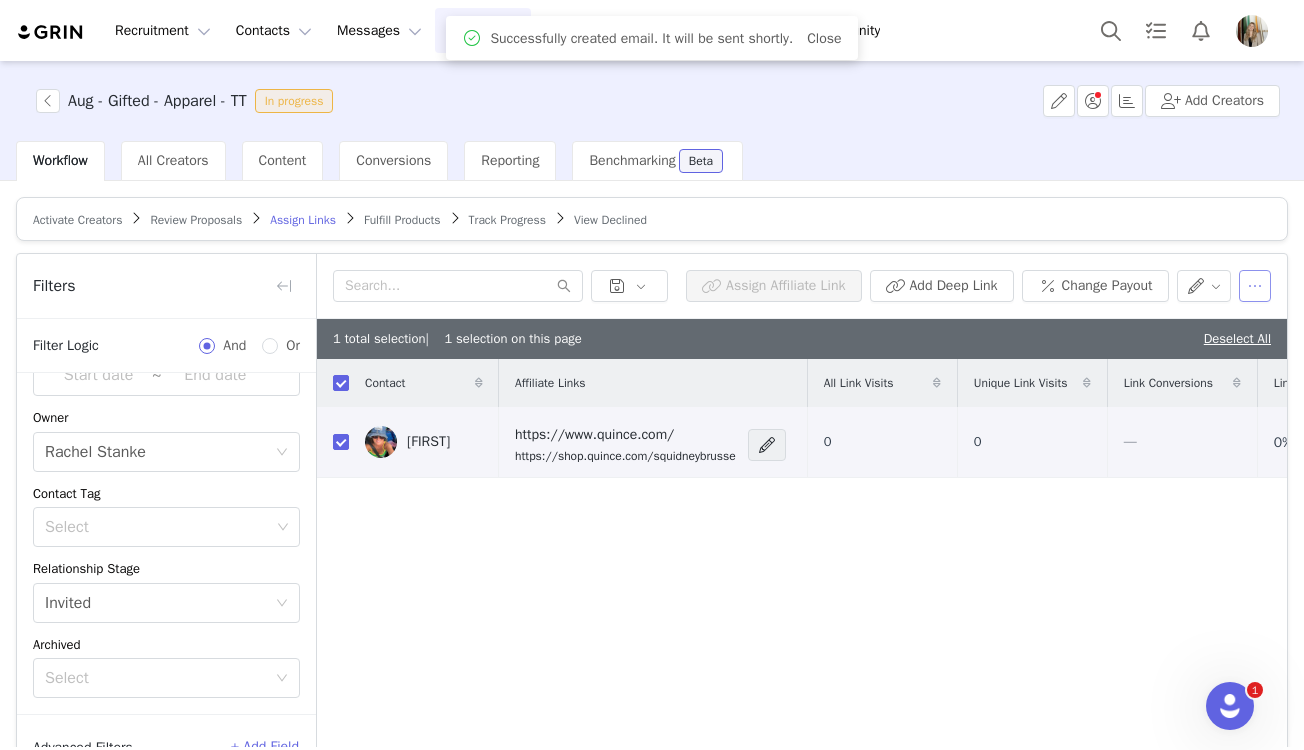 click at bounding box center [1255, 286] 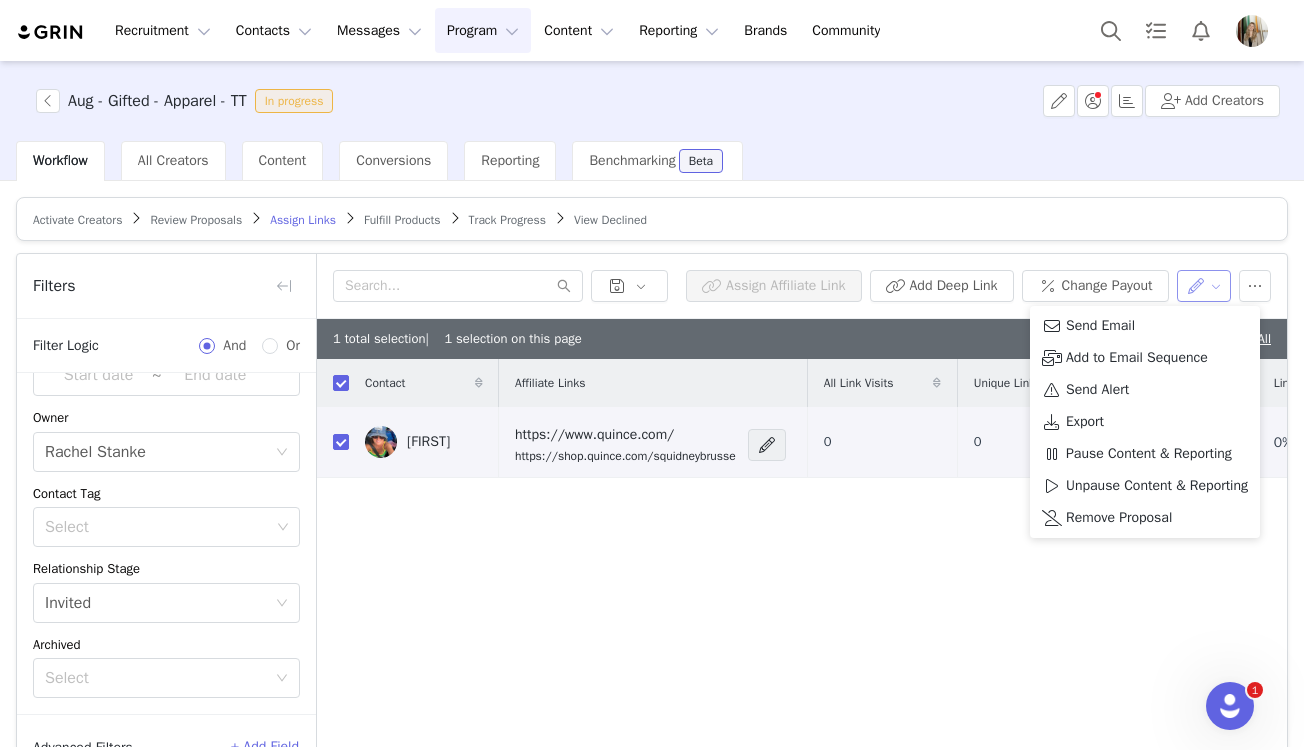 click at bounding box center [1204, 286] 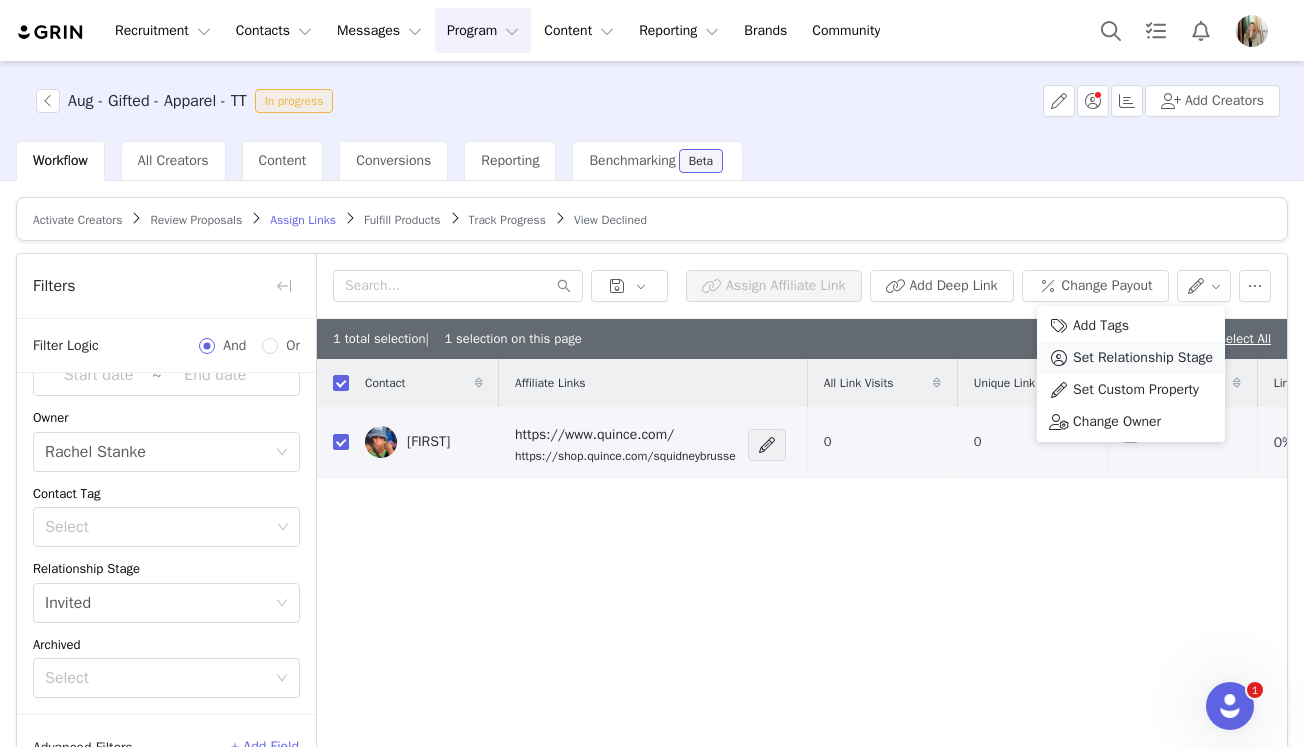 click on "Set Relationship Stage" at bounding box center [1143, 358] 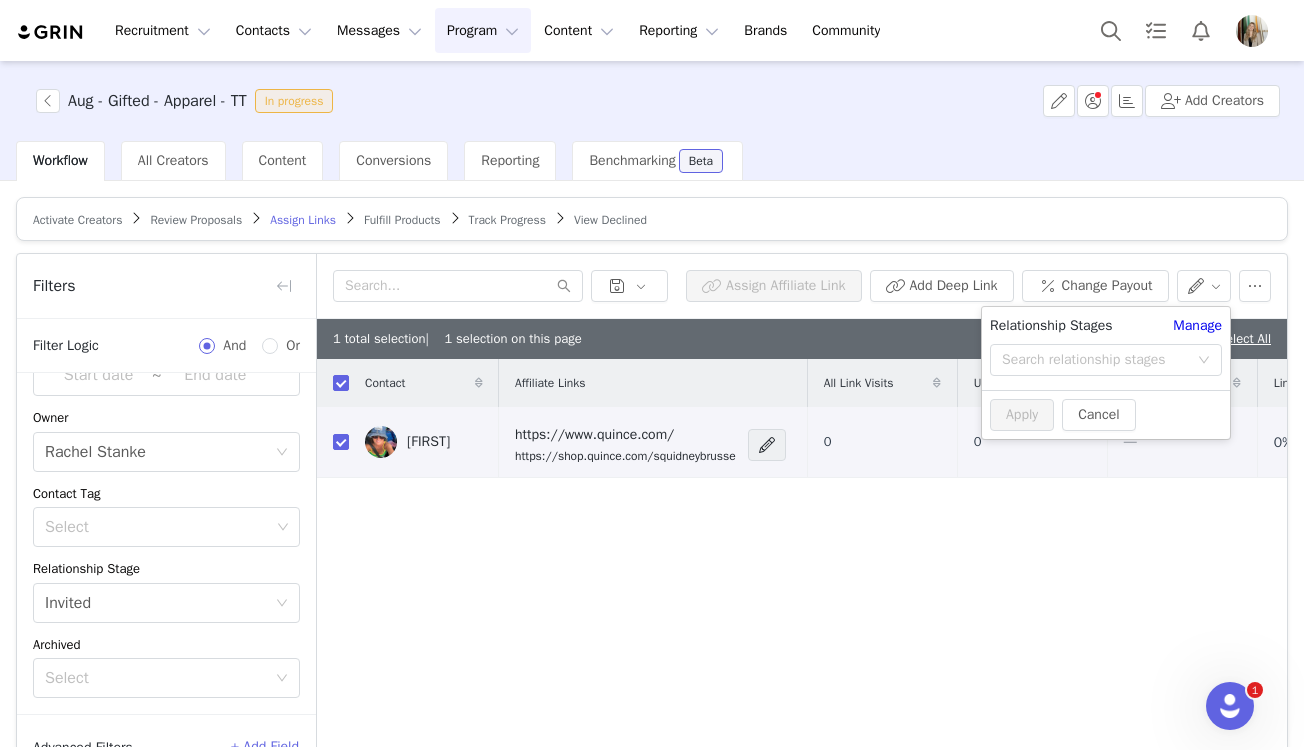 click on "Search relationship stages" at bounding box center (1095, 360) 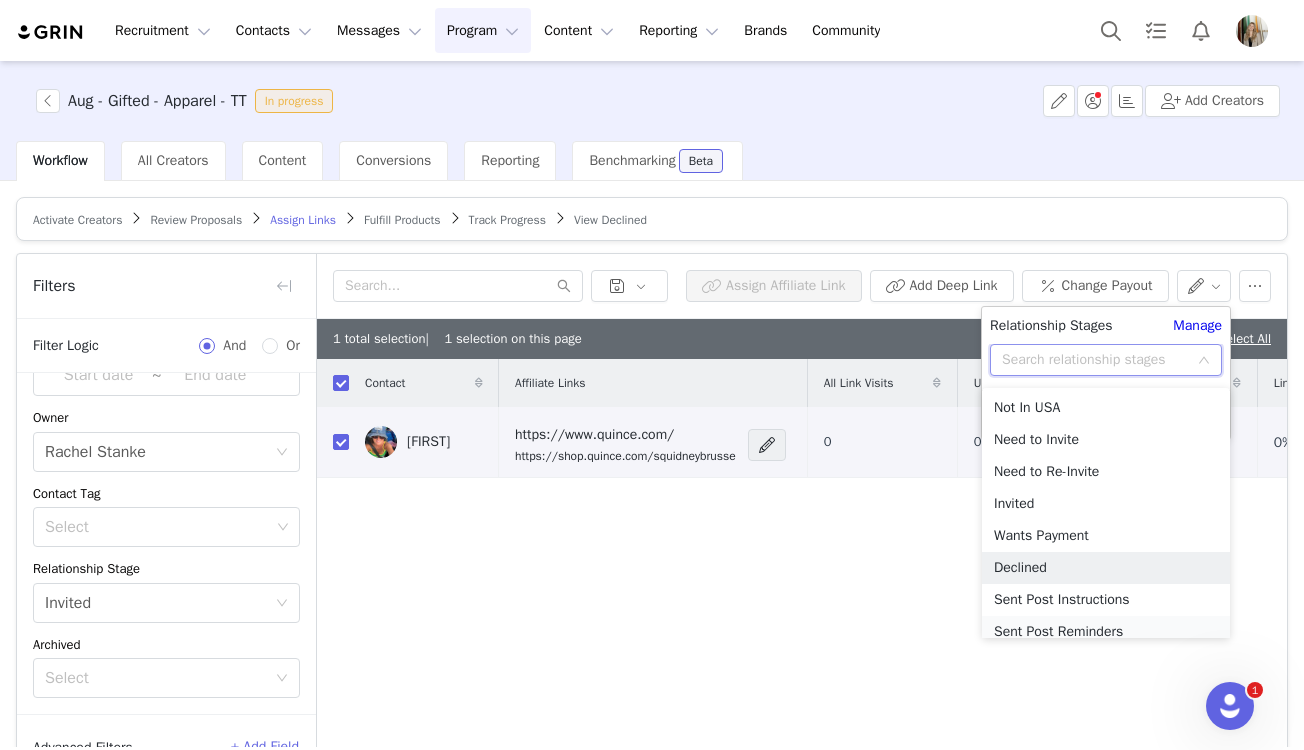 scroll, scrollTop: 10, scrollLeft: 0, axis: vertical 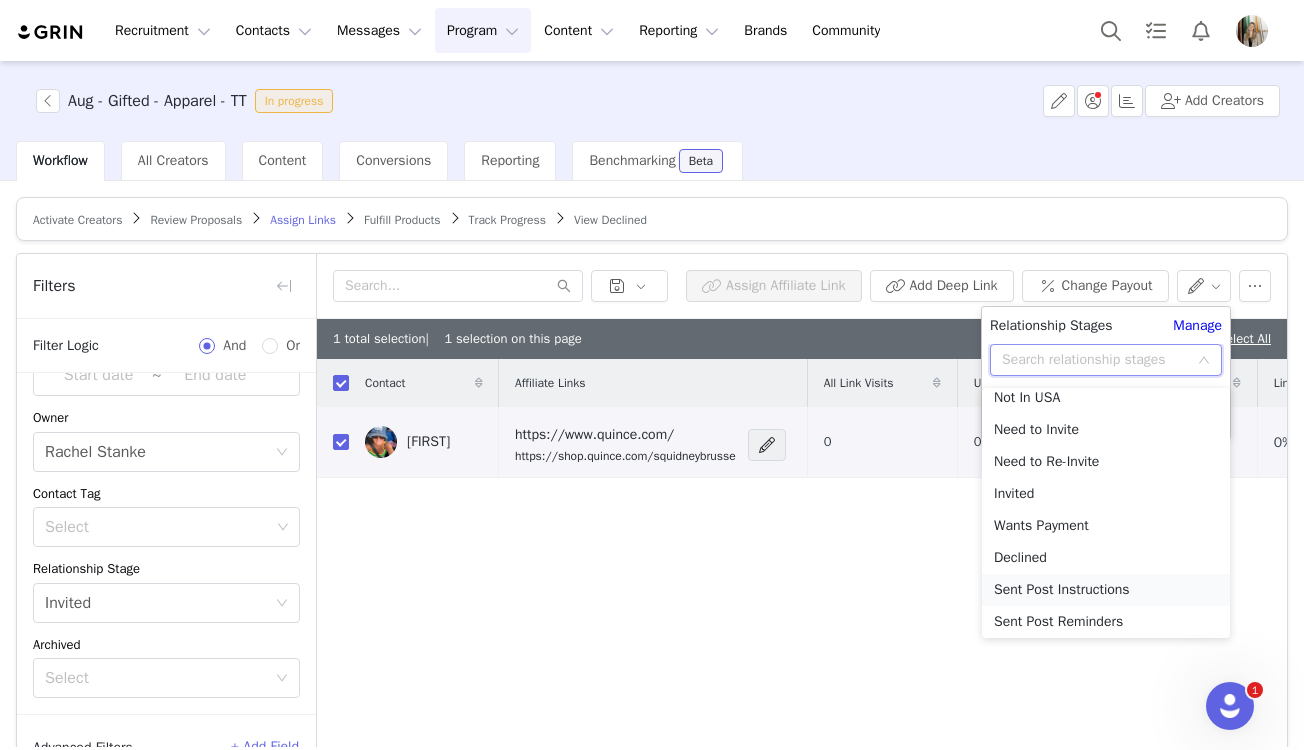 click on "Sent Post Instructions" at bounding box center (1106, 590) 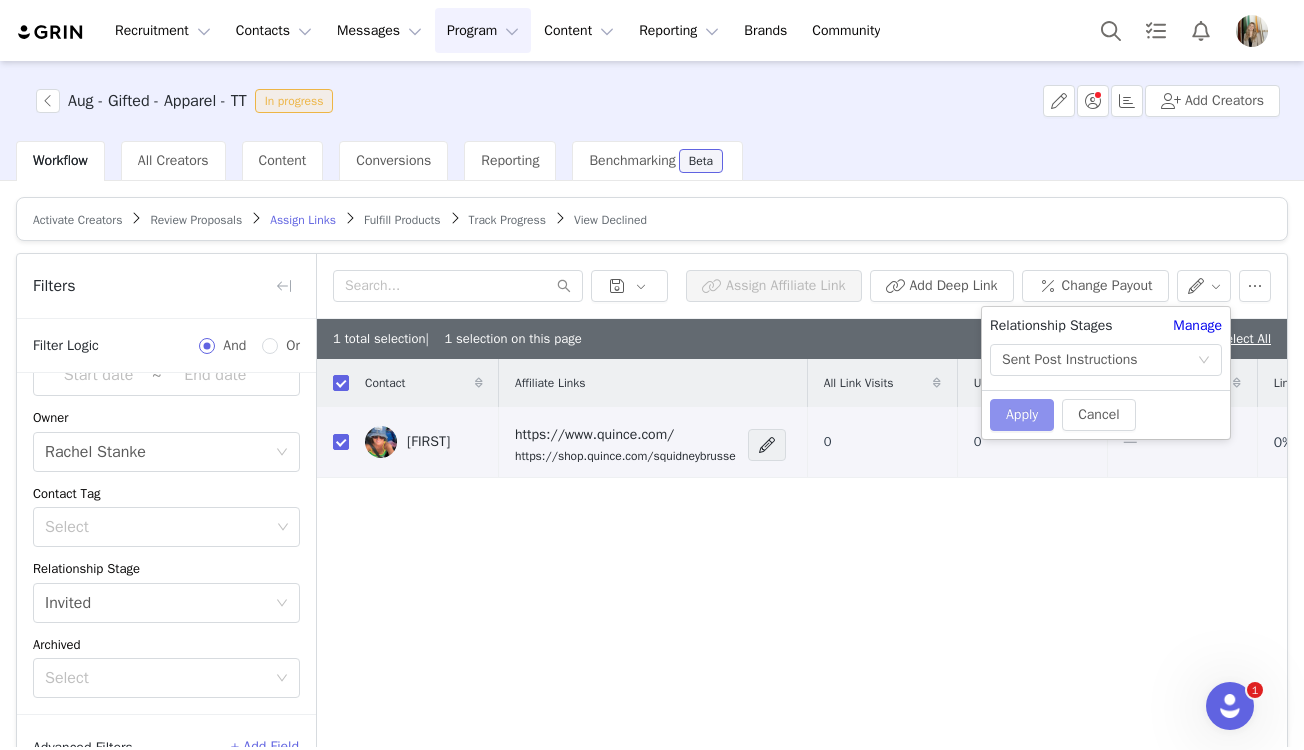 click on "Apply" at bounding box center (1022, 415) 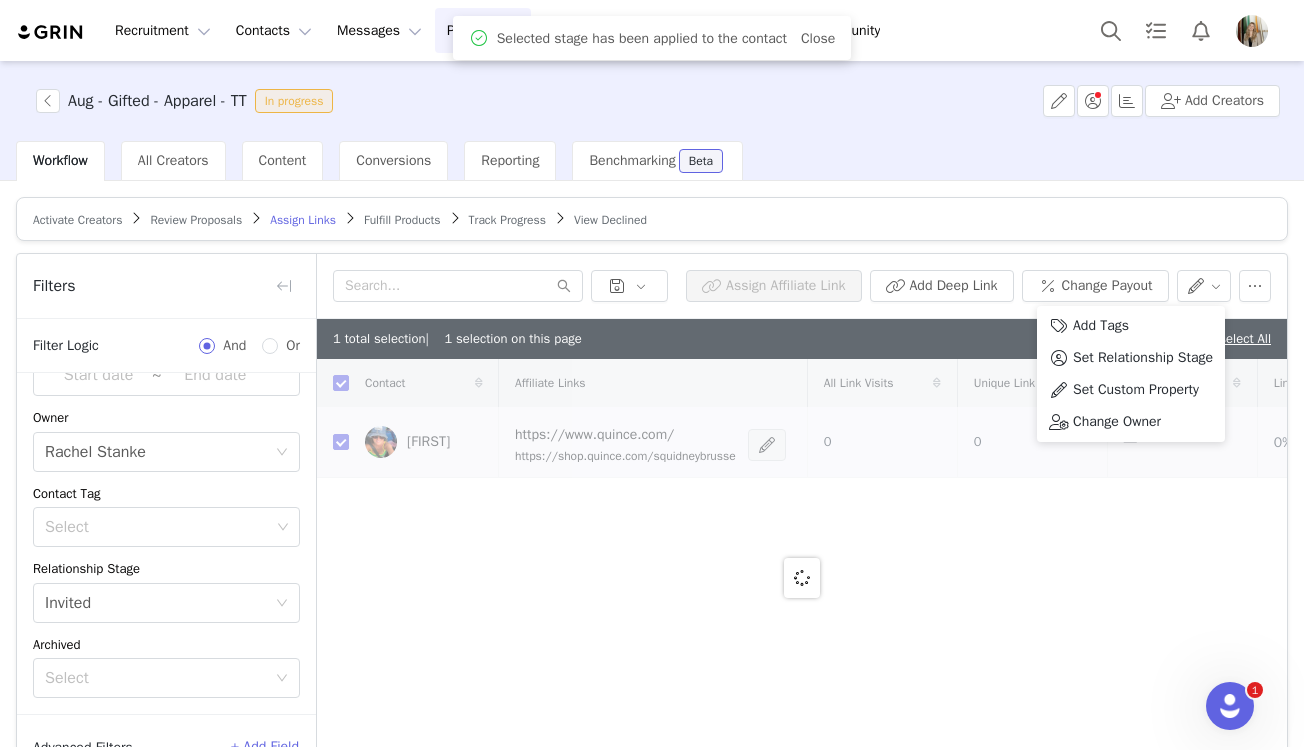 checkbox on "false" 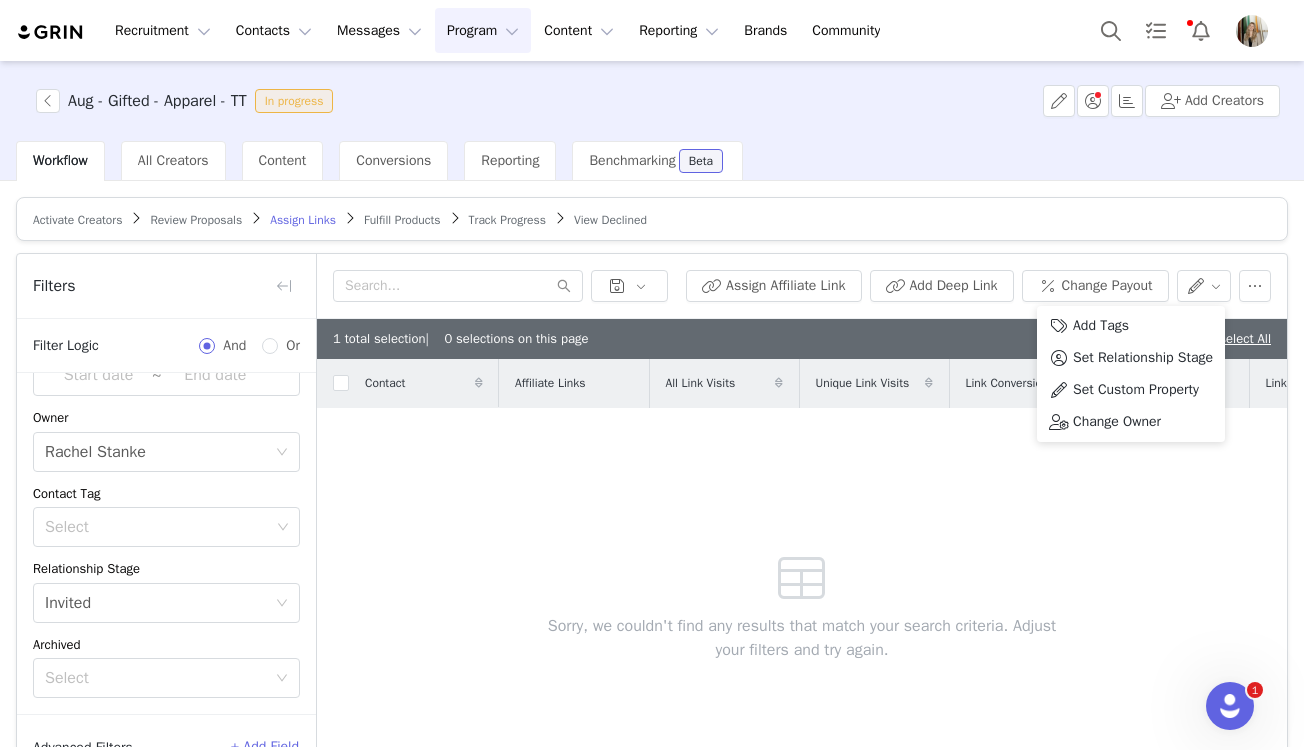 click on "Workflow All Creators Content Conversions Reporting Benchmarking Beta" at bounding box center [660, 161] 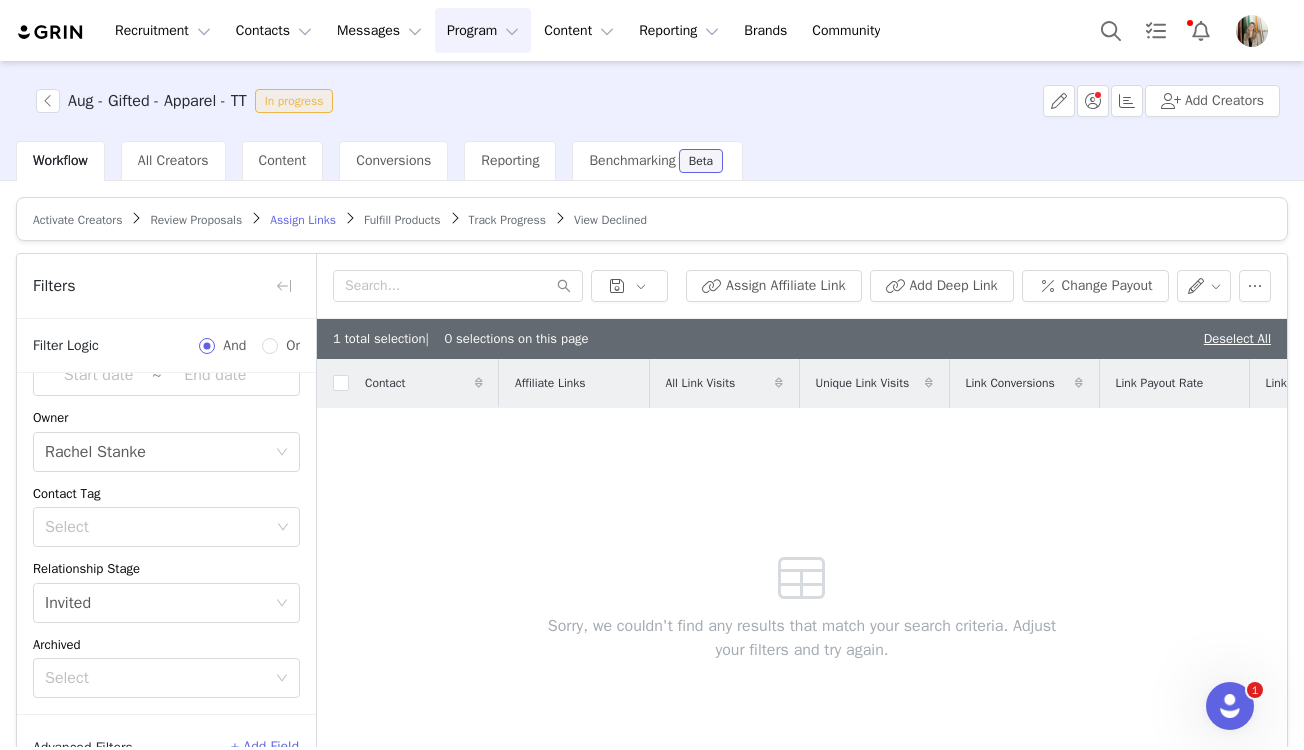 click on "Review Proposals" at bounding box center (196, 220) 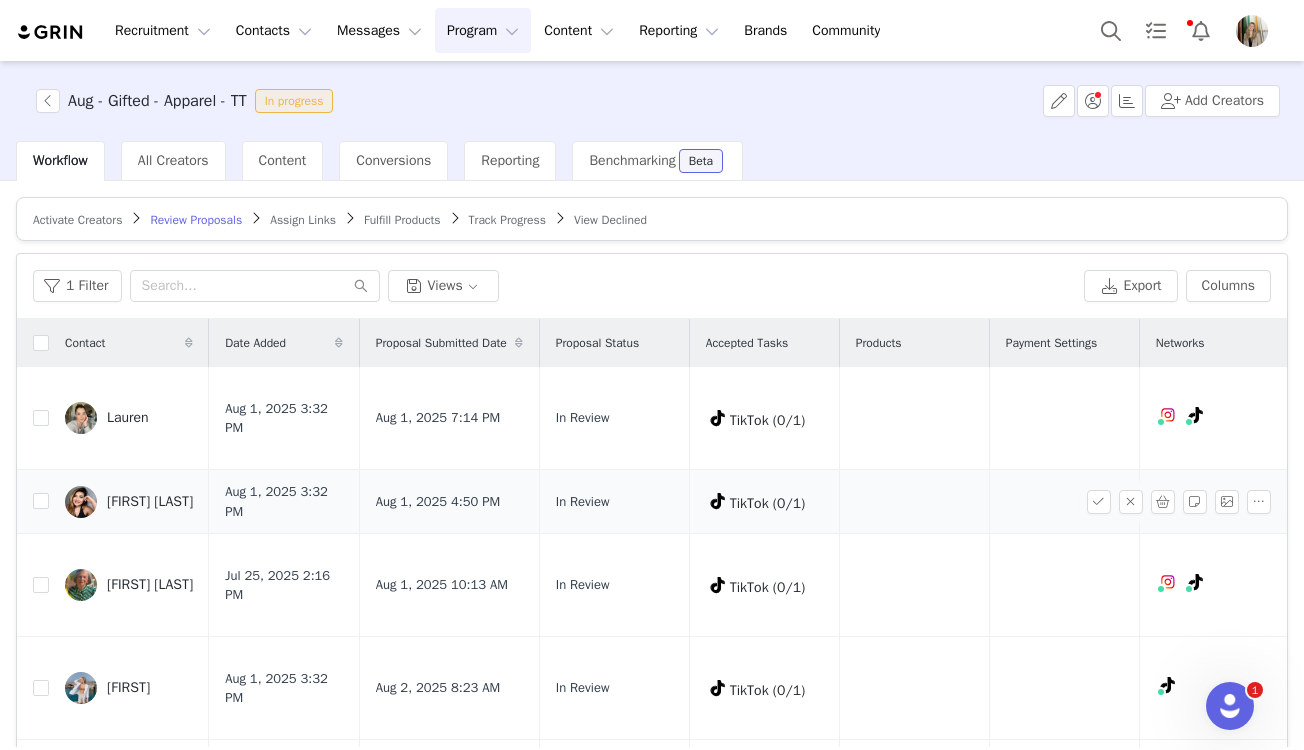 scroll, scrollTop: 47, scrollLeft: 0, axis: vertical 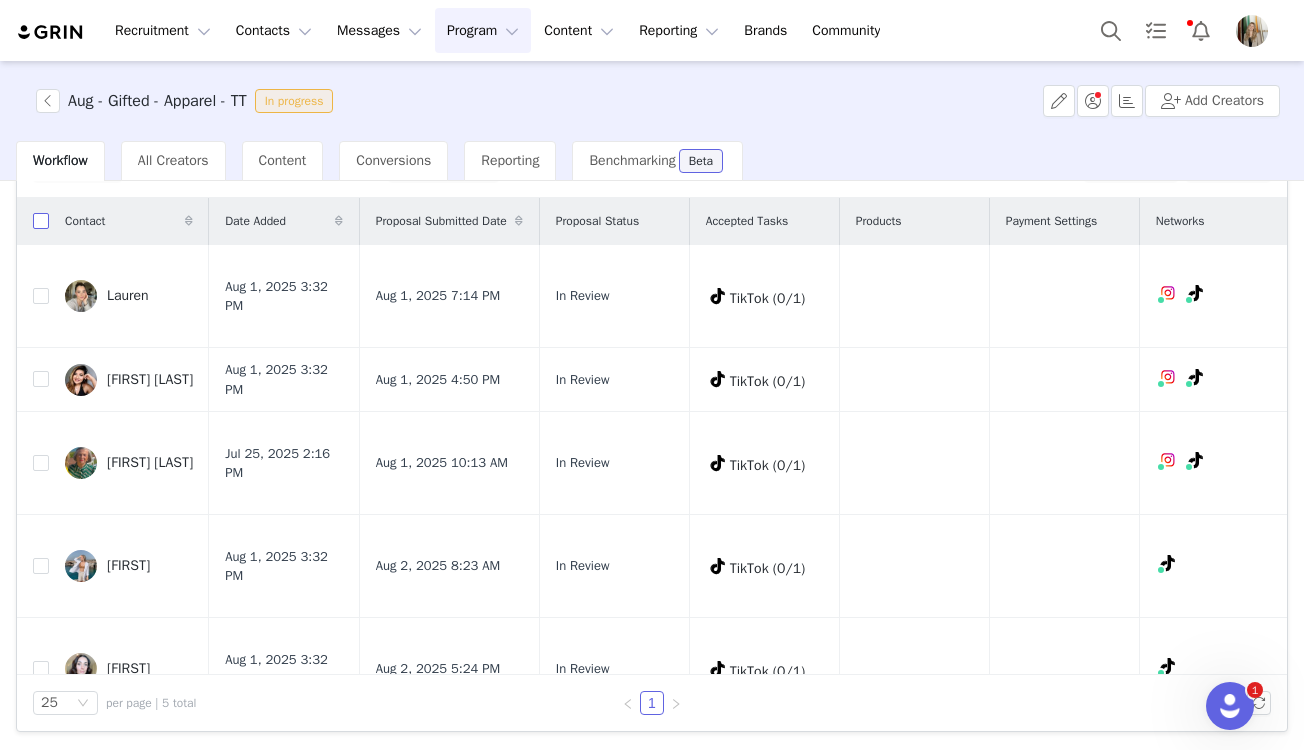 click at bounding box center [41, 221] 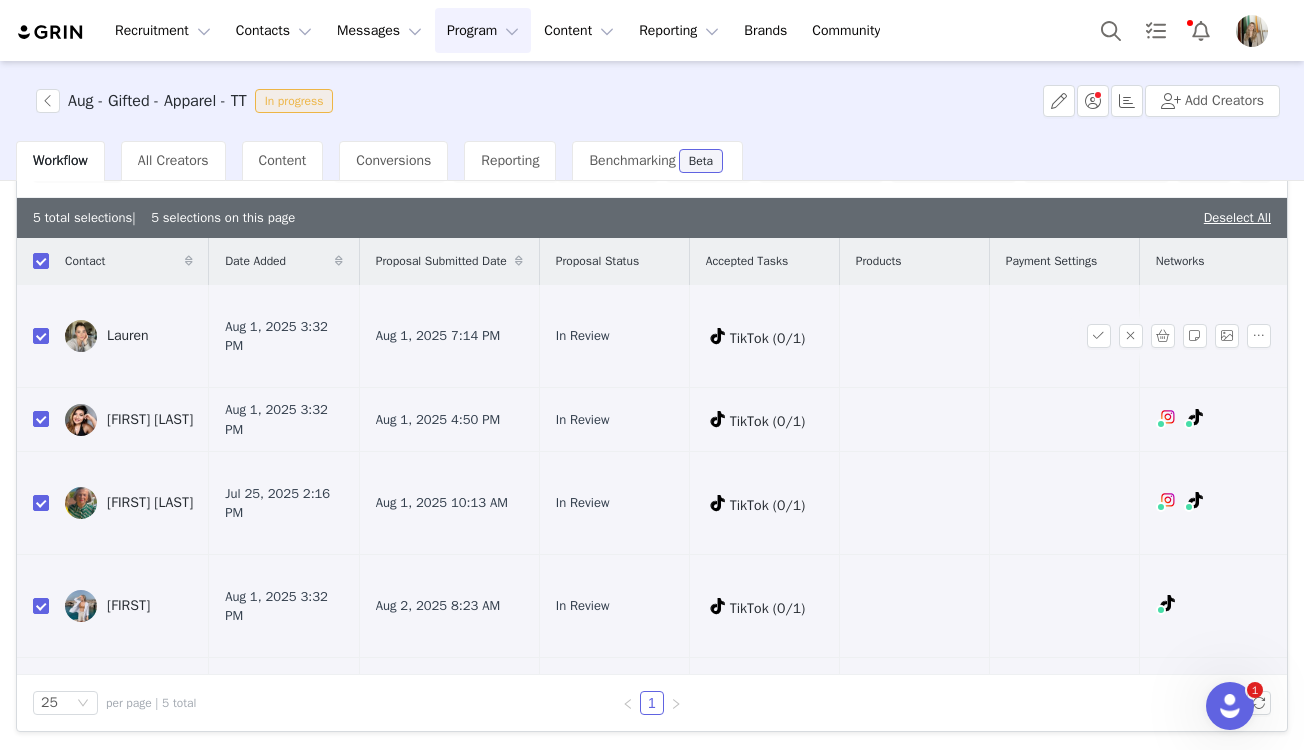 scroll, scrollTop: 0, scrollLeft: 0, axis: both 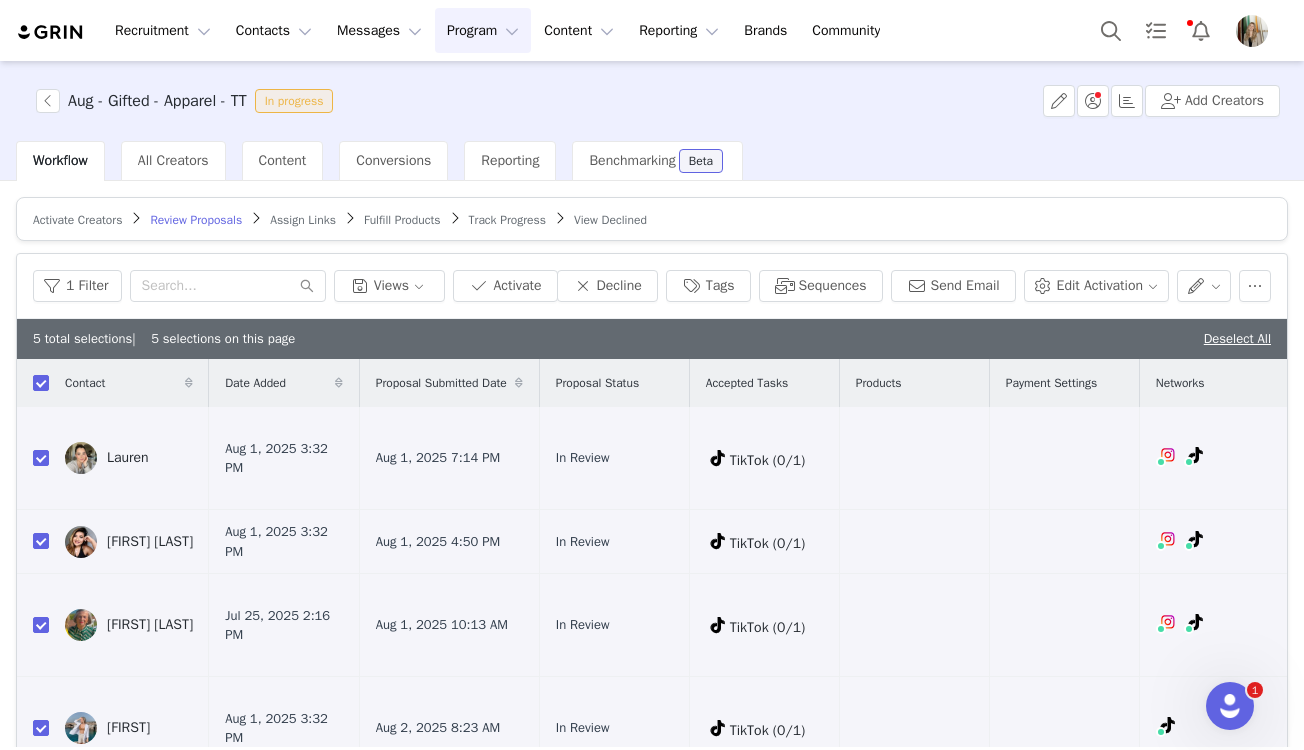 click on "Track Progress" at bounding box center [507, 220] 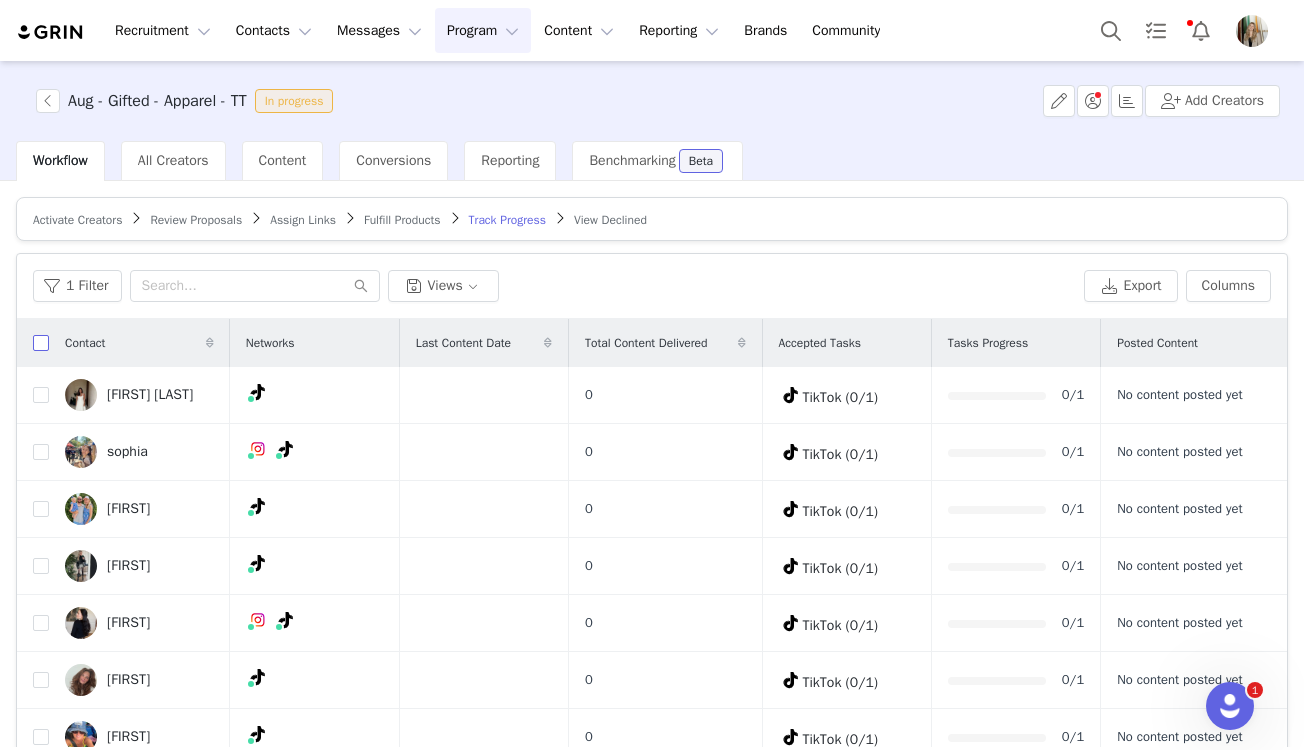click at bounding box center (41, 343) 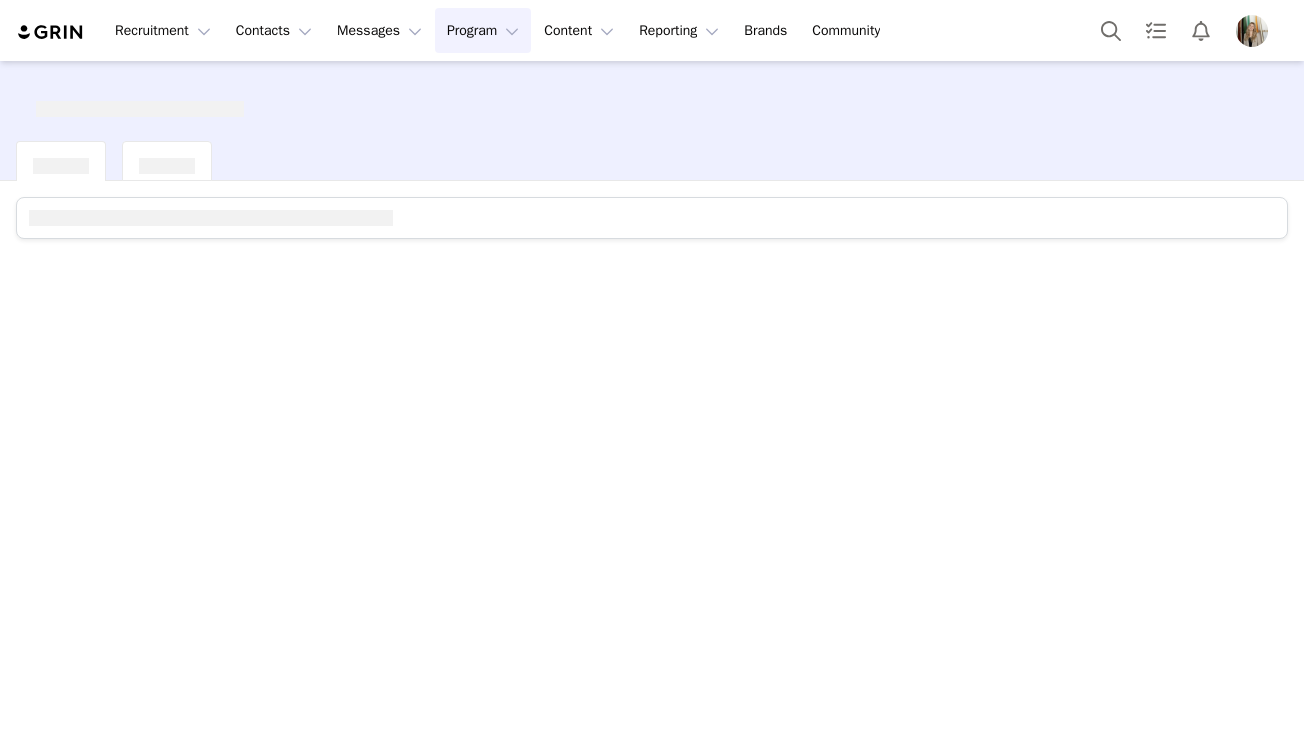 scroll, scrollTop: 0, scrollLeft: 0, axis: both 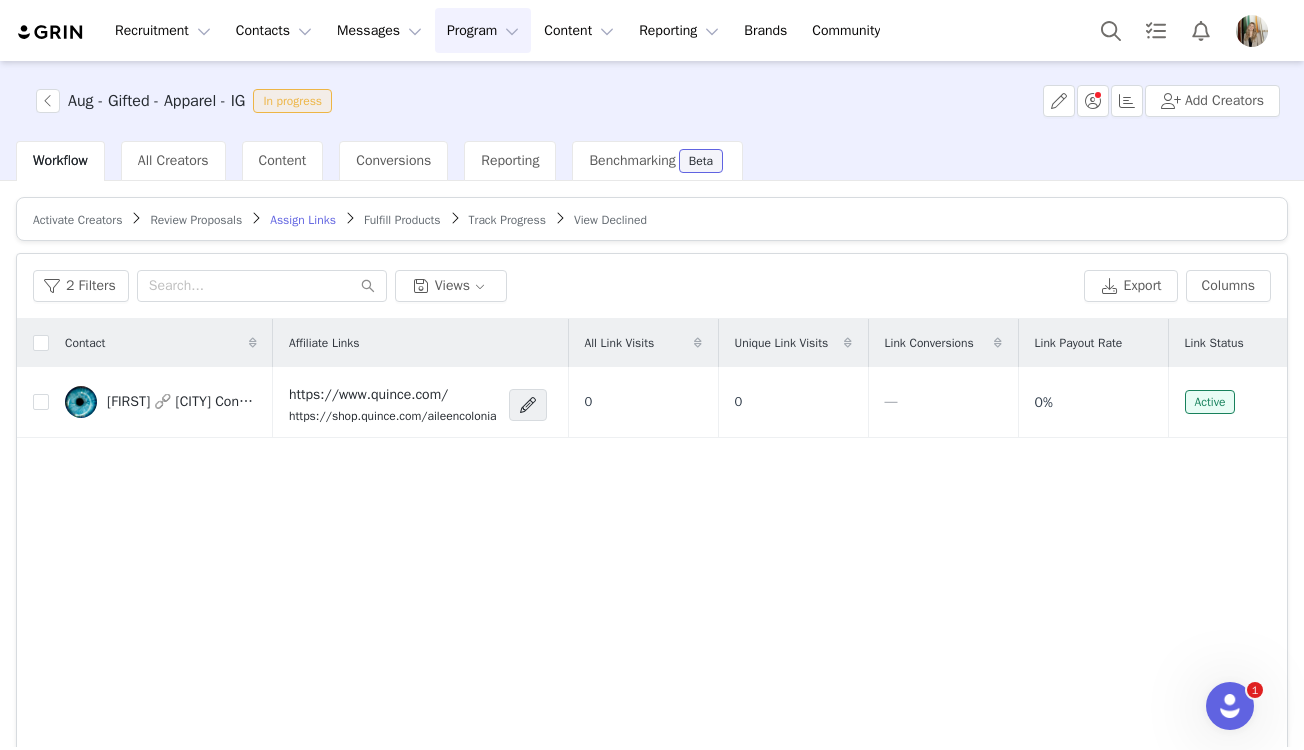 click on "Review Proposals" at bounding box center [196, 220] 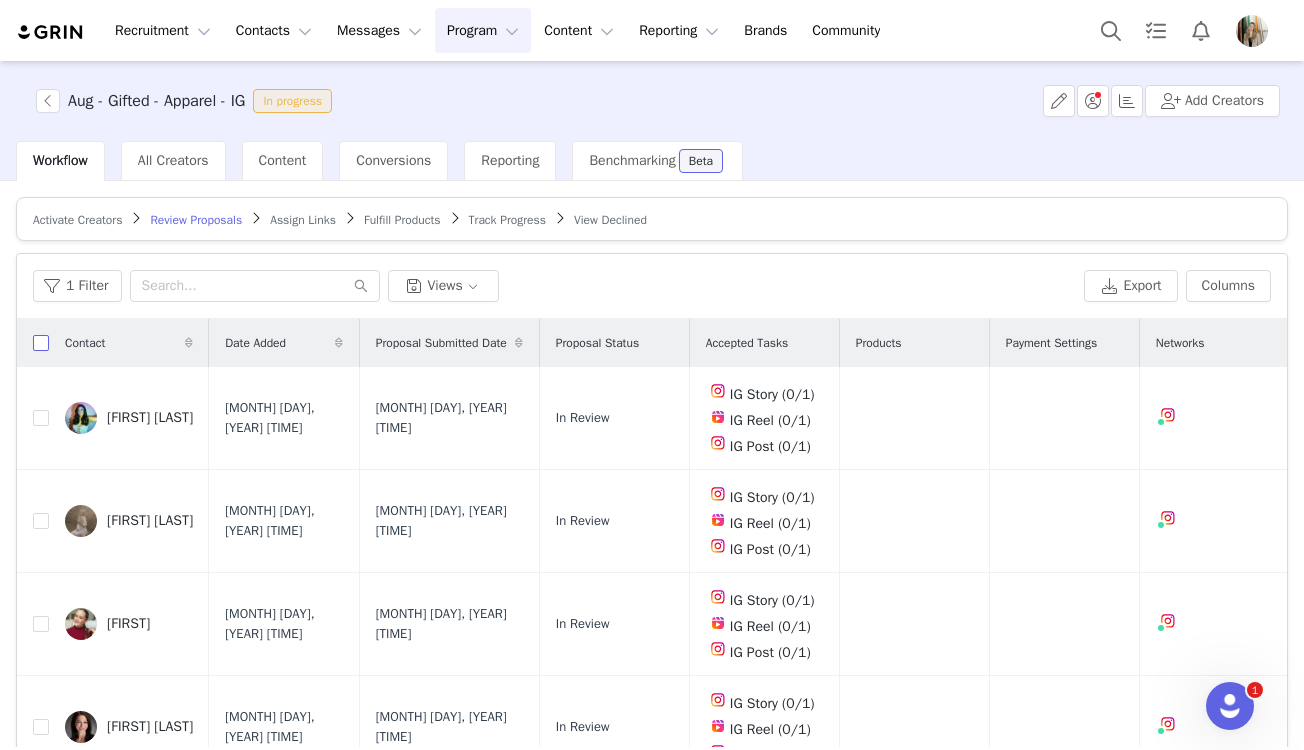 click at bounding box center [41, 343] 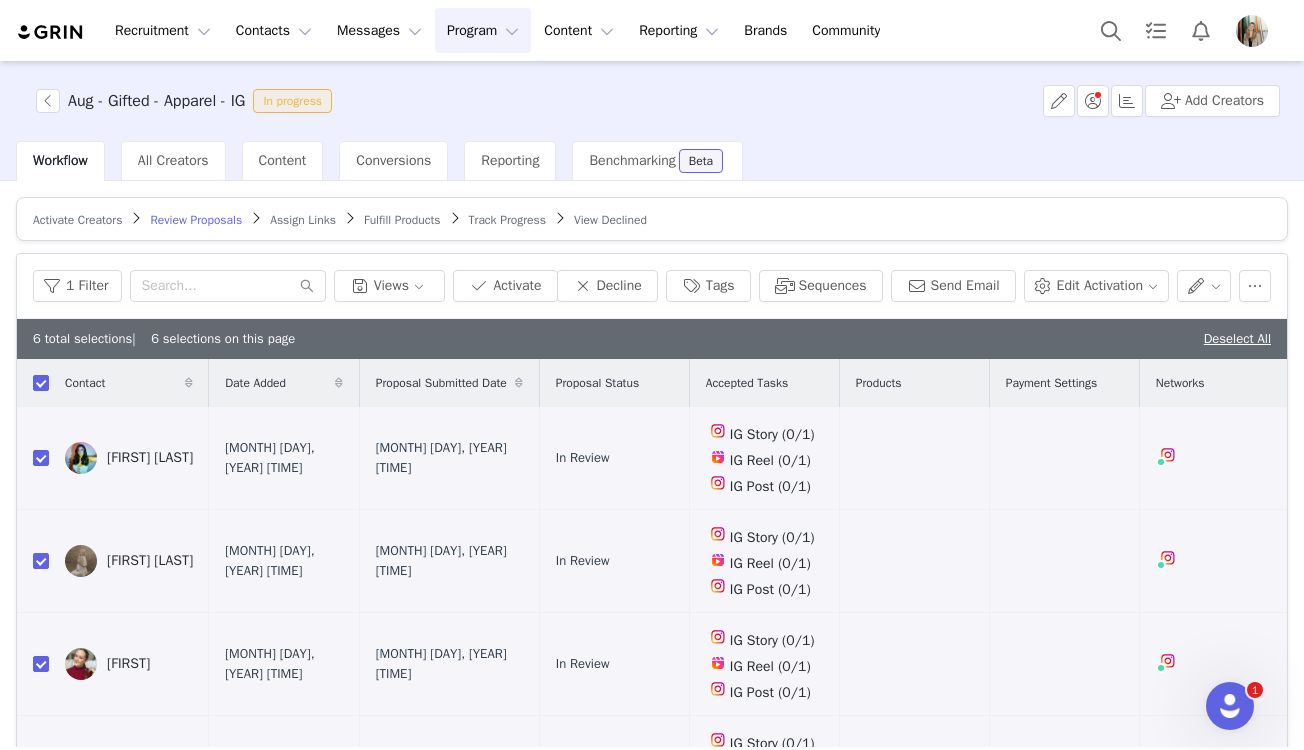 click on "Fulfill Products" at bounding box center (402, 220) 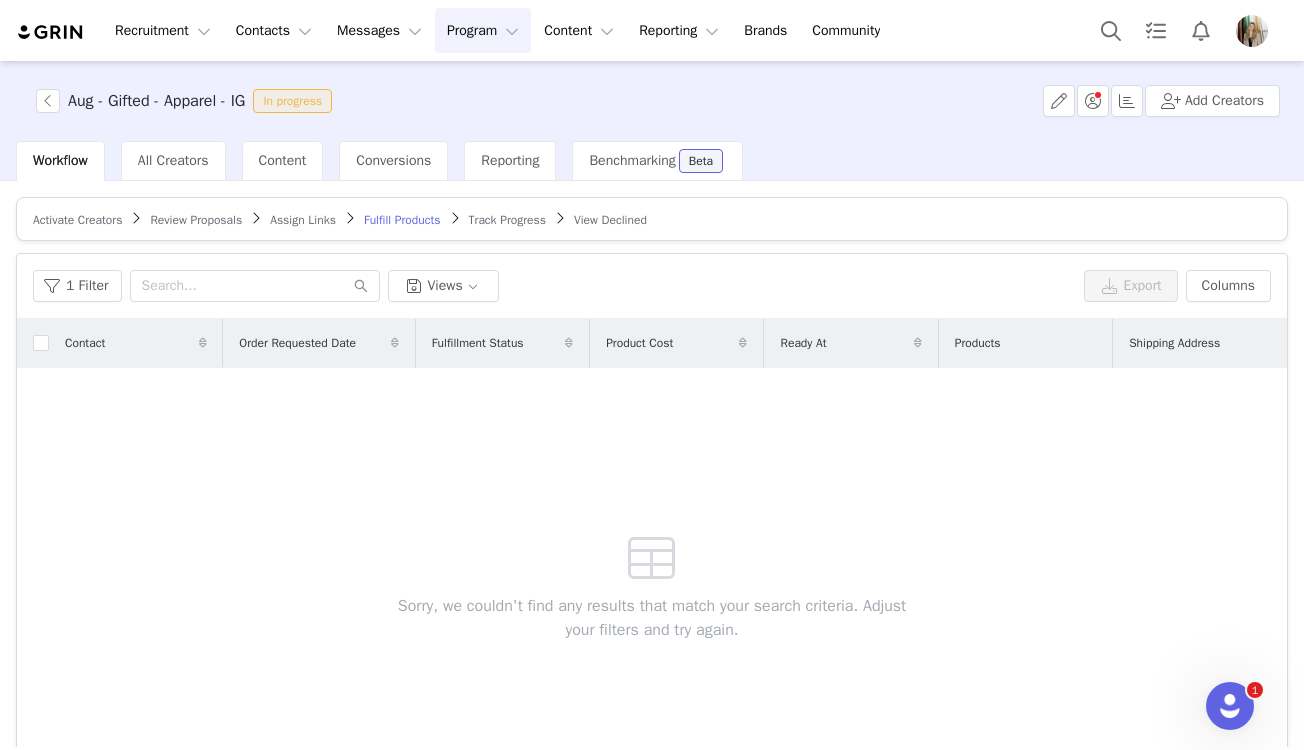click on "Track Progress" at bounding box center [507, 220] 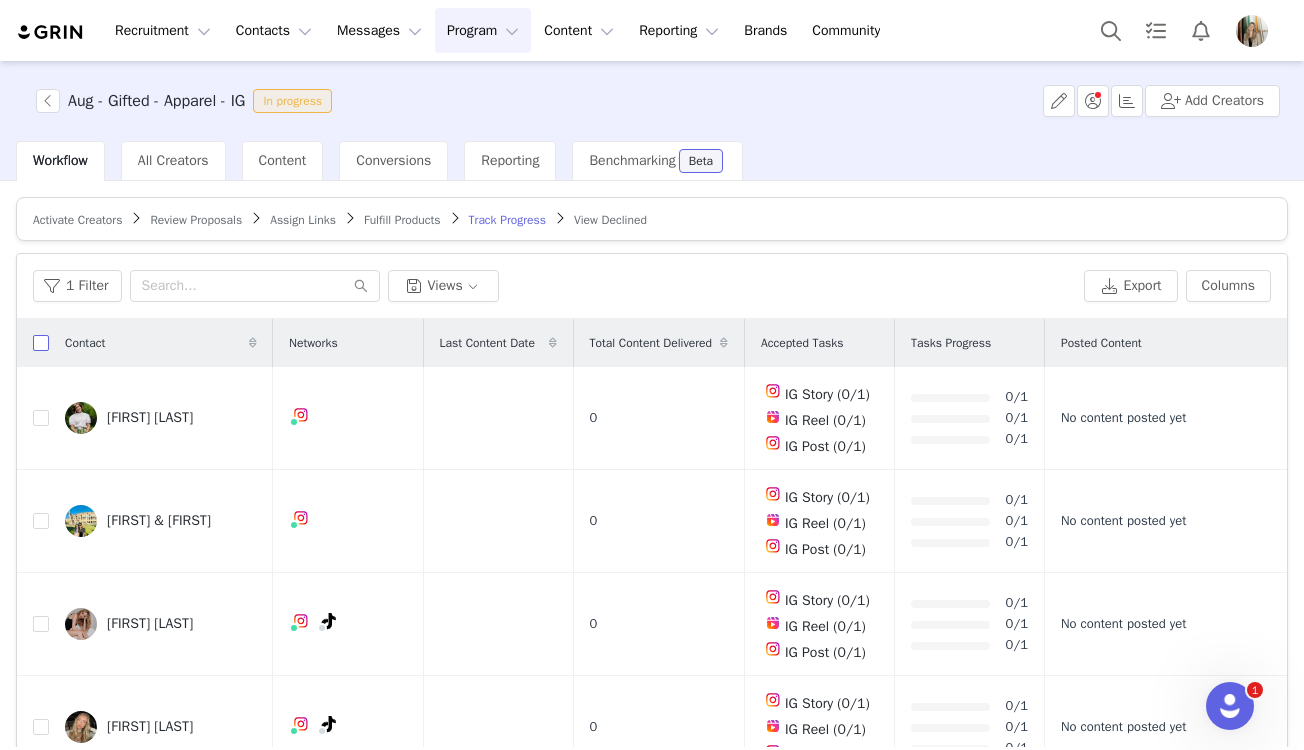 click at bounding box center [41, 343] 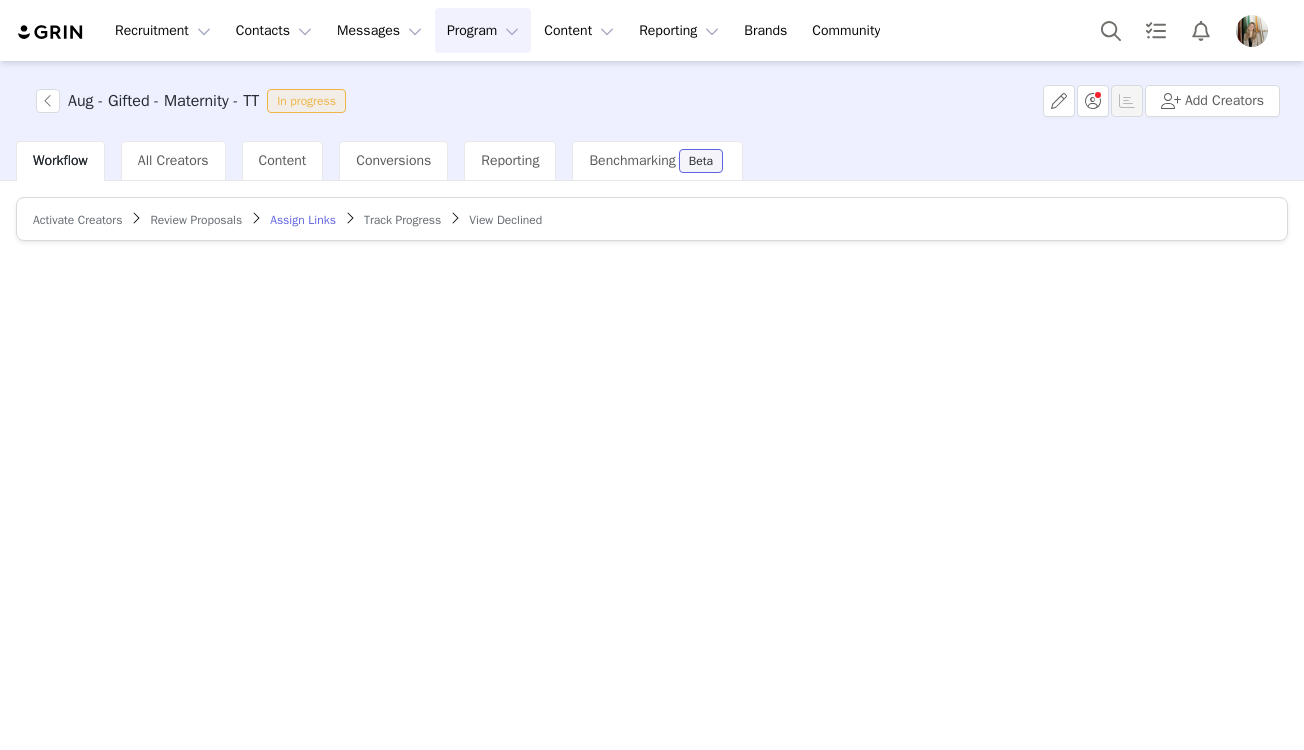 scroll, scrollTop: 0, scrollLeft: 0, axis: both 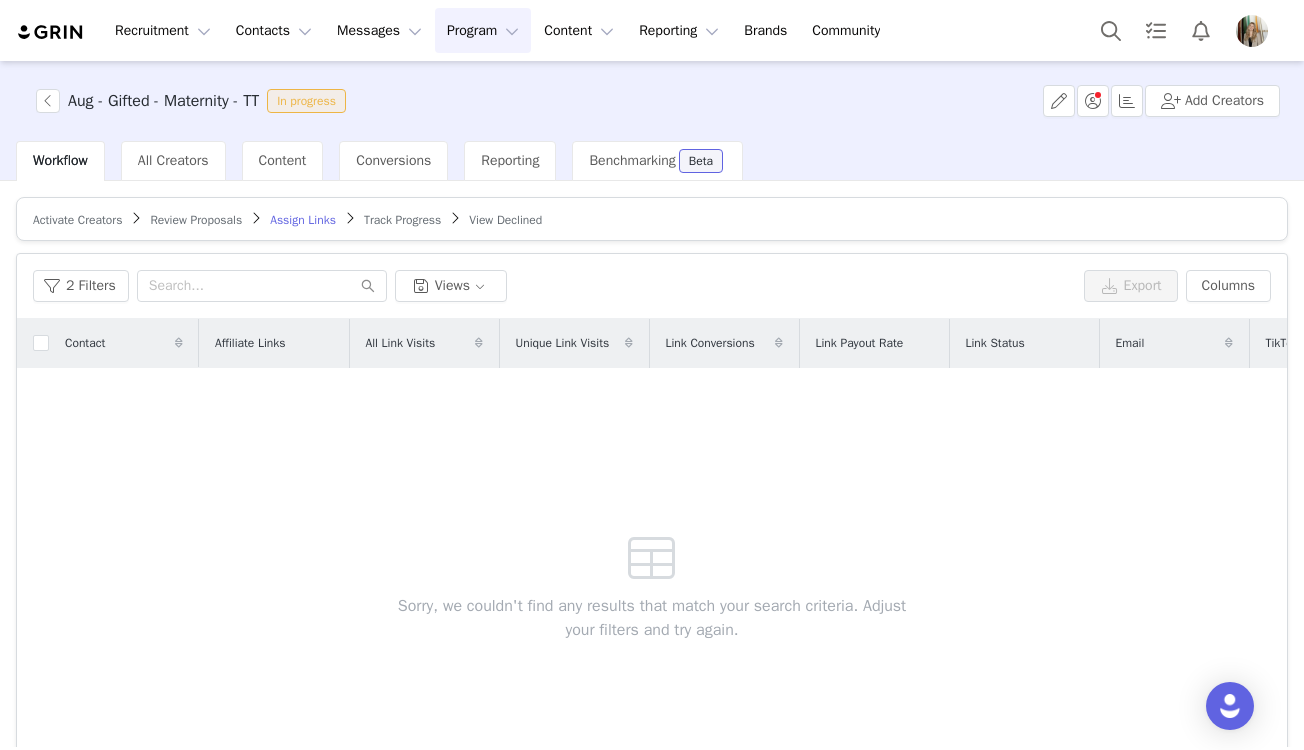 click on "Review Proposals" at bounding box center (196, 220) 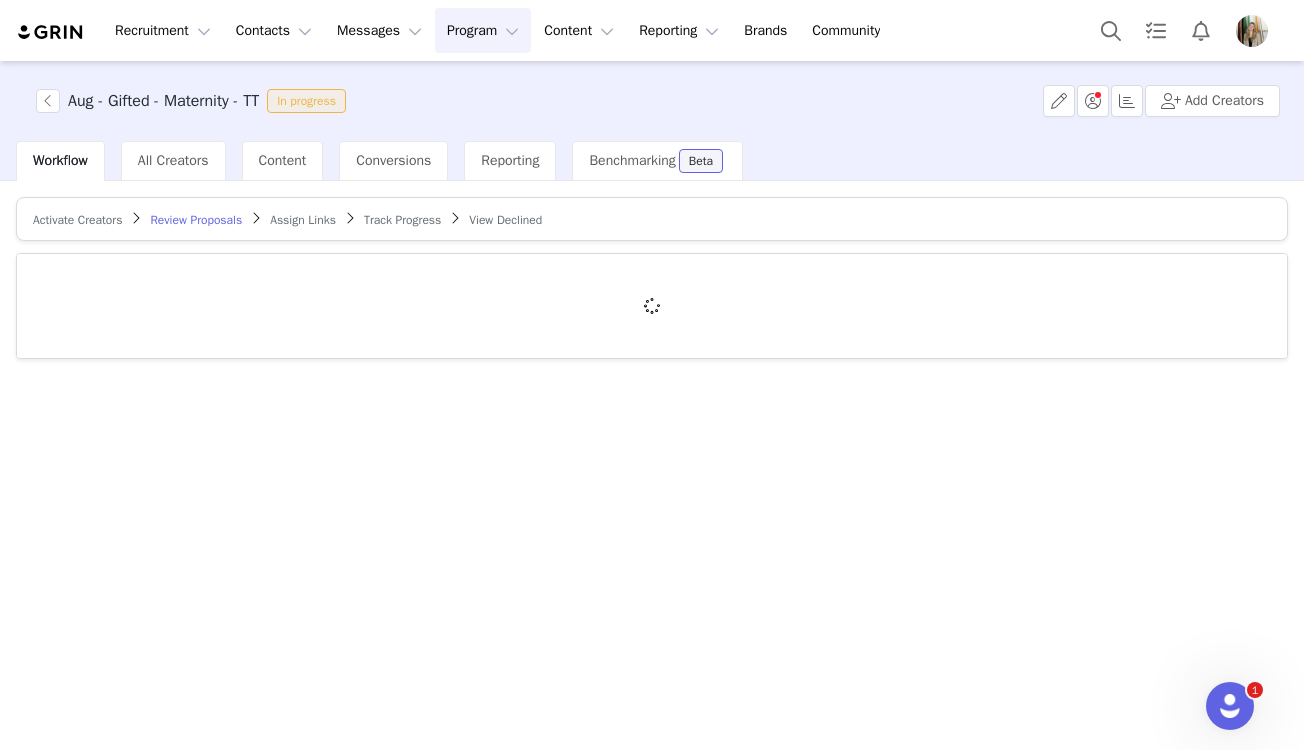 scroll, scrollTop: 0, scrollLeft: 0, axis: both 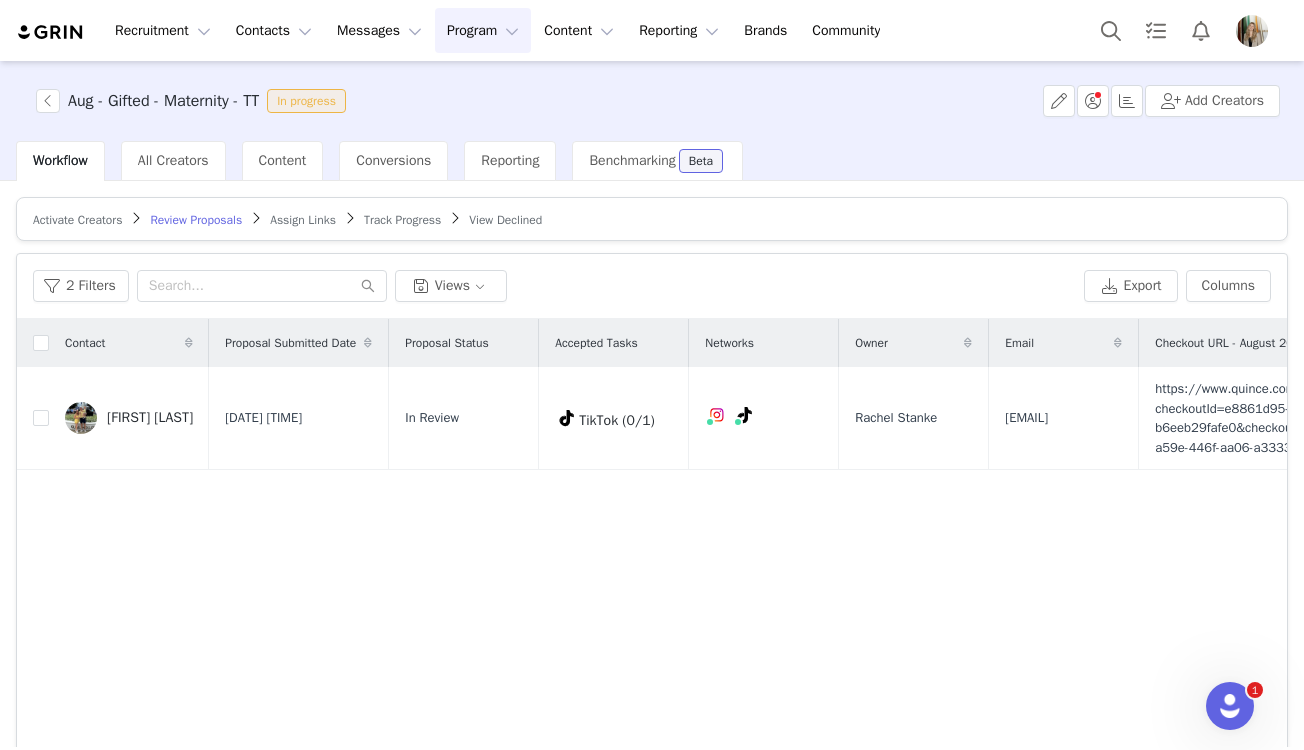 click on "Track Progress" at bounding box center (402, 220) 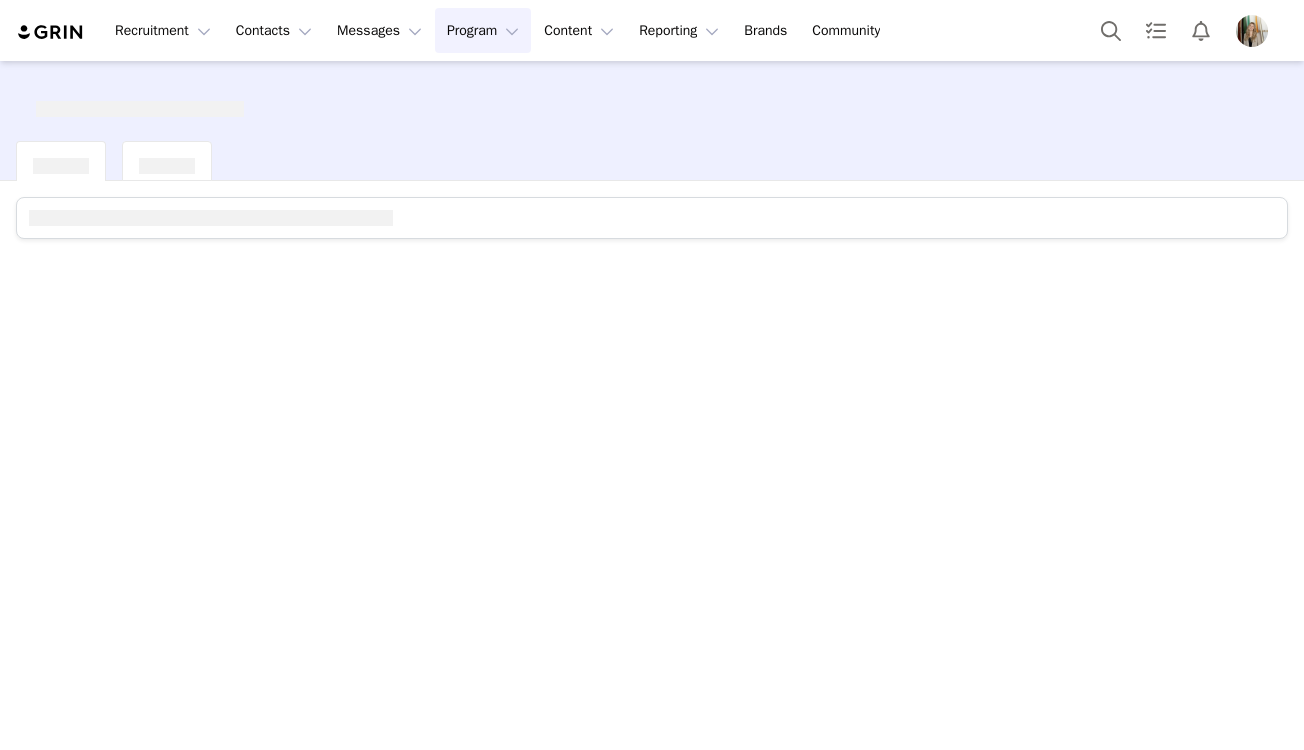 scroll, scrollTop: 0, scrollLeft: 0, axis: both 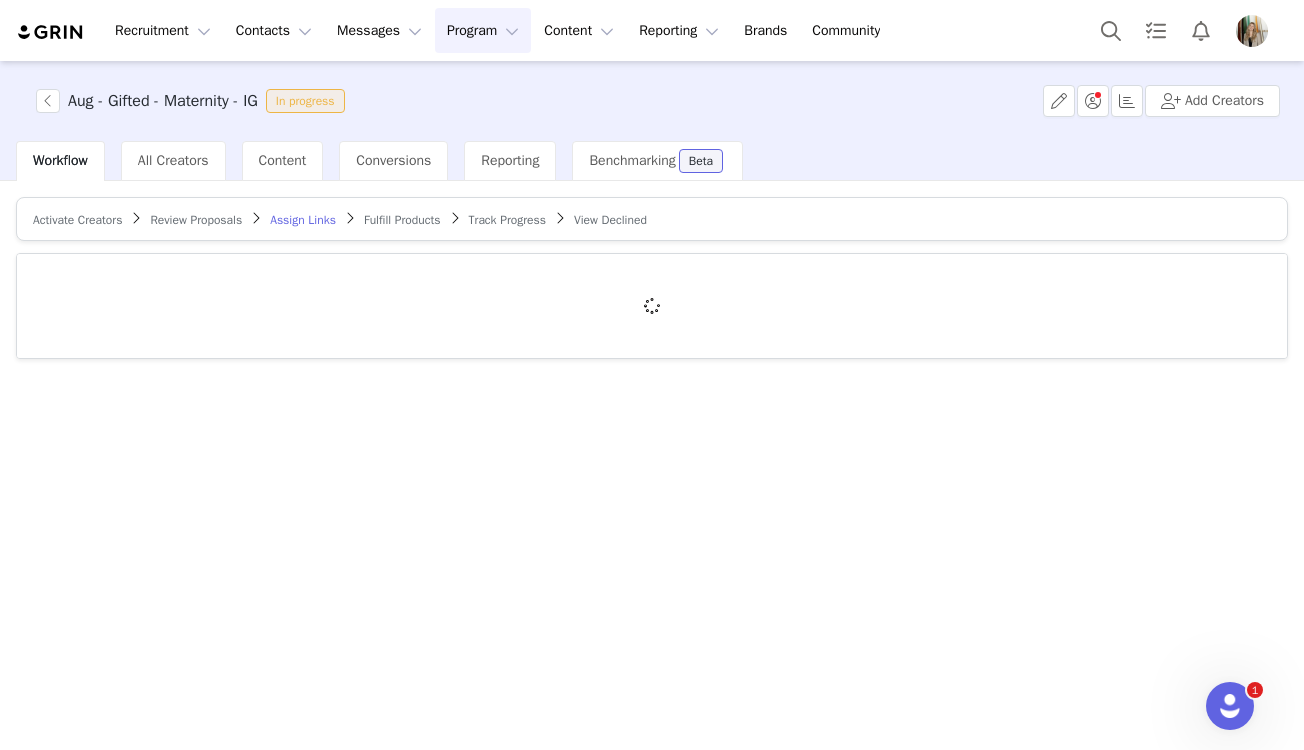 click on "Review Proposals" at bounding box center [196, 220] 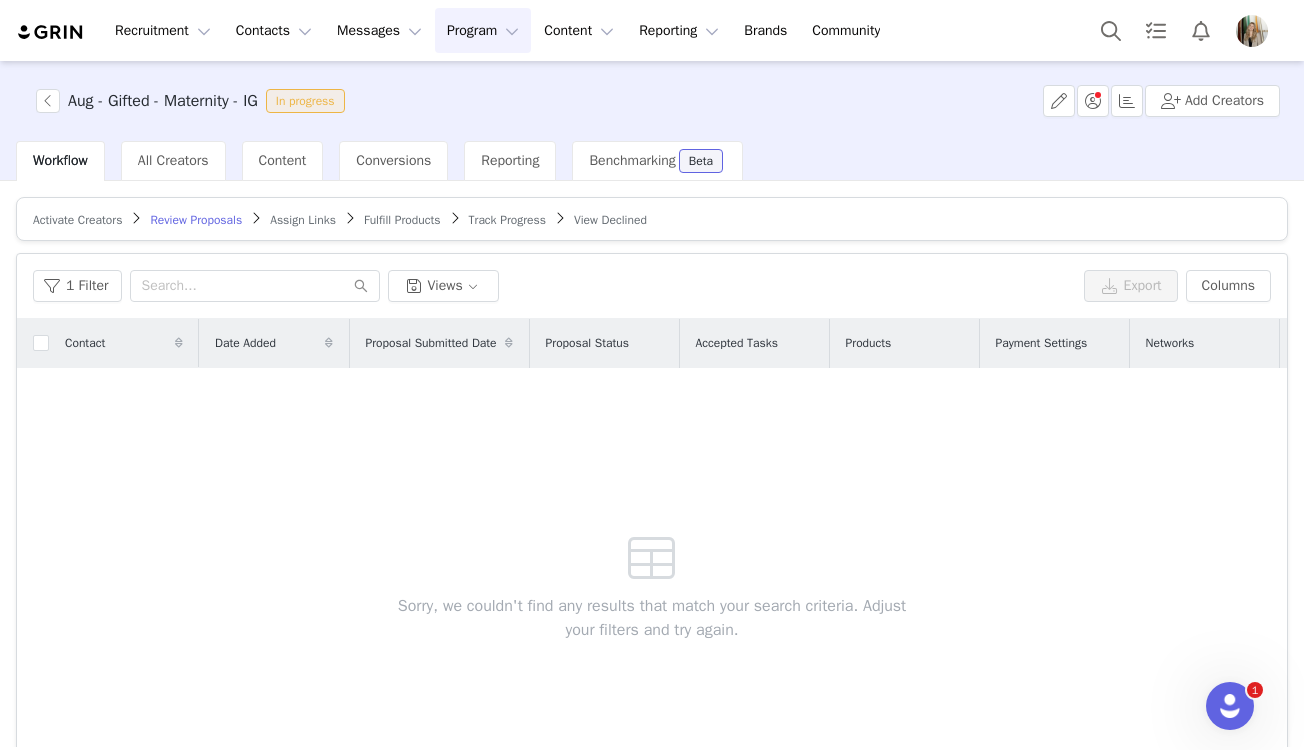 click on "Fulfill Products" at bounding box center [402, 220] 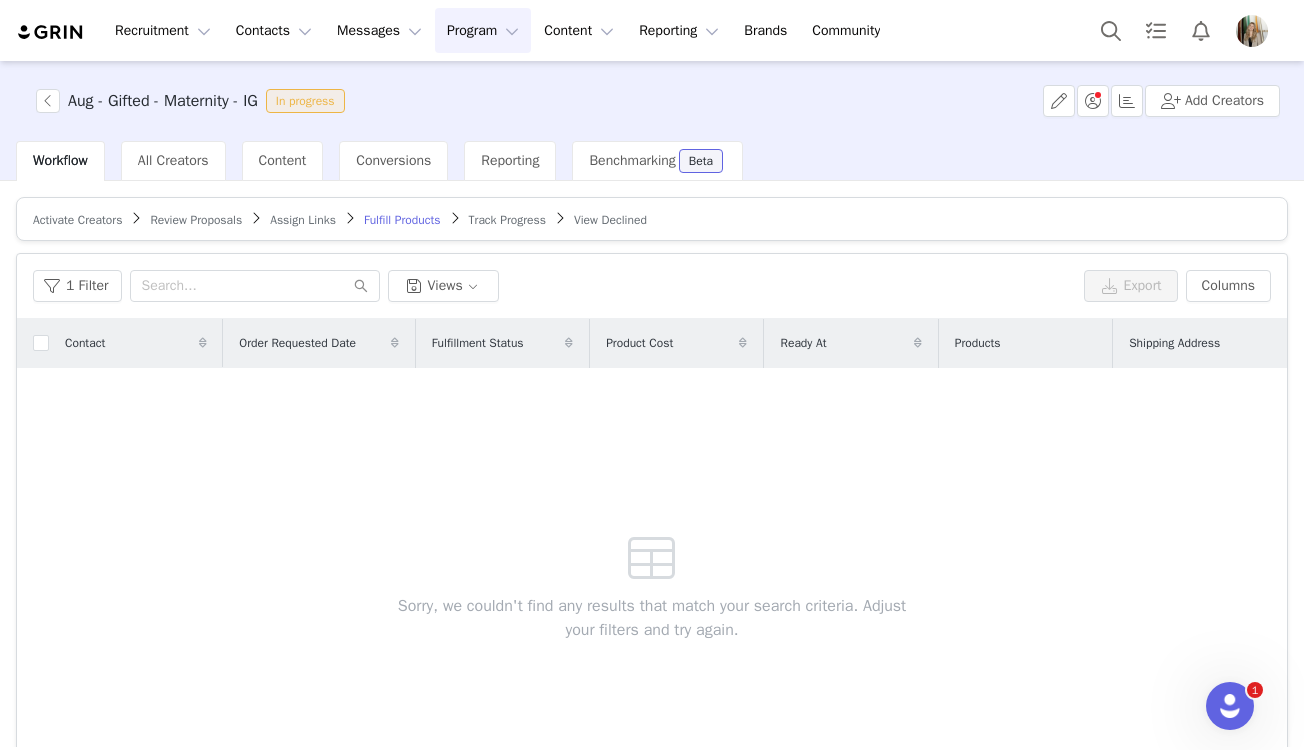 click on "Track Progress" at bounding box center [507, 220] 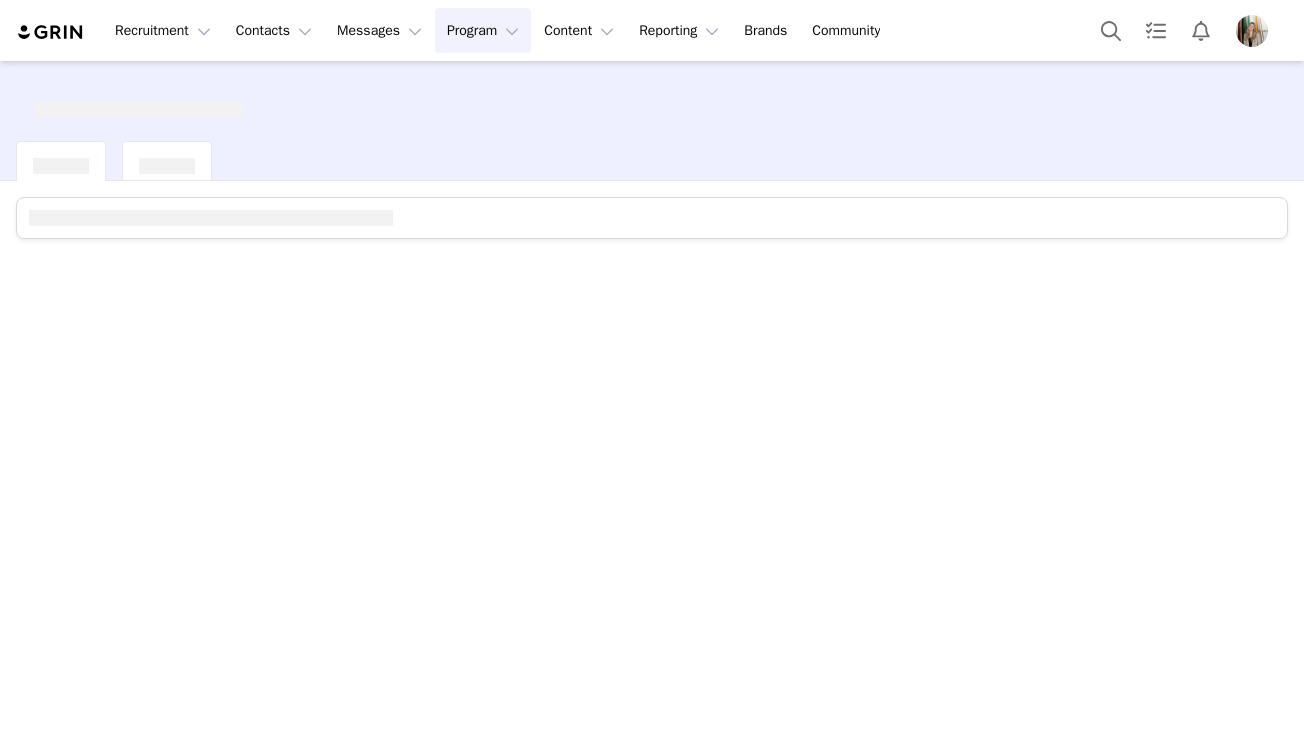 scroll, scrollTop: 0, scrollLeft: 0, axis: both 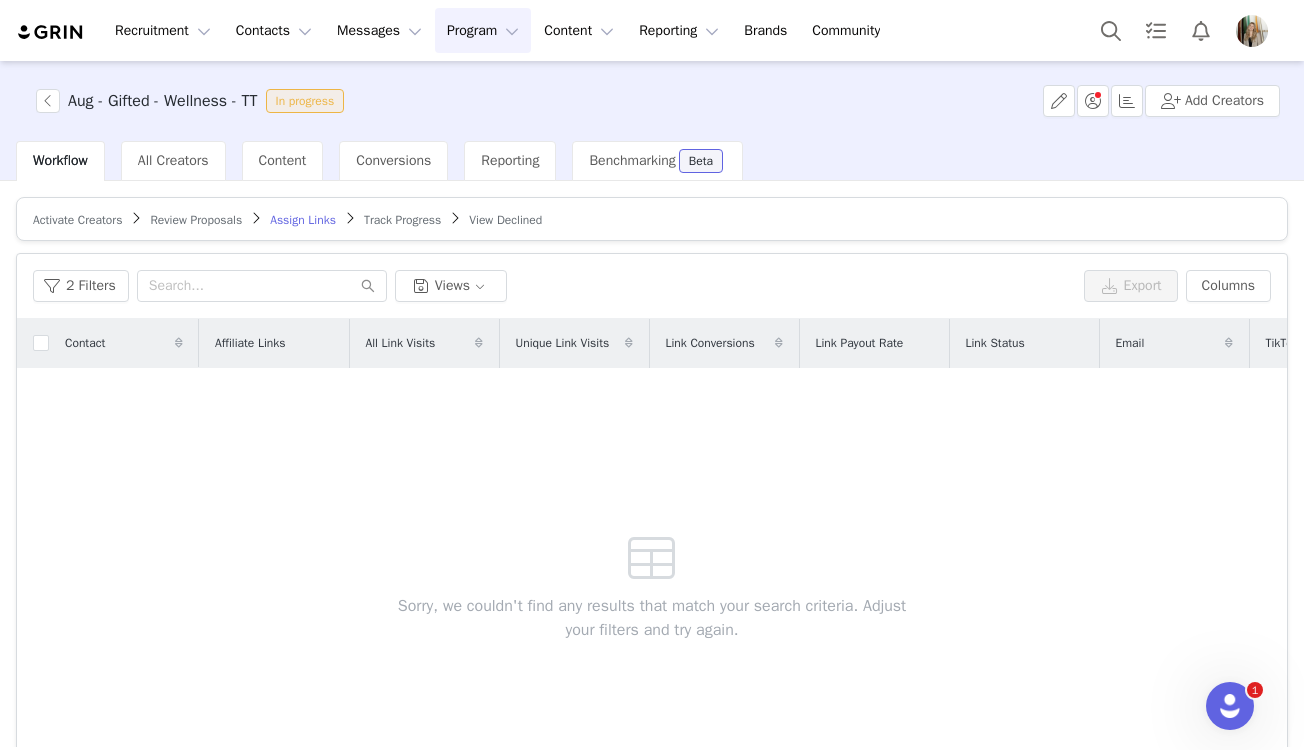 click on "Review Proposals" at bounding box center [196, 220] 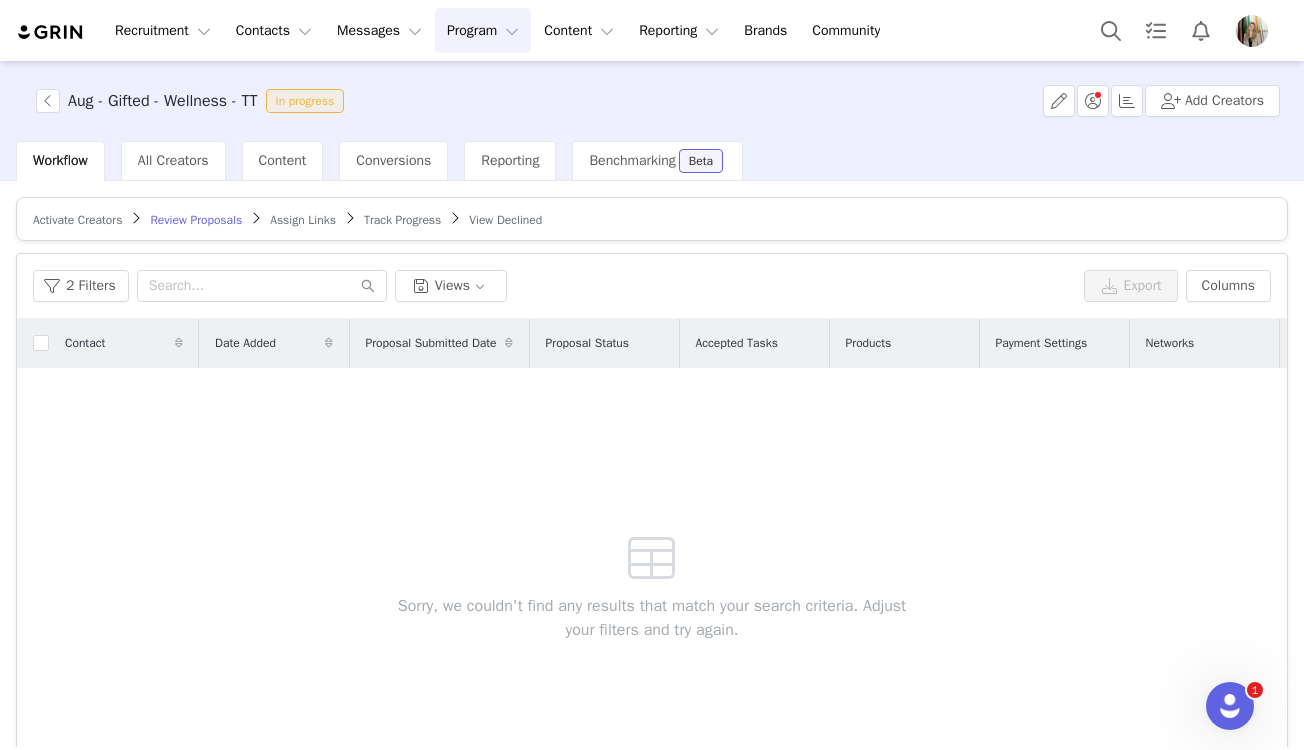 click on "Track Progress" at bounding box center (402, 220) 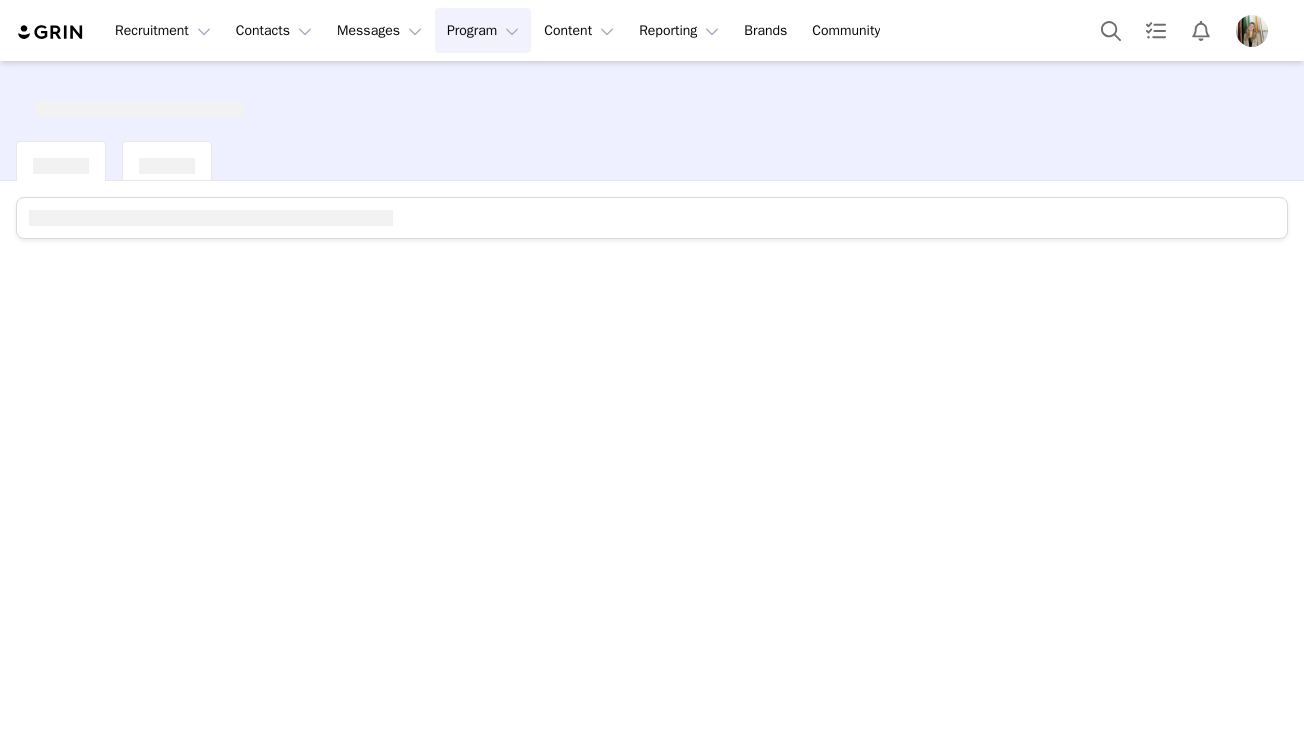 scroll, scrollTop: 0, scrollLeft: 0, axis: both 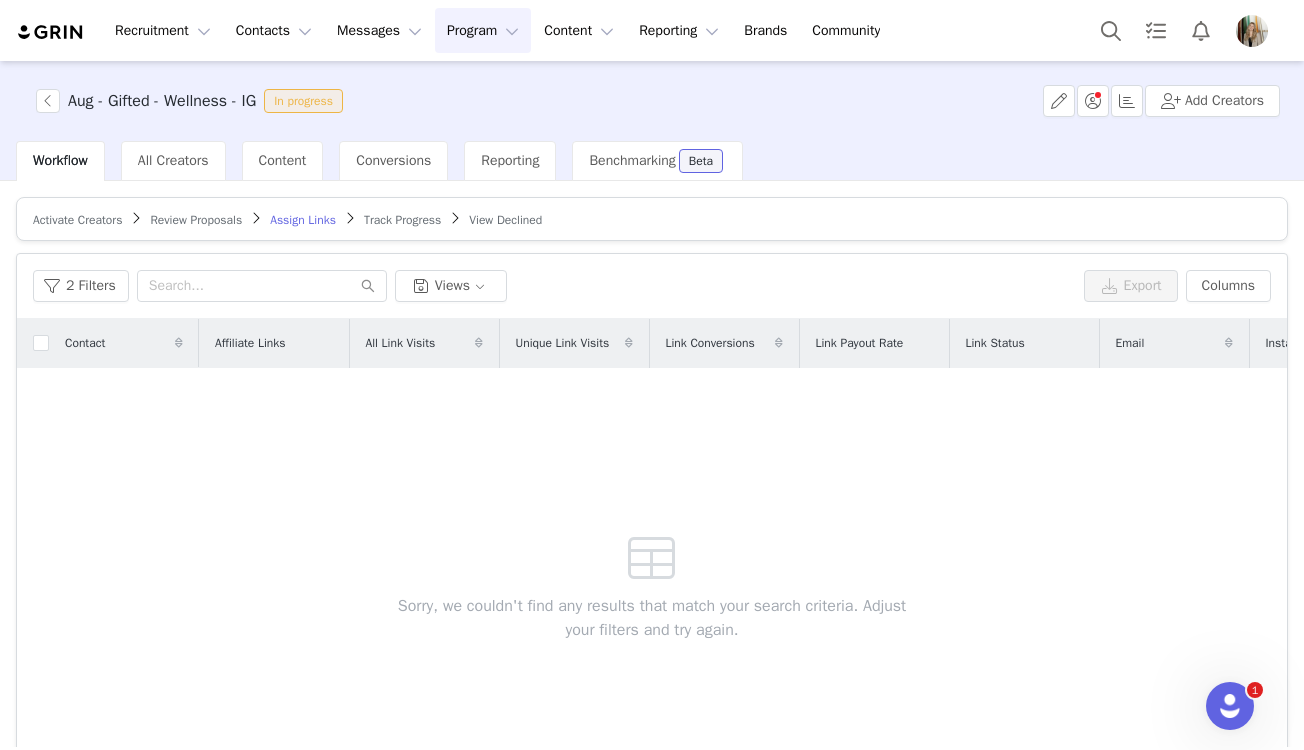click on "Review Proposals" at bounding box center (196, 220) 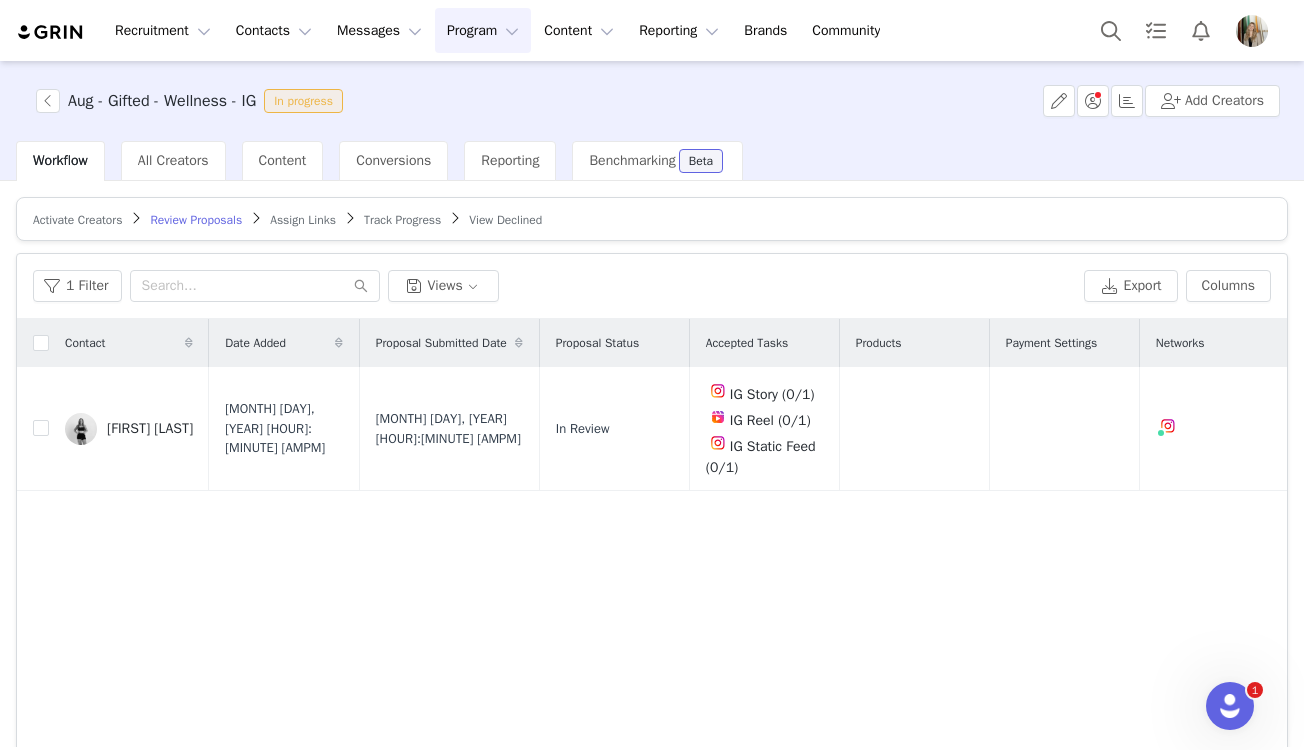 click on "Track Progress" at bounding box center [402, 220] 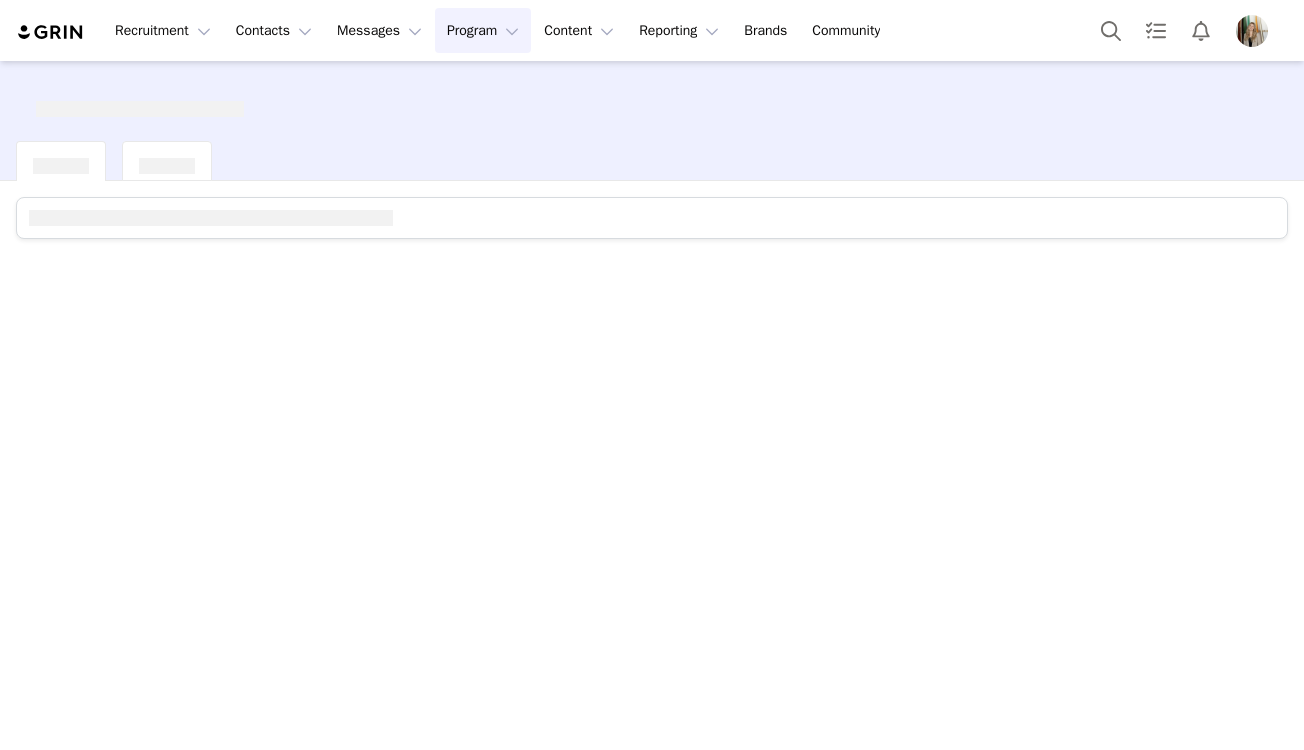 scroll, scrollTop: 0, scrollLeft: 0, axis: both 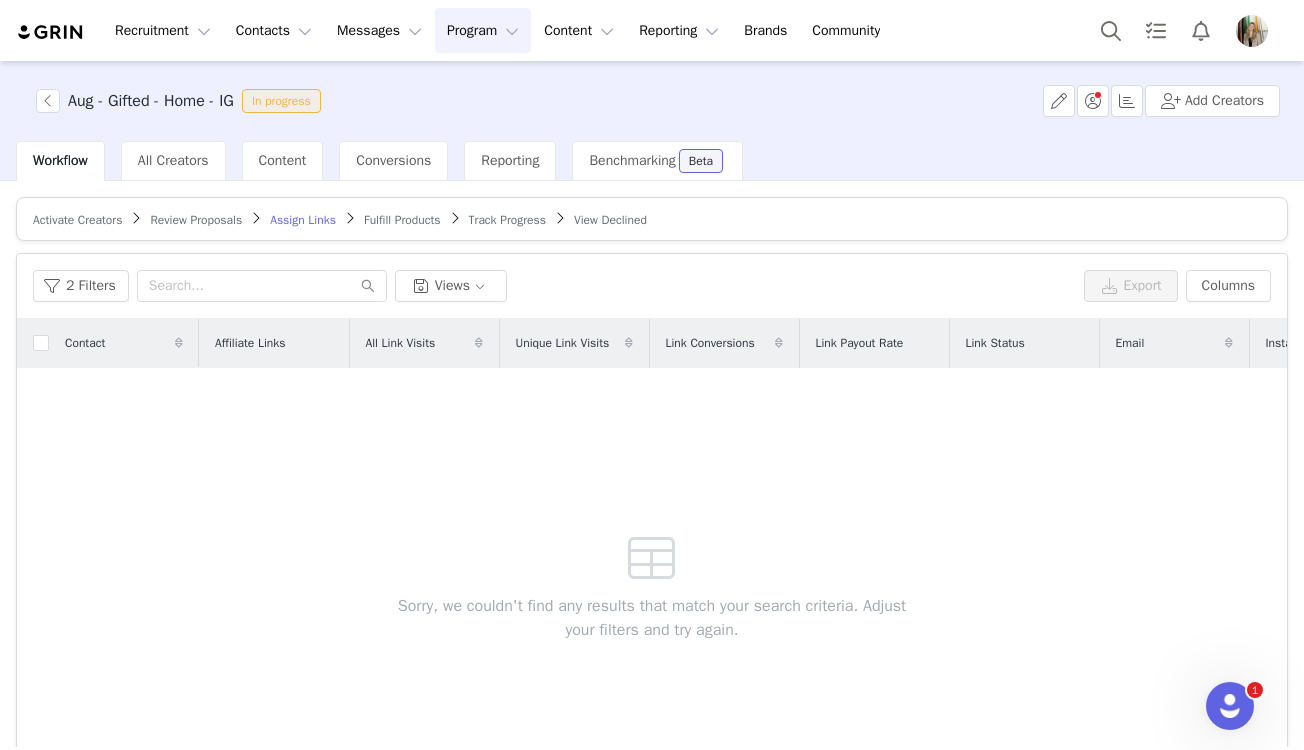 click on "Review Proposals" at bounding box center [196, 220] 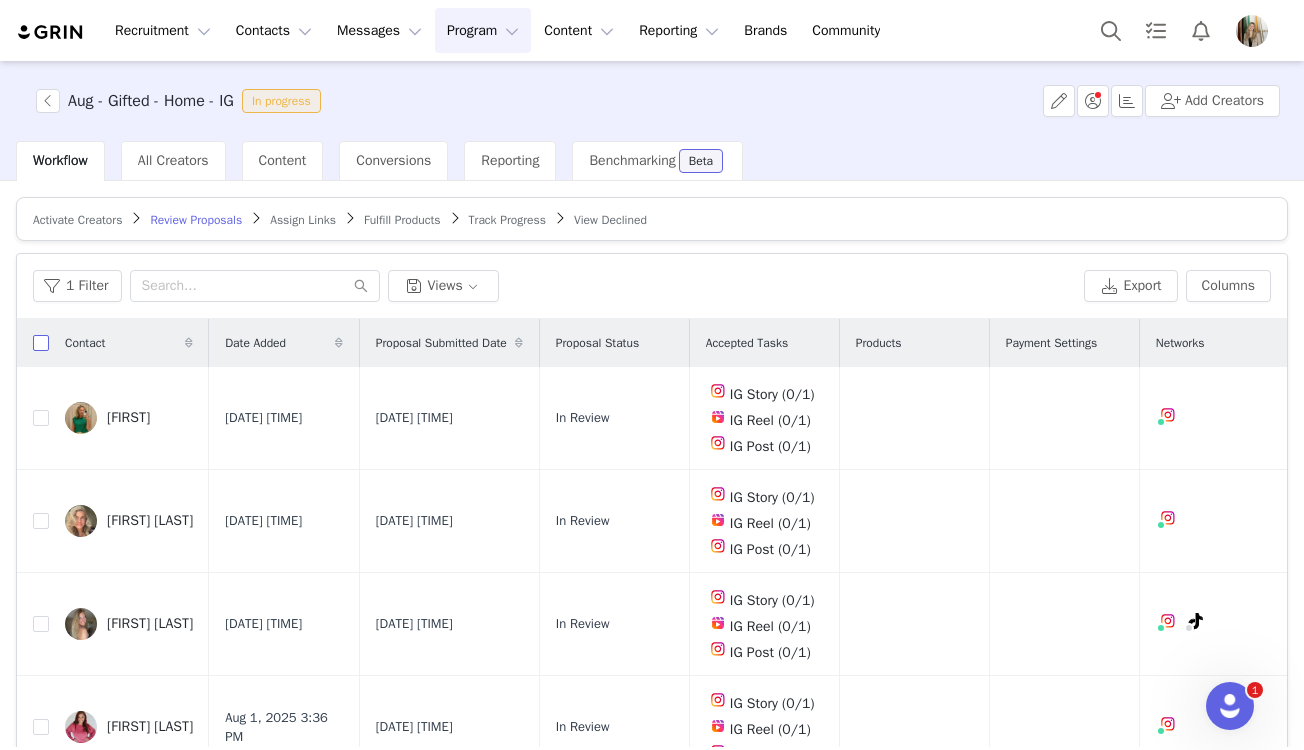click at bounding box center (41, 343) 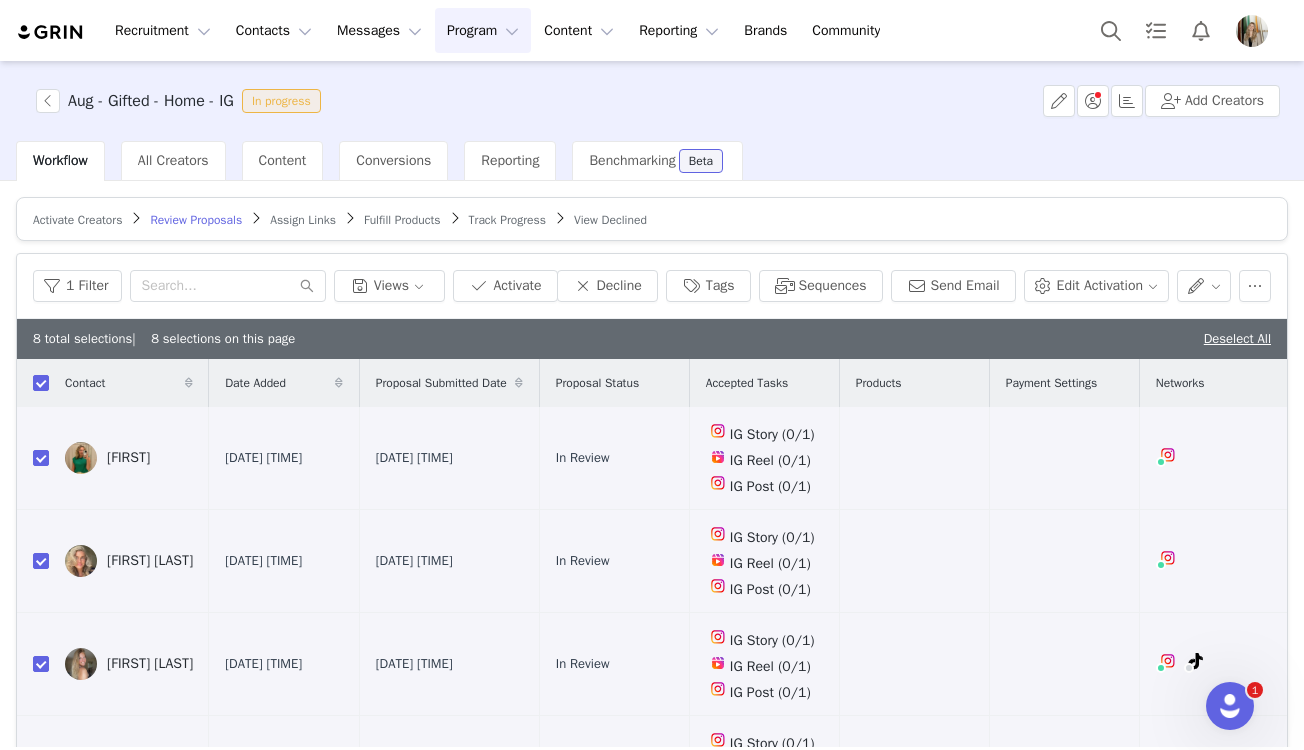 click on "Track Progress" at bounding box center (507, 220) 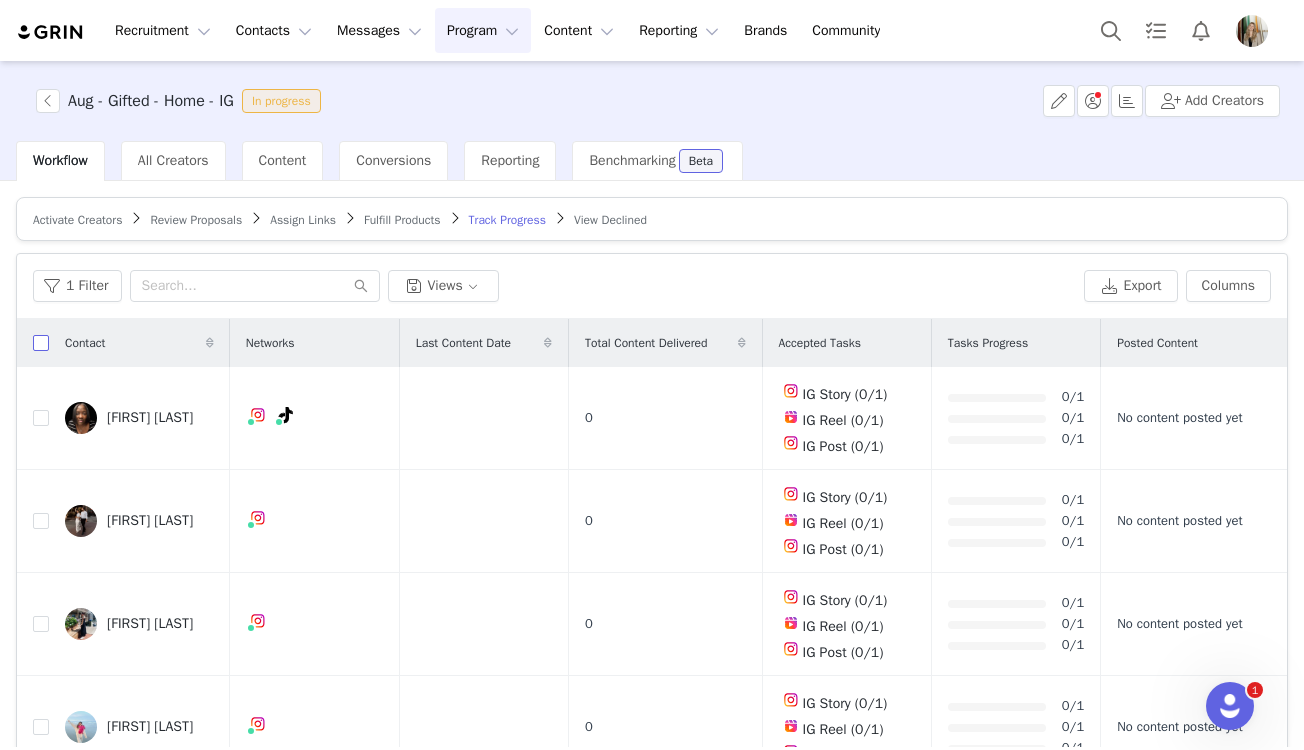 click at bounding box center (41, 343) 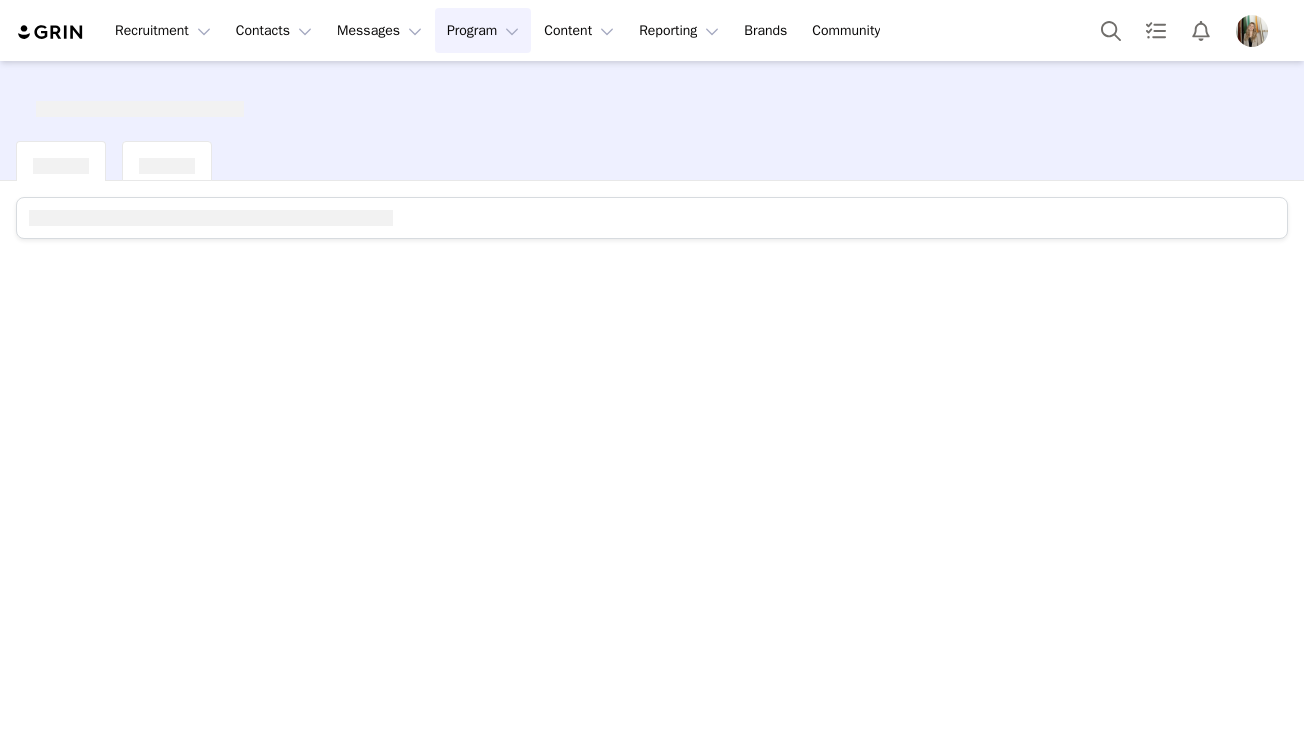 scroll, scrollTop: 0, scrollLeft: 0, axis: both 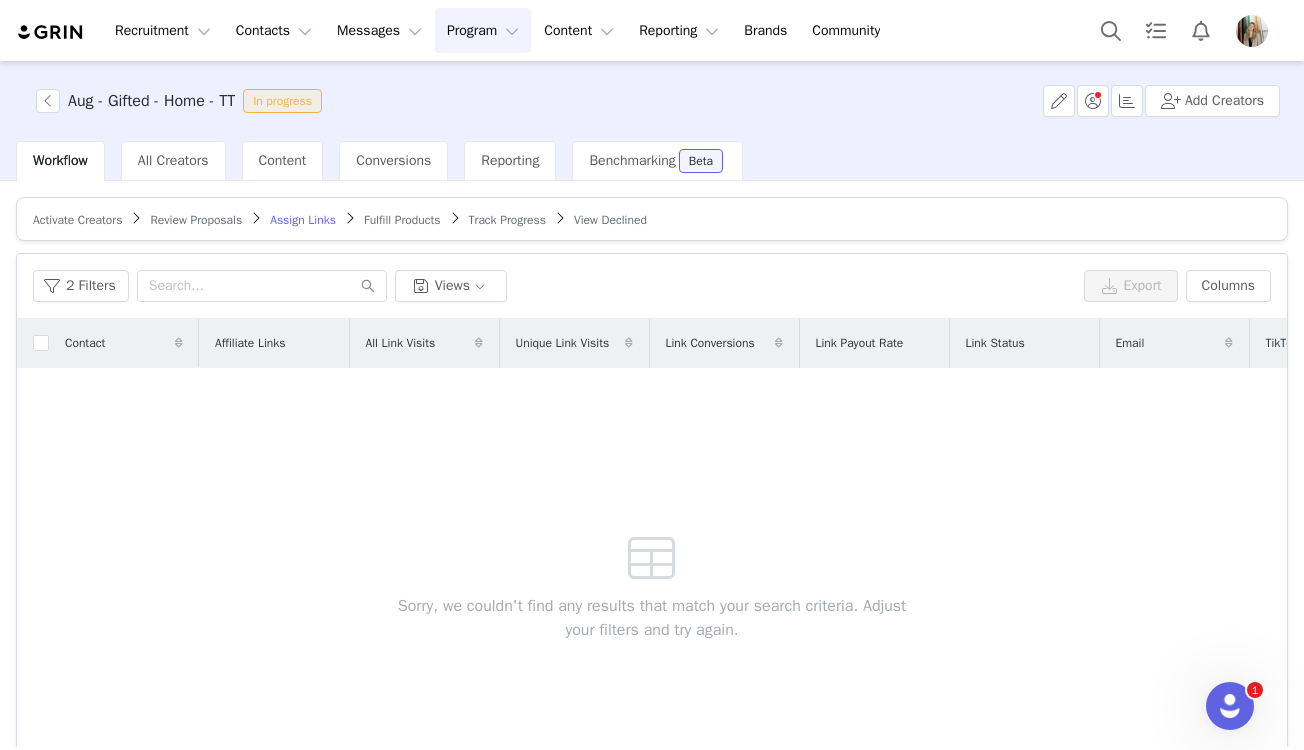 click on "Review Proposals" at bounding box center (196, 220) 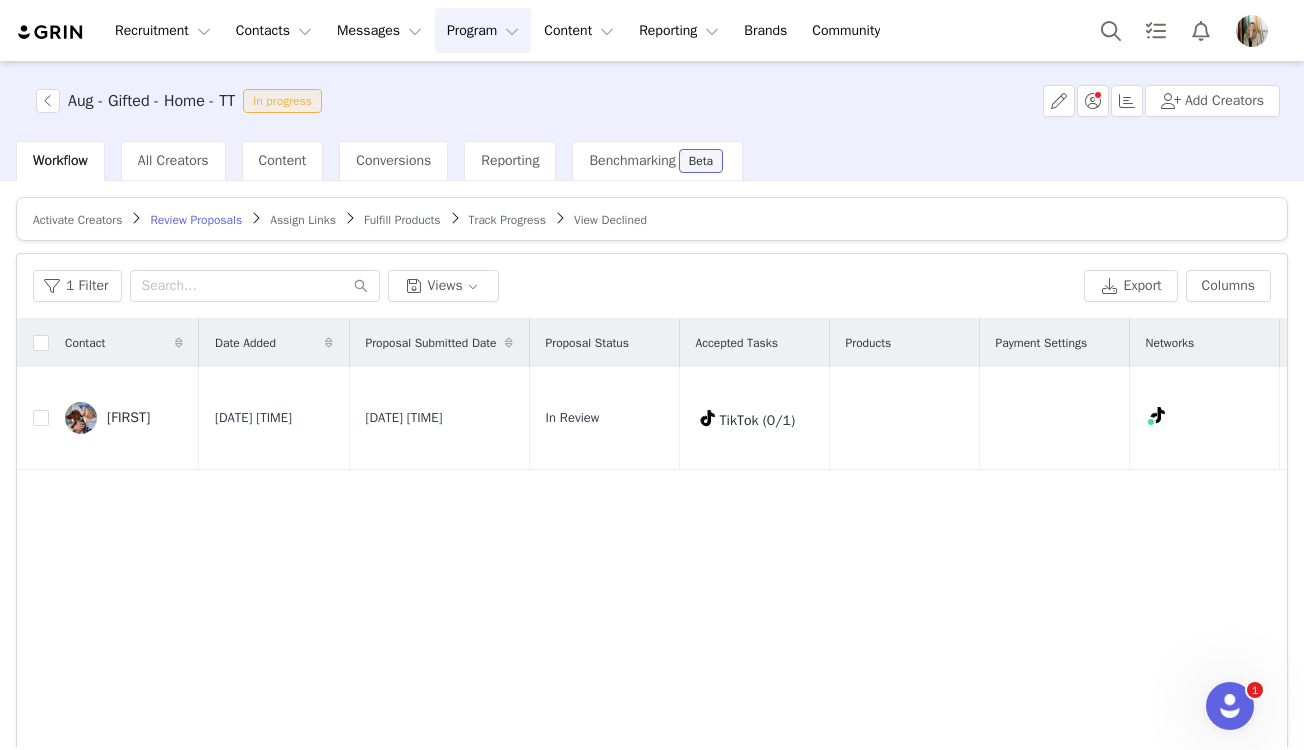 click on "Track Progress" at bounding box center [507, 220] 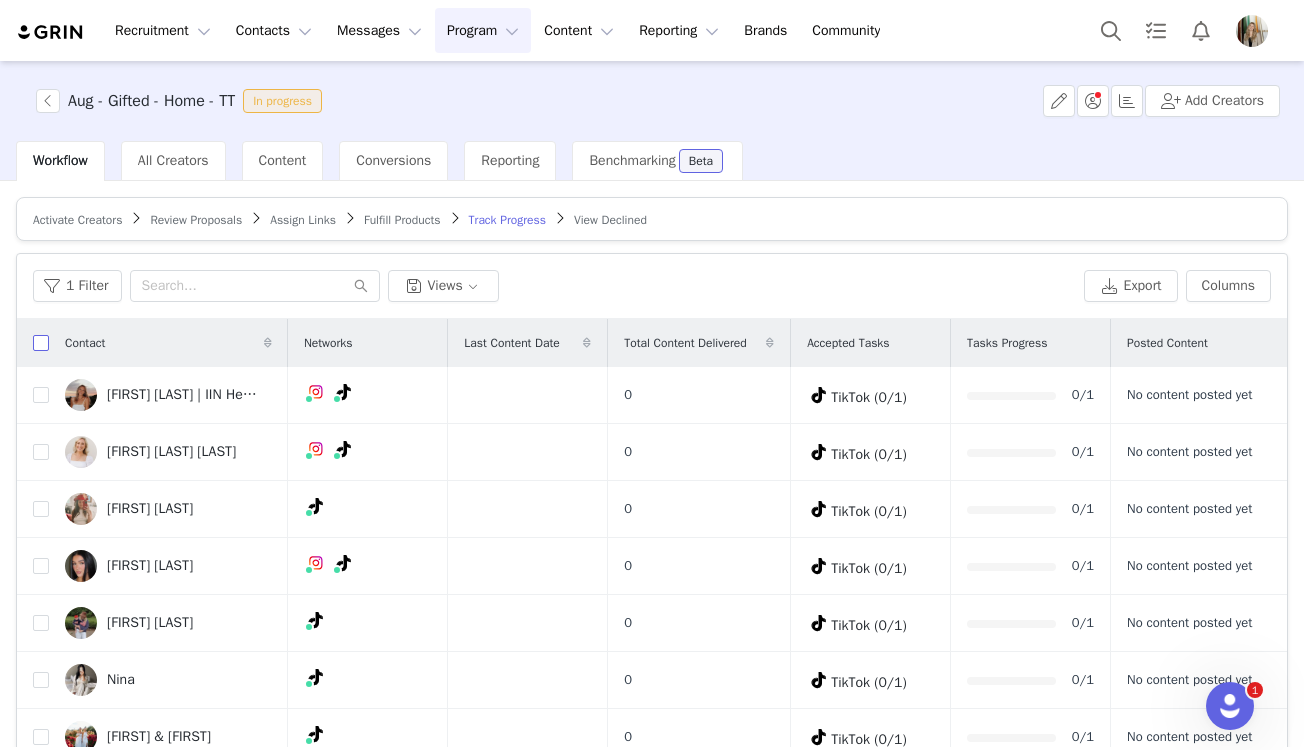 click at bounding box center [41, 343] 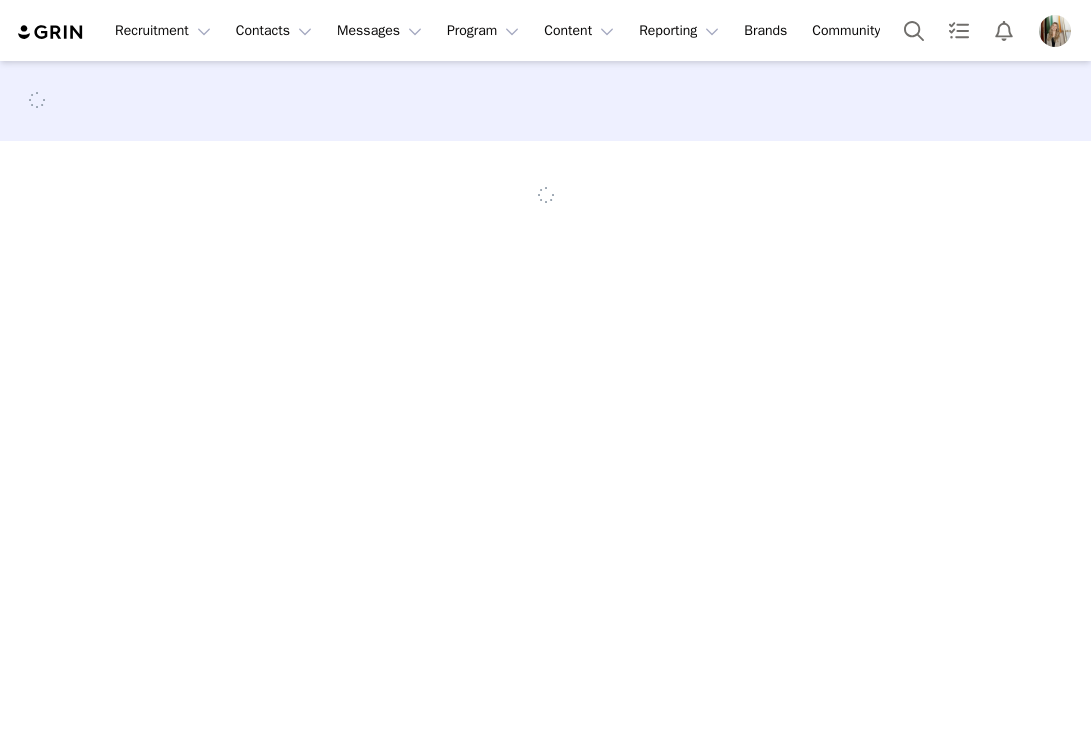 scroll, scrollTop: 0, scrollLeft: 0, axis: both 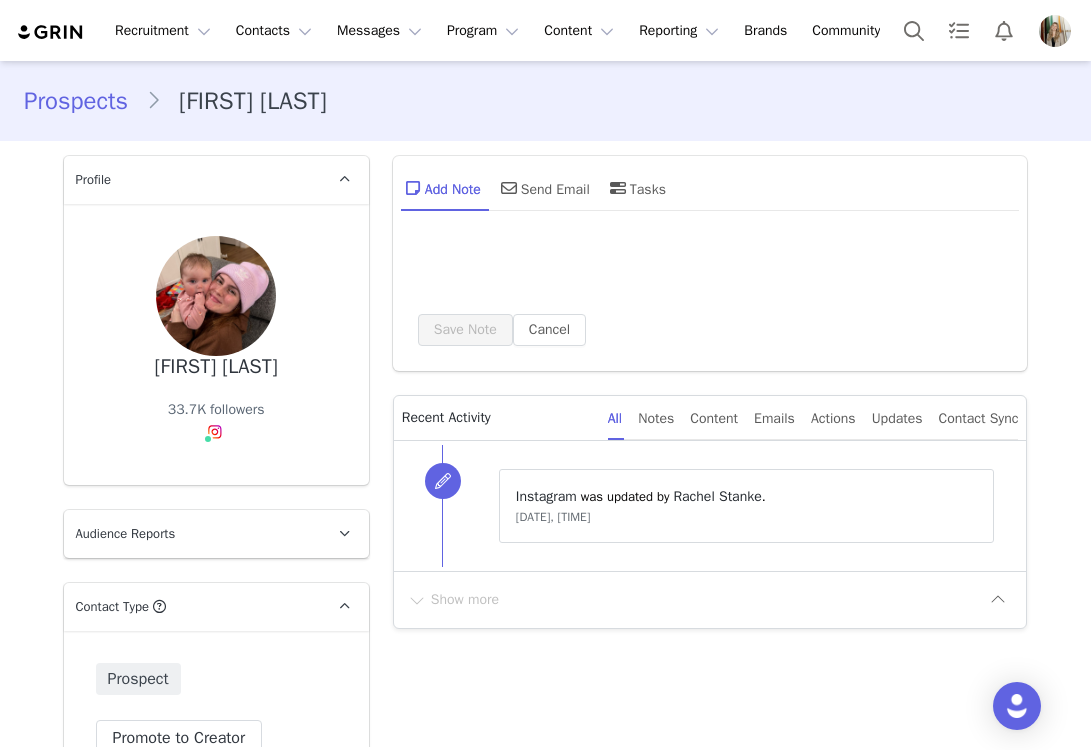 type on "+1 (United States)" 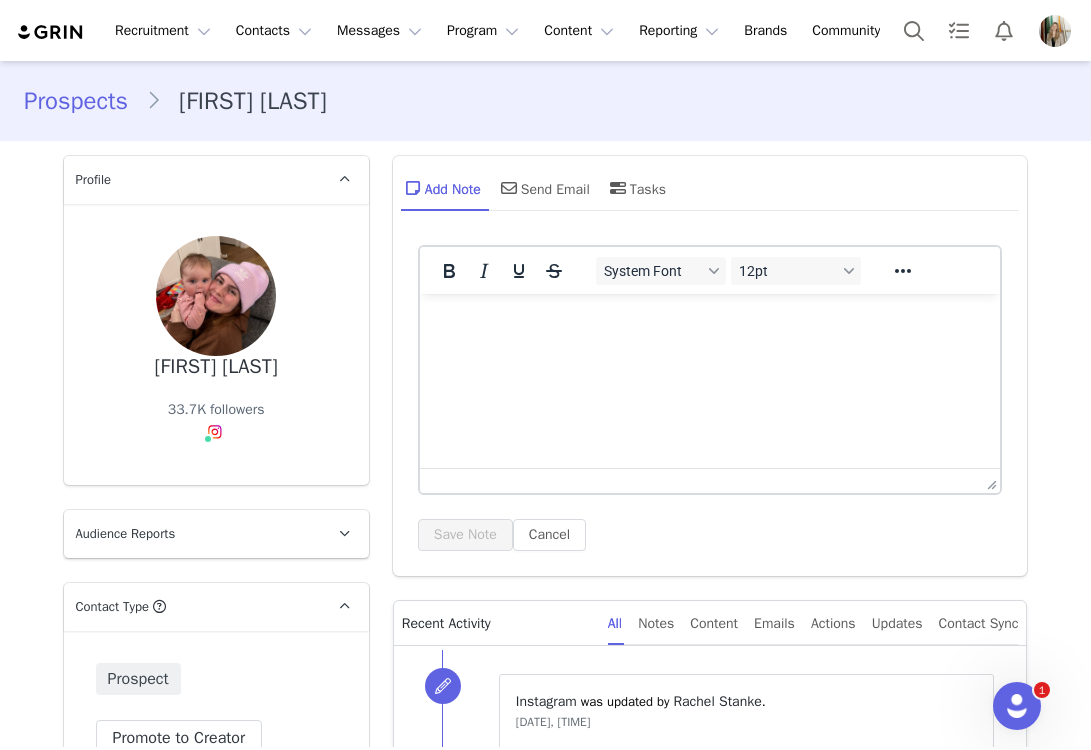 scroll, scrollTop: 0, scrollLeft: 0, axis: both 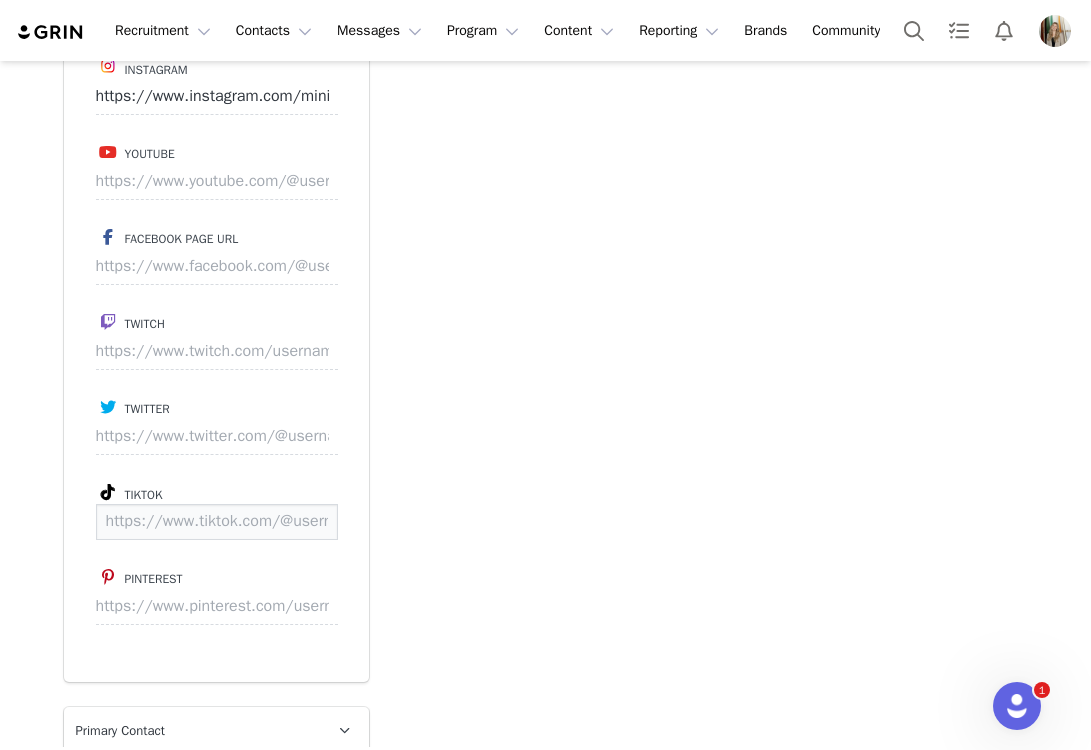 click at bounding box center [217, 522] 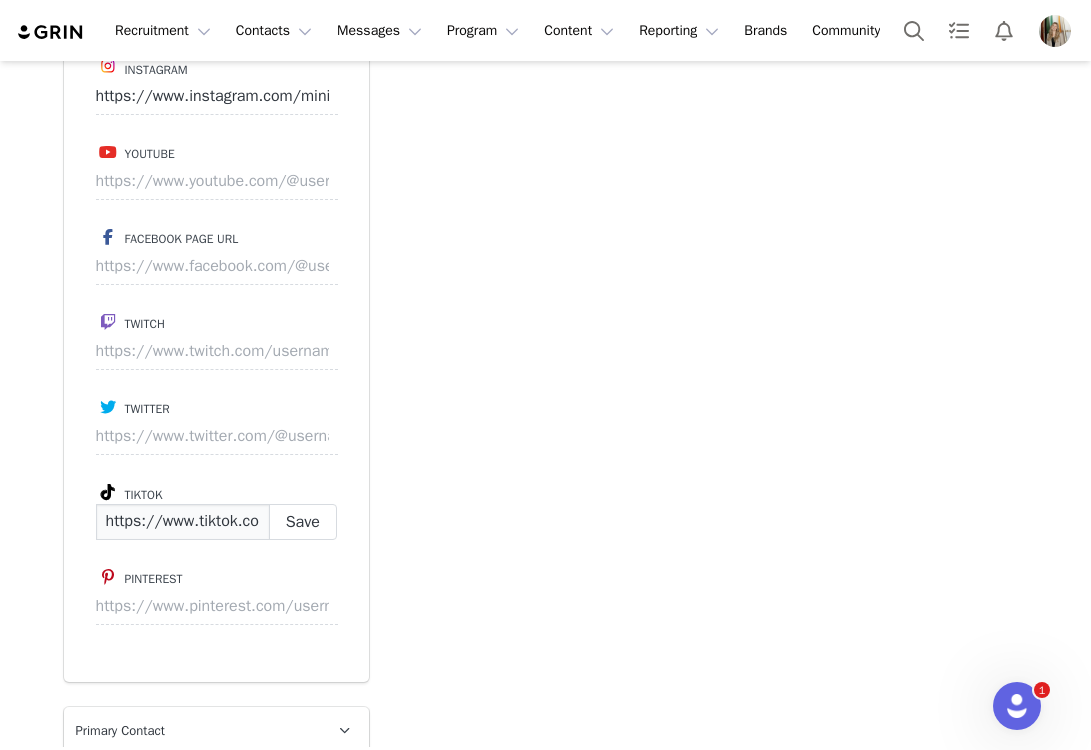 scroll, scrollTop: 0, scrollLeft: 207, axis: horizontal 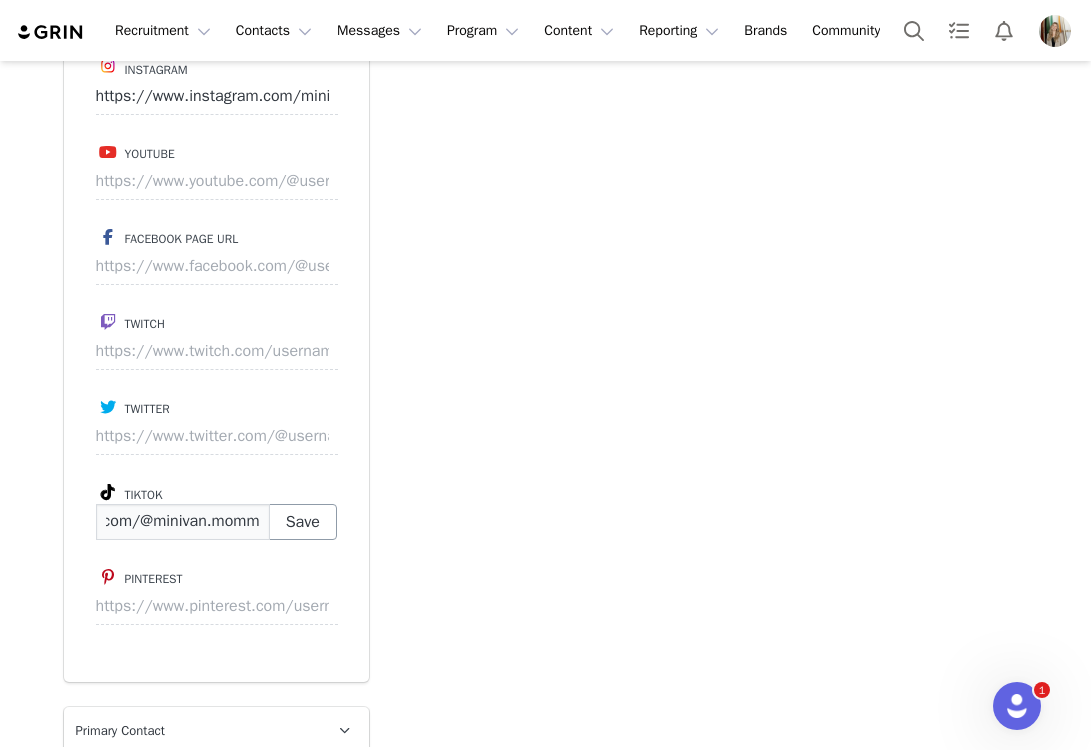 type on "https://www.tiktok.com/@minivan.momm" 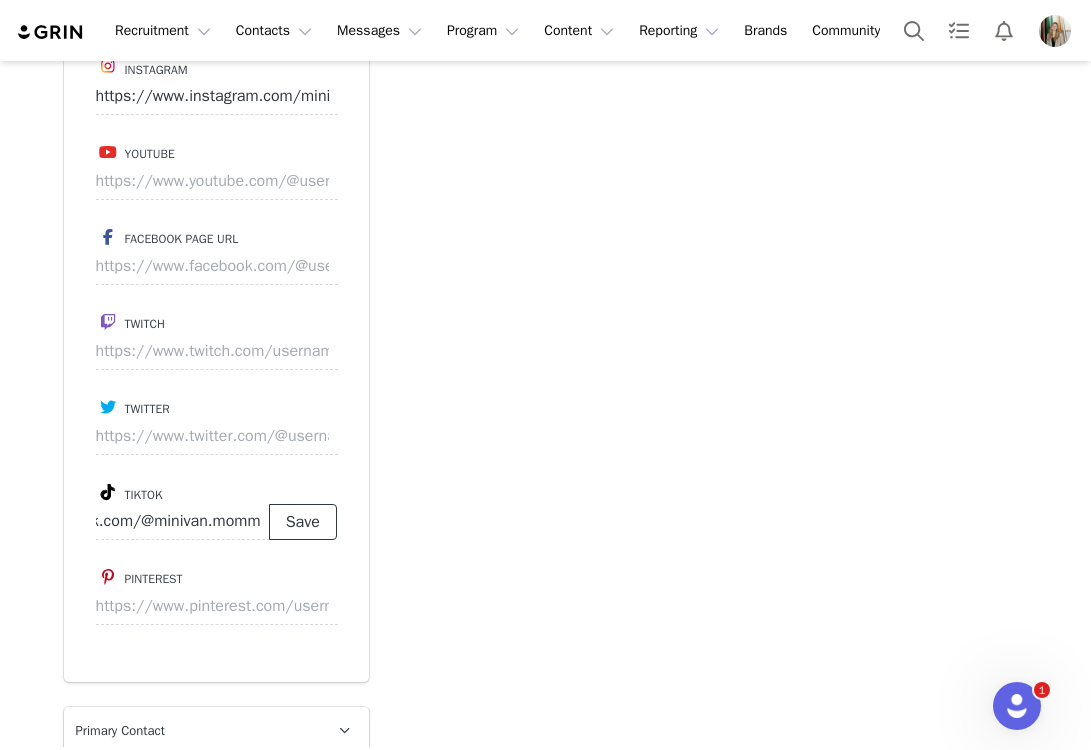 scroll, scrollTop: 0, scrollLeft: 0, axis: both 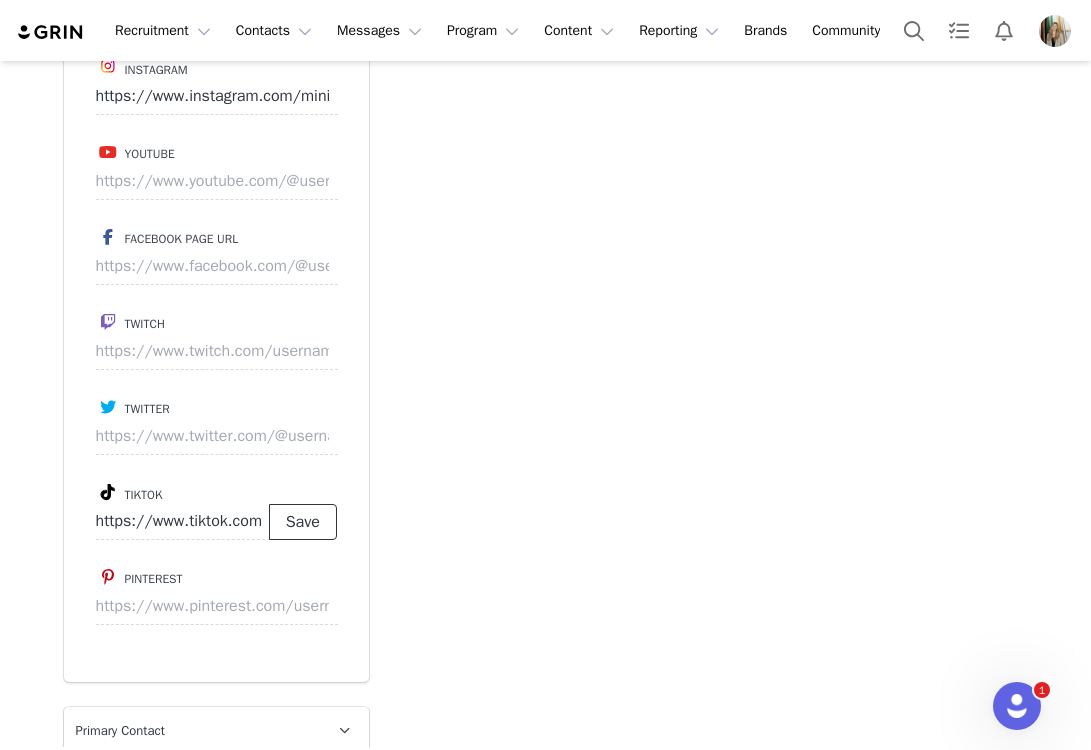 click on "Save" at bounding box center [303, 522] 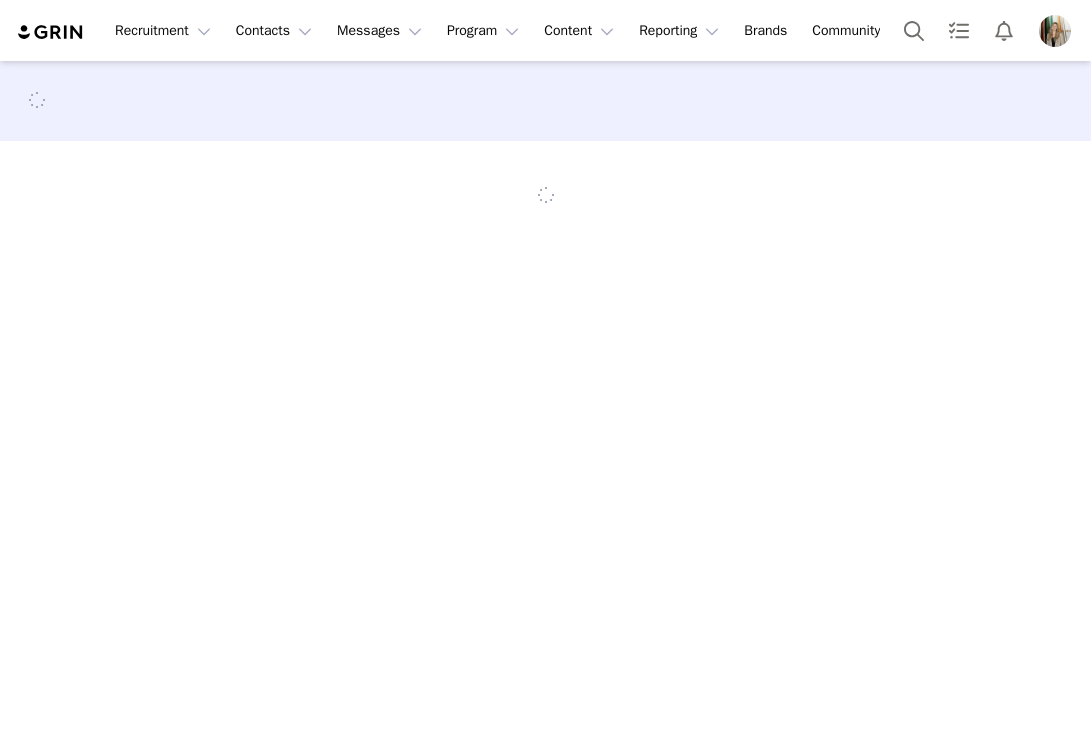 scroll, scrollTop: 0, scrollLeft: 0, axis: both 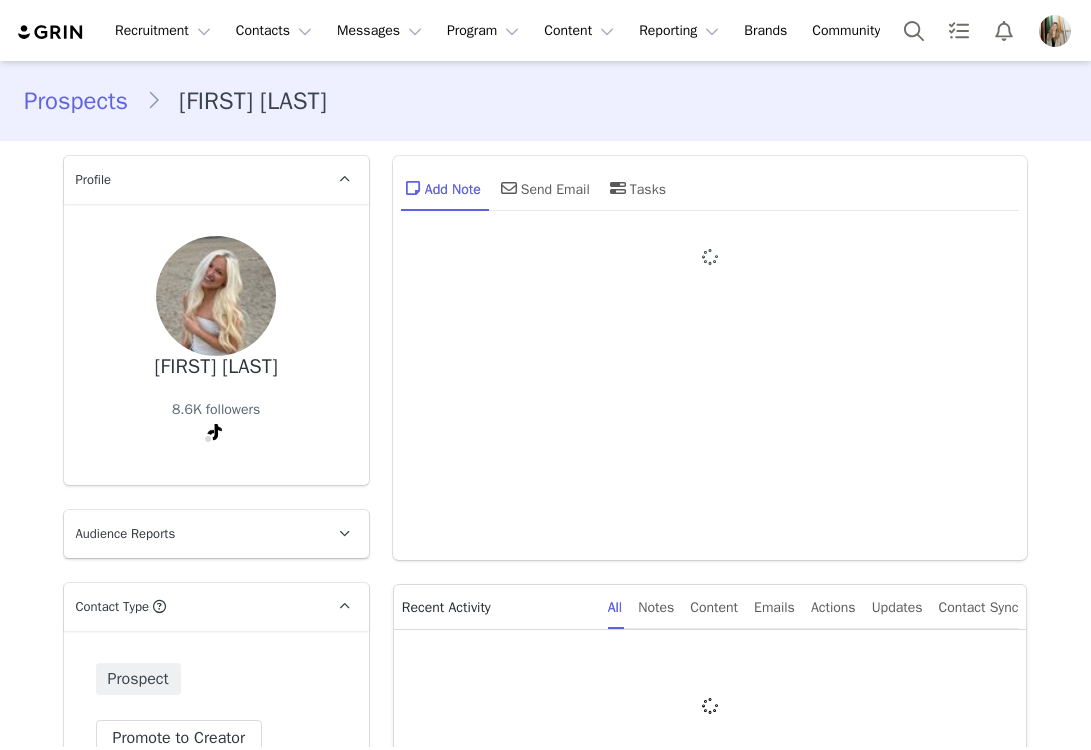 type on "+1 (United States)" 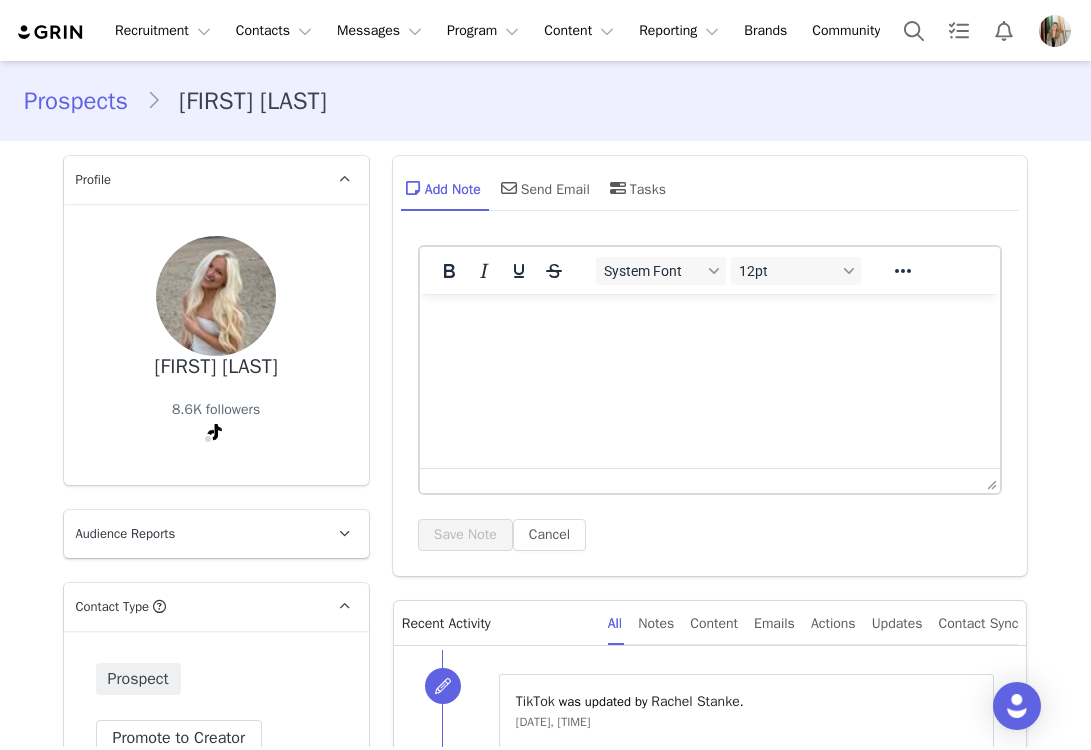 scroll, scrollTop: 0, scrollLeft: 0, axis: both 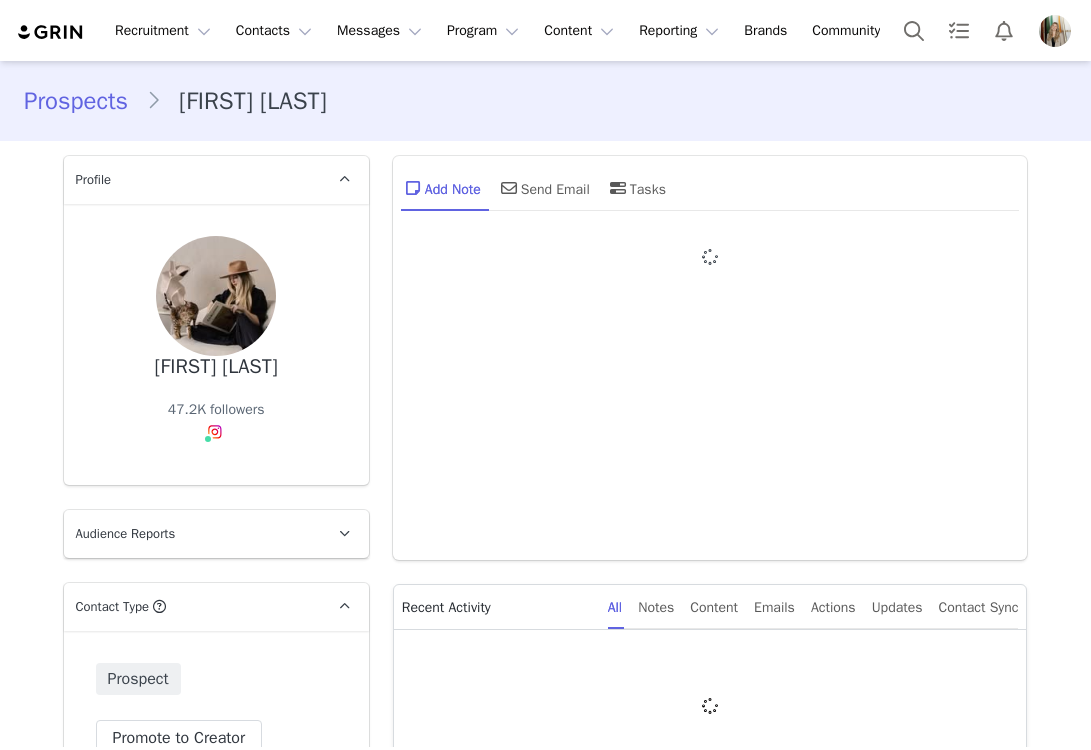type on "+1 (United States)" 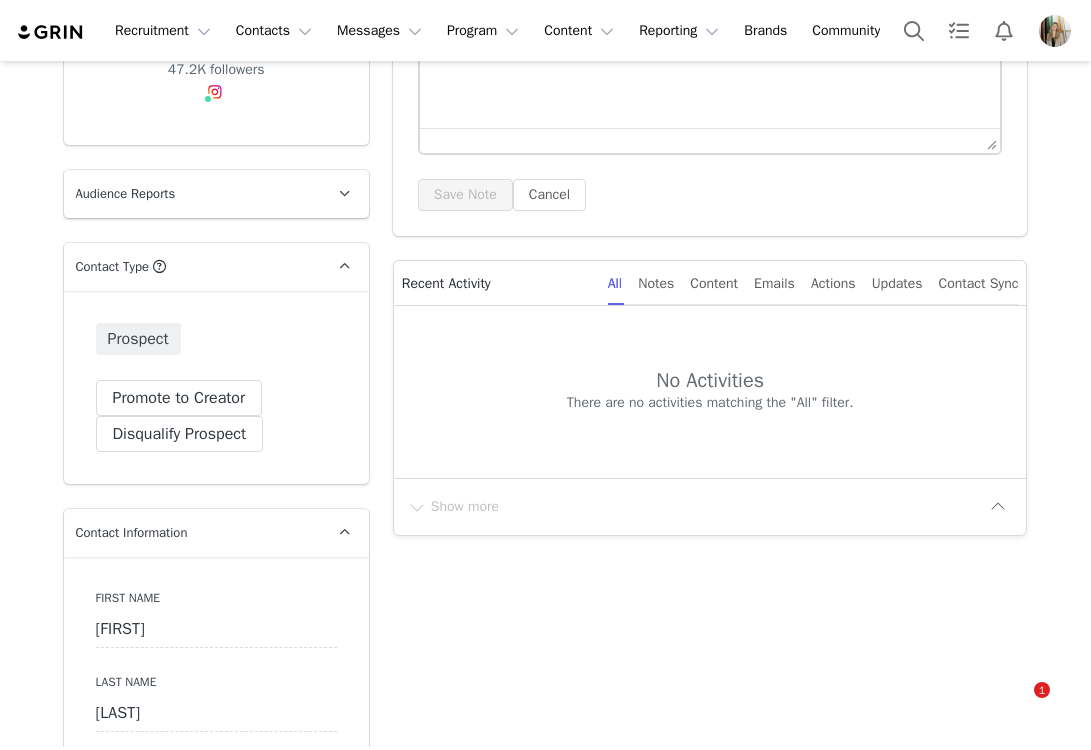 scroll, scrollTop: 571, scrollLeft: 0, axis: vertical 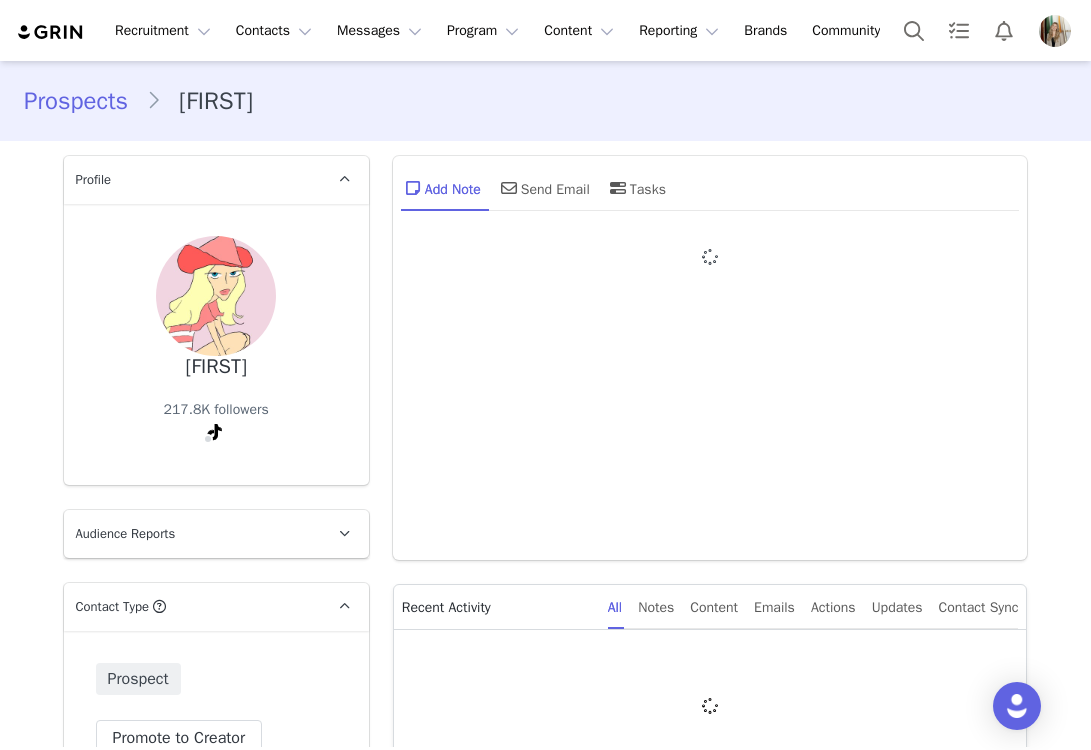 type on "+1 (United States)" 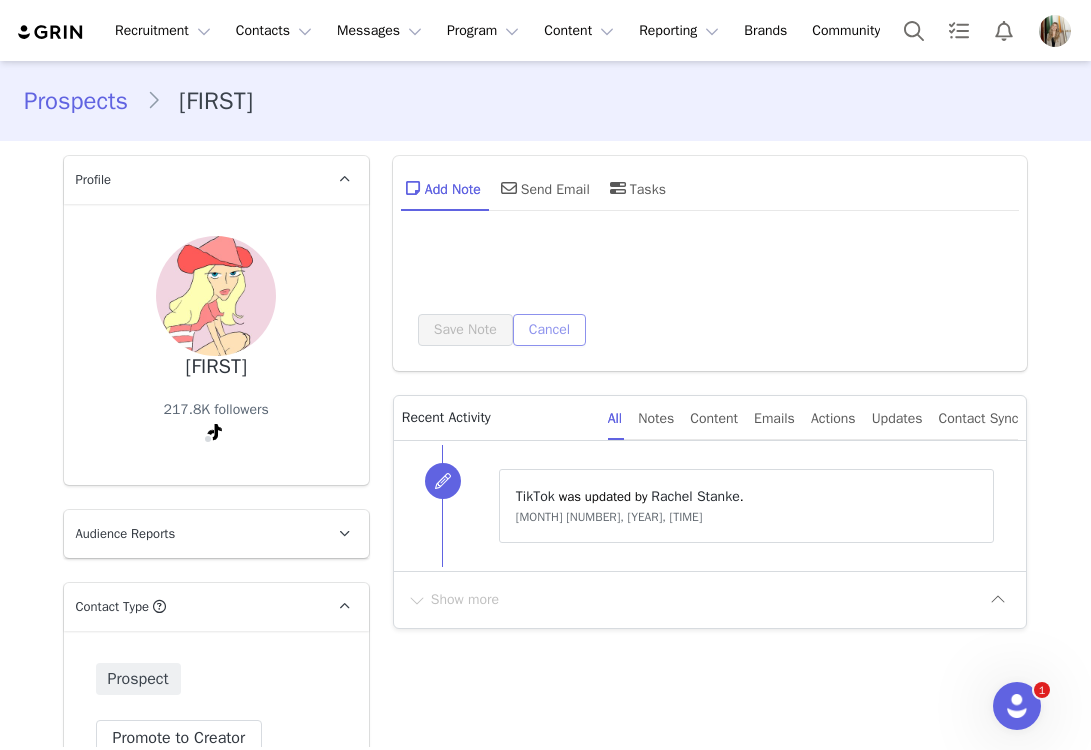 scroll, scrollTop: 0, scrollLeft: 0, axis: both 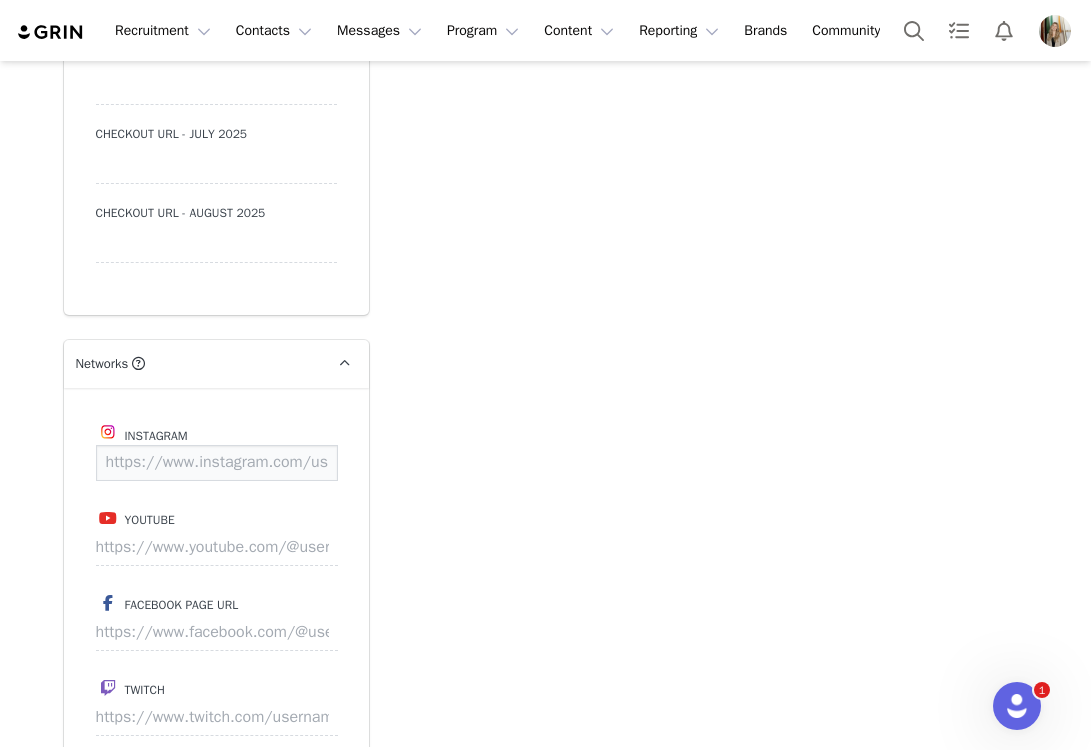 click at bounding box center [217, 463] 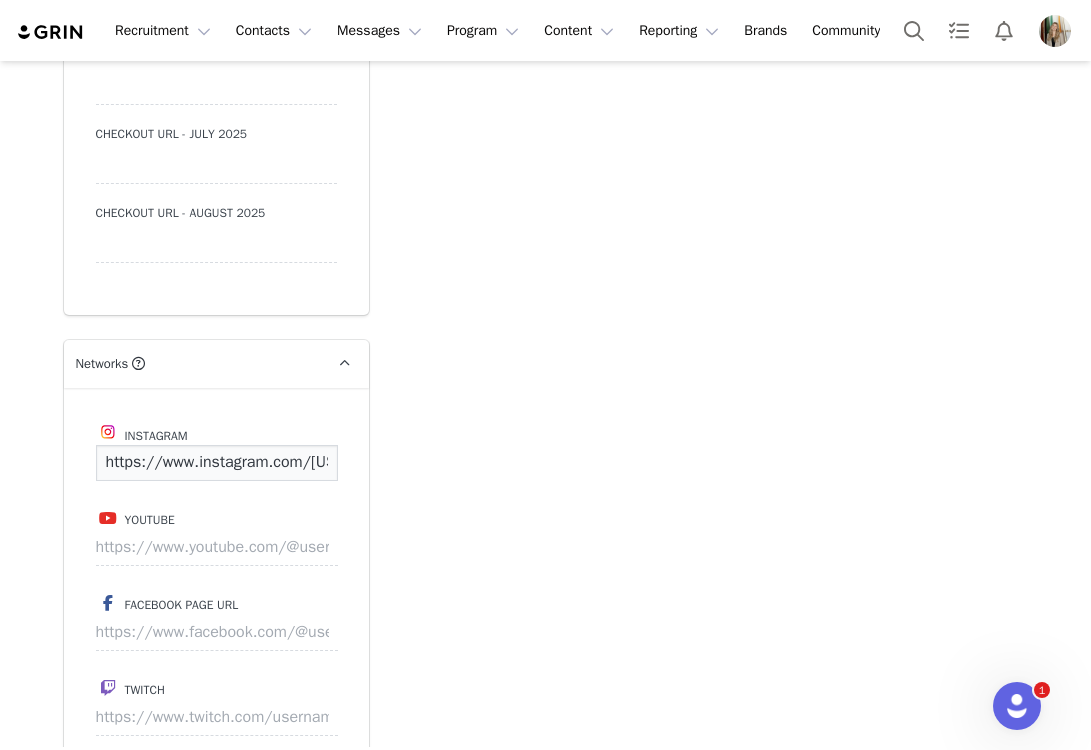 scroll, scrollTop: 0, scrollLeft: 135, axis: horizontal 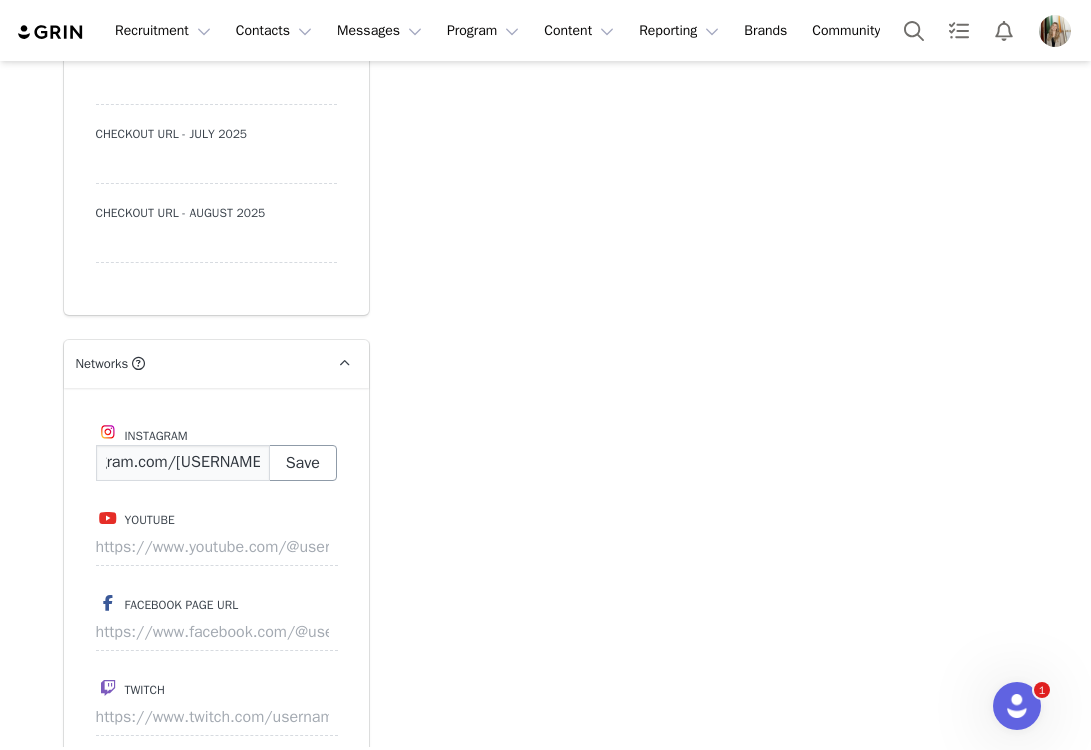 type on "https://www.instagram.com/baddgal_fifi" 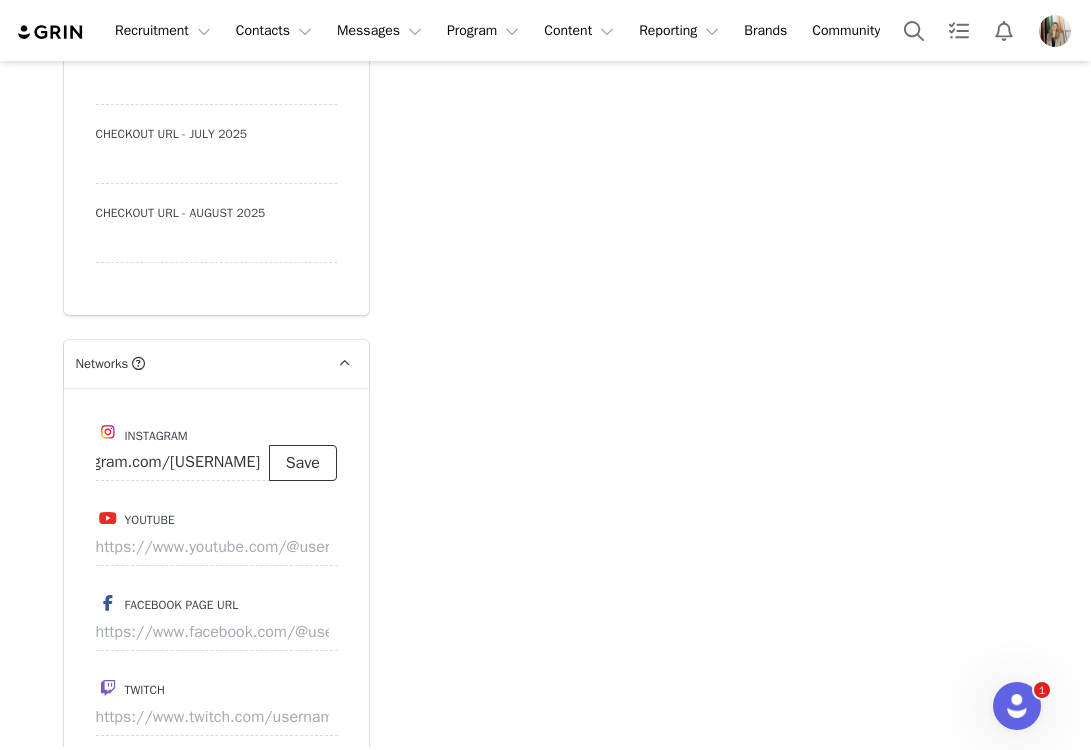 click on "Save" at bounding box center (303, 463) 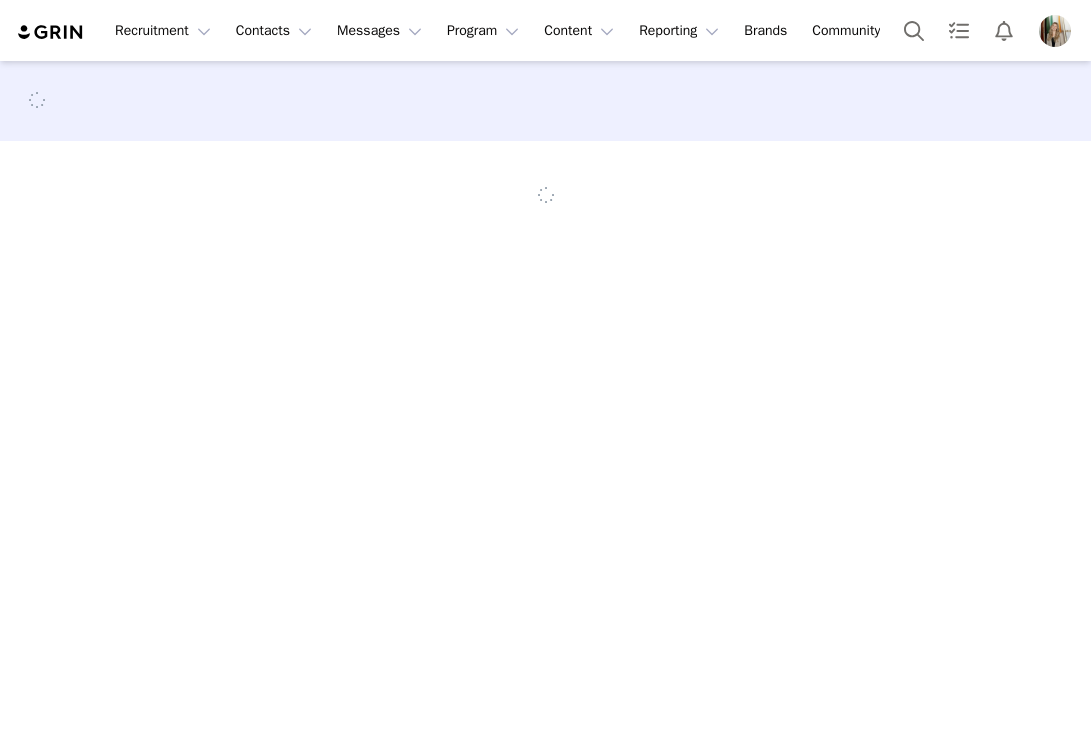 scroll, scrollTop: 0, scrollLeft: 0, axis: both 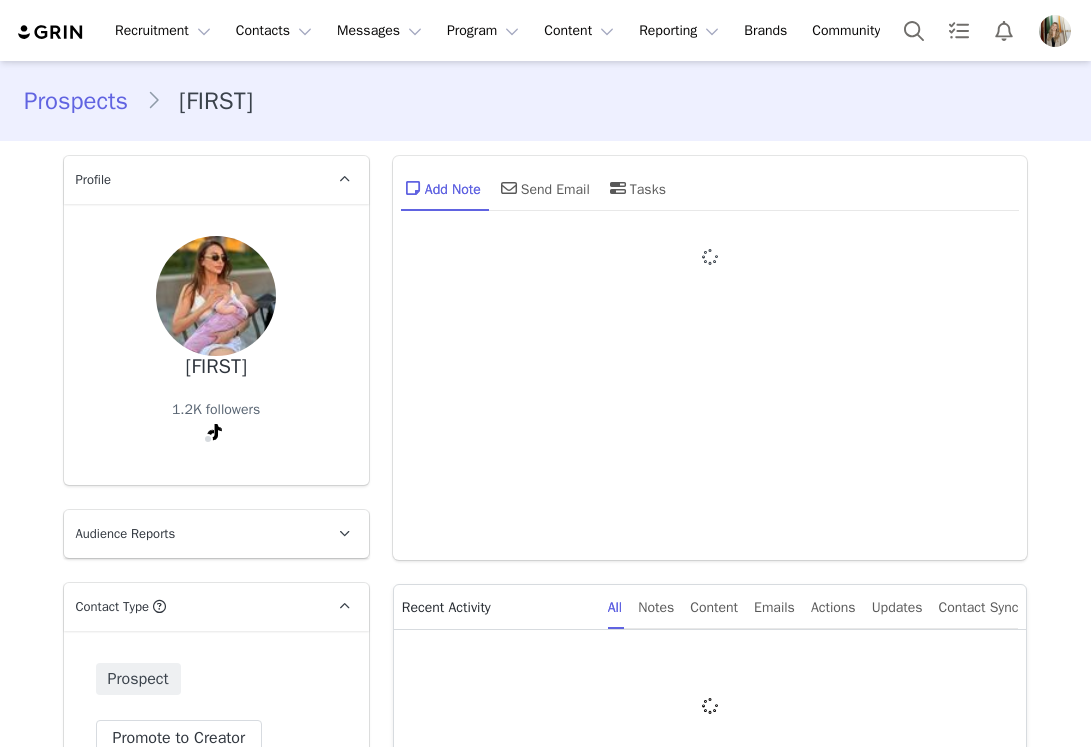 type on "+1 (United States)" 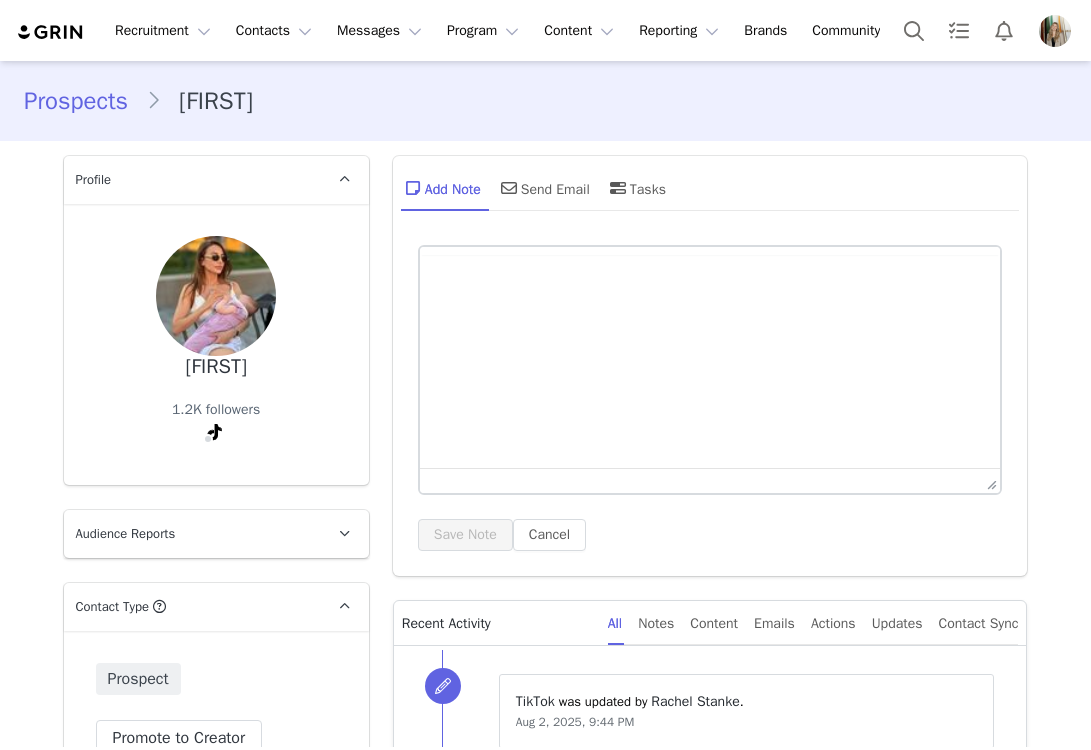 scroll, scrollTop: 0, scrollLeft: 0, axis: both 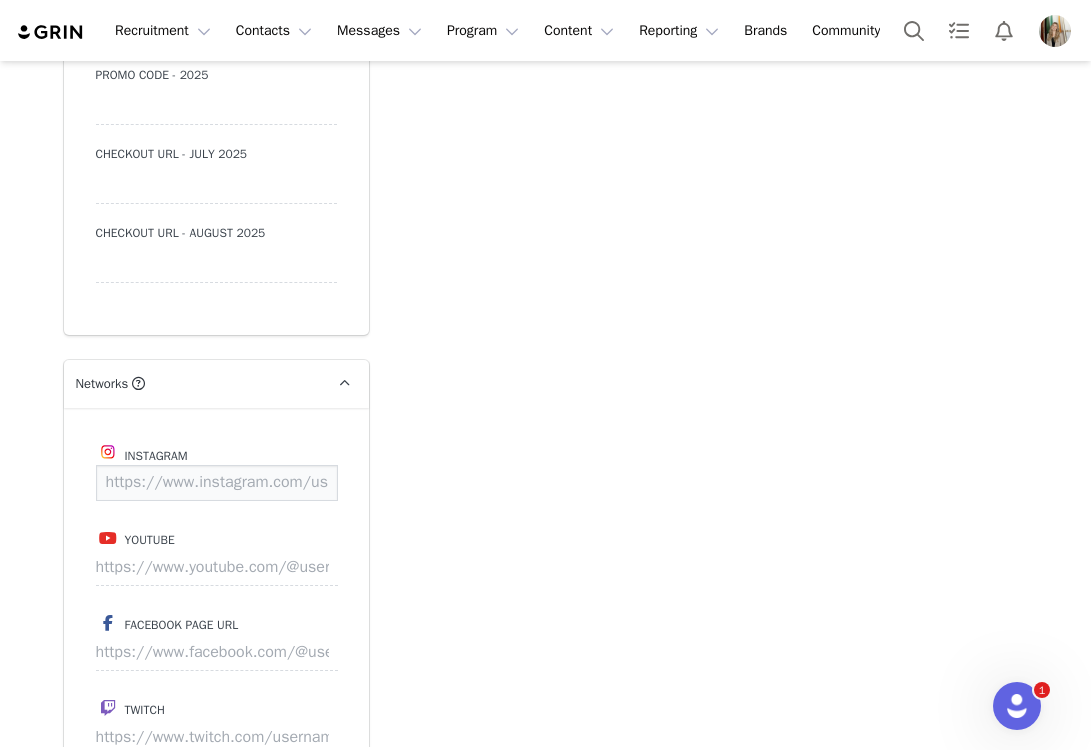 click at bounding box center (217, 483) 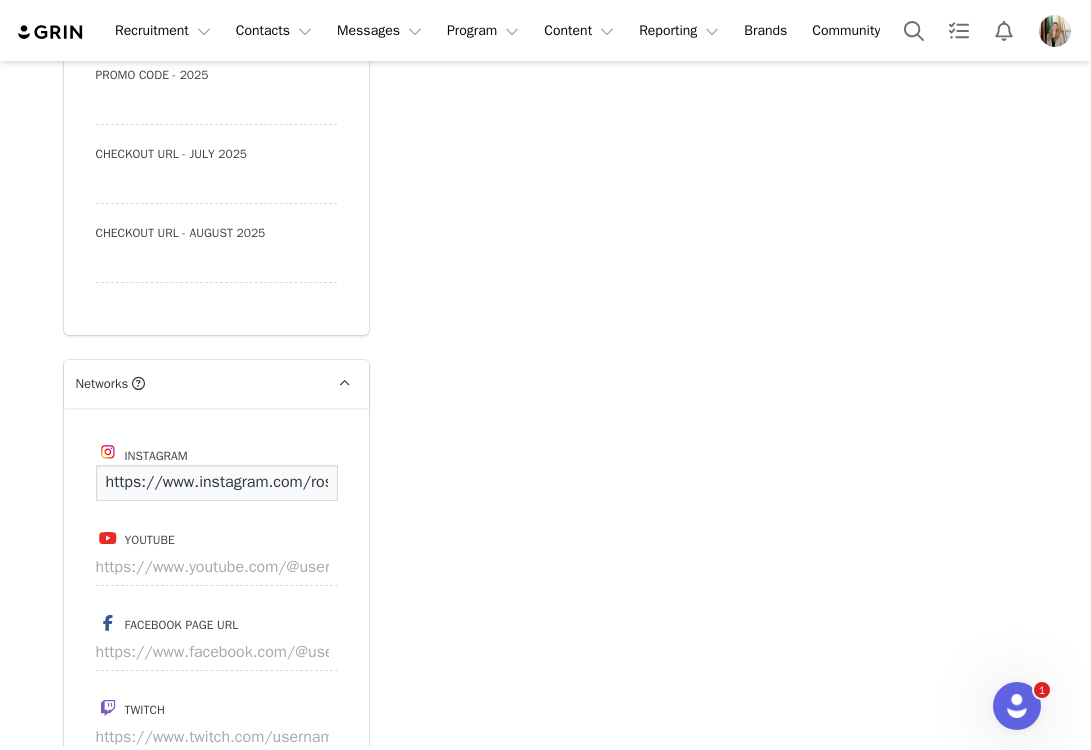 scroll, scrollTop: 0, scrollLeft: 146, axis: horizontal 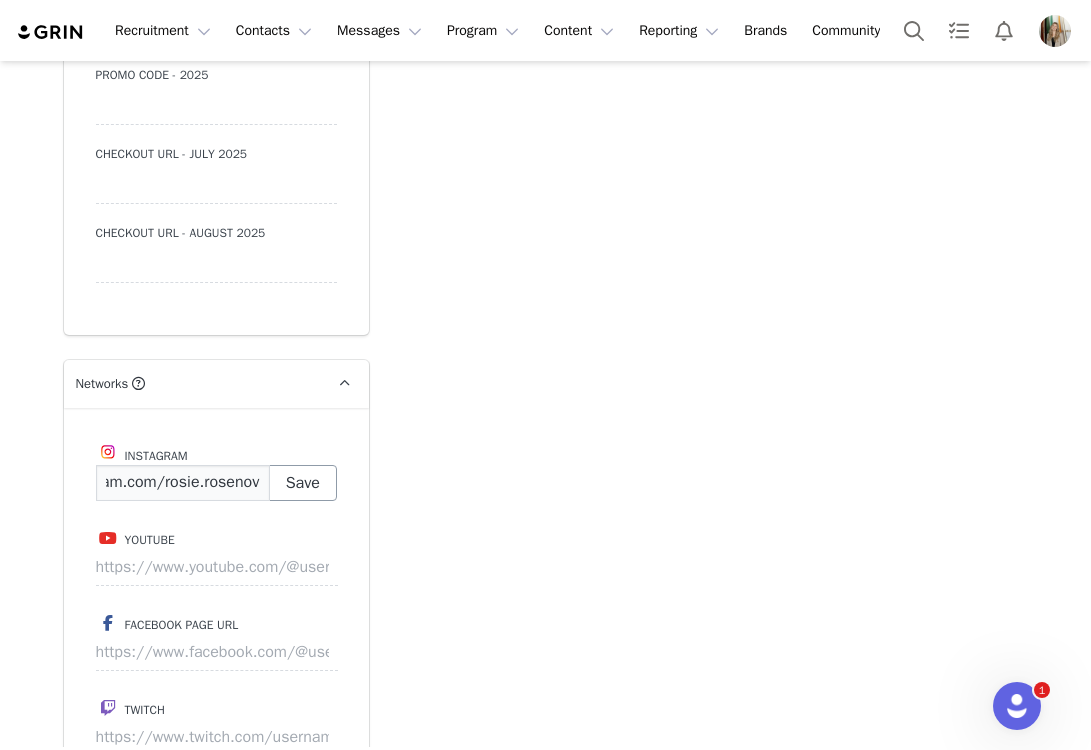 type on "https://www.instagram.com/rosie.rosenov" 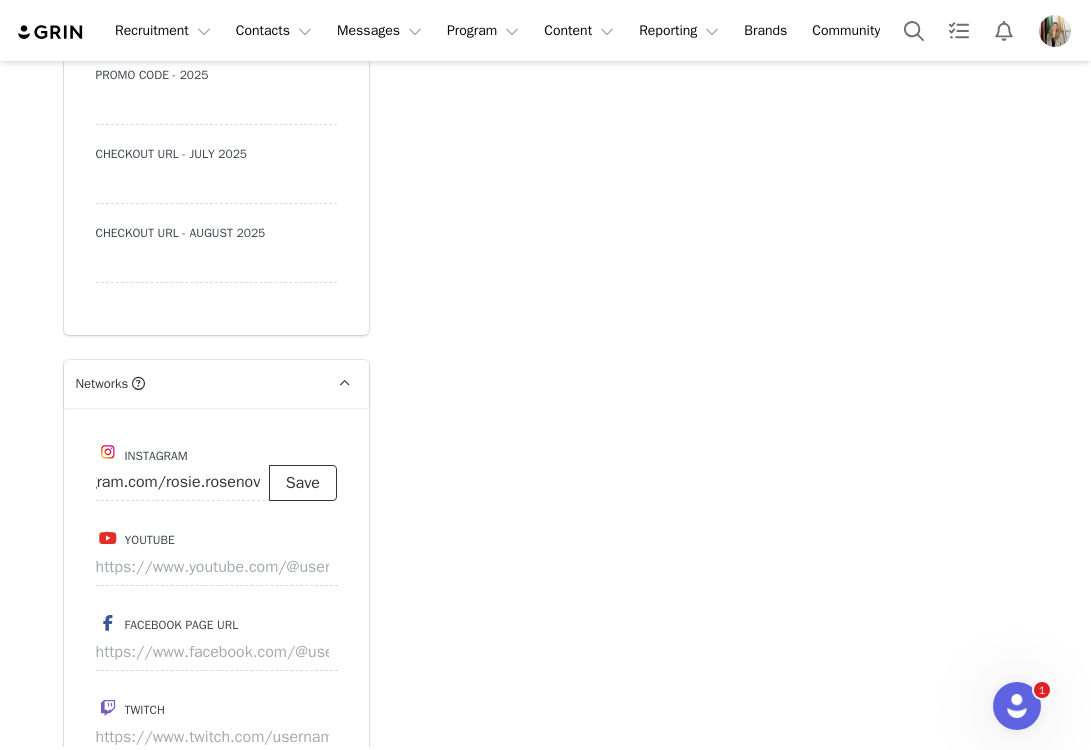 click on "Save" at bounding box center (303, 483) 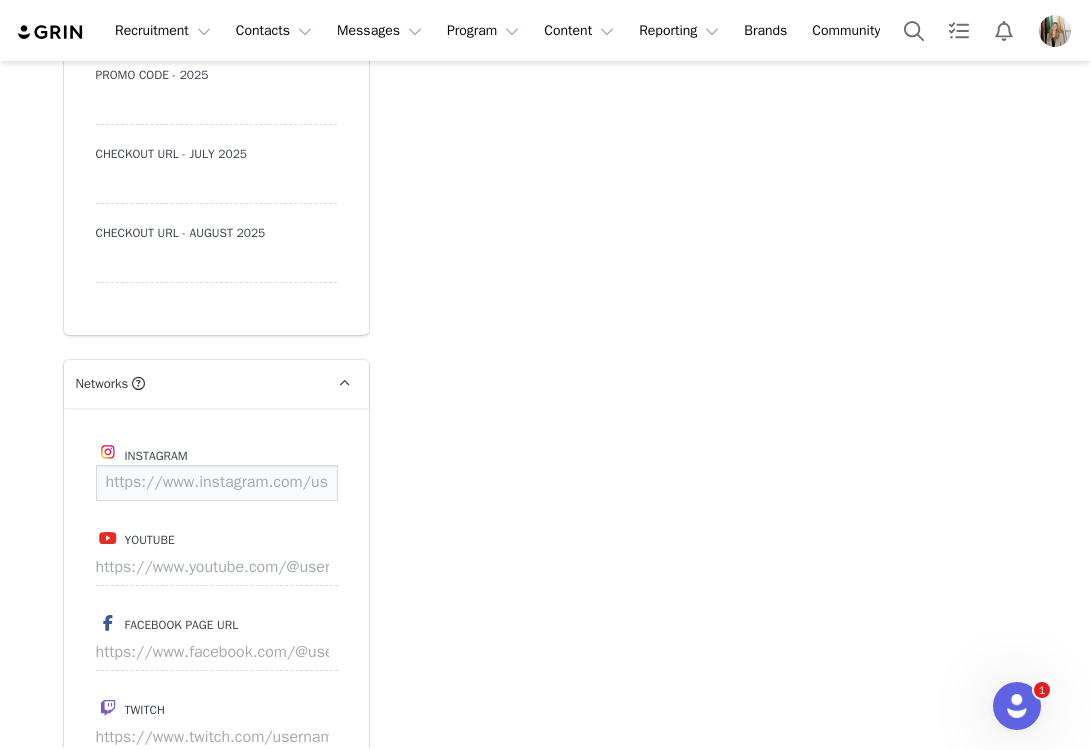 click at bounding box center [217, 483] 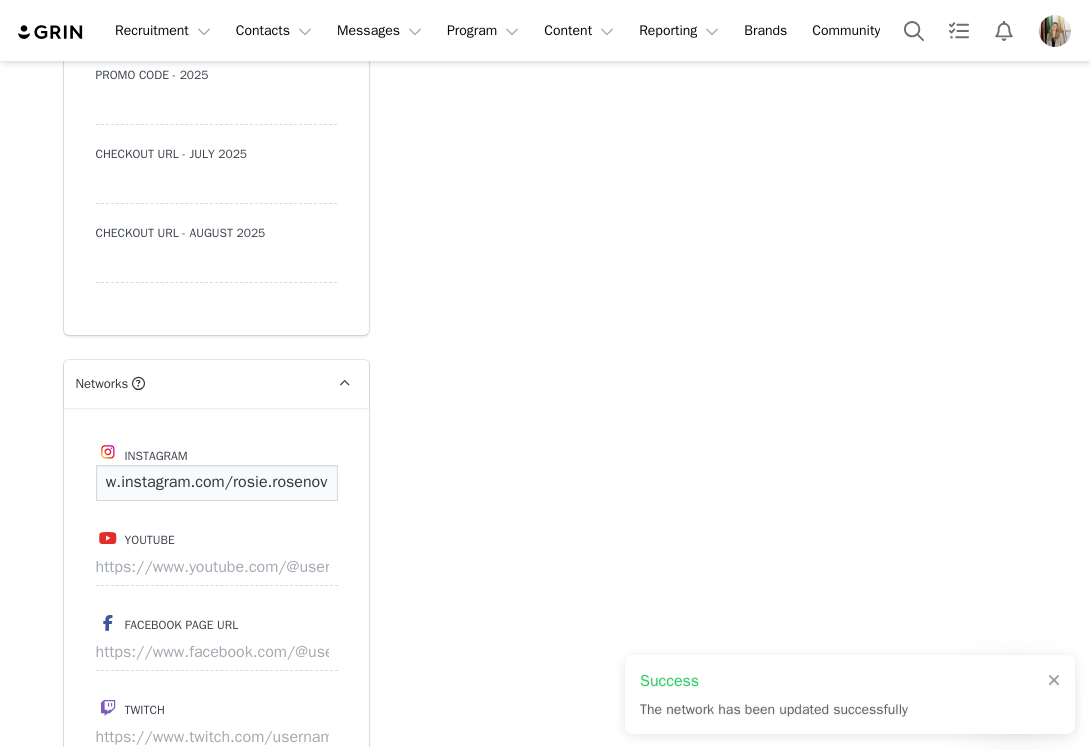 scroll, scrollTop: 0, scrollLeft: 77, axis: horizontal 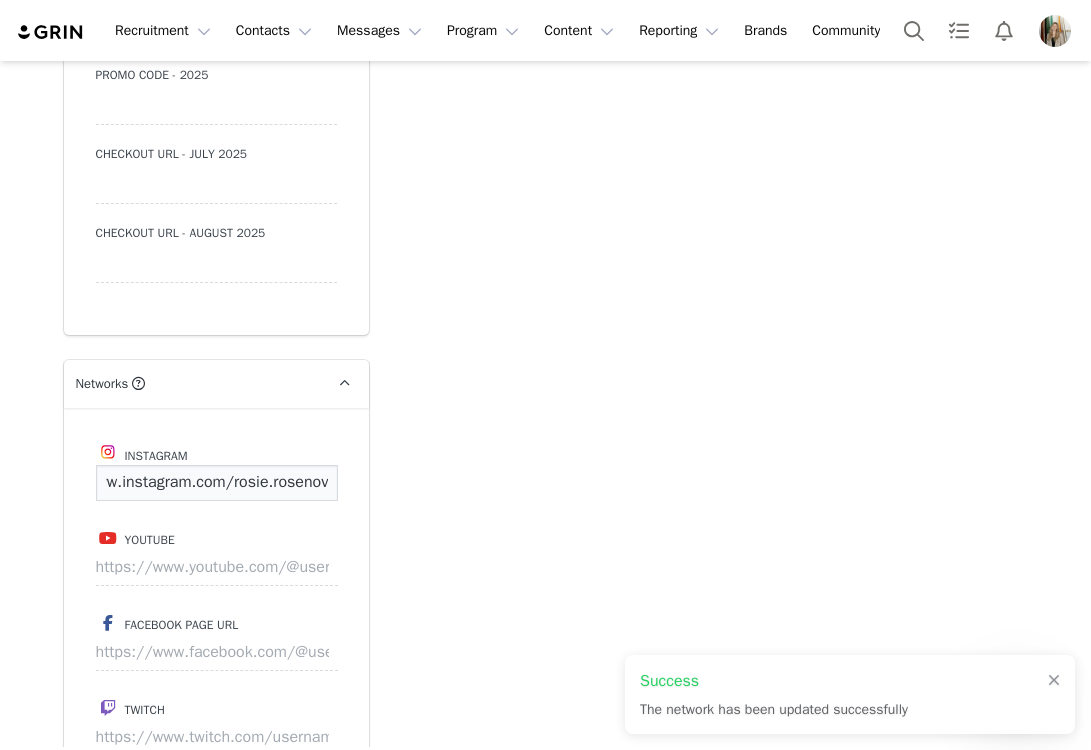 type on "https://www.instagram.com/rosie.rosenov" 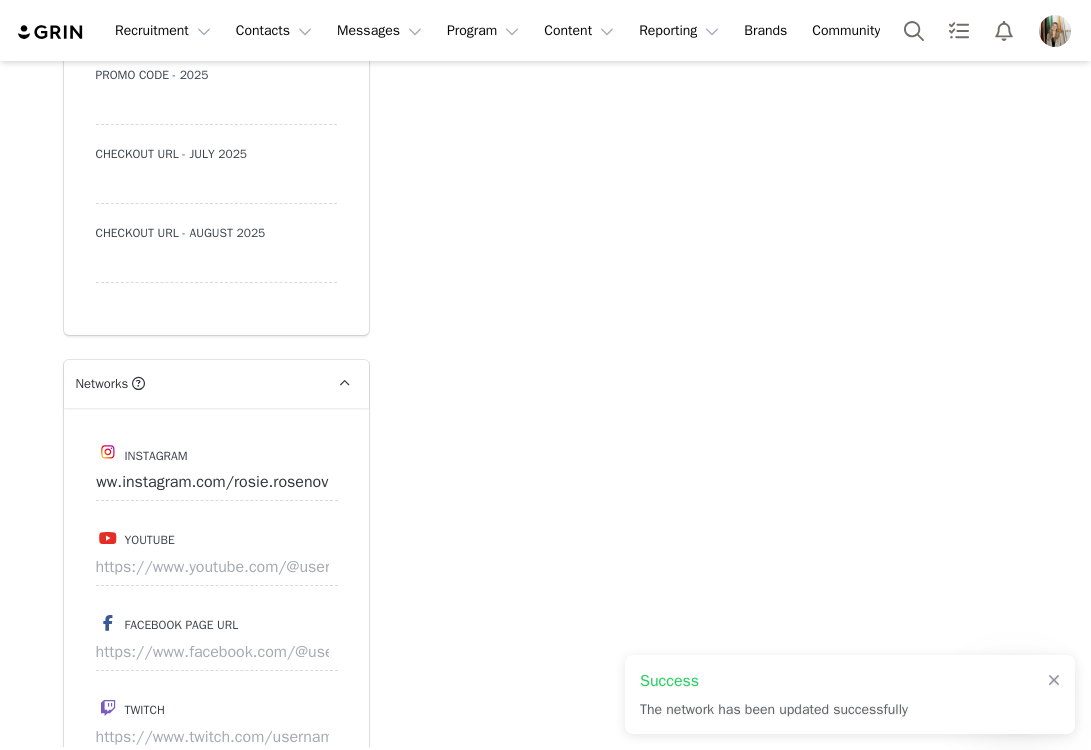 scroll, scrollTop: 0, scrollLeft: 0, axis: both 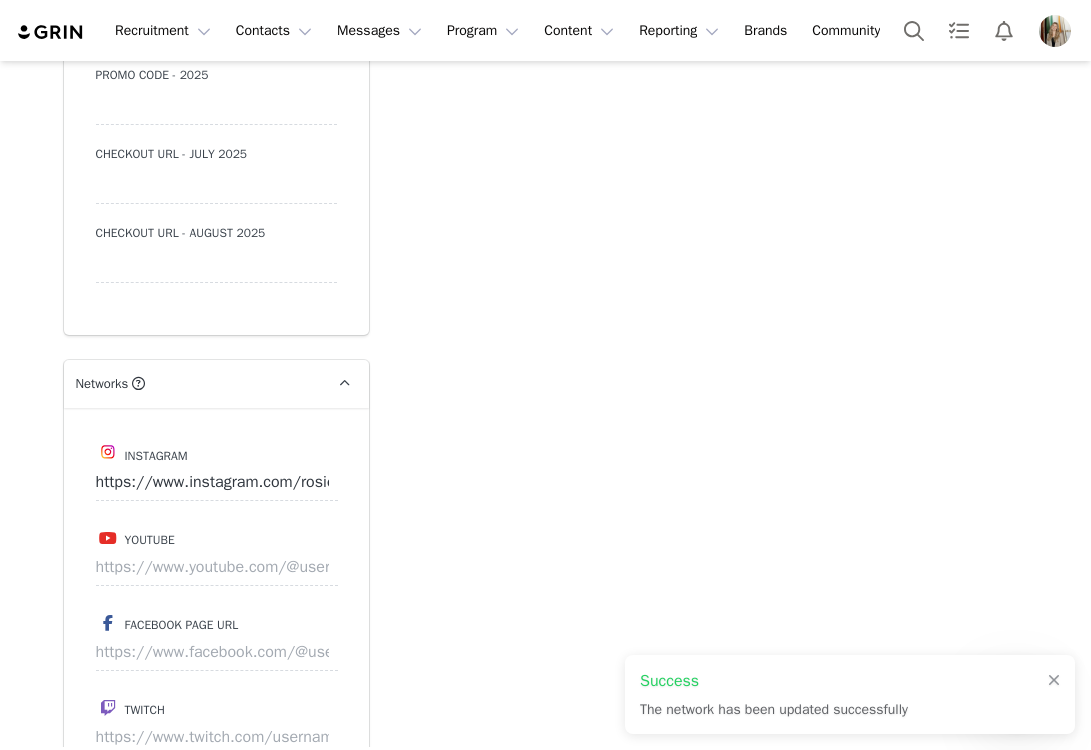 click on "Add Note   Send Email   Tasks  System Font 12pt To open the popup, press Shift+Enter To open the popup, press Shift+Enter To open the popup, press Shift+Enter To open the popup, press Shift+Enter Save Note Cancel Recent Activity All Notes Content Emails Actions Updates Contact Sync ⁨ TikTok ⁩ was updated by ⁨ Rachel Stanke ⁩. Aug 2, 2025, 9:45 PM ⁨ TikTok ⁩ was updated by ⁨ Rachel Stanke ⁩. Aug 2, 2025, 9:44 PM Show more" at bounding box center [710, 315] 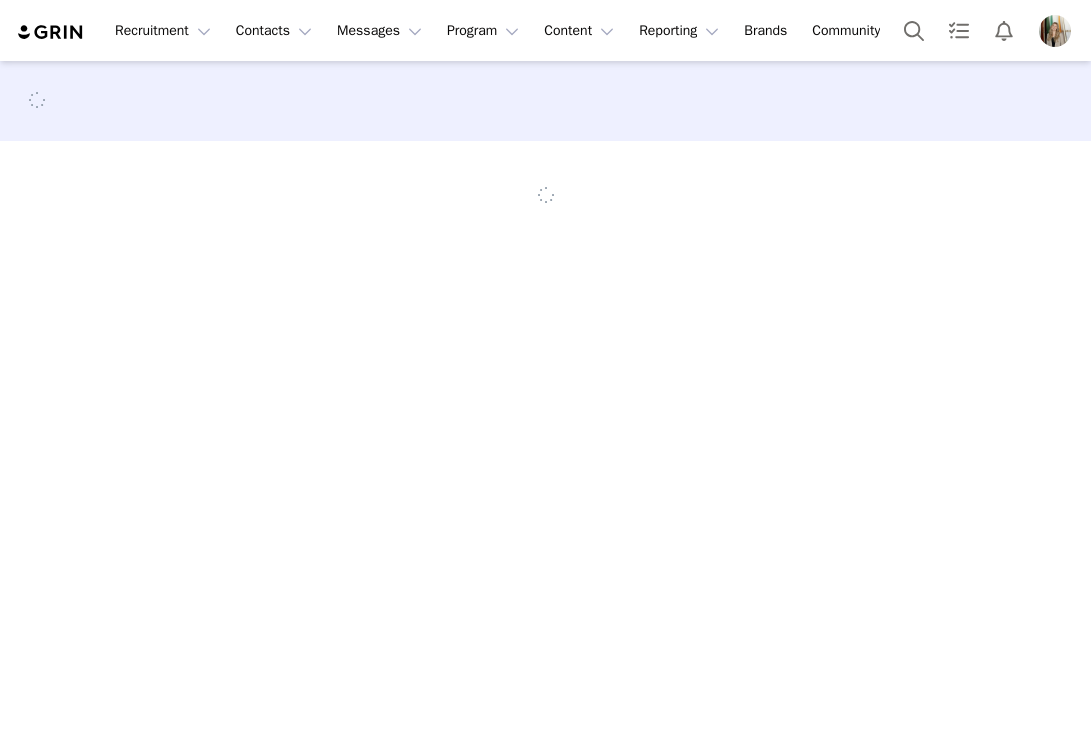 scroll, scrollTop: 0, scrollLeft: 0, axis: both 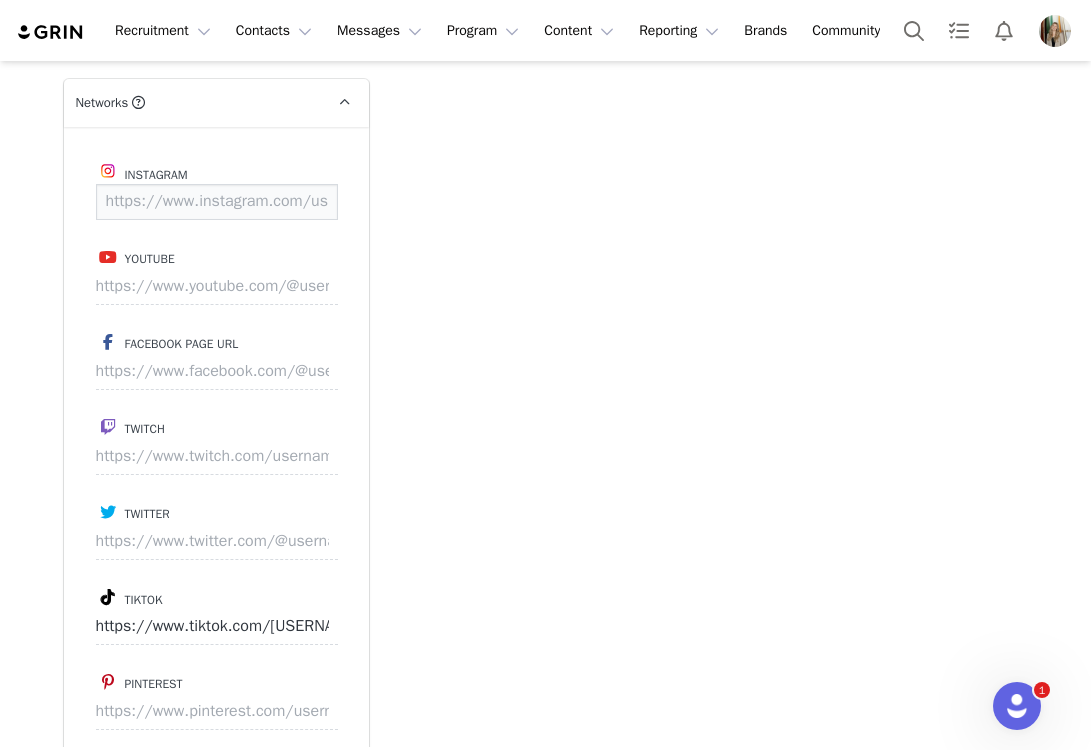 click at bounding box center [217, 202] 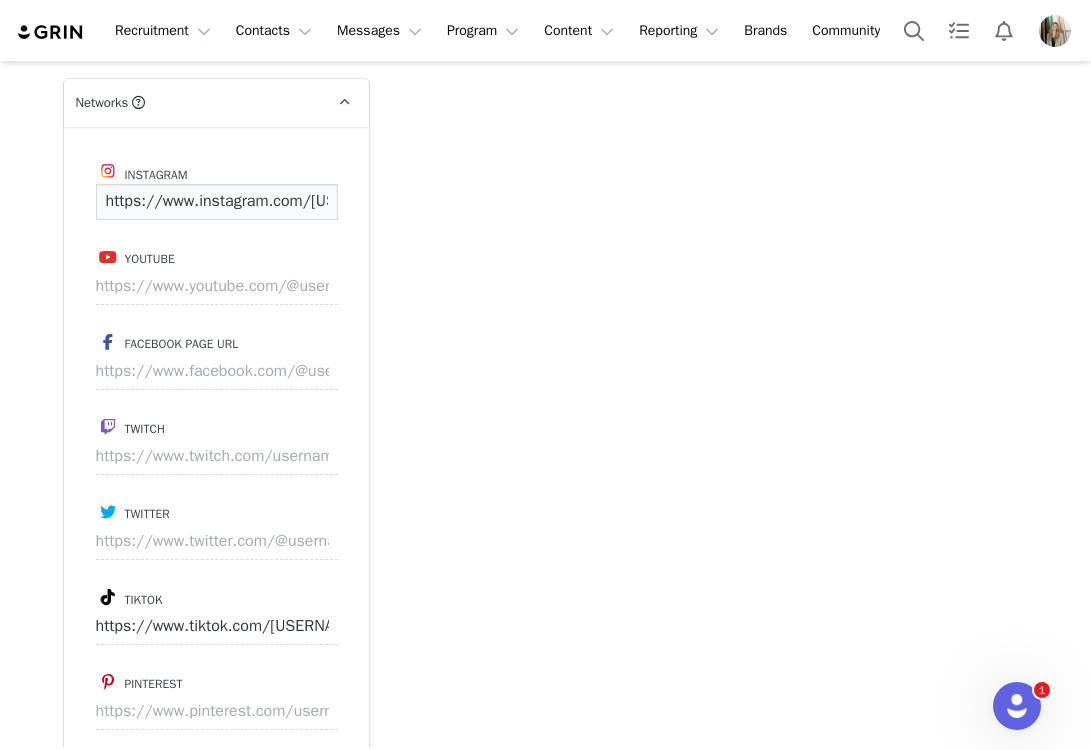 scroll, scrollTop: 0, scrollLeft: 191, axis: horizontal 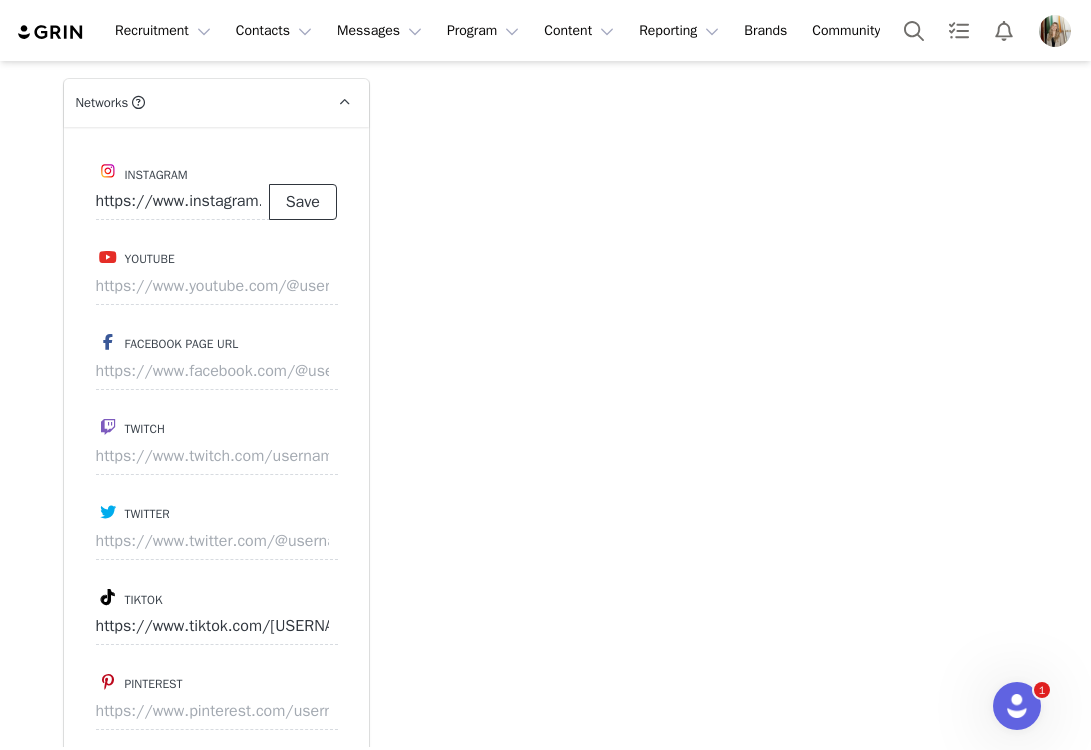 click on "Save" at bounding box center [303, 202] 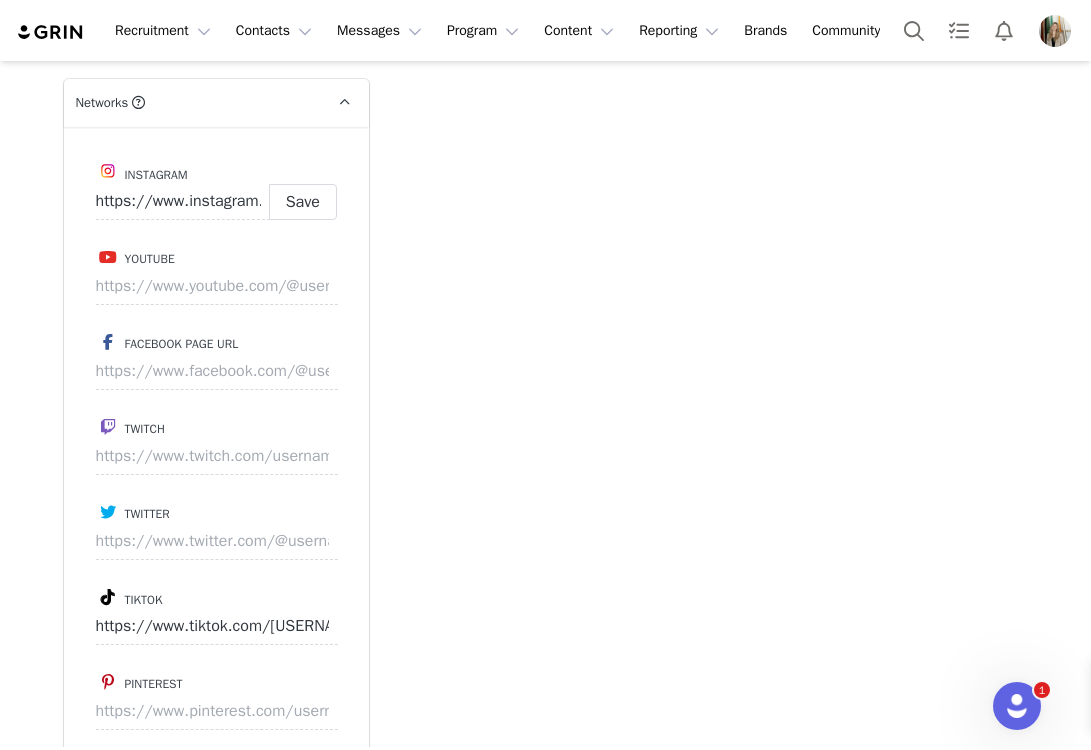 type on "https://www.instagram.com/caroline.i.anderson" 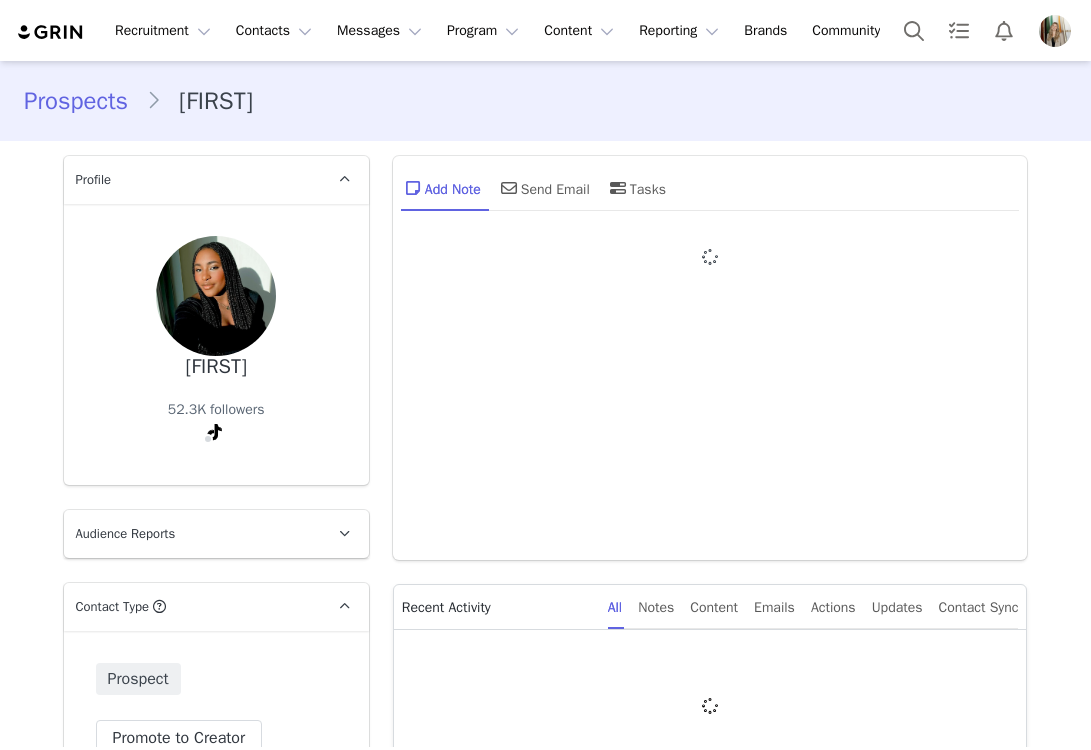 type on "+1 (United States)" 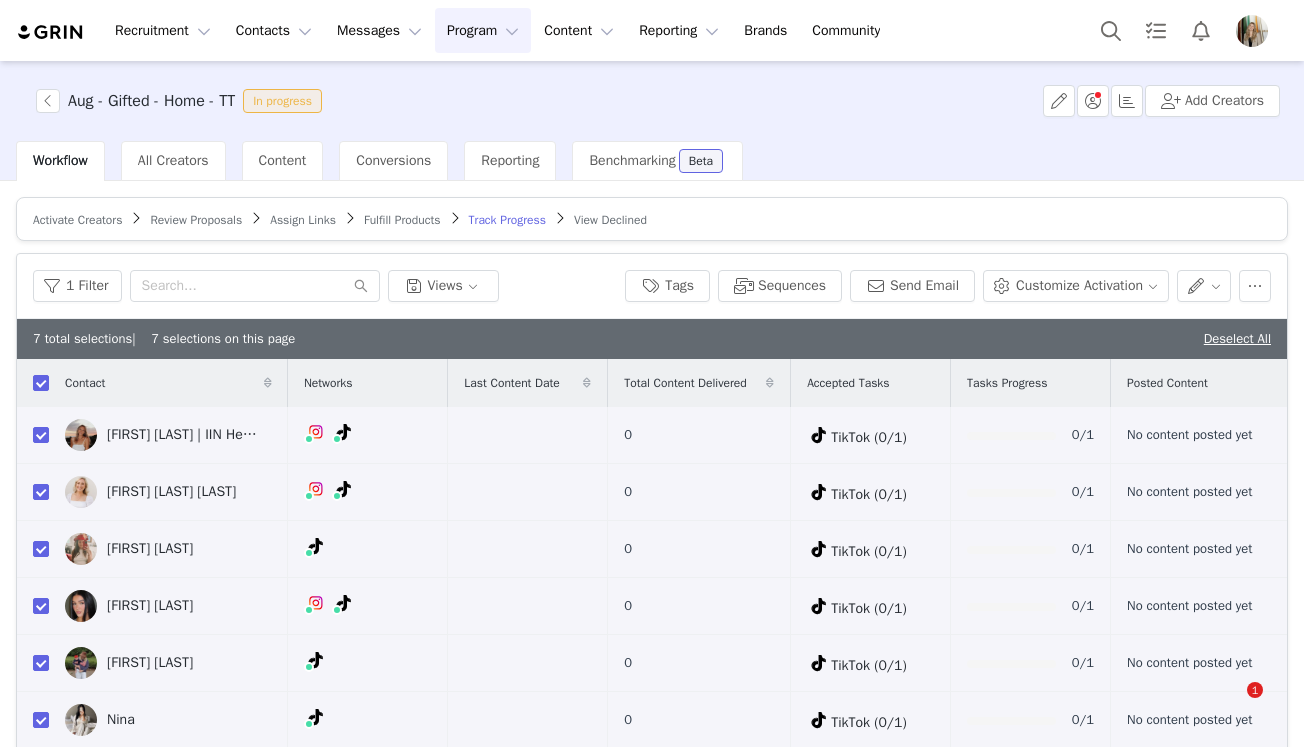 scroll, scrollTop: 0, scrollLeft: 0, axis: both 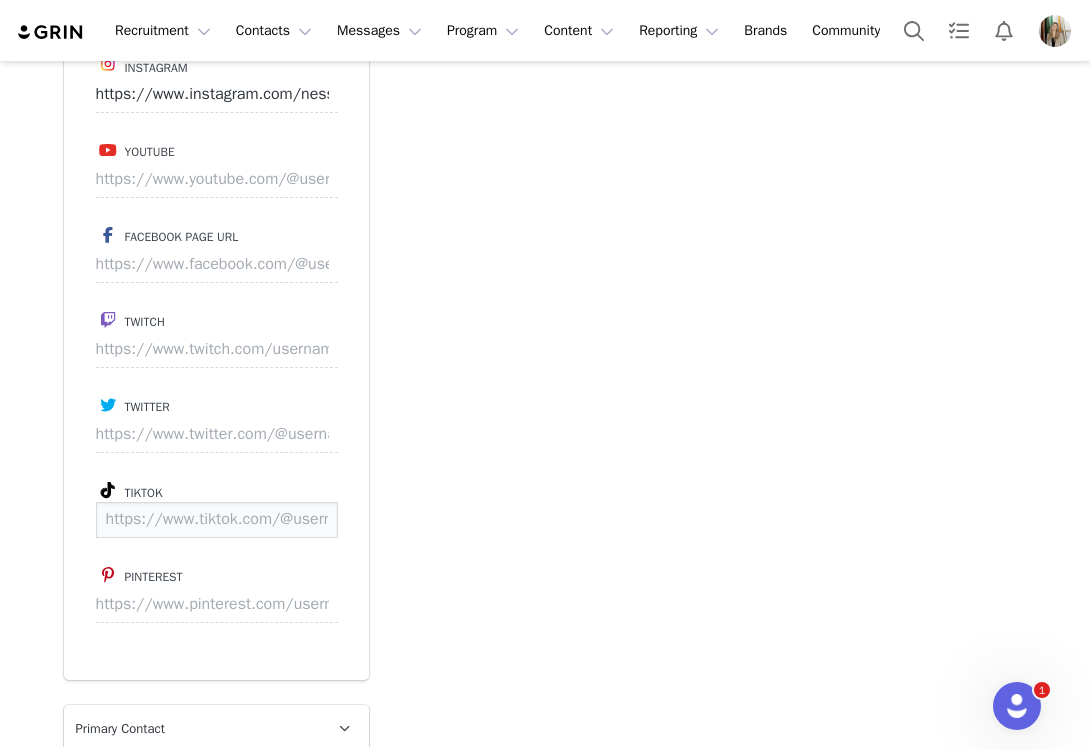 click at bounding box center (217, 520) 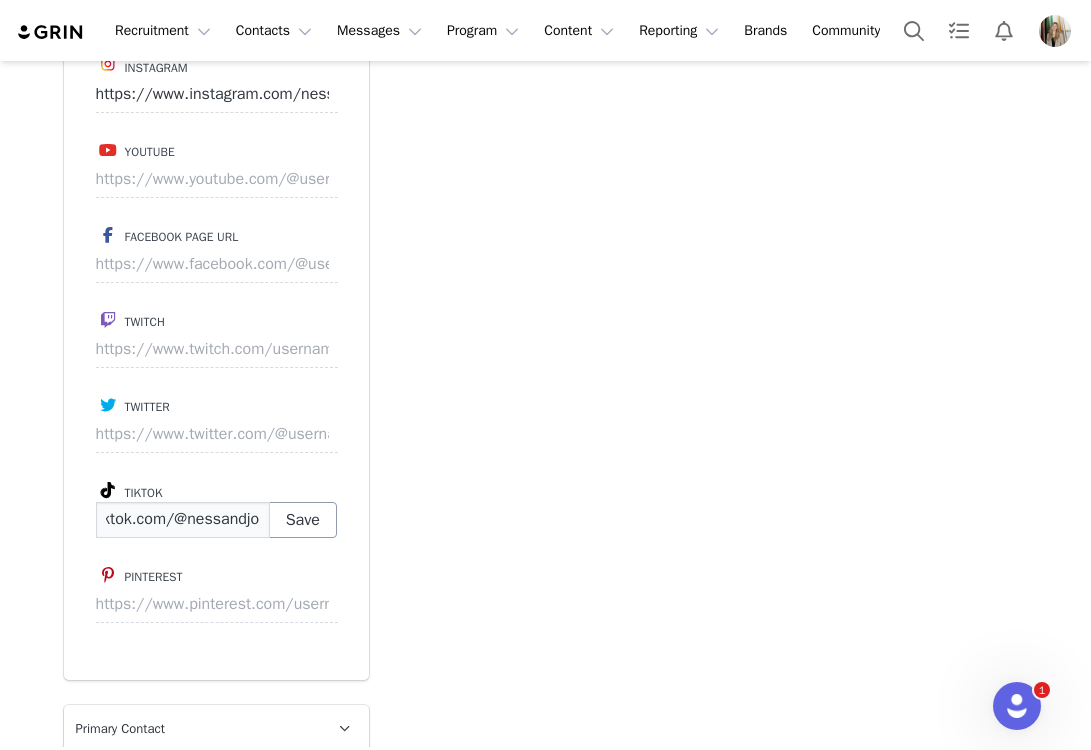 scroll, scrollTop: 0, scrollLeft: 105, axis: horizontal 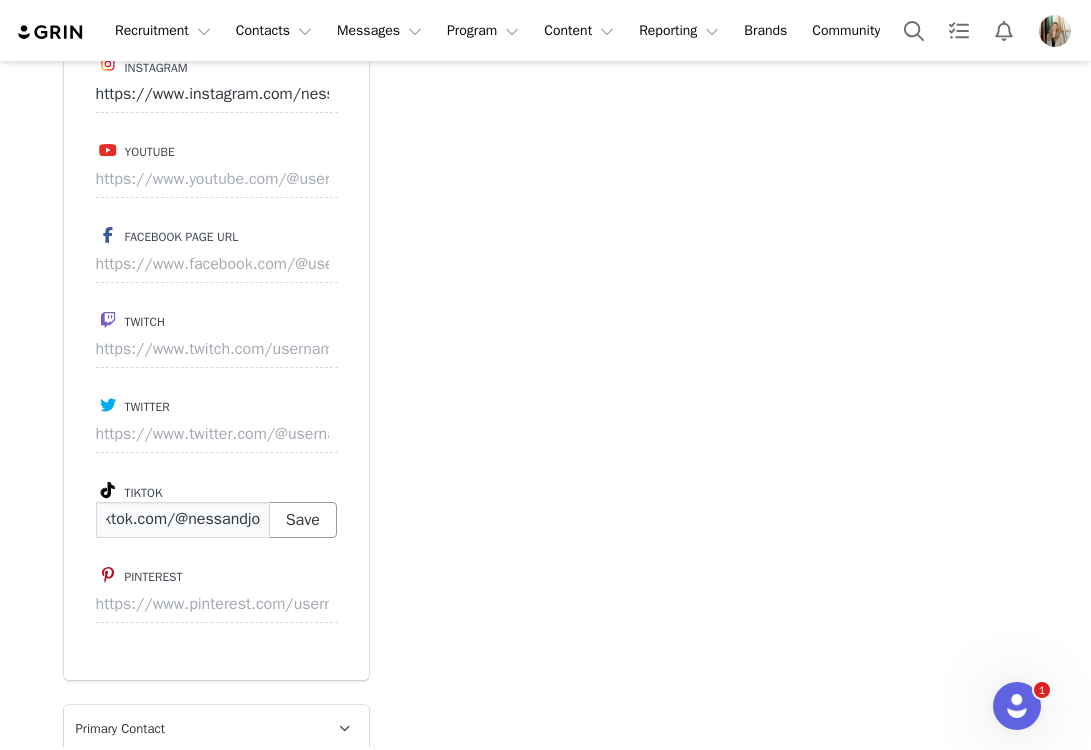 type on "https://www.tiktok.com/@nessandjo" 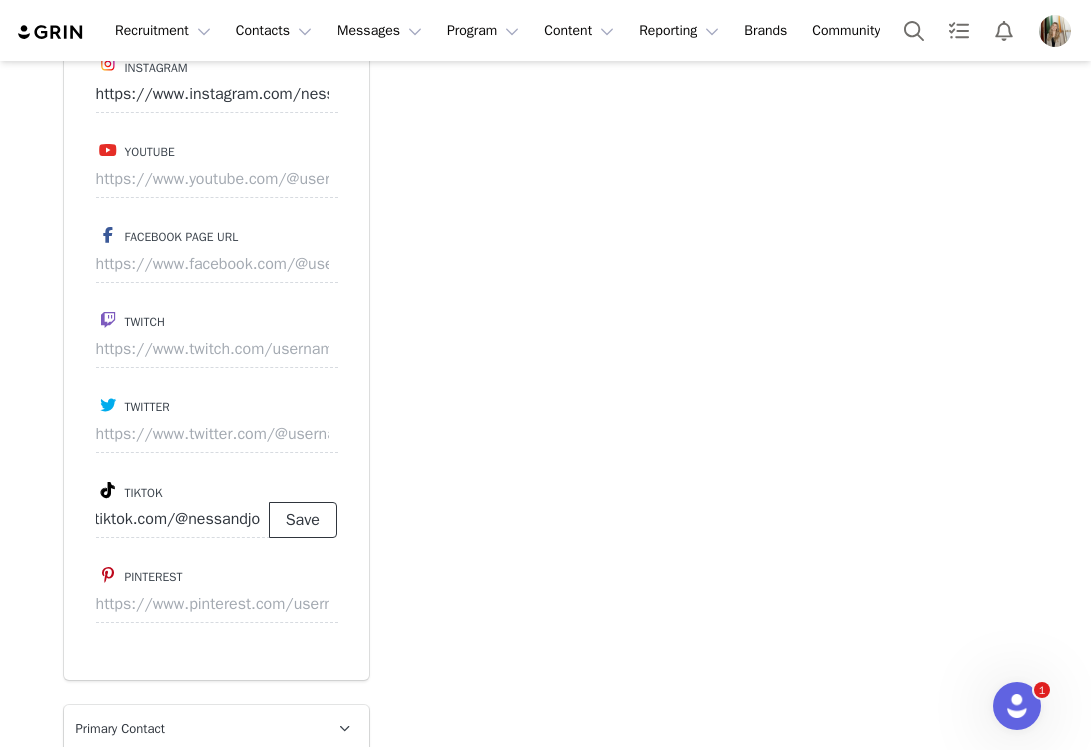 click on "Save" at bounding box center [303, 520] 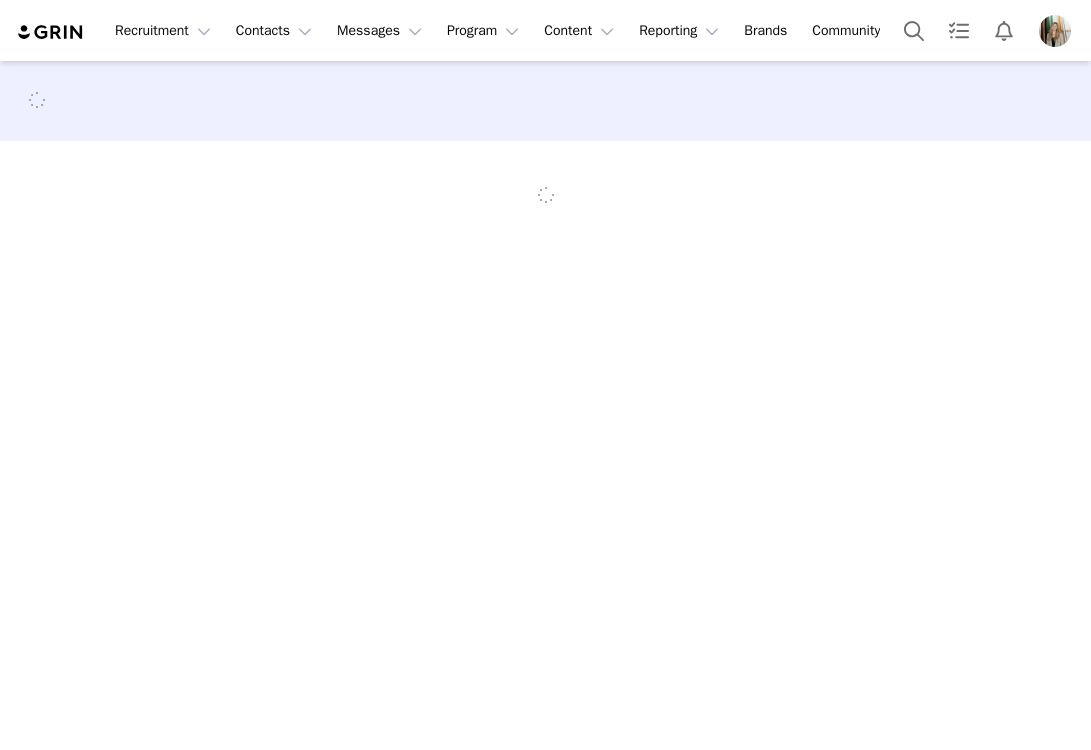scroll, scrollTop: 0, scrollLeft: 0, axis: both 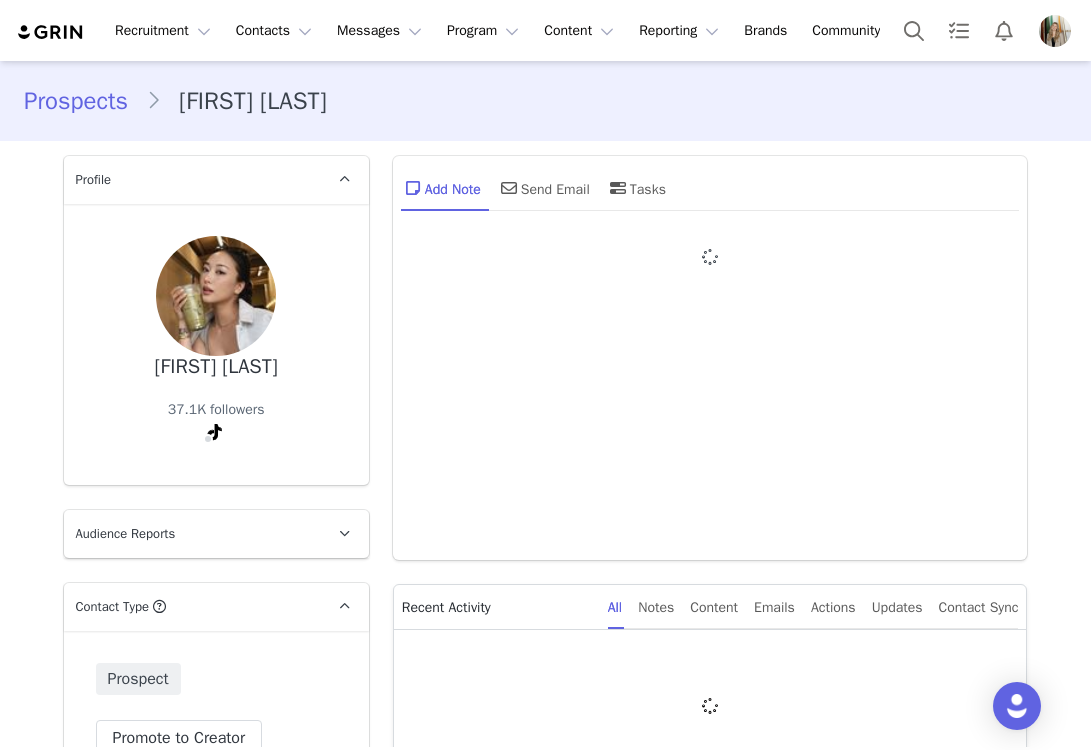 type on "+1 (United States)" 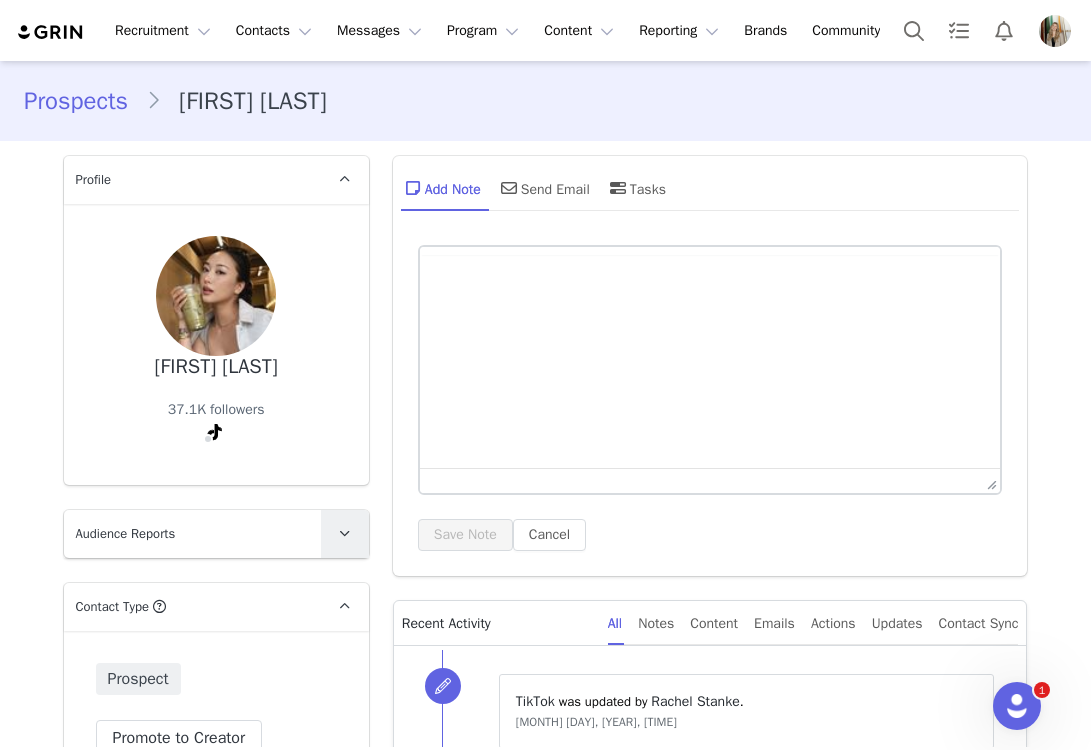 scroll, scrollTop: 0, scrollLeft: 0, axis: both 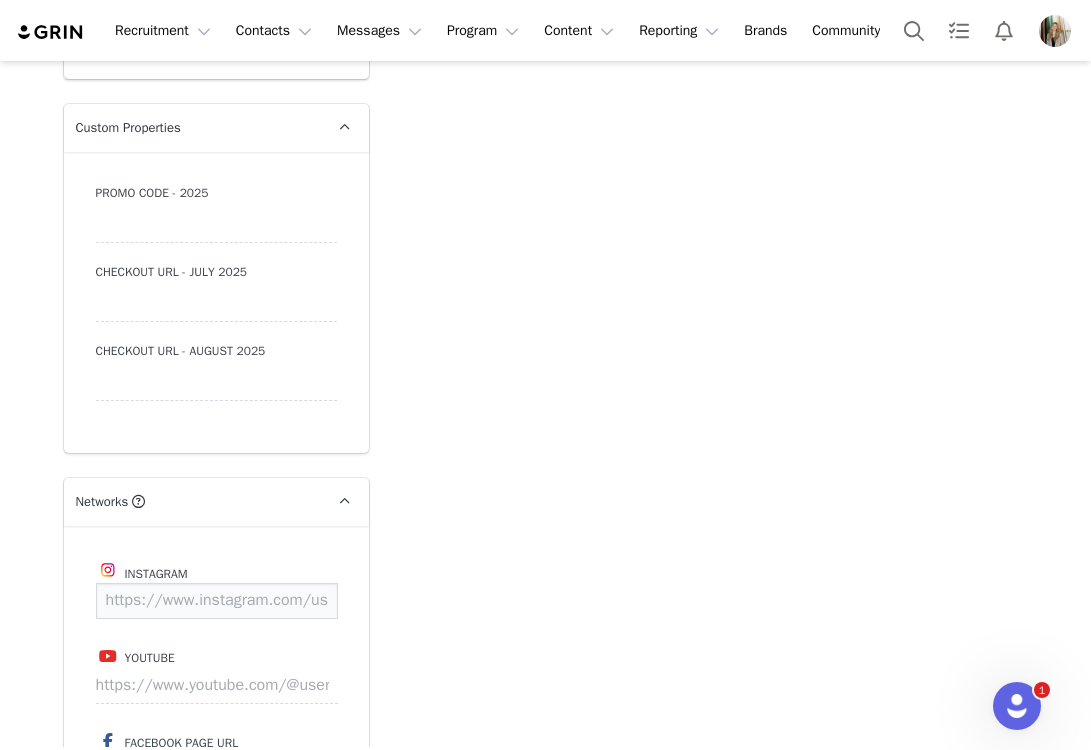 click at bounding box center (217, 601) 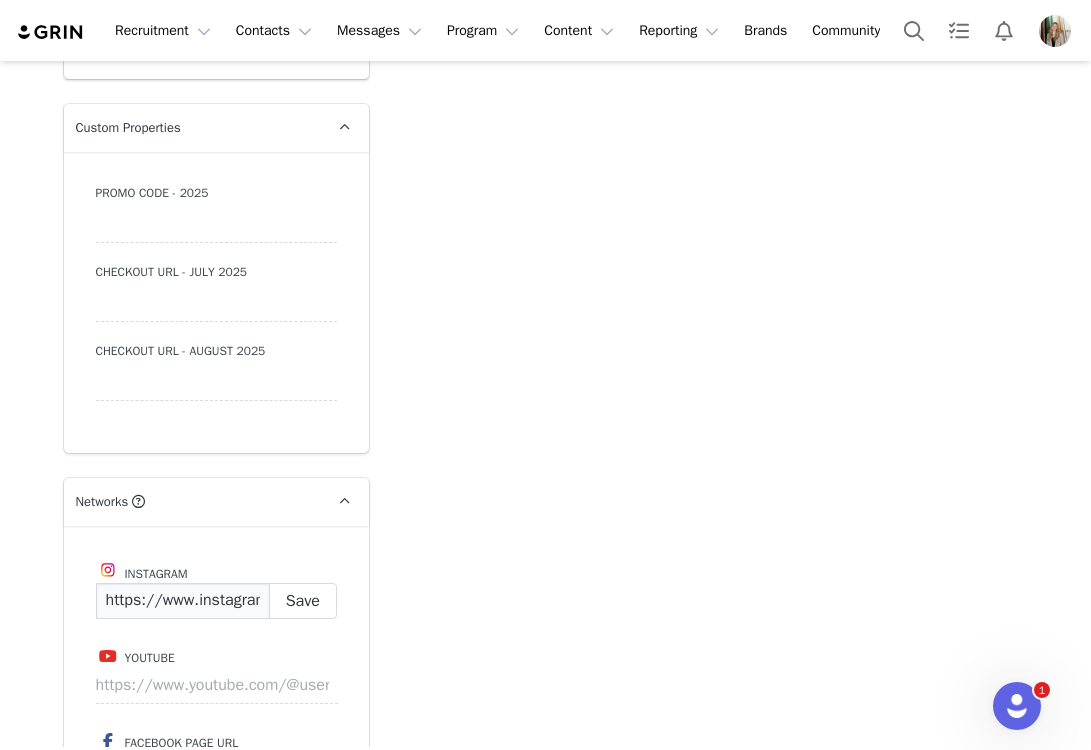 scroll, scrollTop: 0, scrollLeft: 526, axis: horizontal 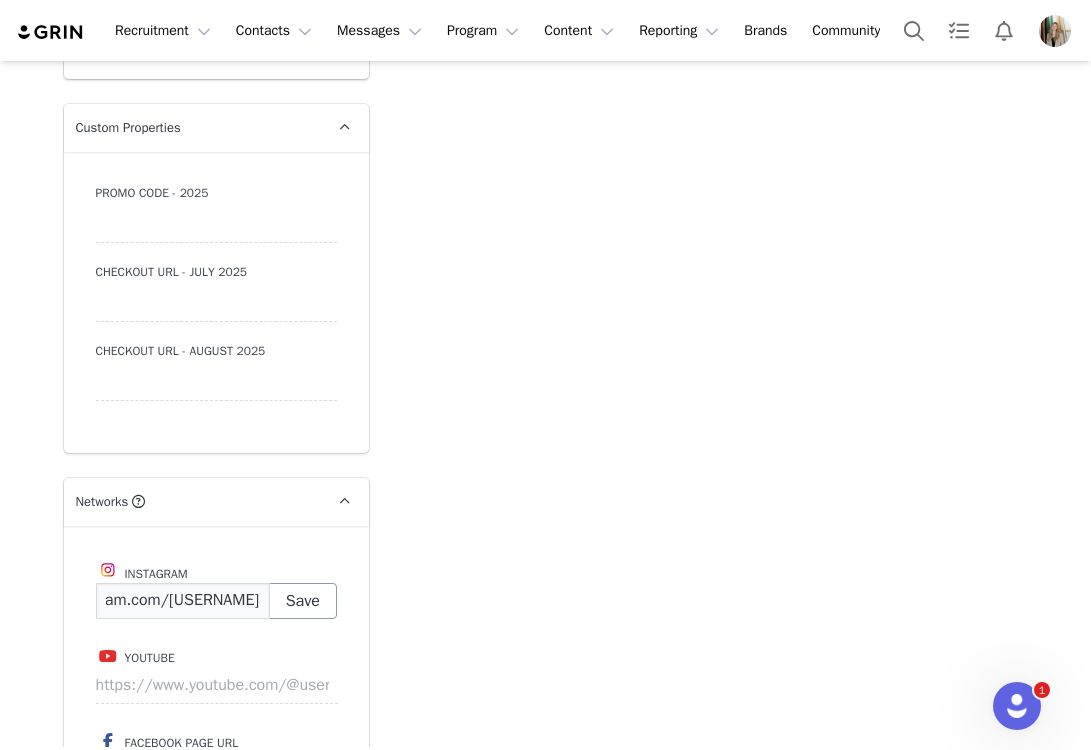 type on "https://www.instagram.com/[USERNAME]" 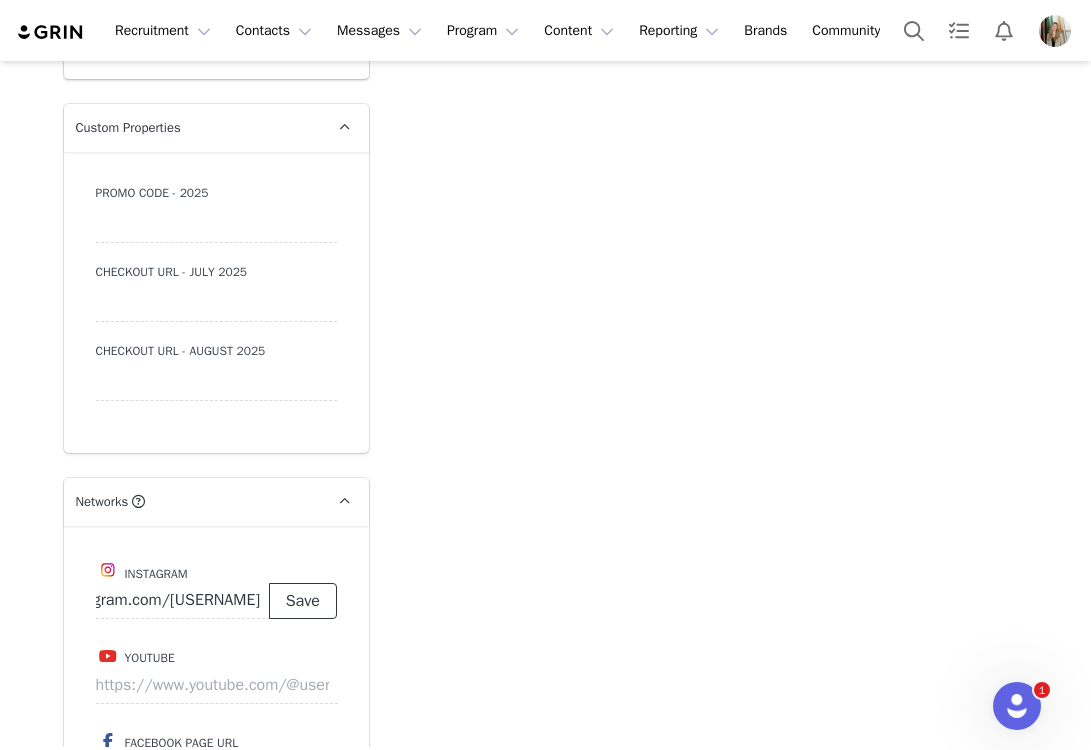 click on "Save" at bounding box center (303, 601) 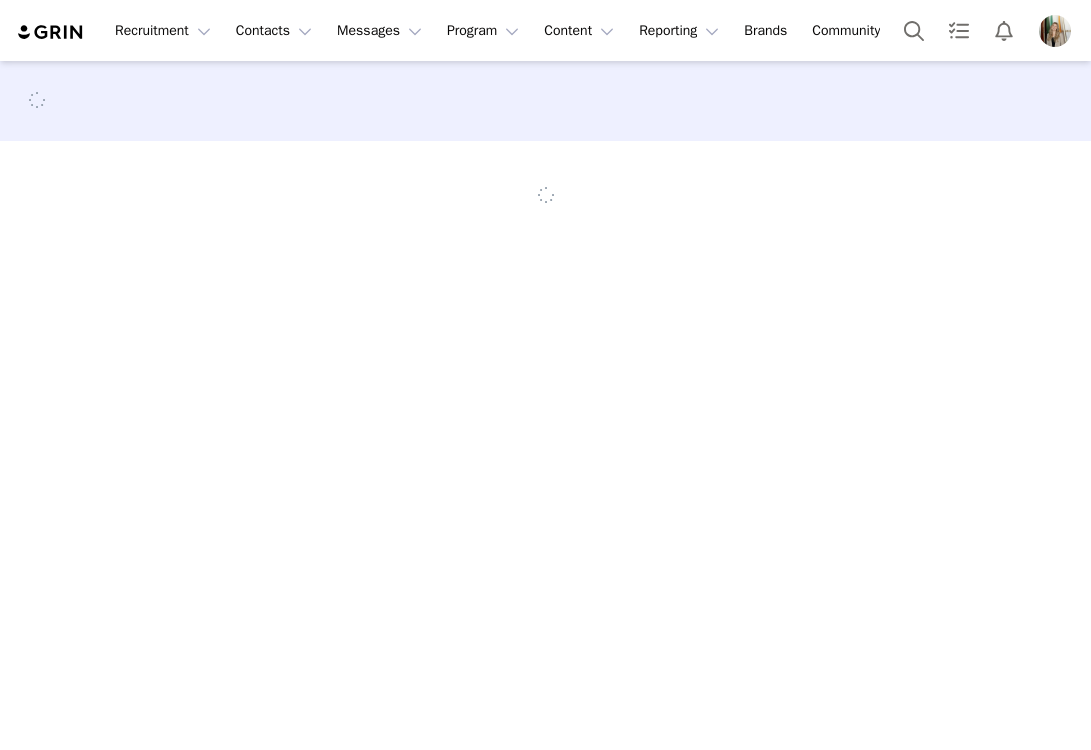 scroll, scrollTop: 0, scrollLeft: 0, axis: both 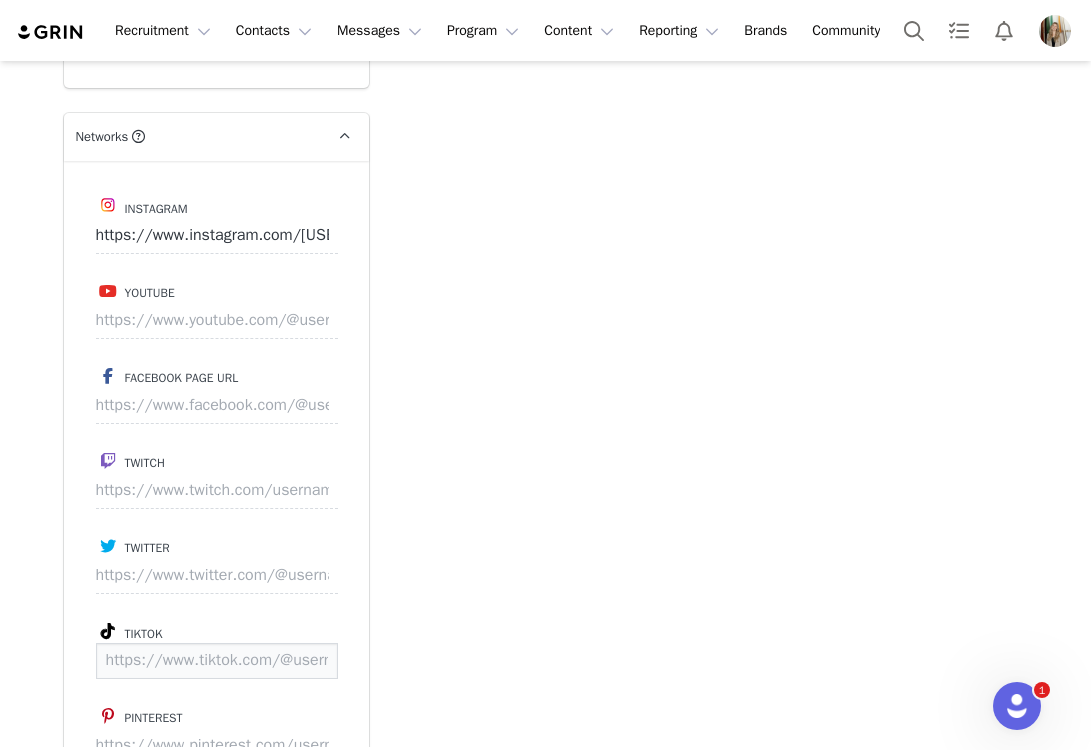 click at bounding box center (217, 661) 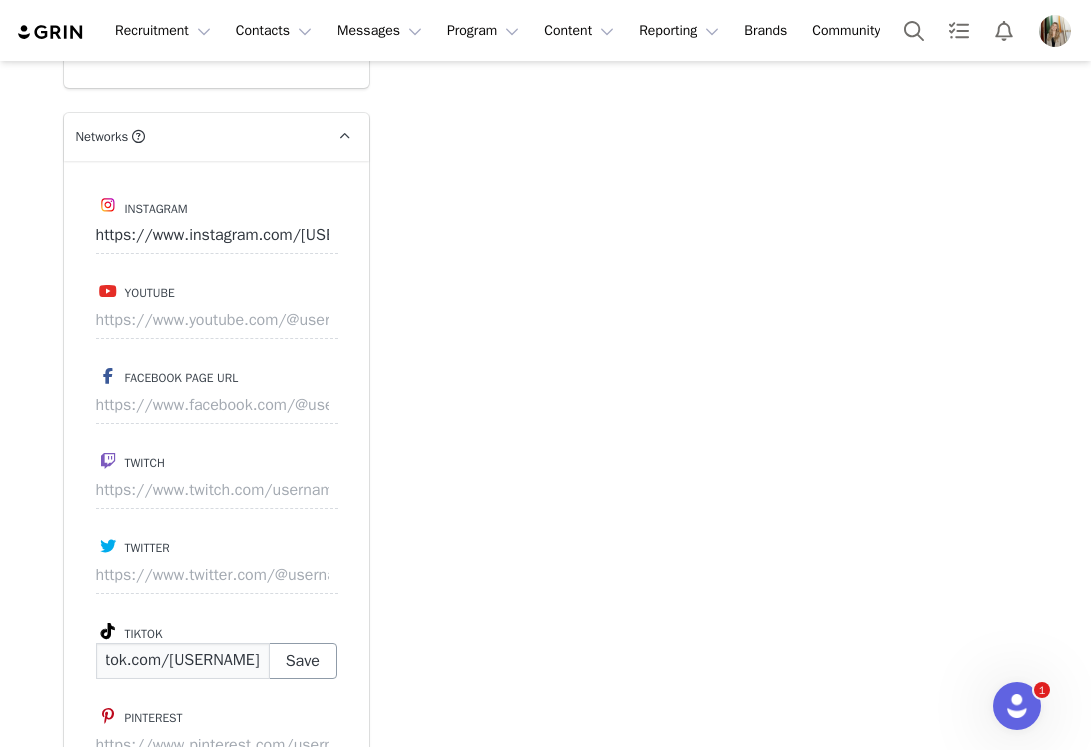 scroll, scrollTop: 0, scrollLeft: 98, axis: horizontal 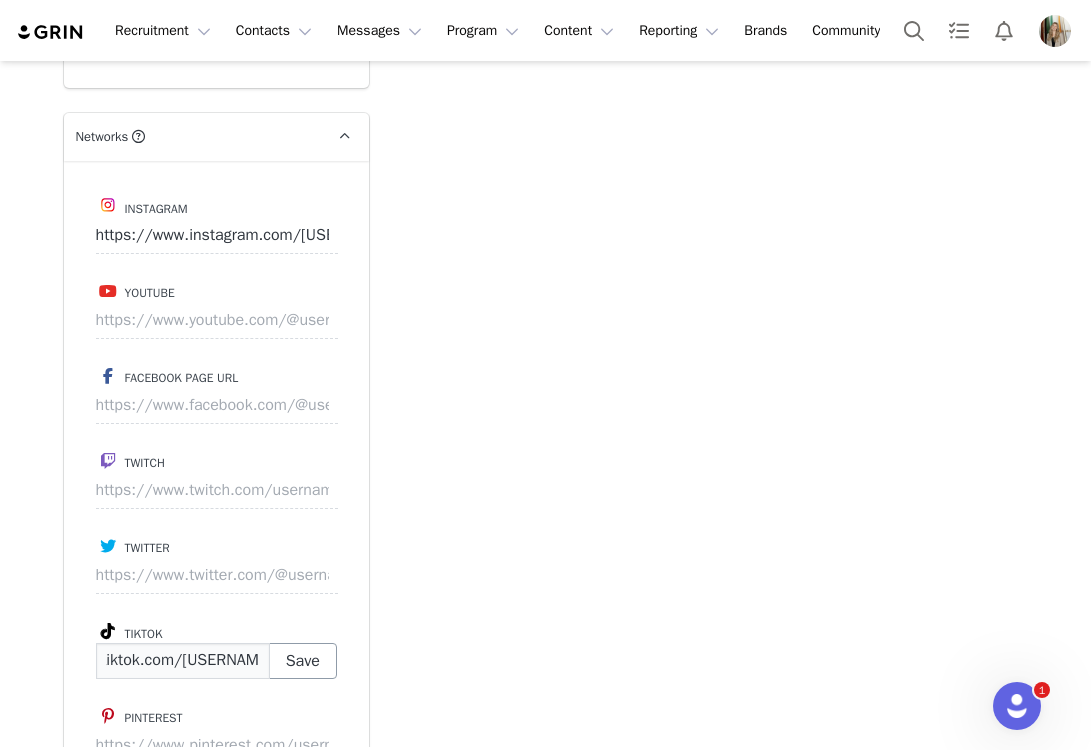 type on "https://www.tiktok.com/@maesitler" 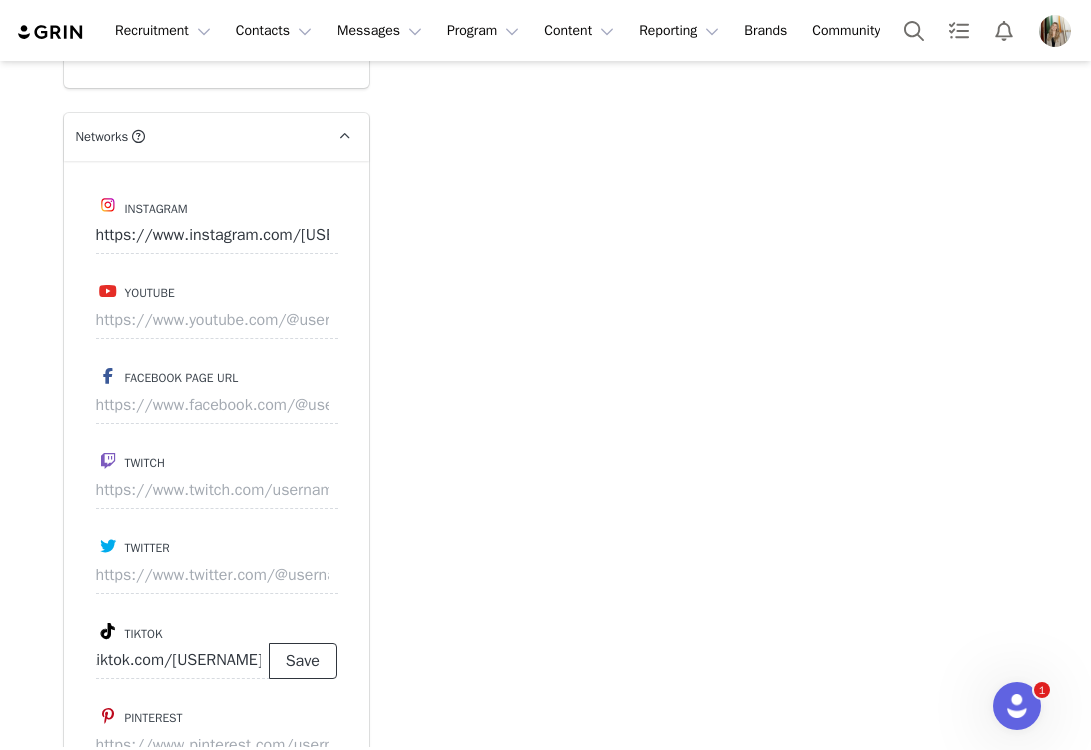 click on "Save" at bounding box center (303, 661) 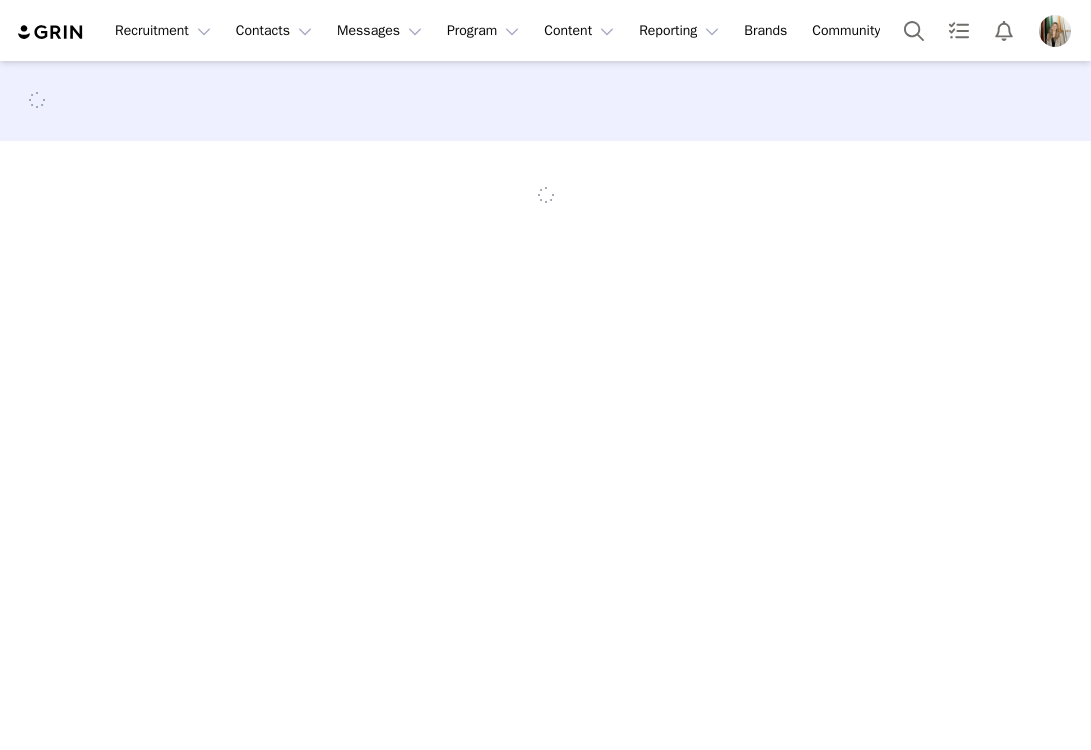 scroll, scrollTop: 0, scrollLeft: 0, axis: both 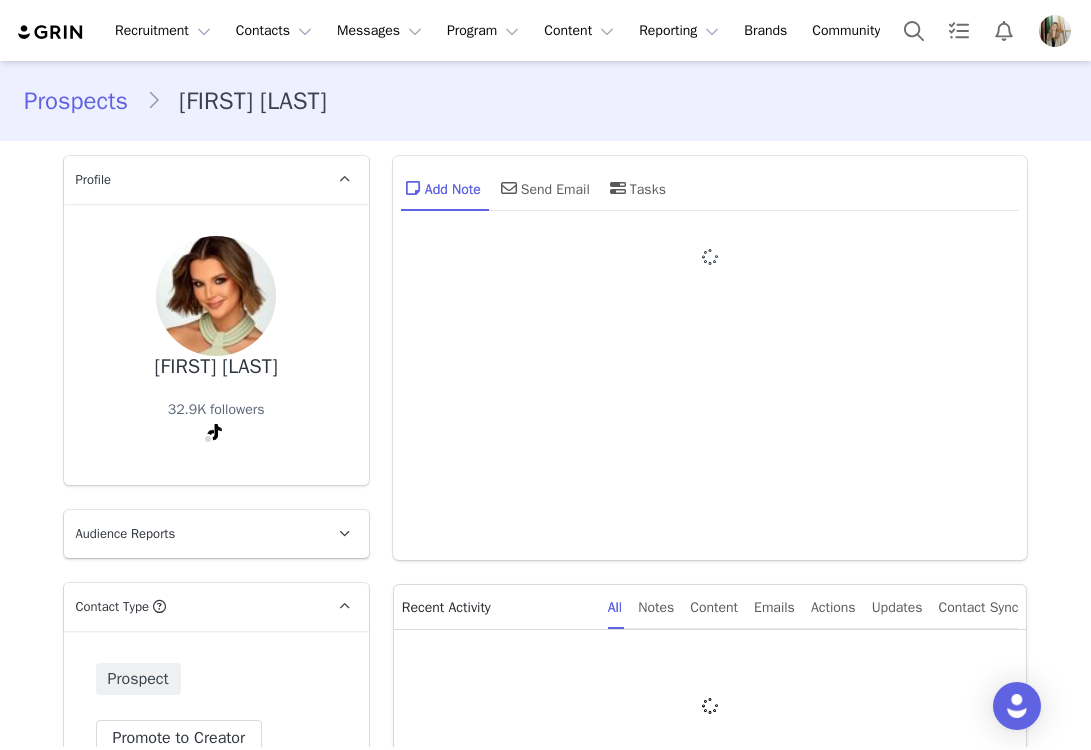 type on "+1 (United States)" 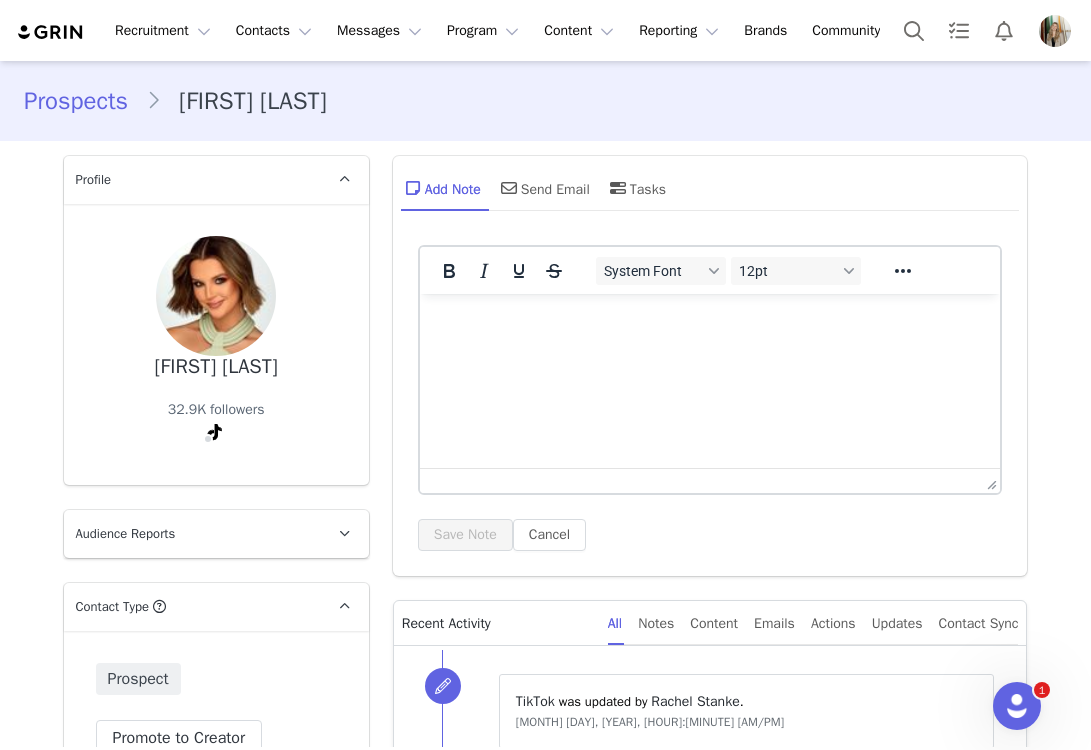 scroll, scrollTop: 0, scrollLeft: 0, axis: both 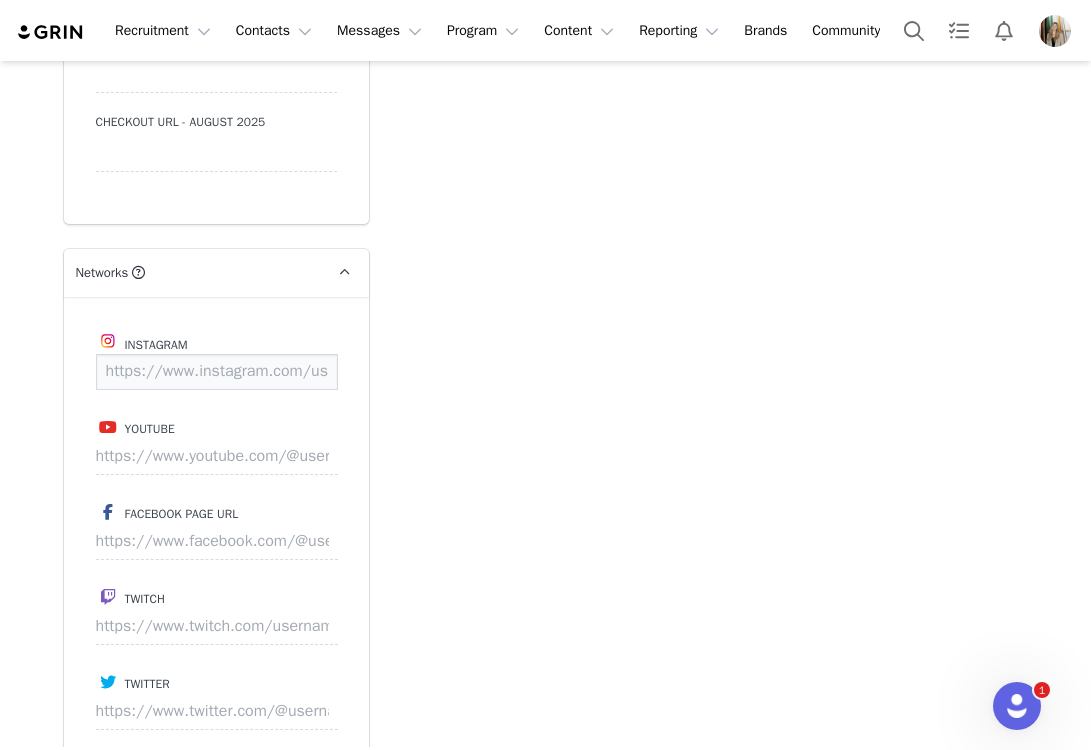 click at bounding box center (217, 372) 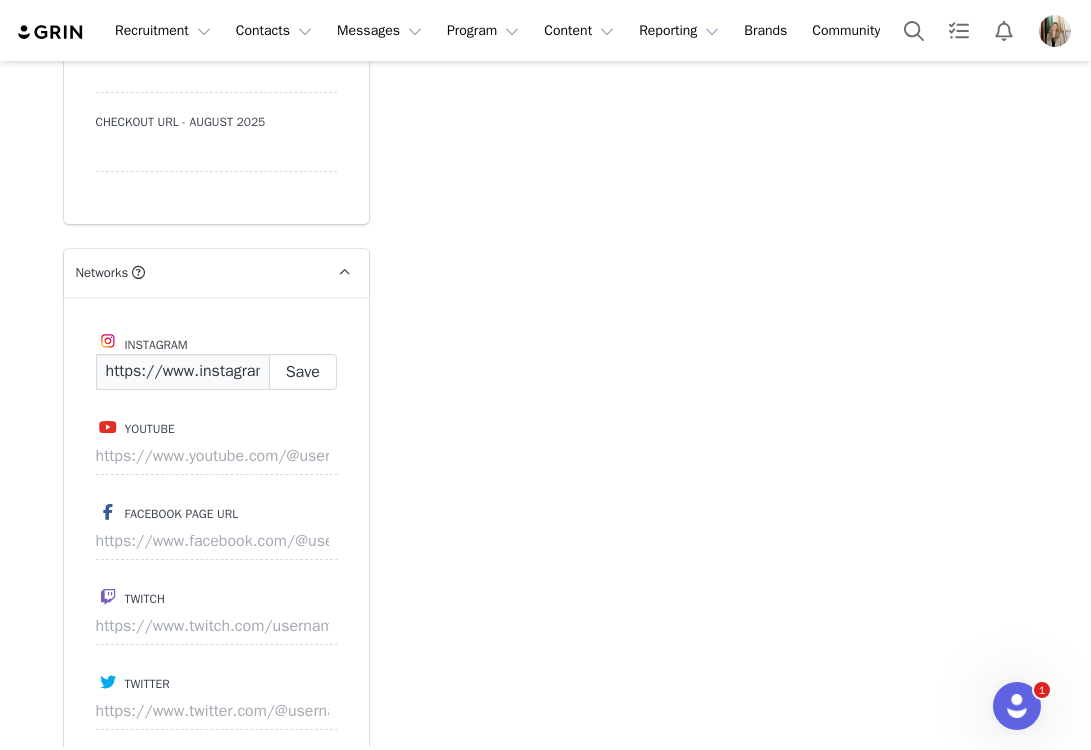 scroll, scrollTop: 0, scrollLeft: 143, axis: horizontal 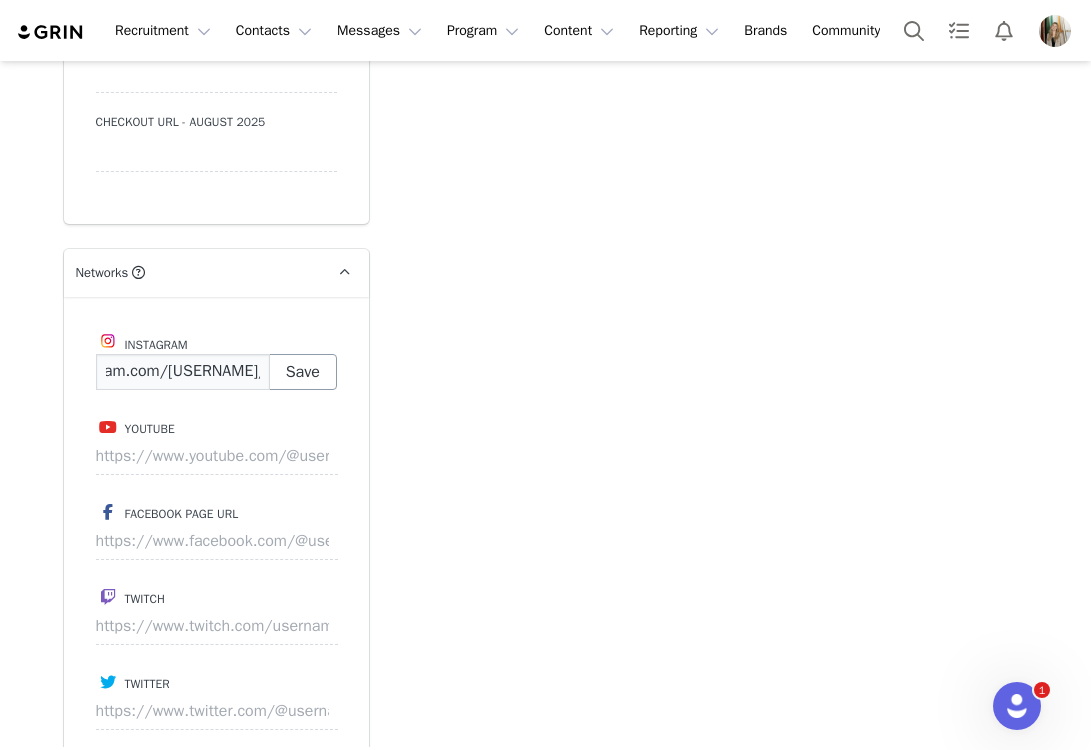 type on "https://www.instagram.com/[USERNAME]/" 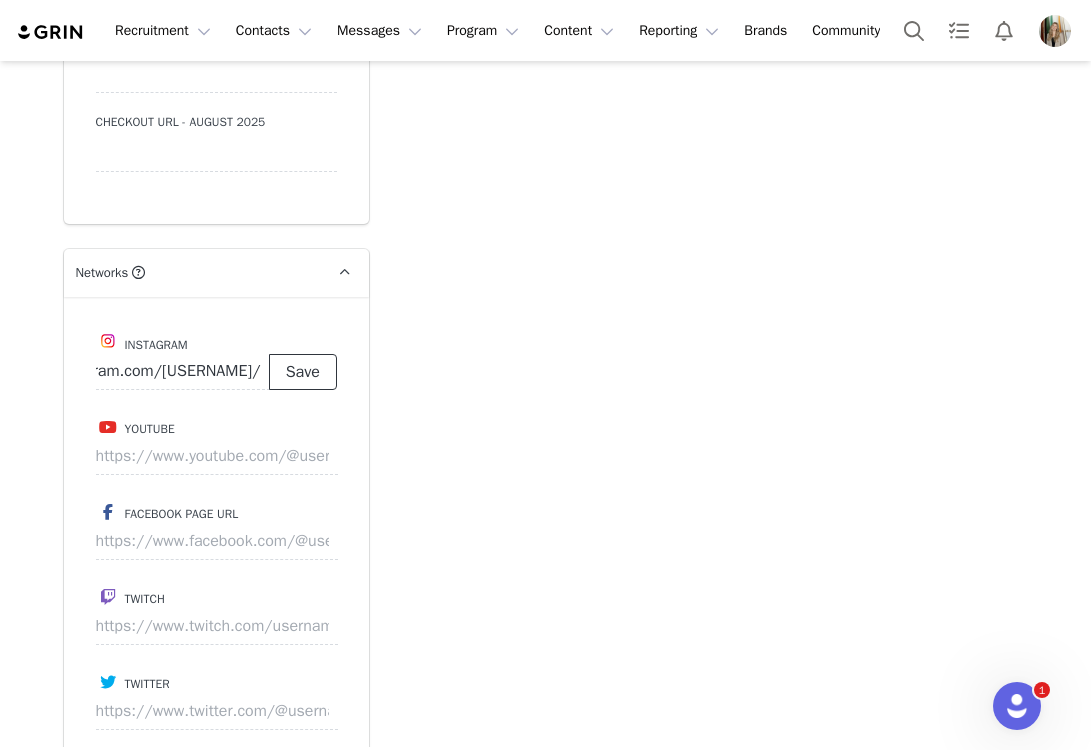 click on "Save" at bounding box center [303, 372] 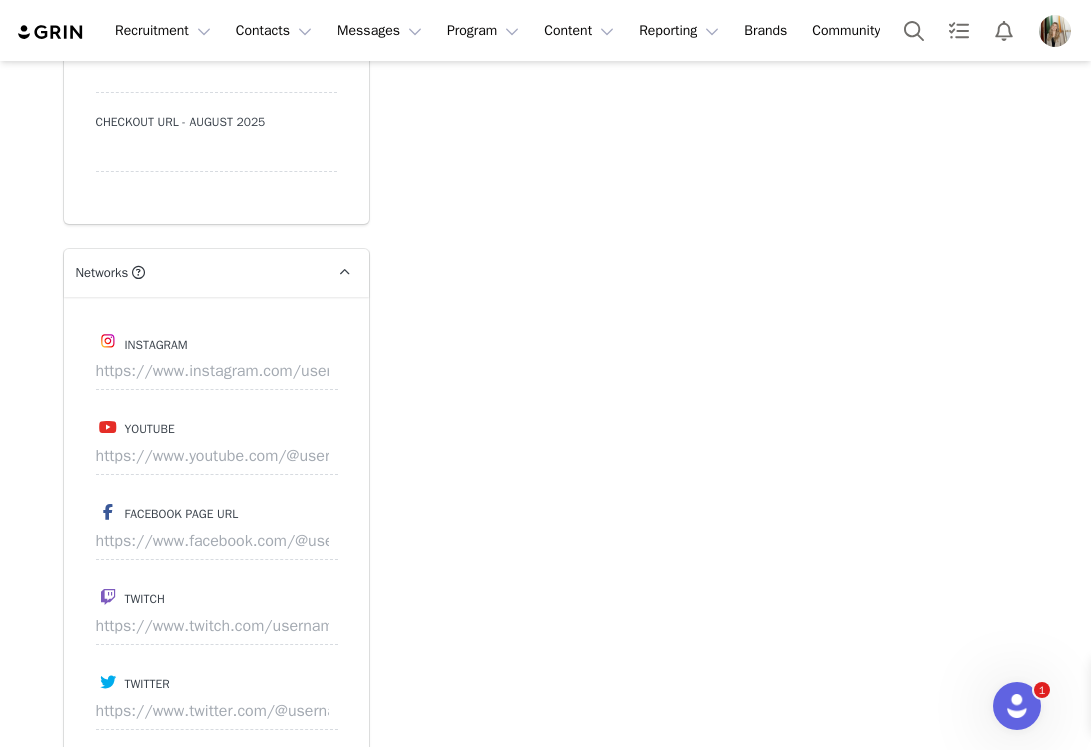 type on "https://www.instagram.com/[USERNAME]" 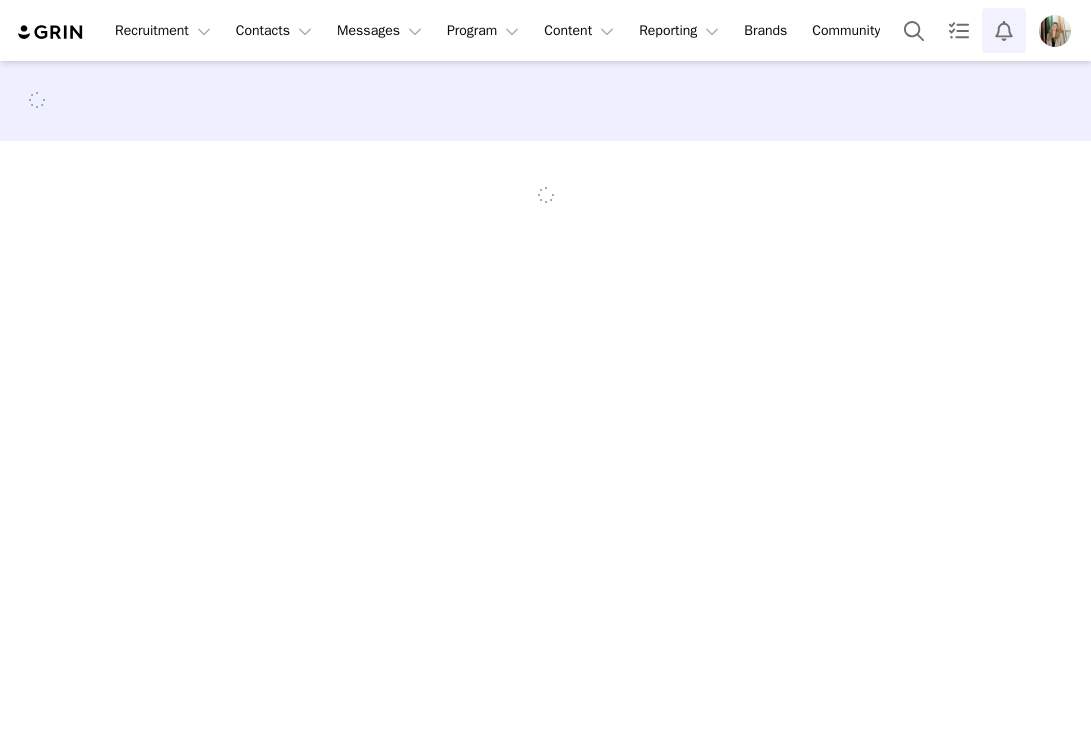 scroll, scrollTop: 0, scrollLeft: 0, axis: both 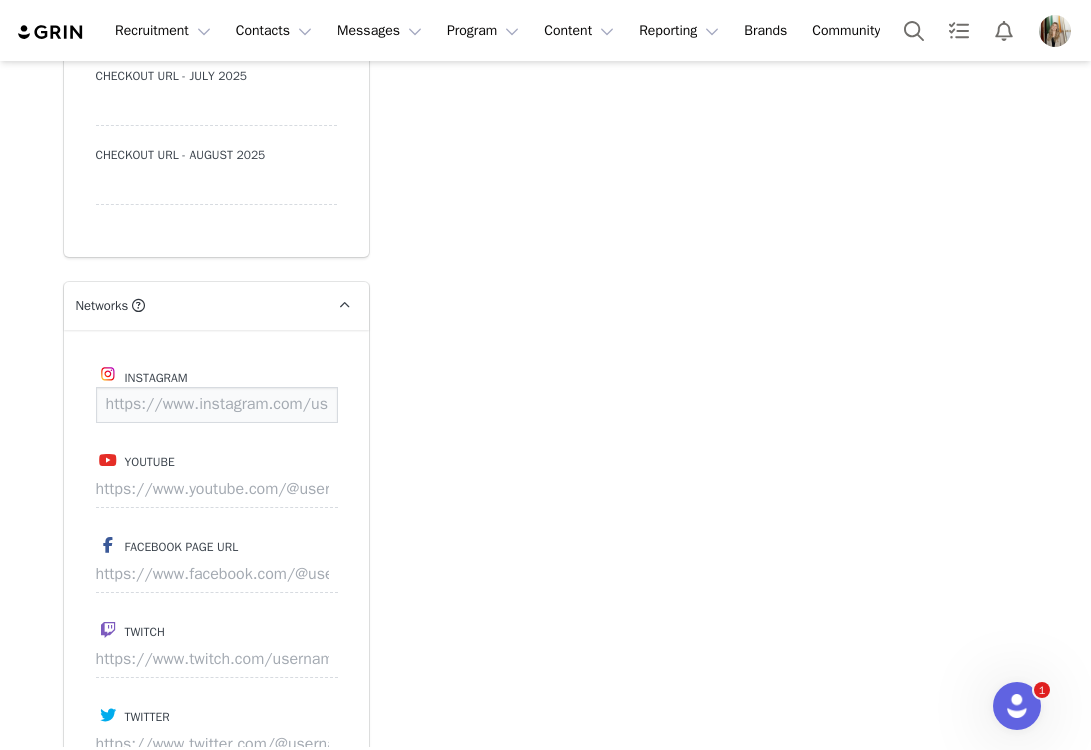 click at bounding box center [217, 405] 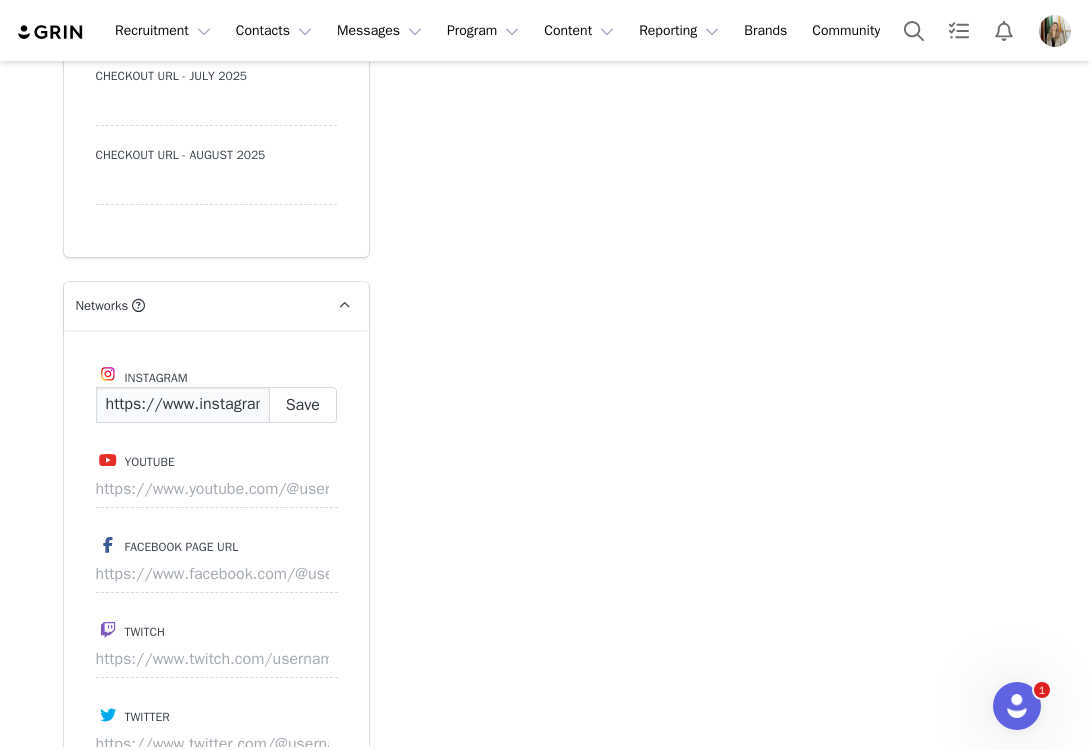 scroll, scrollTop: 0, scrollLeft: 136, axis: horizontal 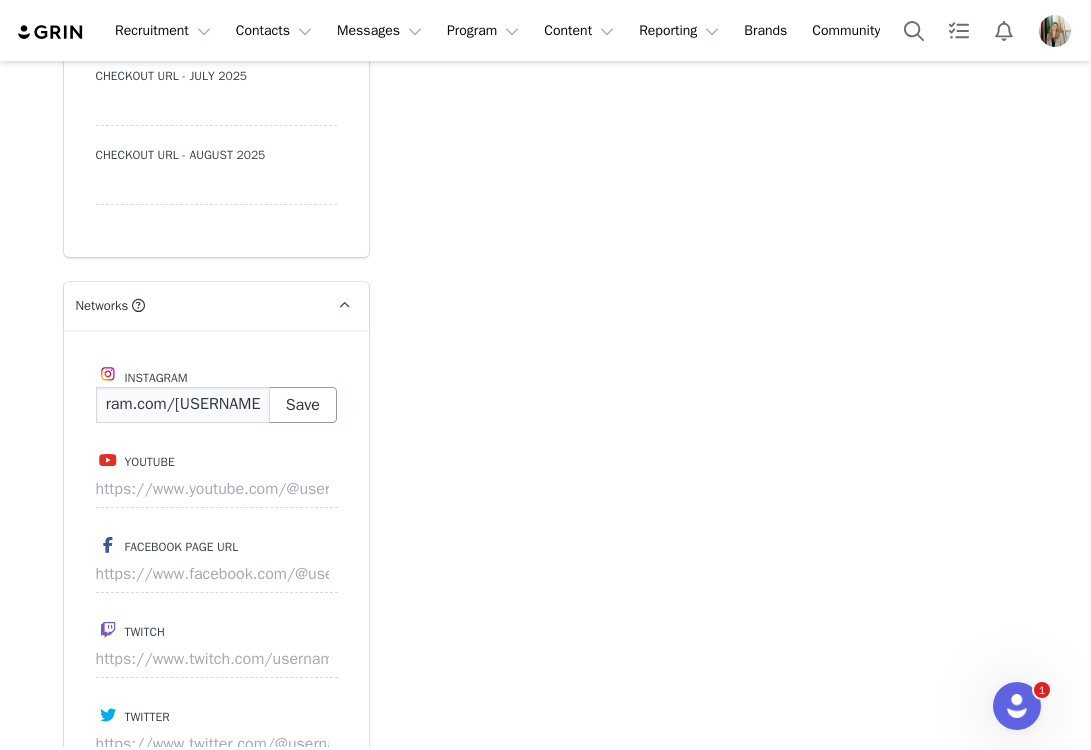 type on "https://www.instagram.com/abbeykline_" 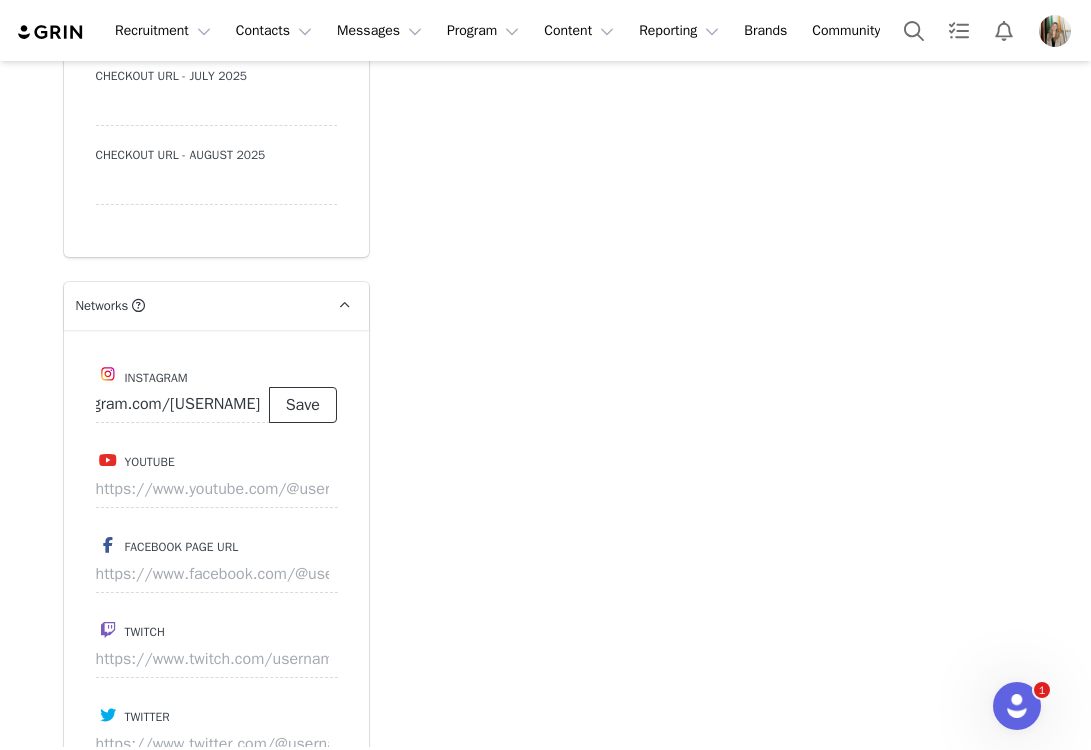 click on "Save" at bounding box center (303, 405) 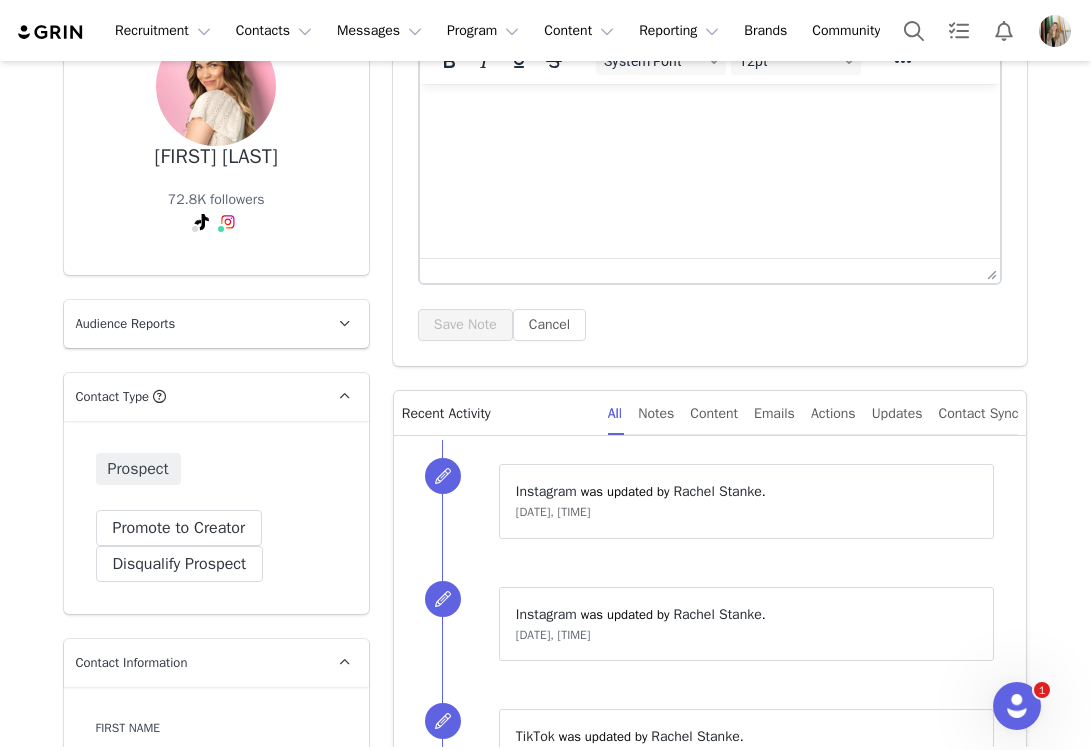 scroll, scrollTop: 161, scrollLeft: 0, axis: vertical 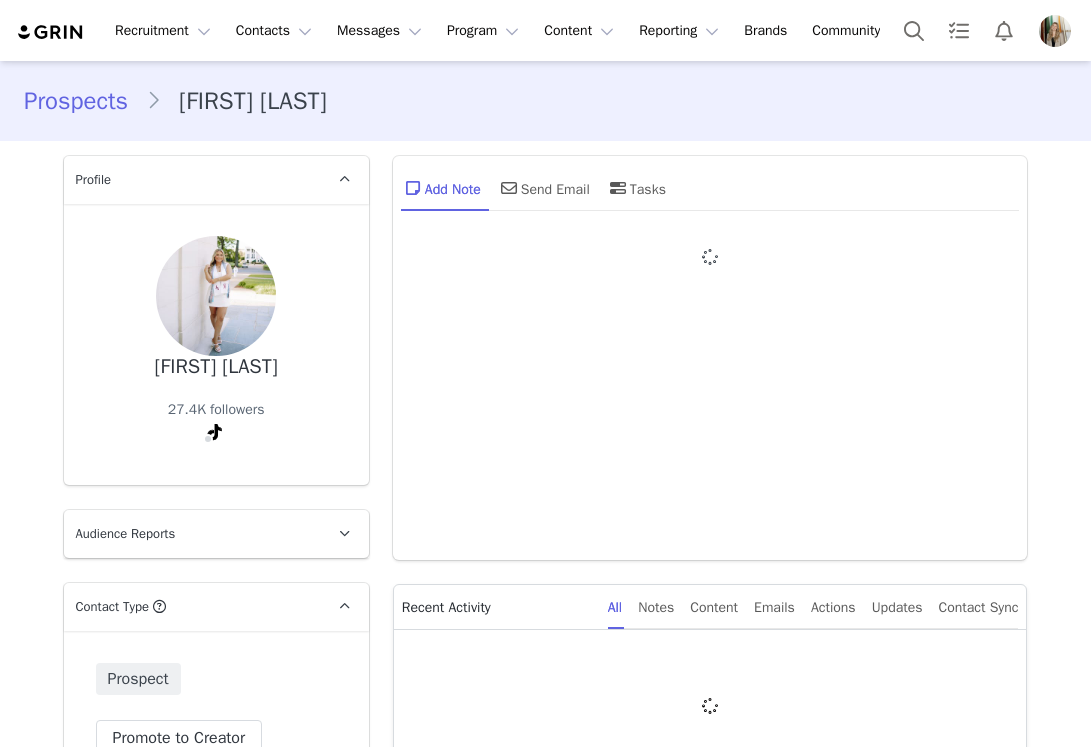 type on "+1 (United States)" 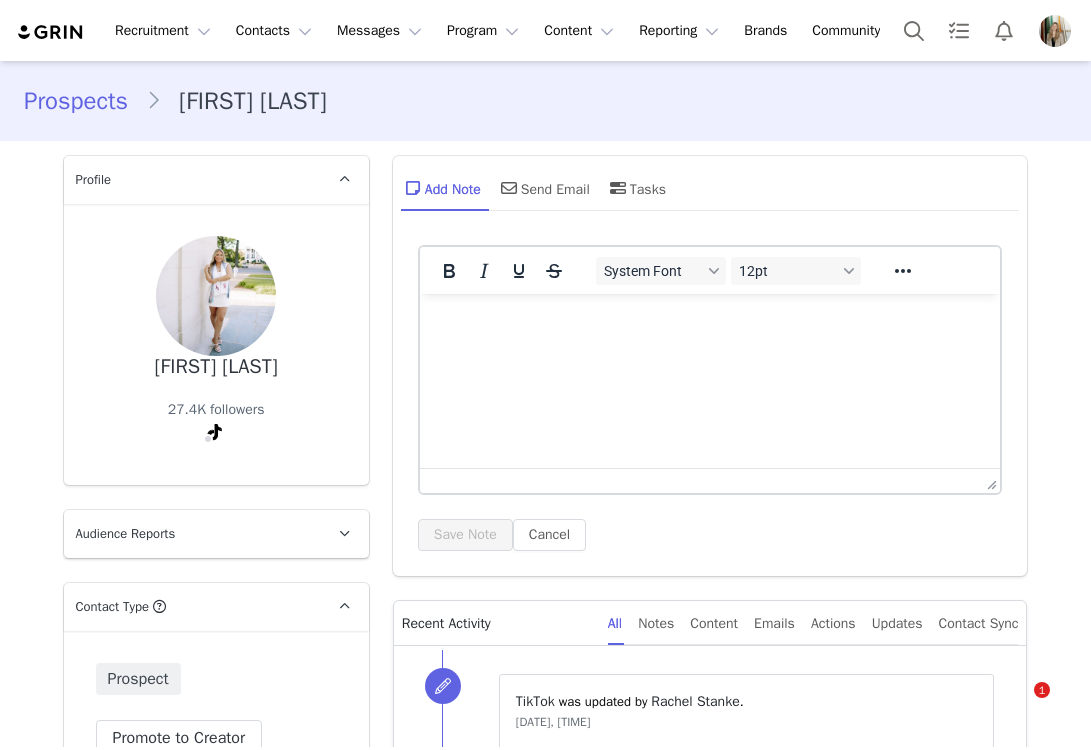 scroll, scrollTop: 0, scrollLeft: 0, axis: both 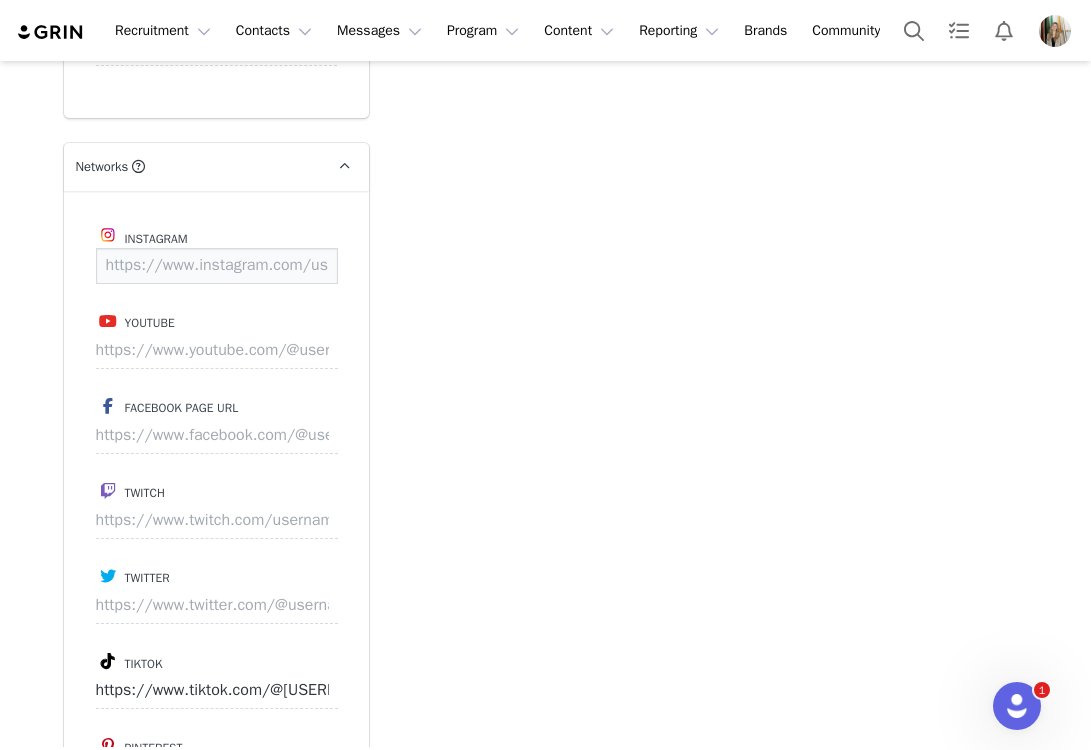 click at bounding box center [217, 266] 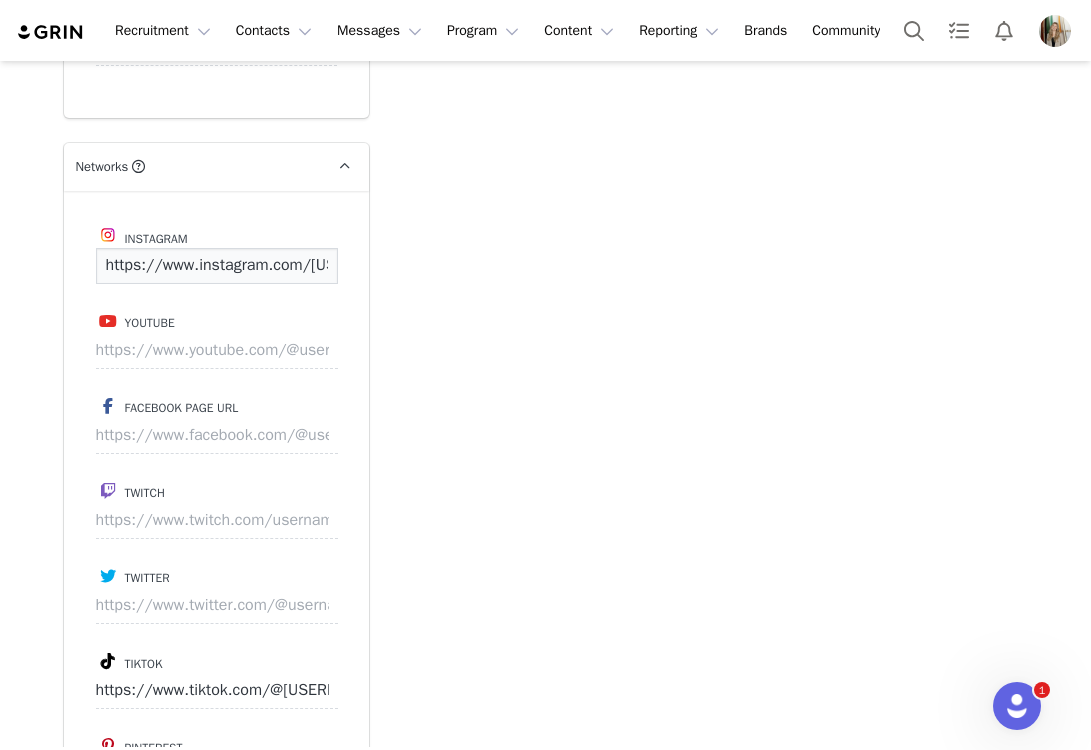 scroll, scrollTop: 0, scrollLeft: 179, axis: horizontal 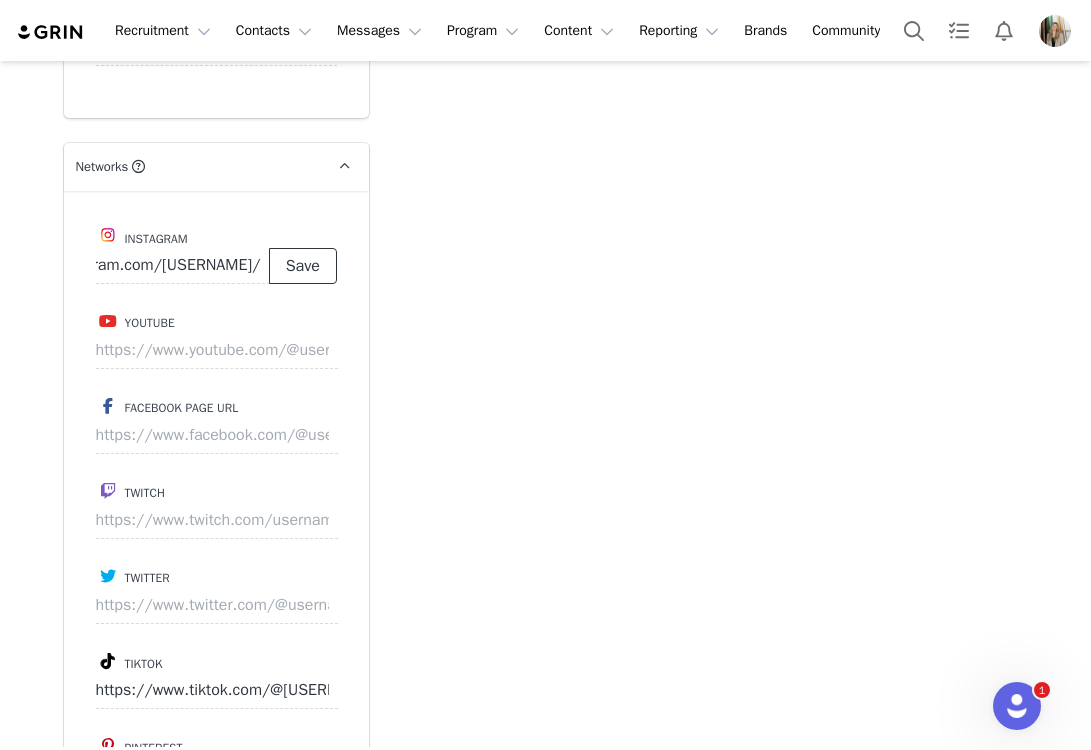 click on "Save" at bounding box center (303, 266) 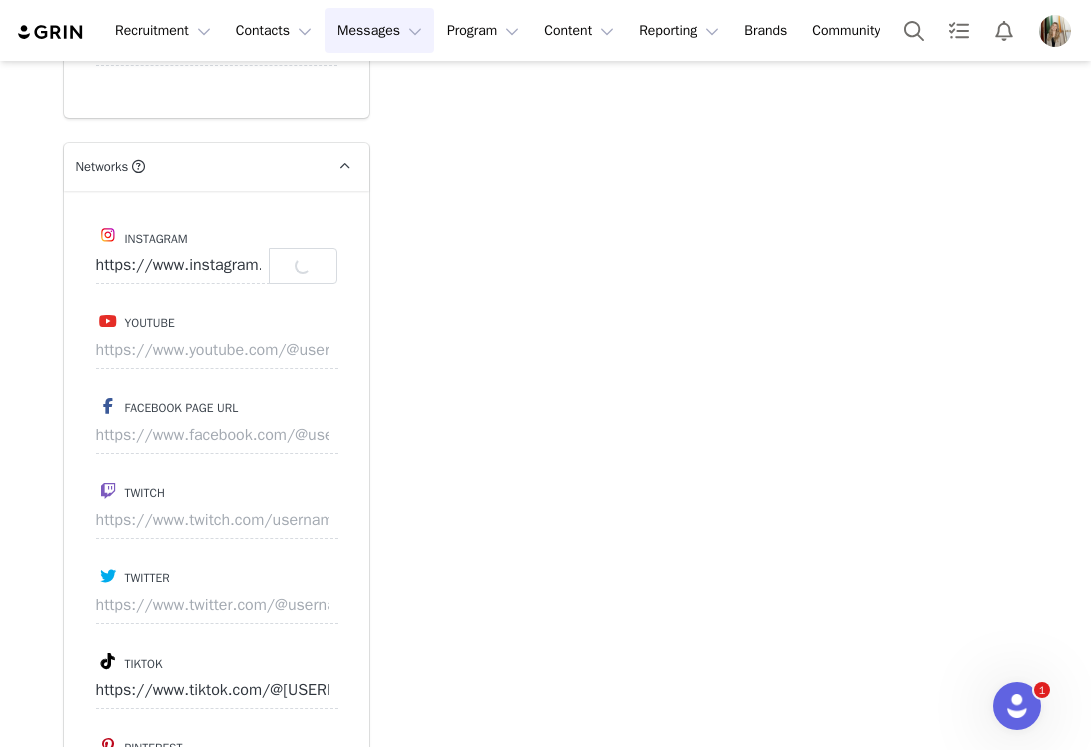 type on "https://www.instagram.com/[USERNAME]" 